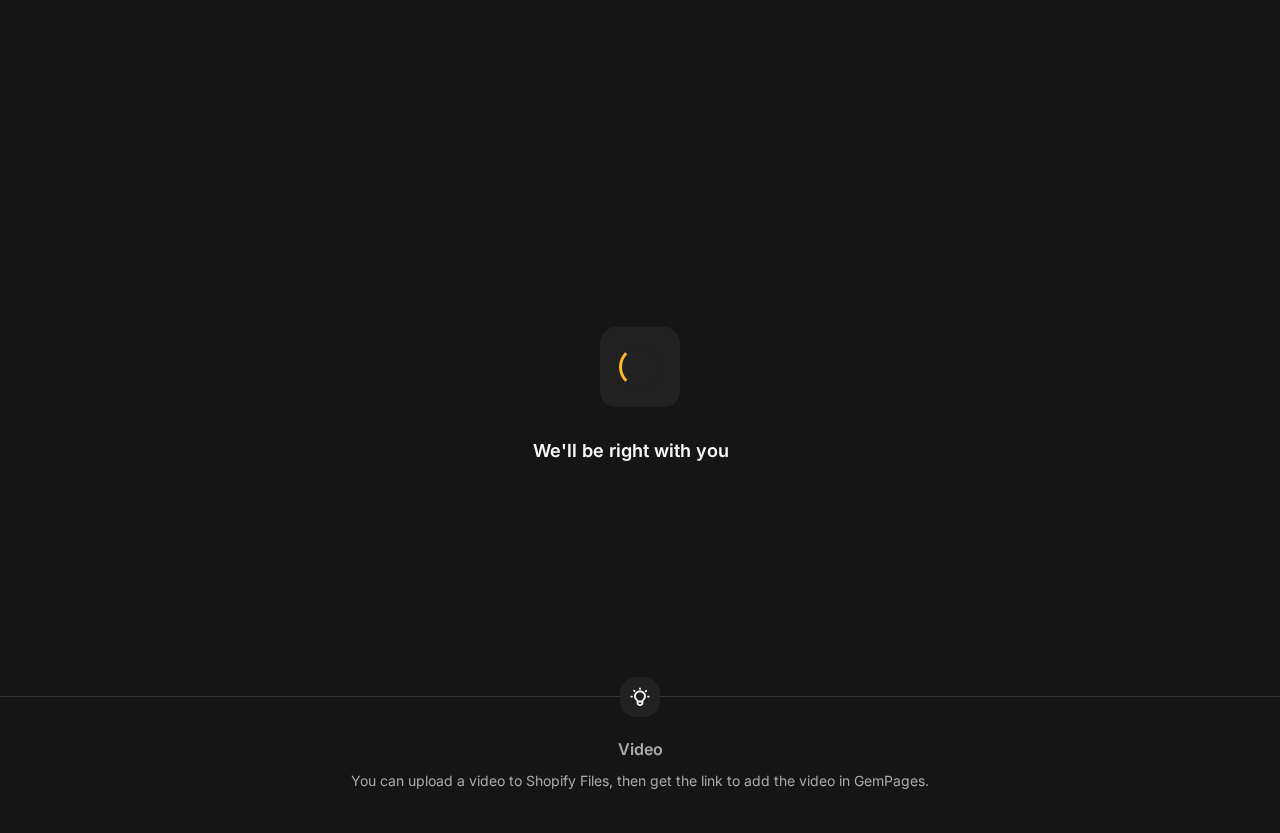 scroll, scrollTop: 0, scrollLeft: 0, axis: both 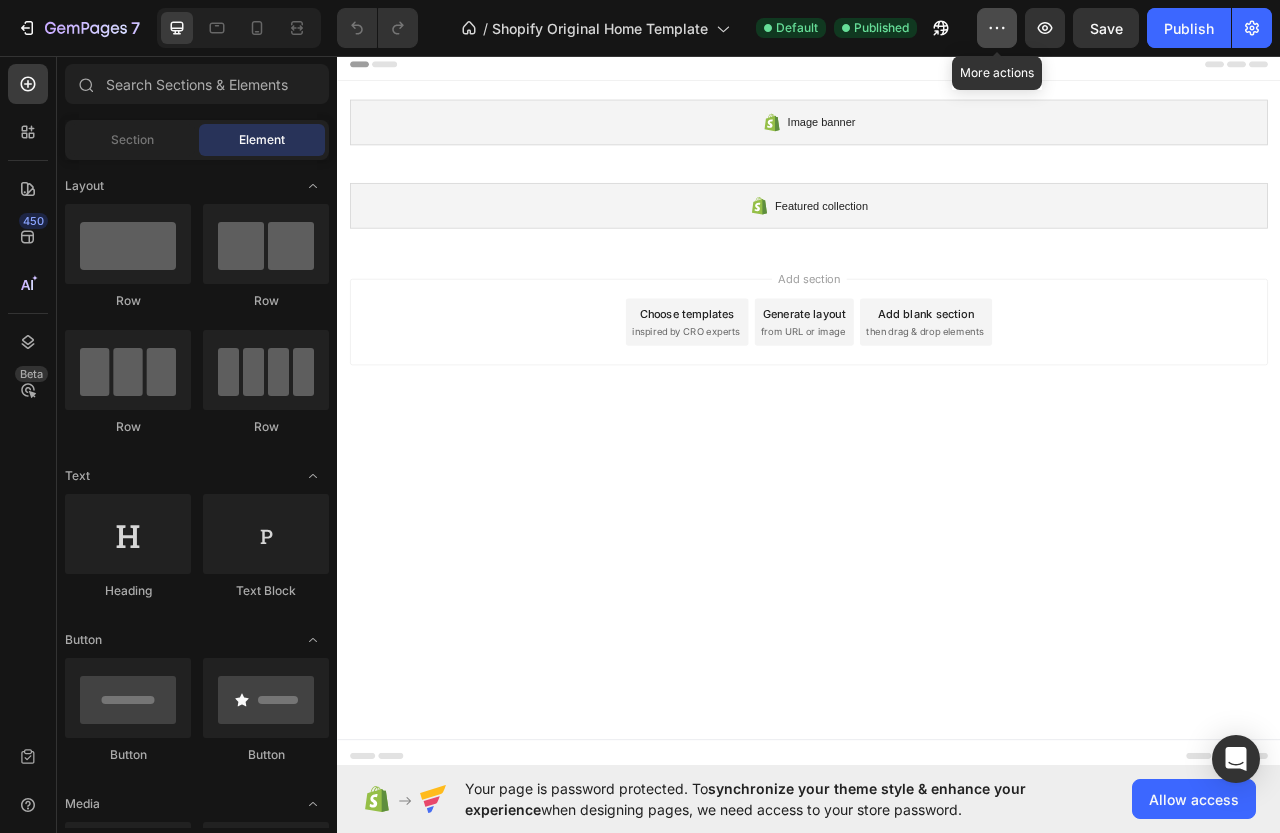 click 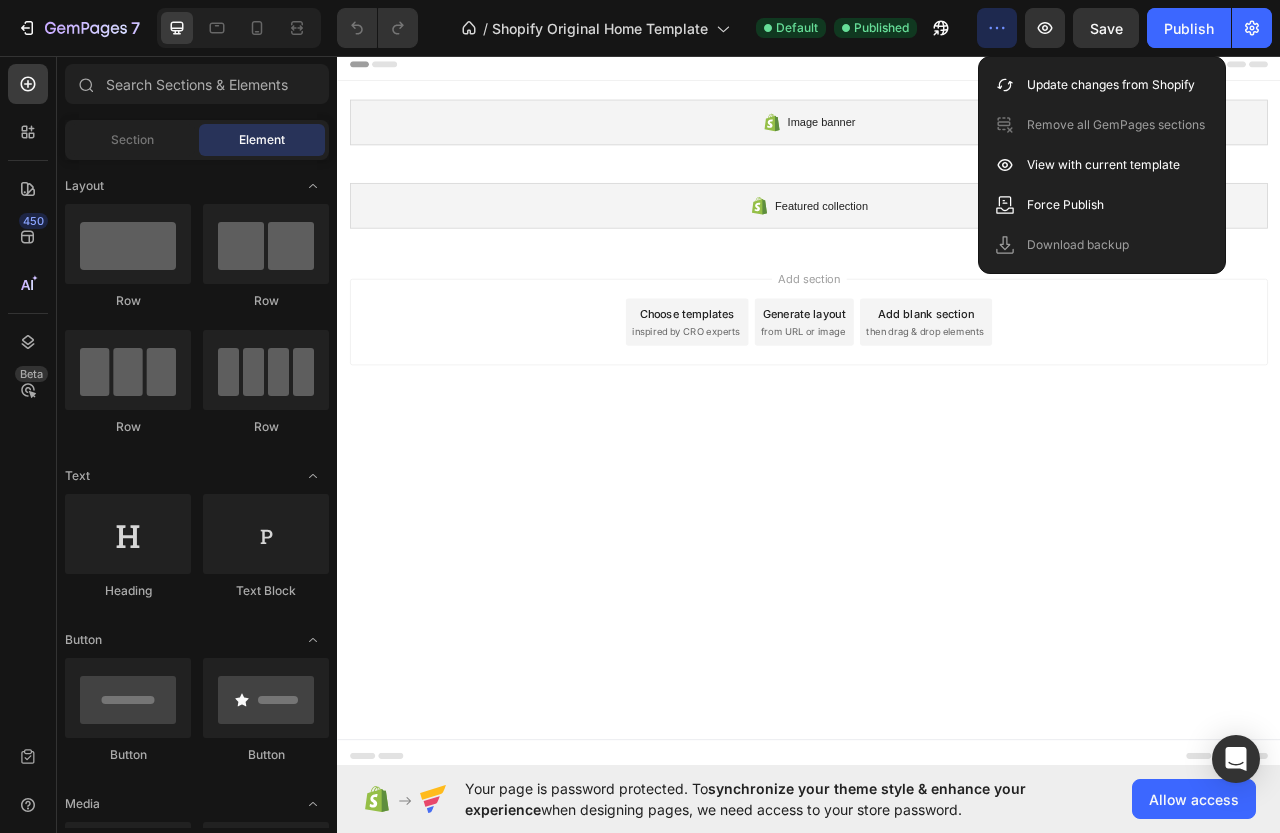 click 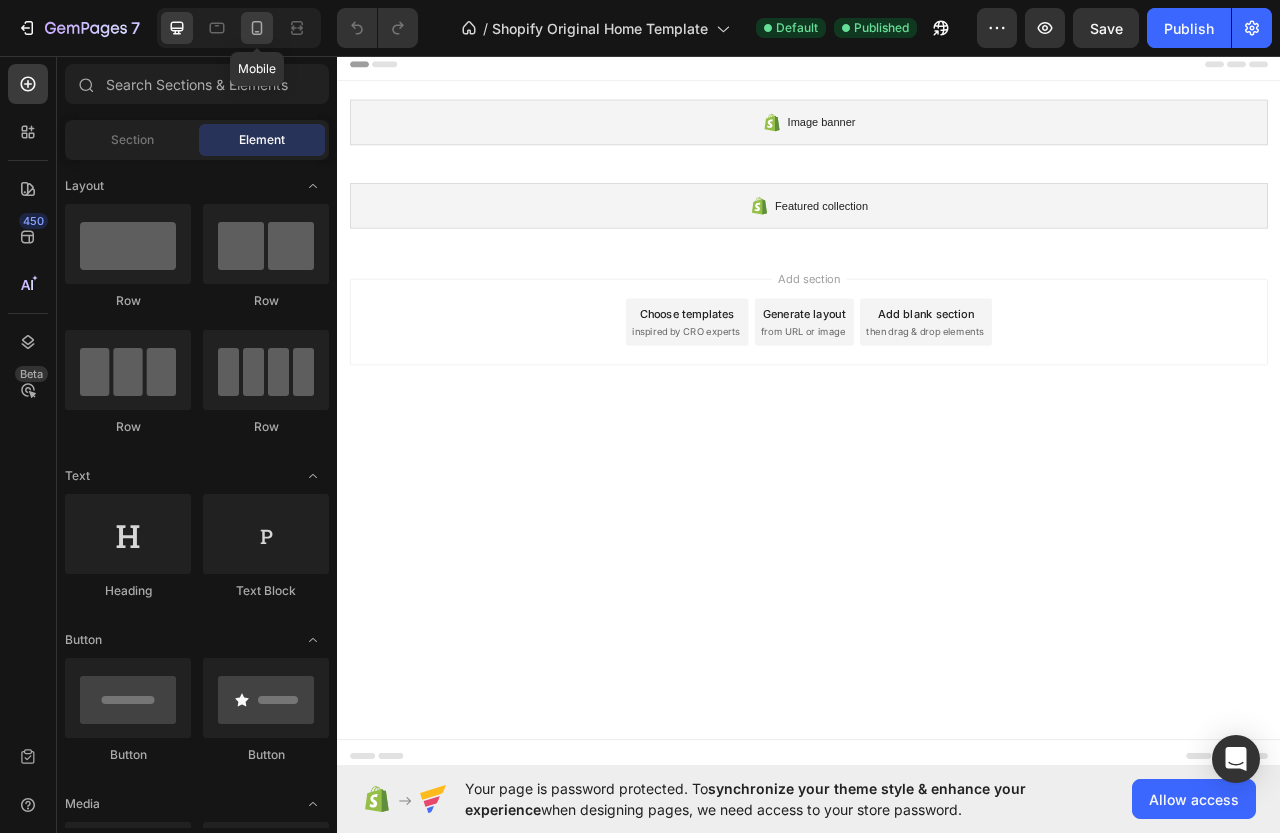 click 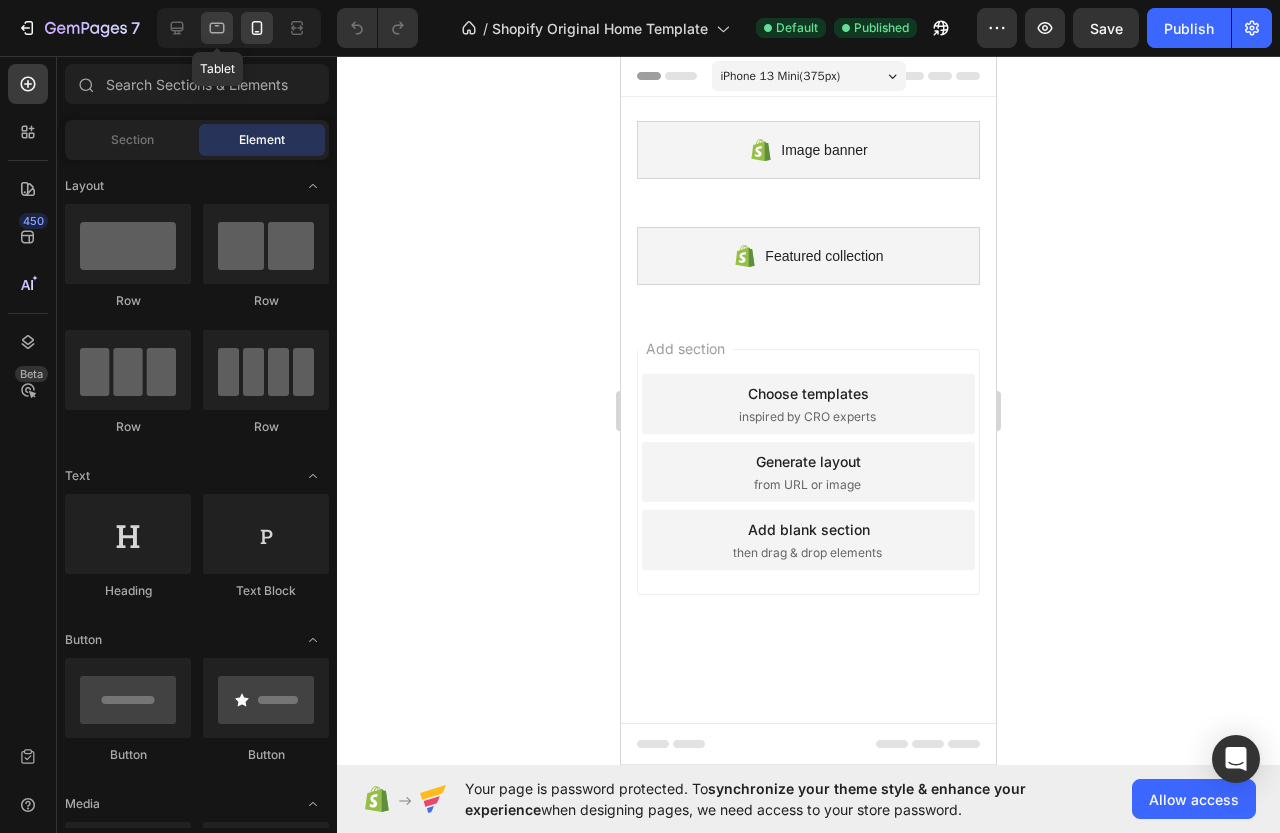 click 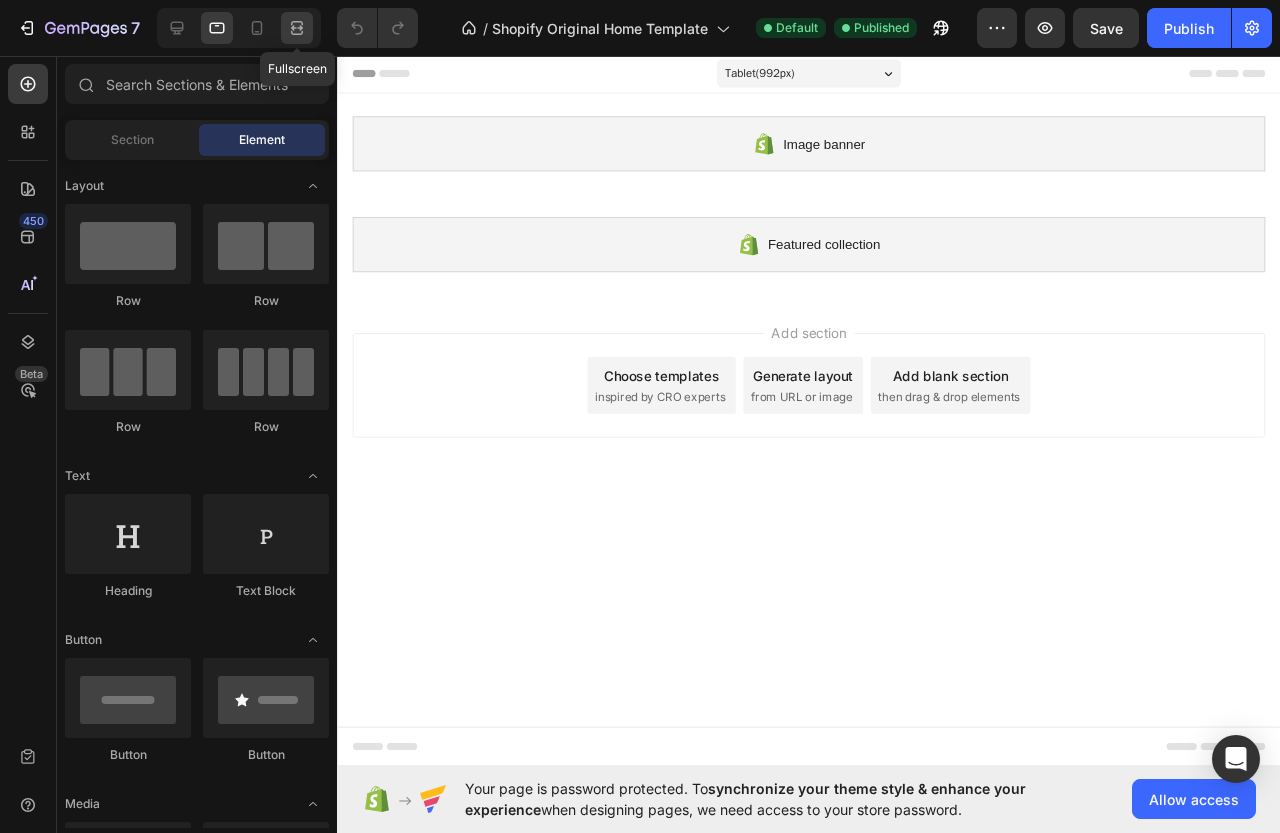 click 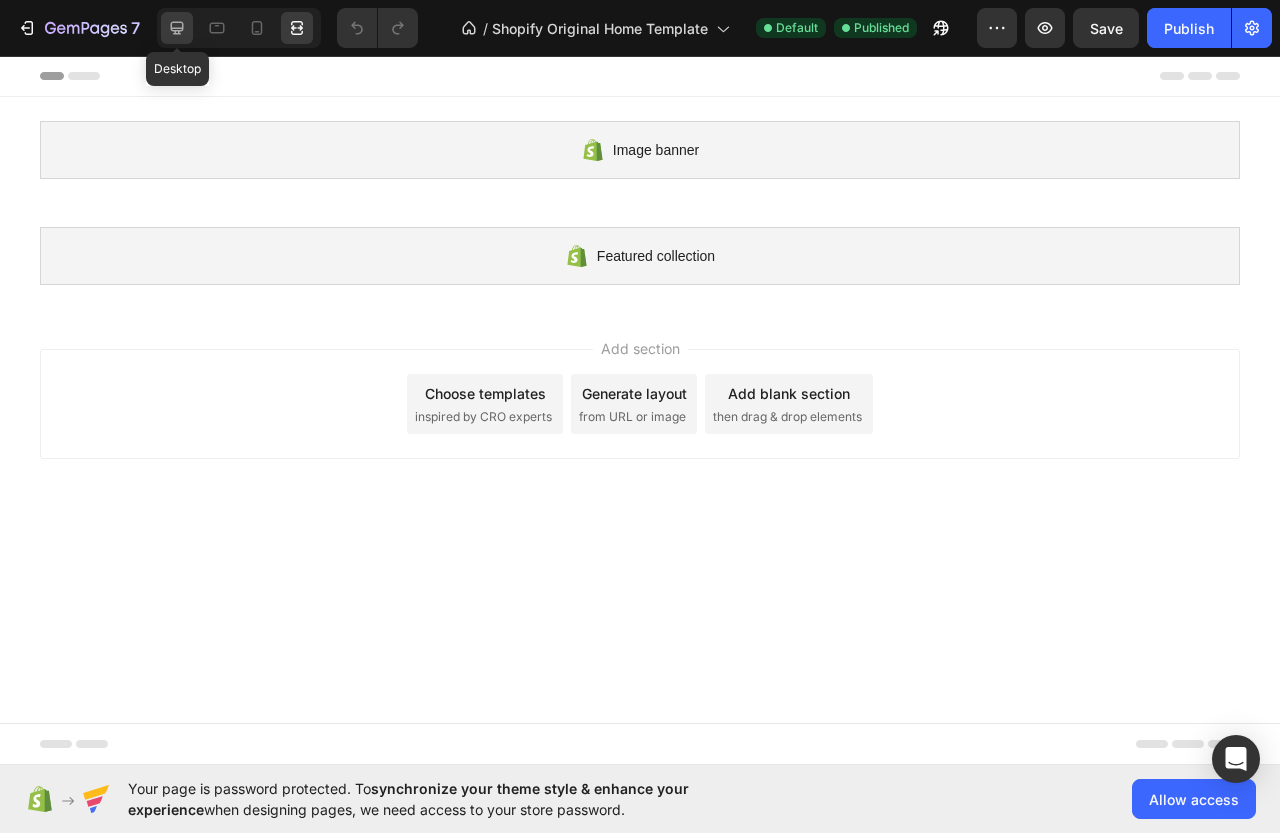 click 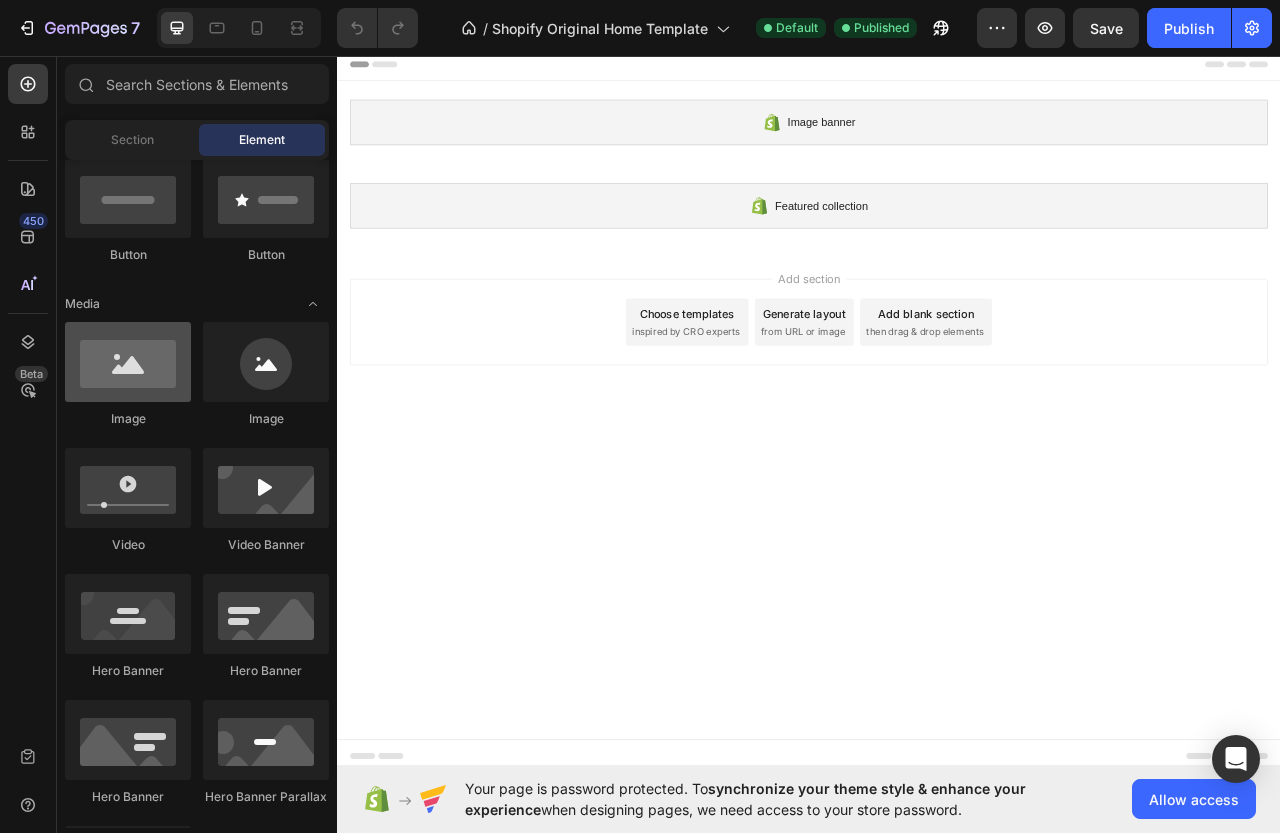 scroll, scrollTop: 0, scrollLeft: 0, axis: both 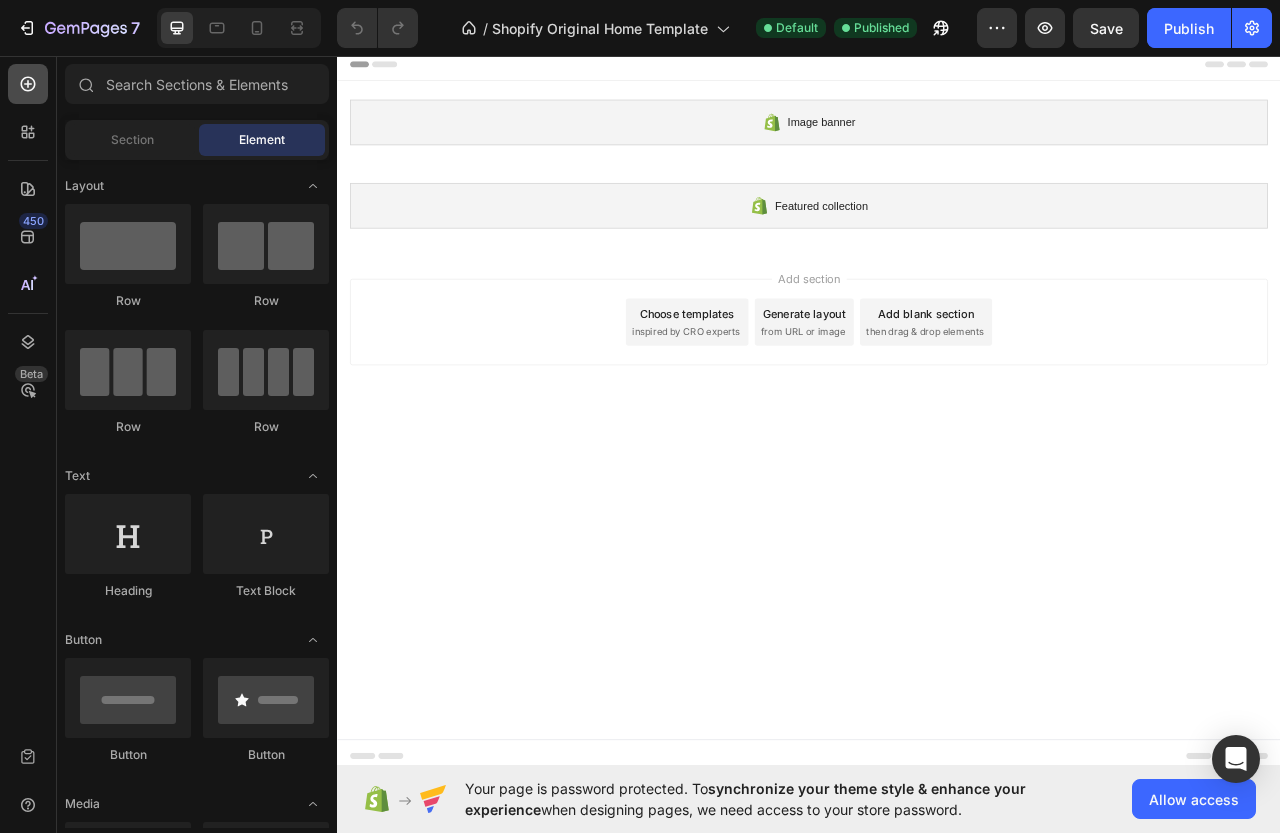 click 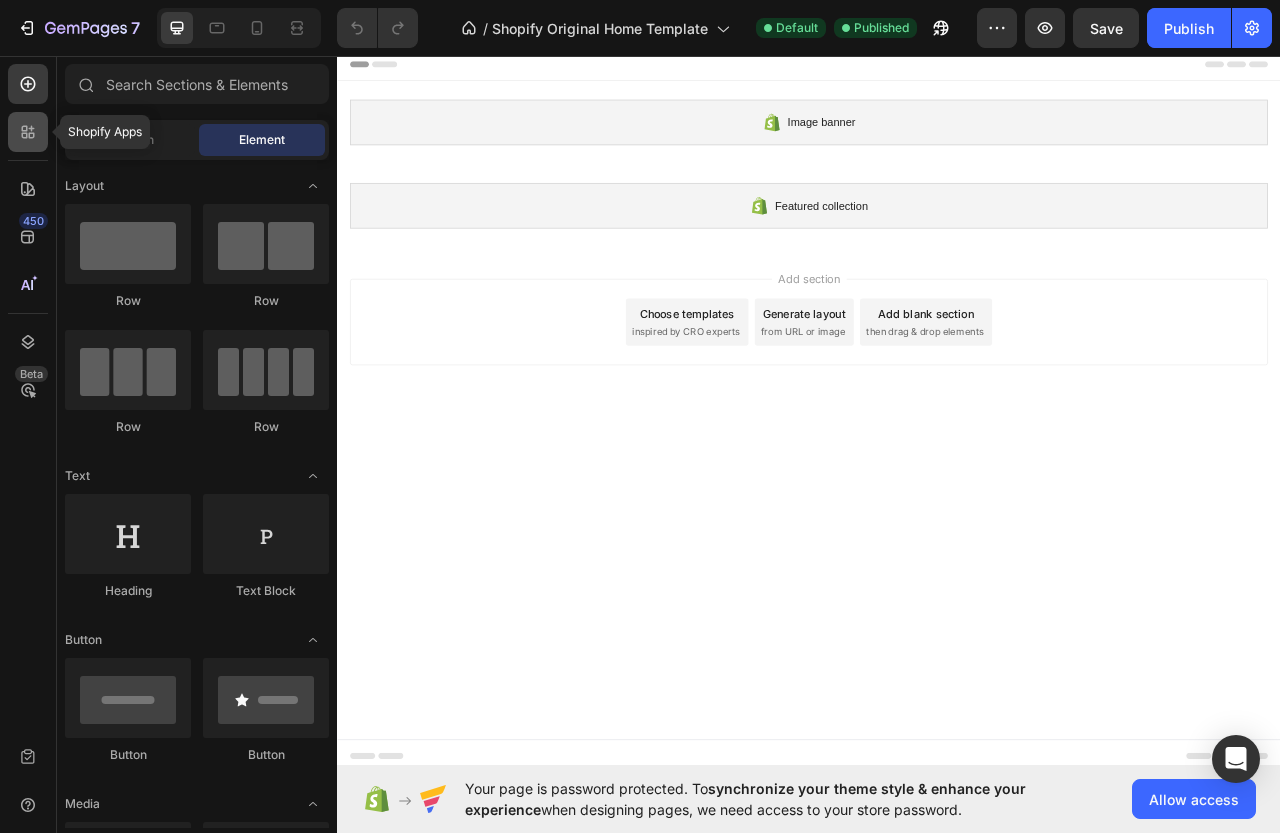 click 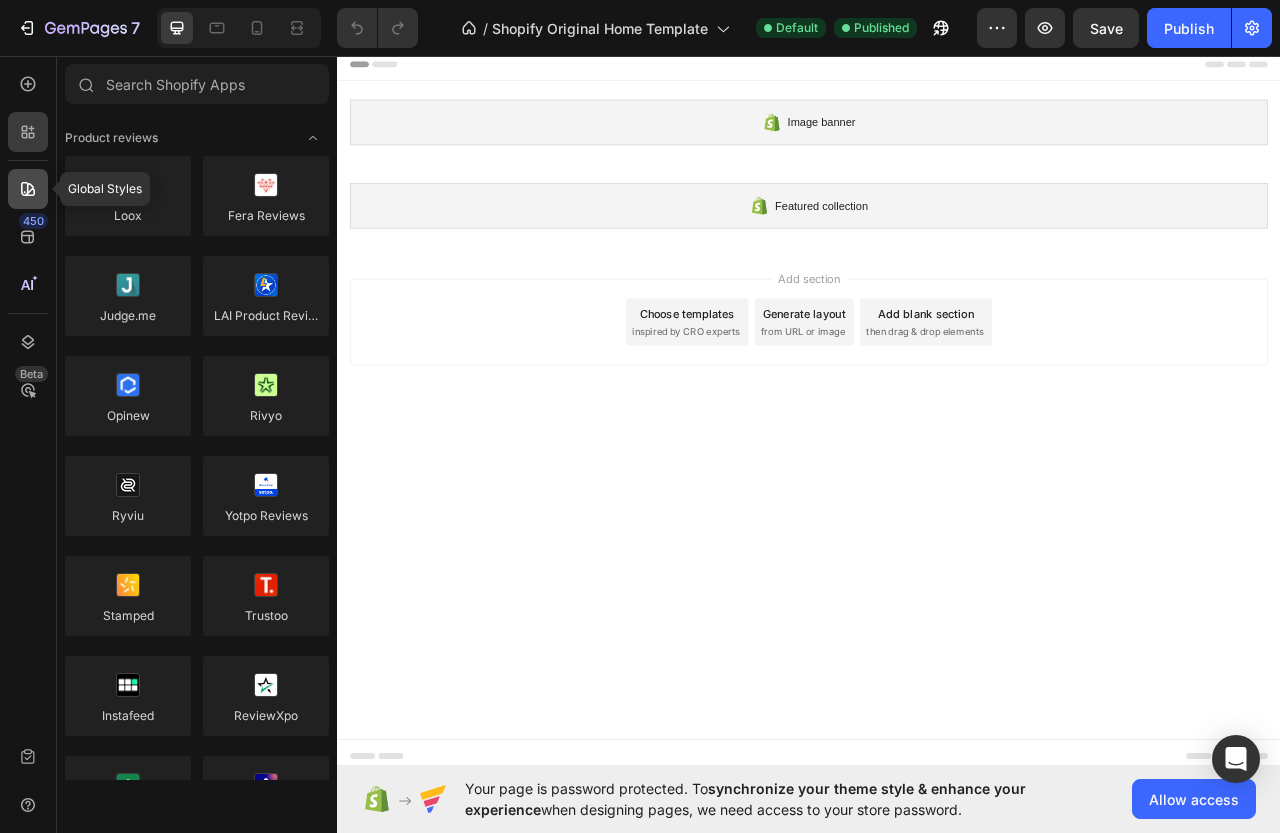 click 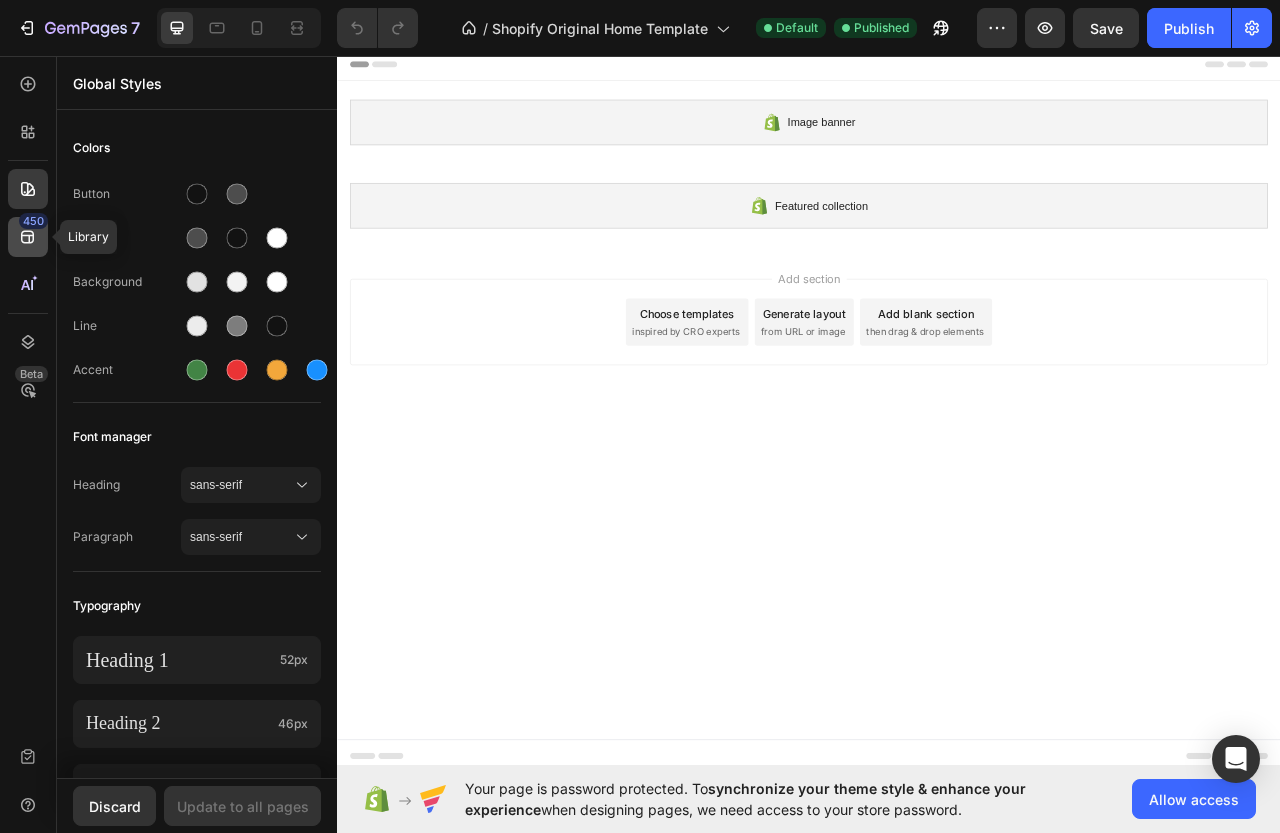 click 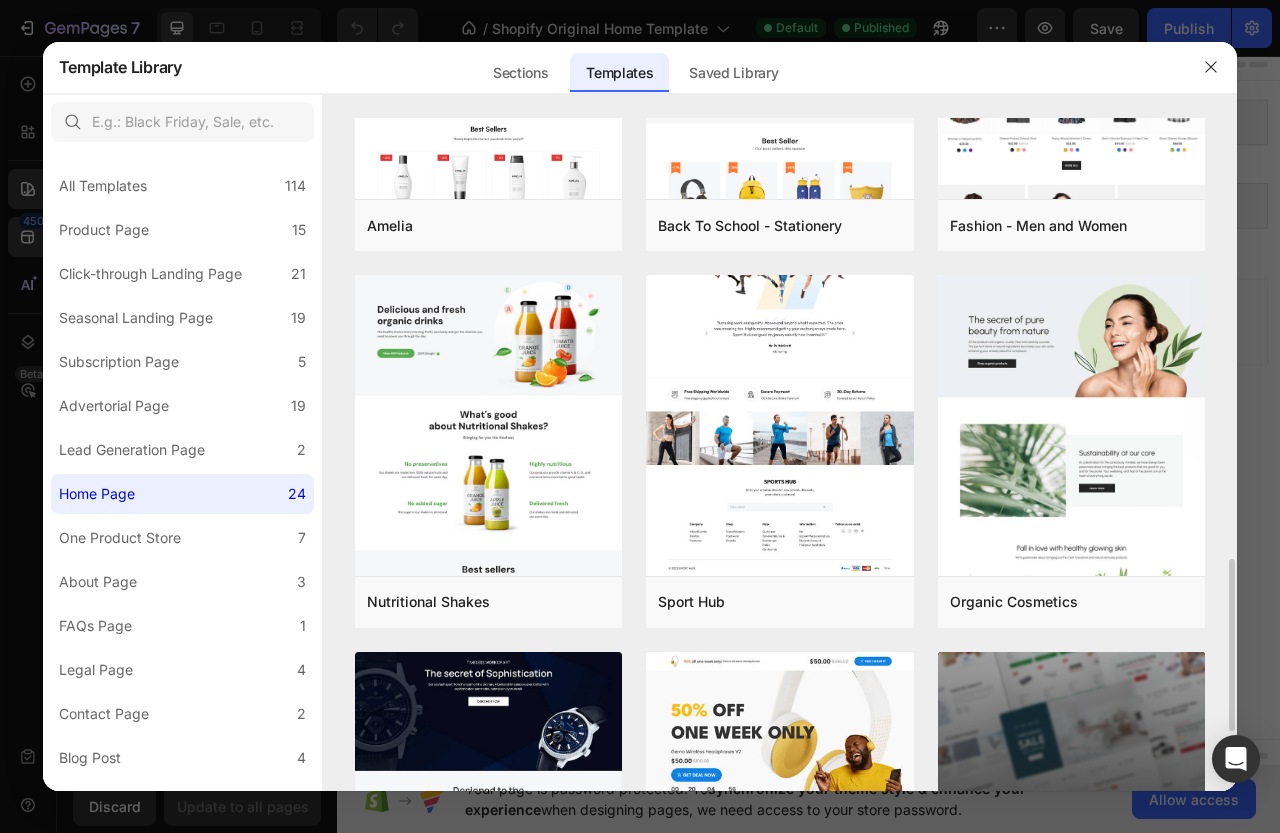 scroll, scrollTop: 1962, scrollLeft: 0, axis: vertical 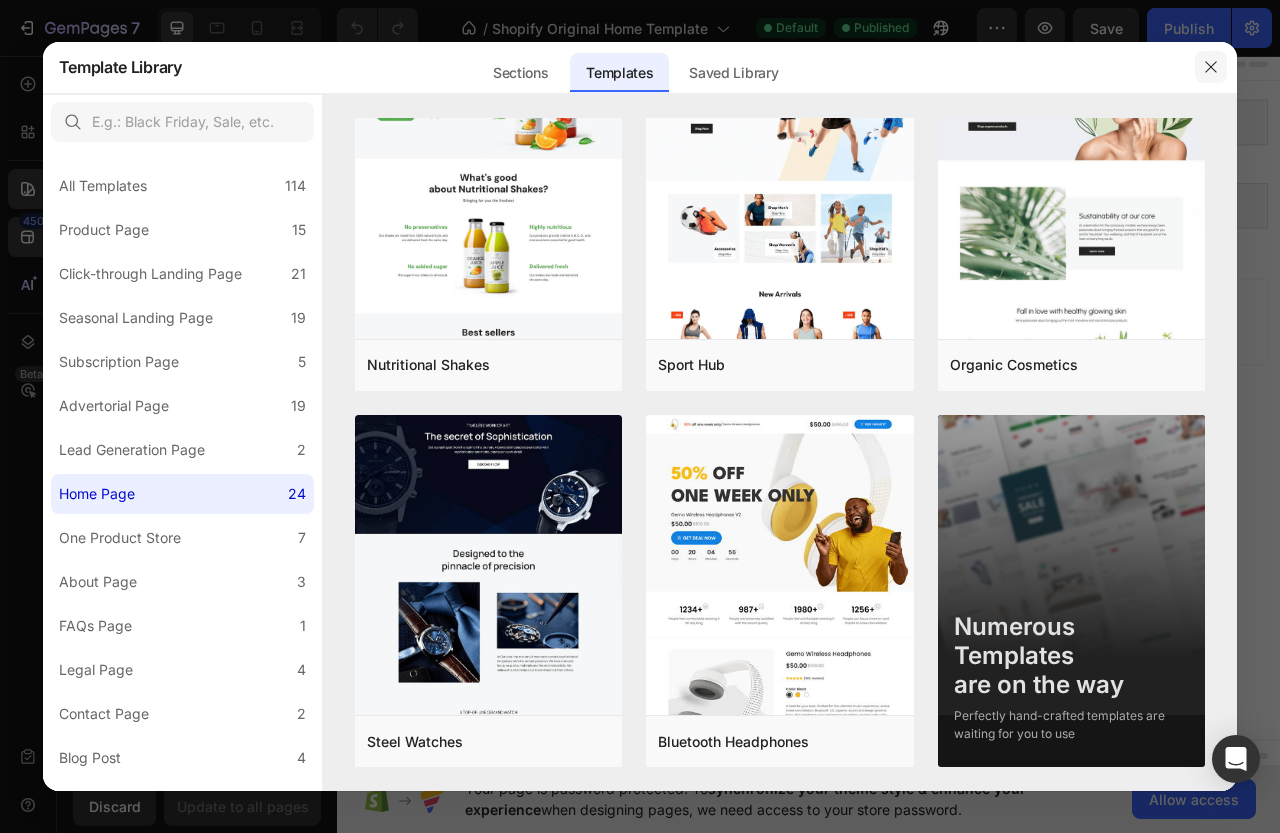 drag, startPoint x: 1219, startPoint y: 63, endPoint x: 1112, endPoint y: 18, distance: 116.07756 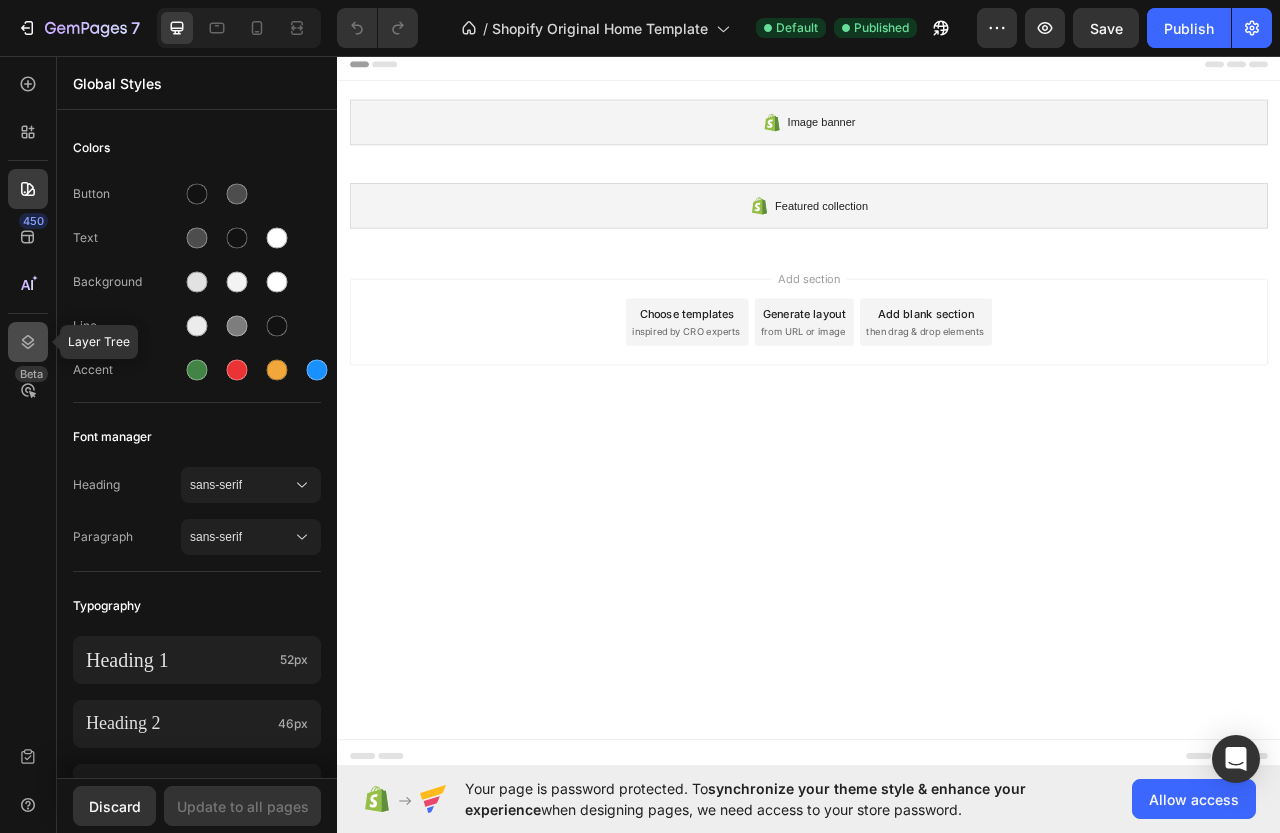 click 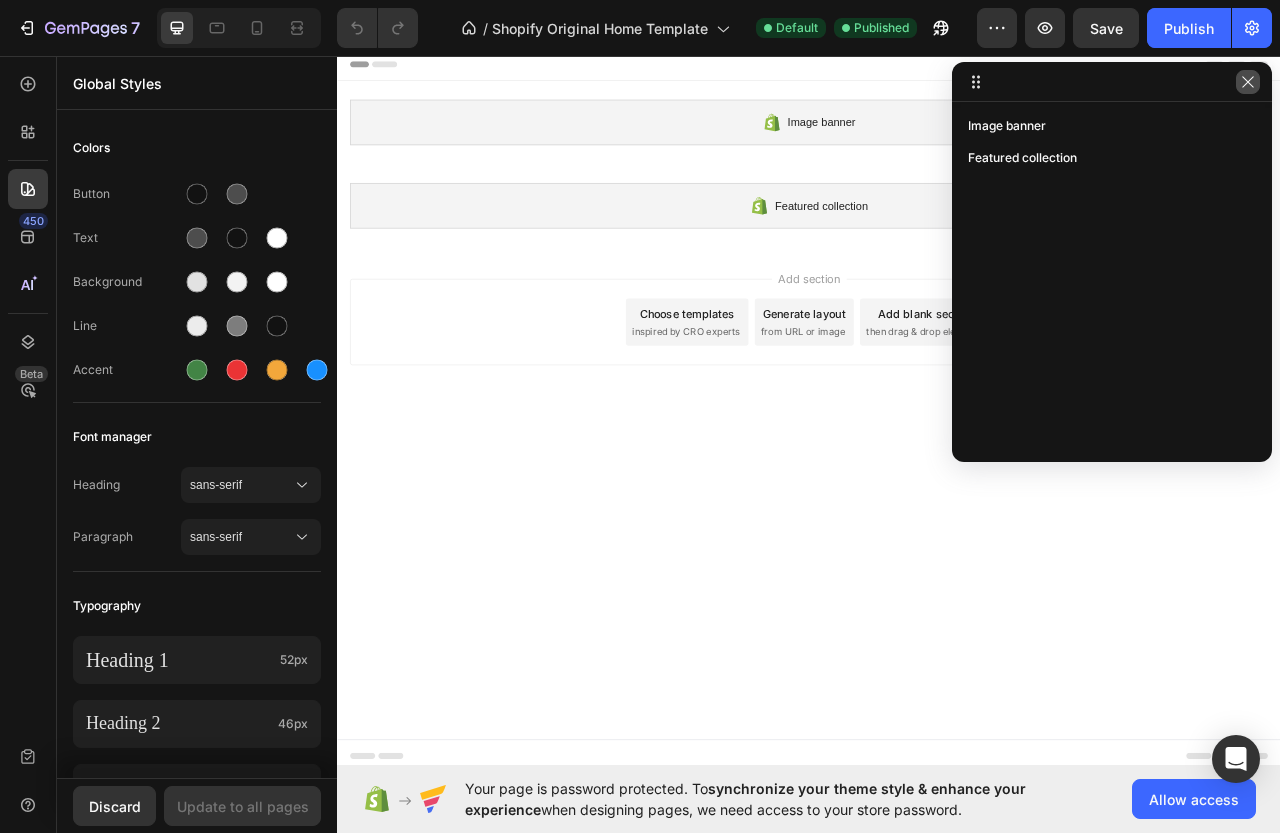 click at bounding box center [1248, 82] 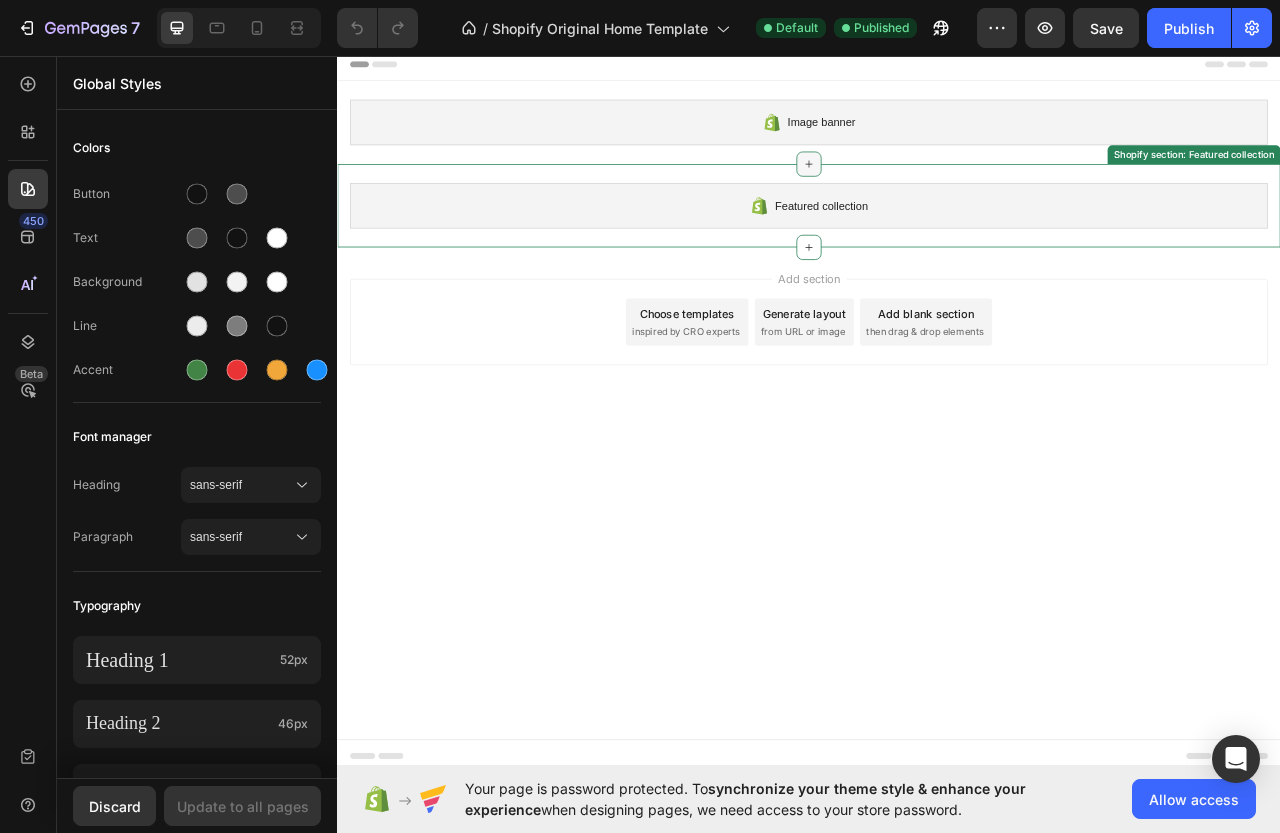 click 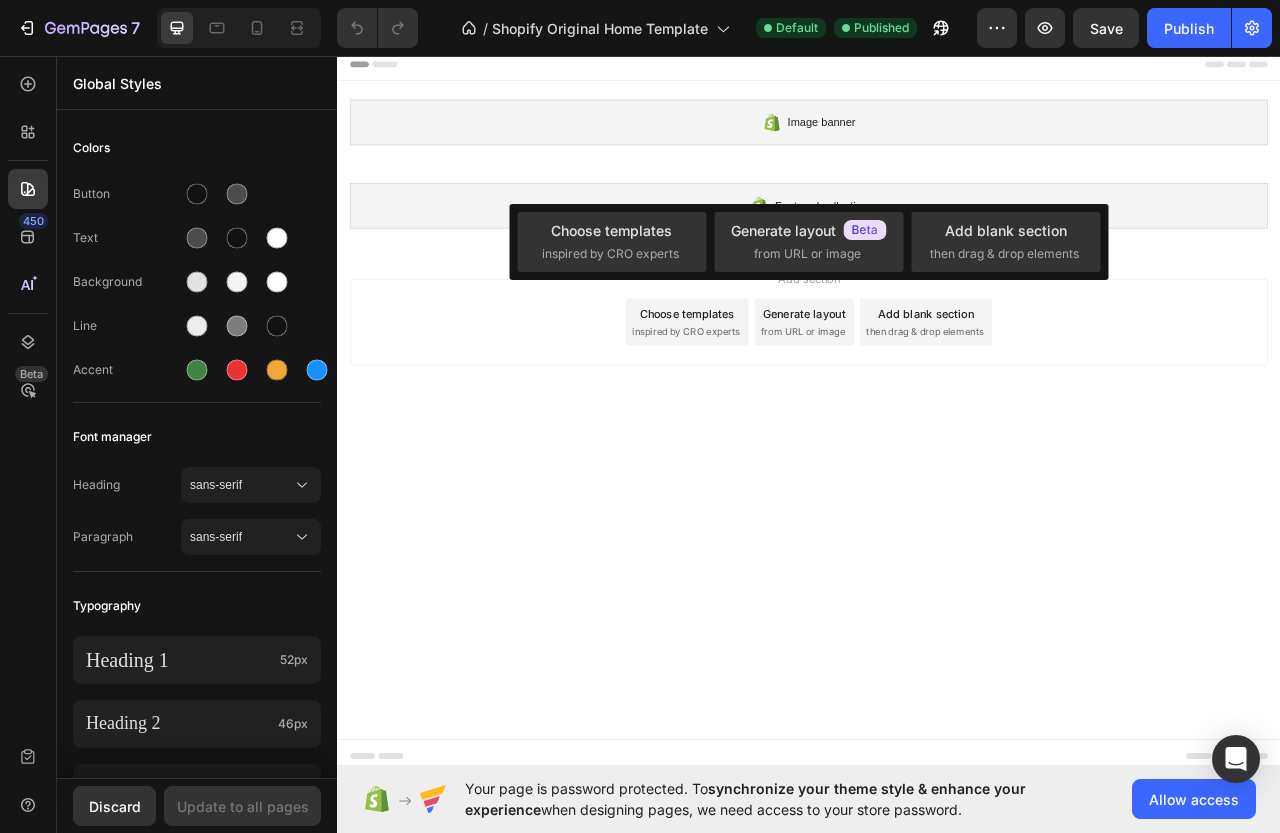click on "Image banner Shopify section: Image banner Featured collection Shopify section: Featured collection Root Start with Sections from sidebar Add sections Add elements Start with Generating from URL or image Add section Choose templates inspired by CRO experts Generate layout from URL or image Add blank section then drag & drop elements" at bounding box center [937, 508] 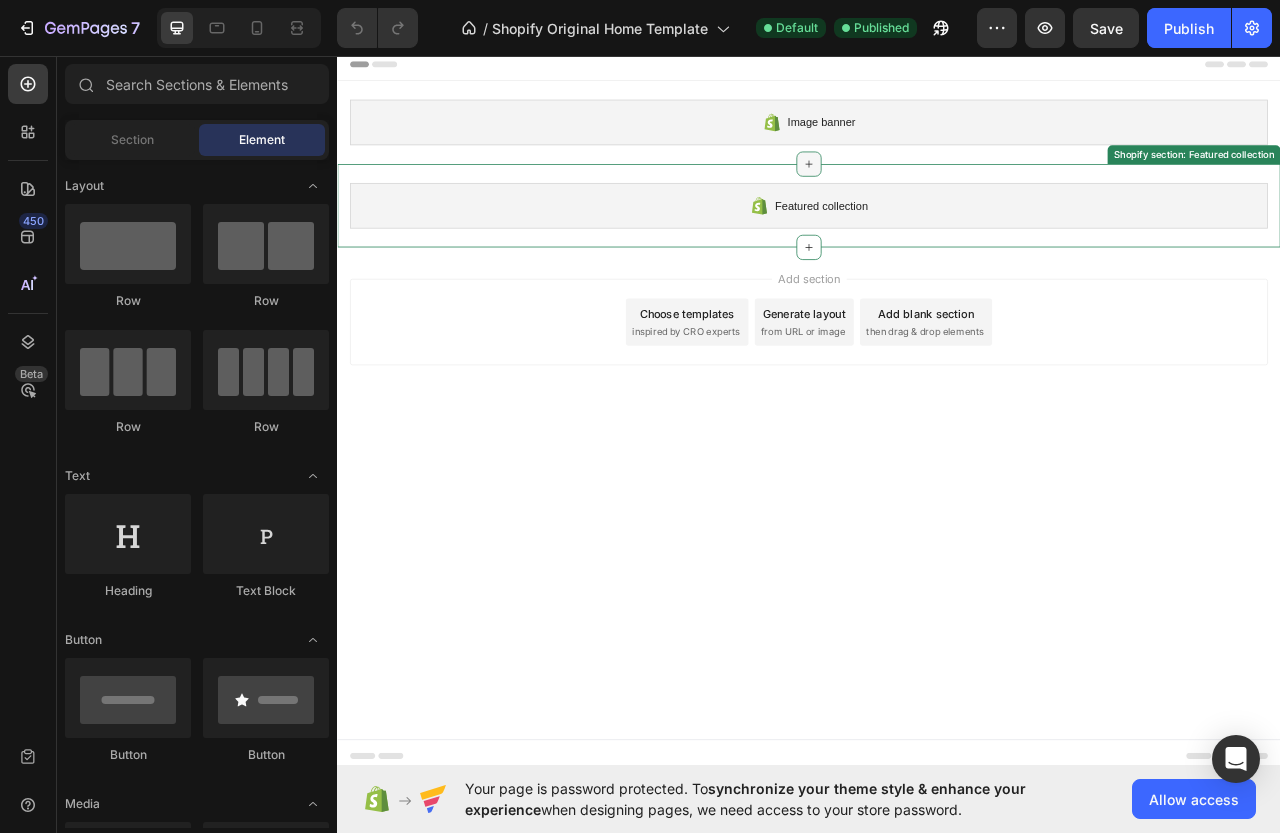 click 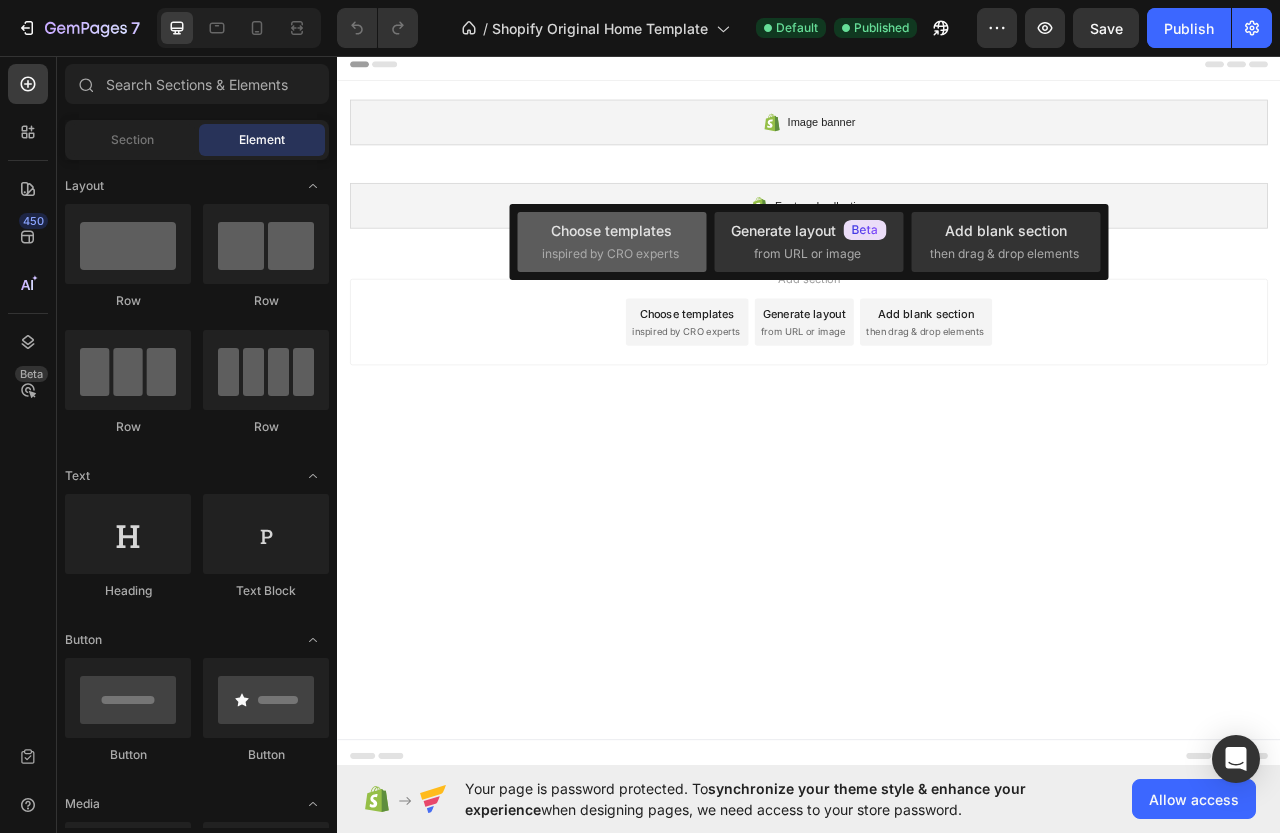 click on "Choose templates" at bounding box center (611, 230) 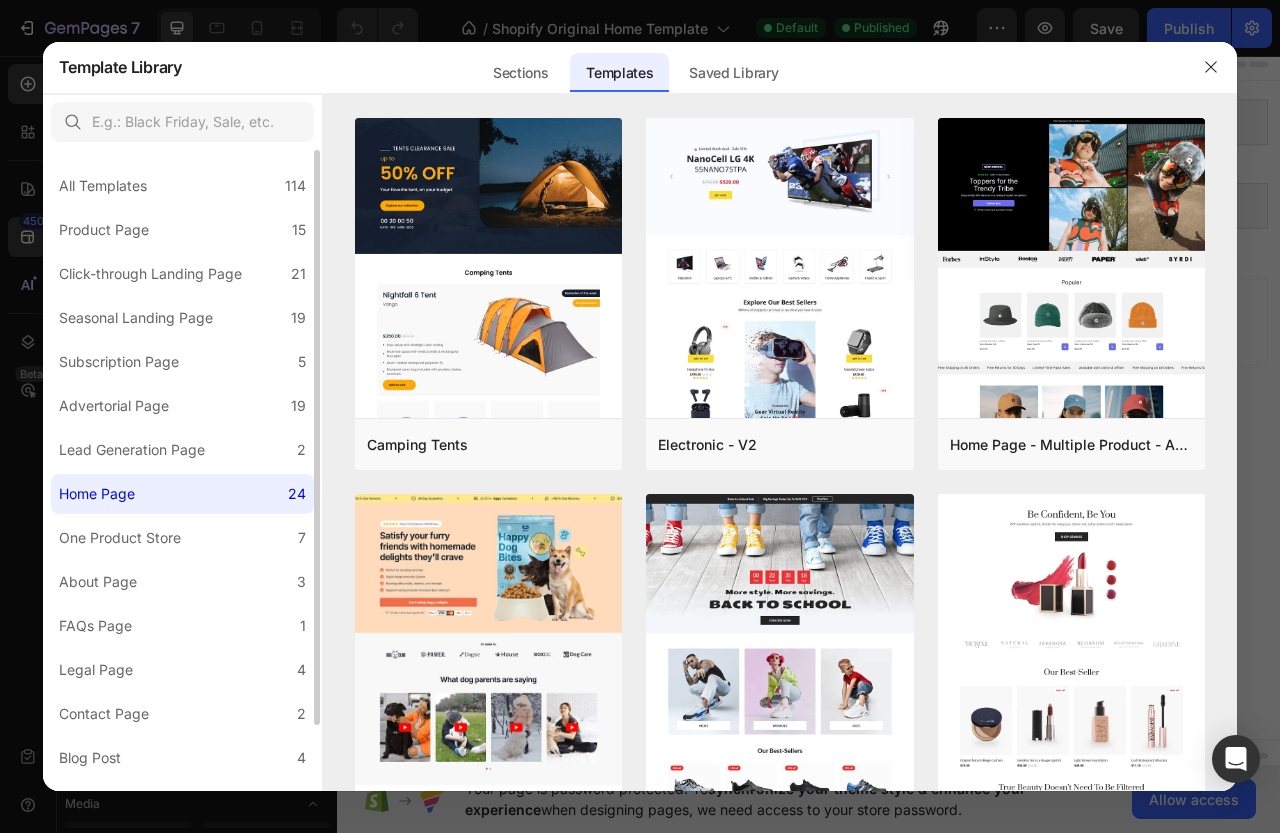 click on "Home Page 24" 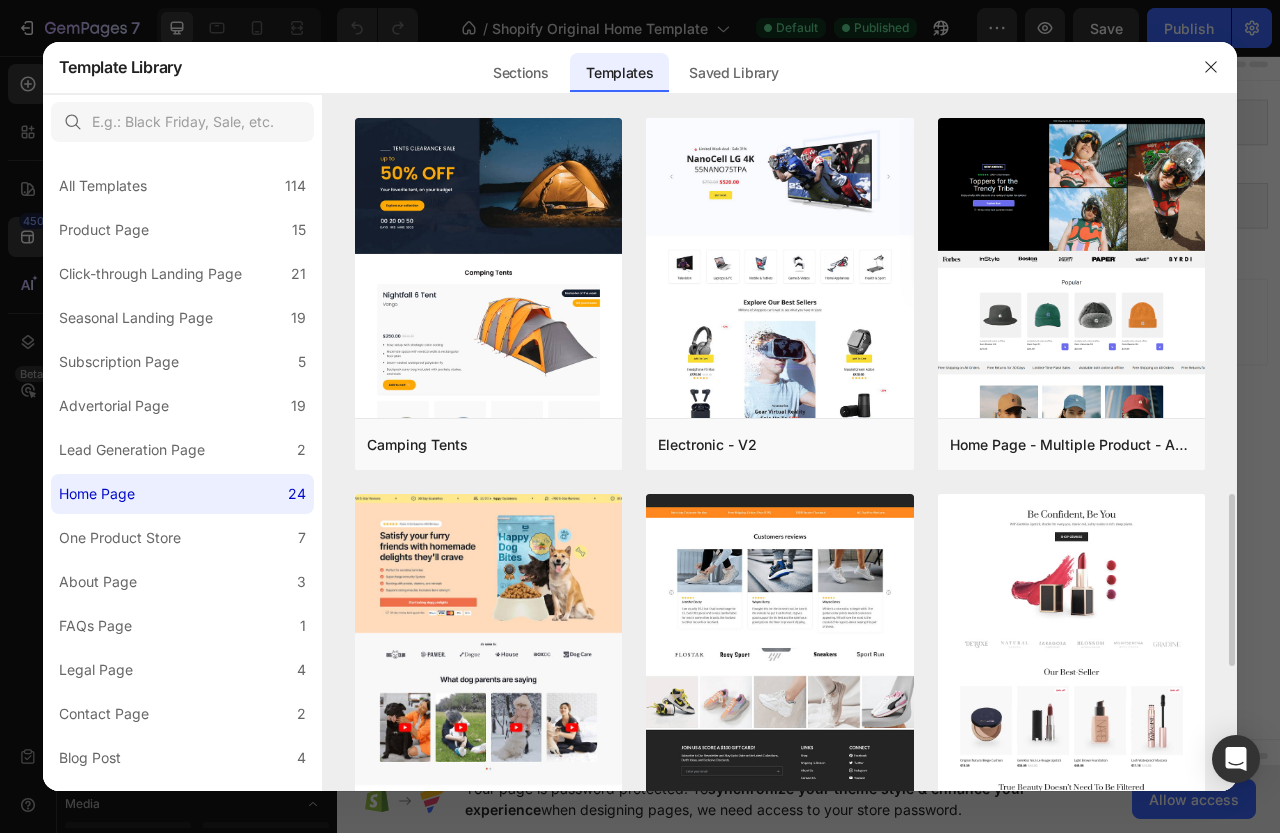 scroll, scrollTop: 400, scrollLeft: 0, axis: vertical 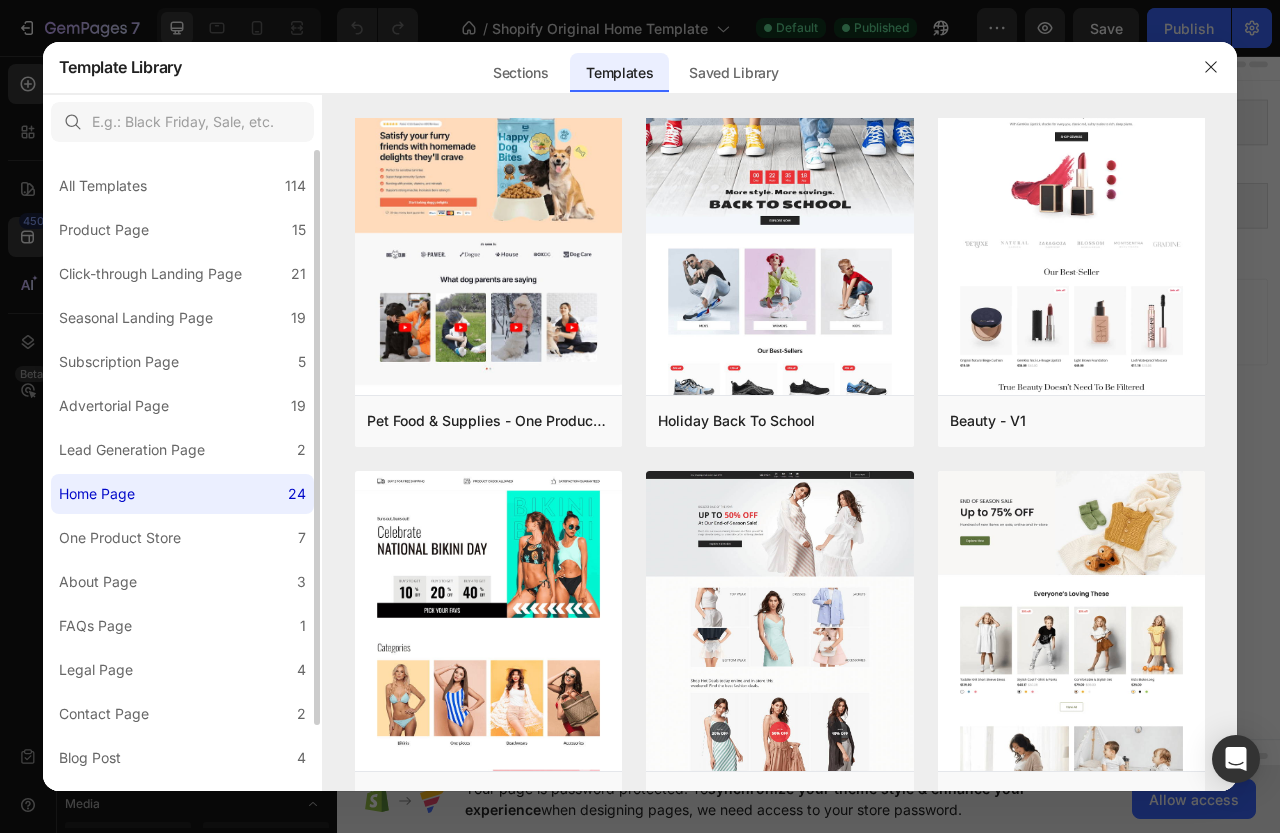 click on "Home Page" at bounding box center (97, 494) 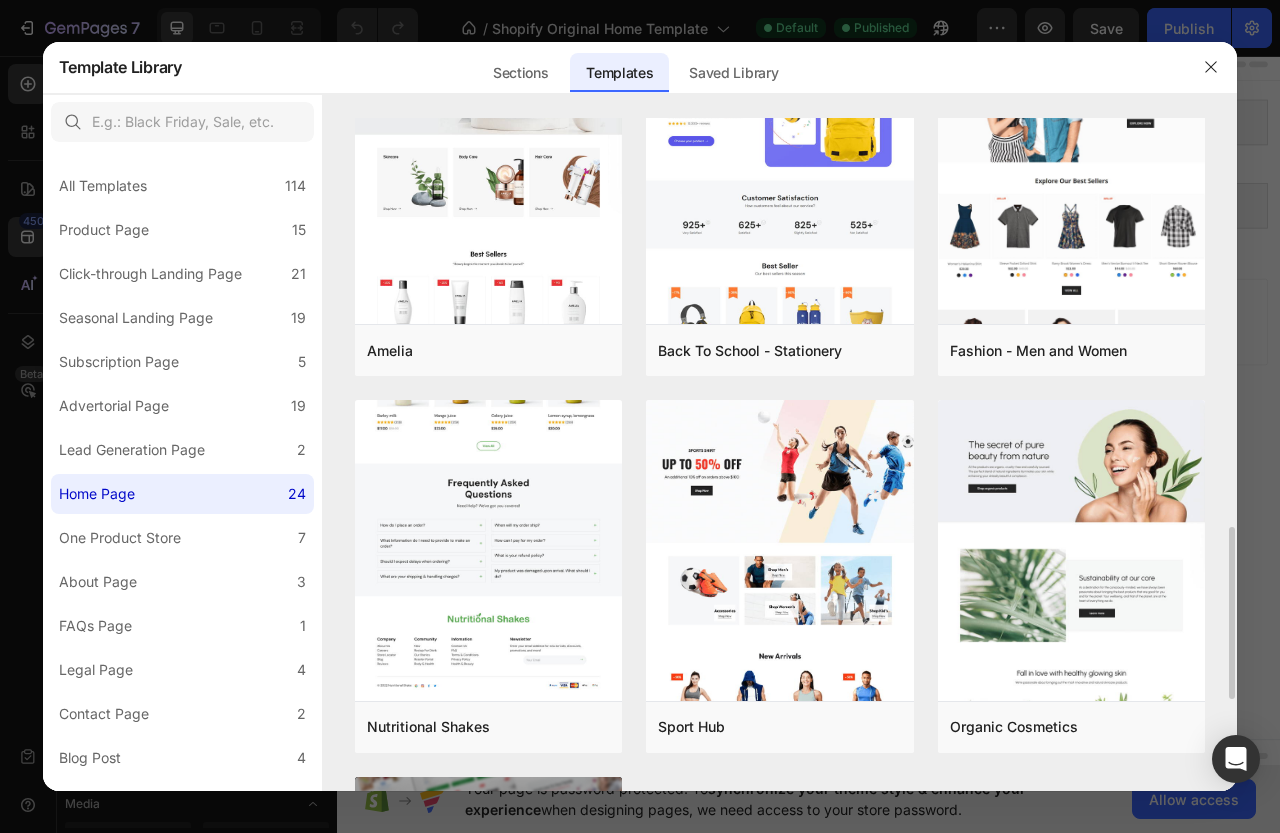 scroll, scrollTop: 1960, scrollLeft: 0, axis: vertical 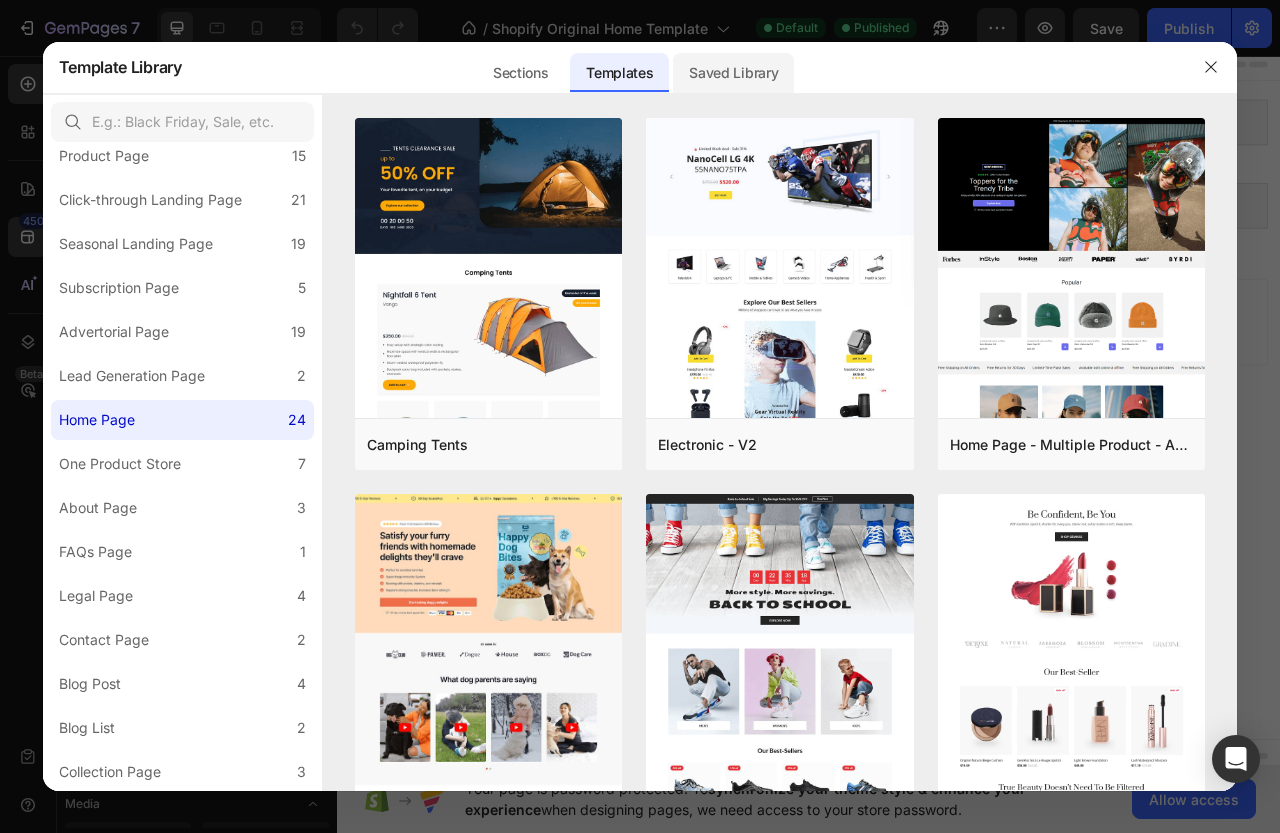 click on "Saved Library" 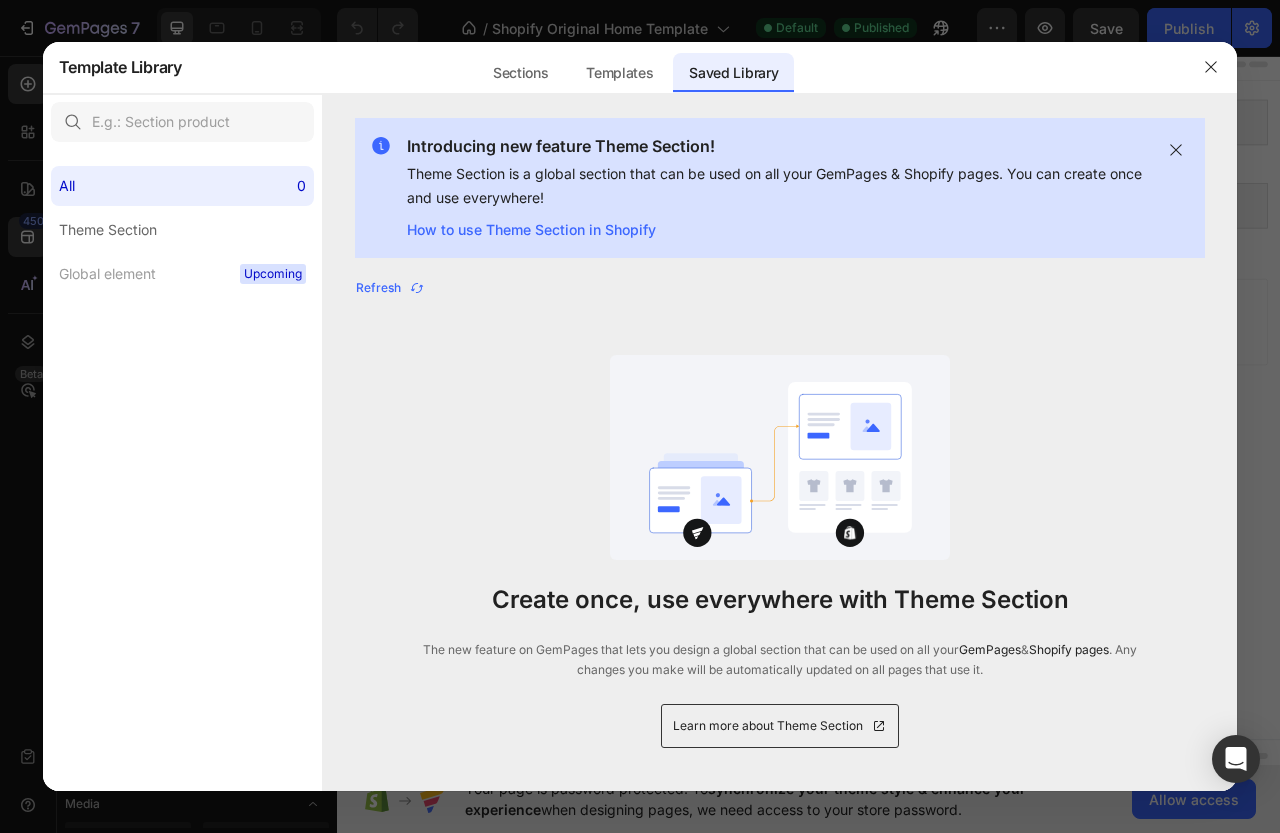 scroll, scrollTop: 0, scrollLeft: 0, axis: both 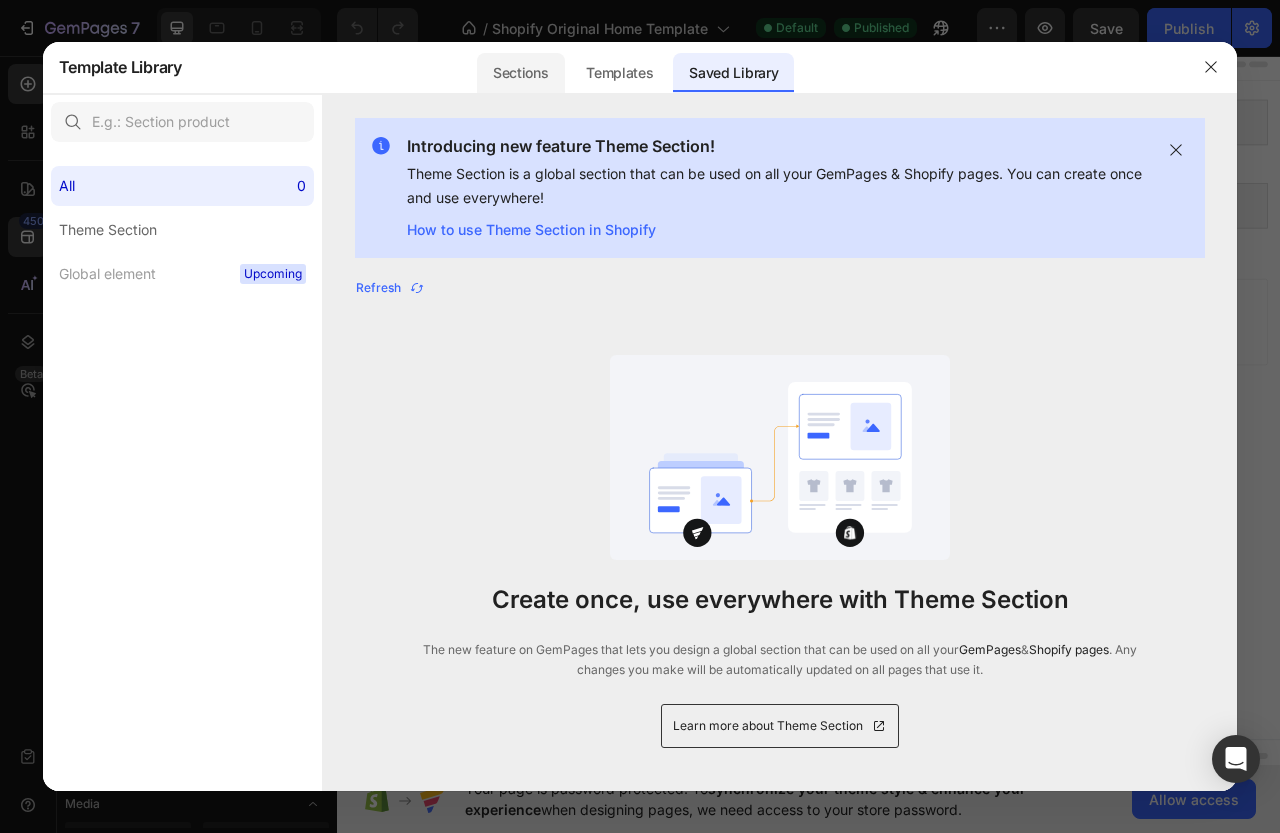 click on "Sections" 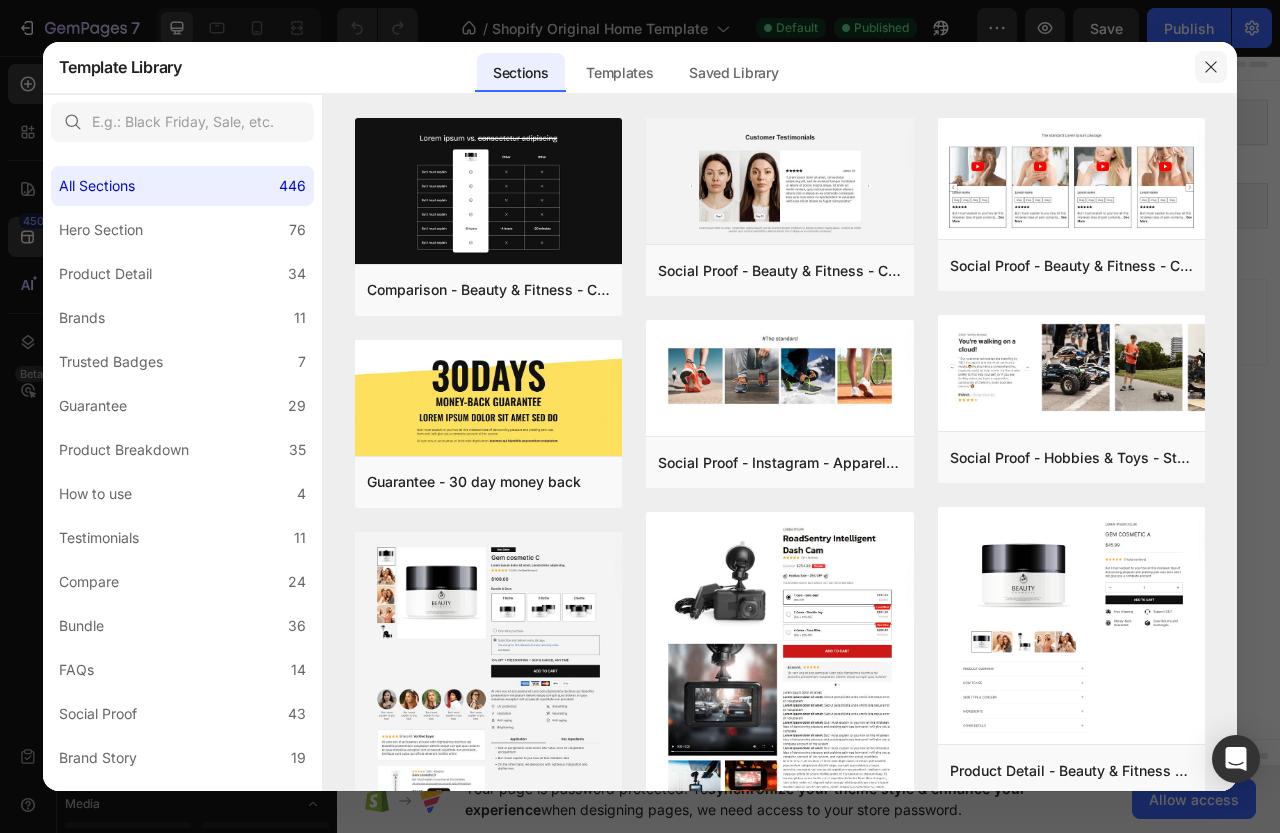 click 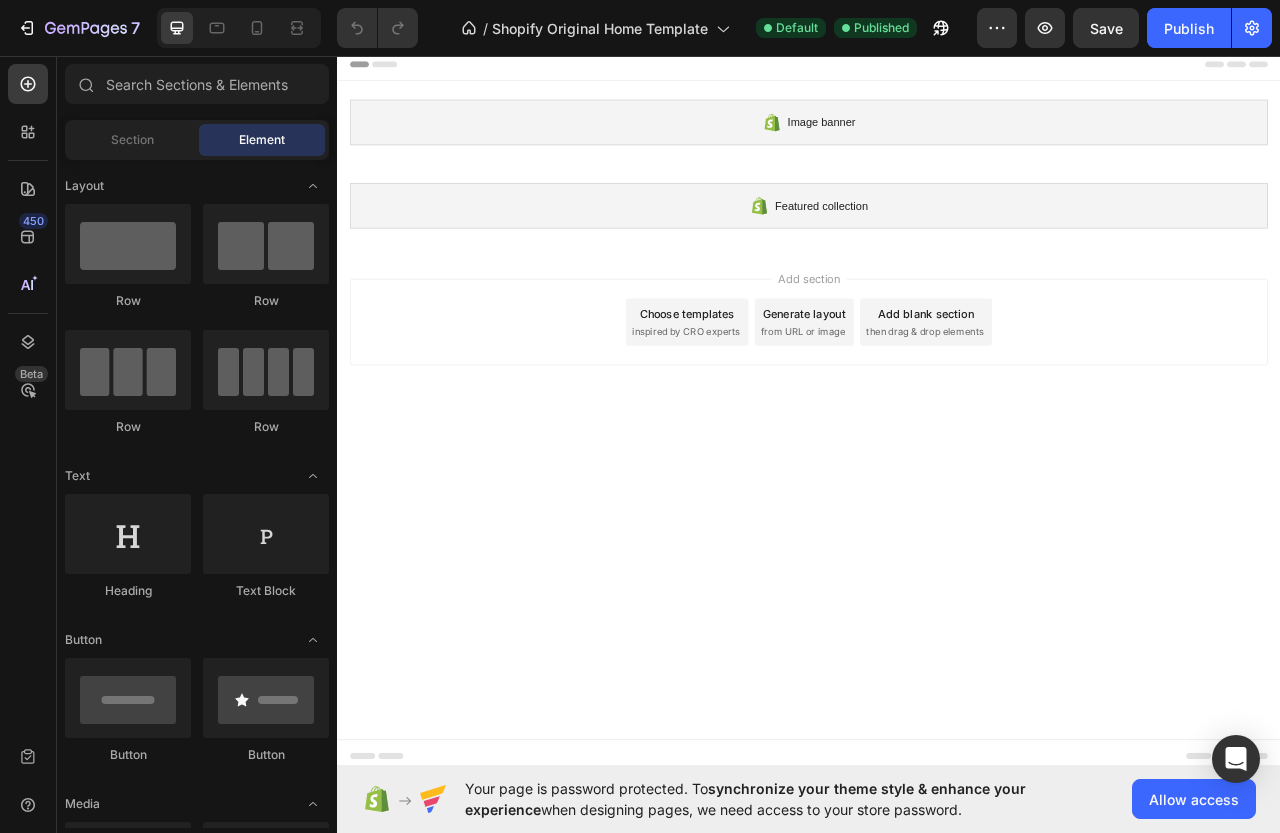 click on "Image banner Shopify section: Image banner Featured collection Shopify section: Featured collection Root Start with Sections from sidebar Add sections Add elements Start with Generating from URL or image Add section Choose templates inspired by CRO experts Generate layout from URL or image Add blank section then drag & drop elements" at bounding box center (937, 508) 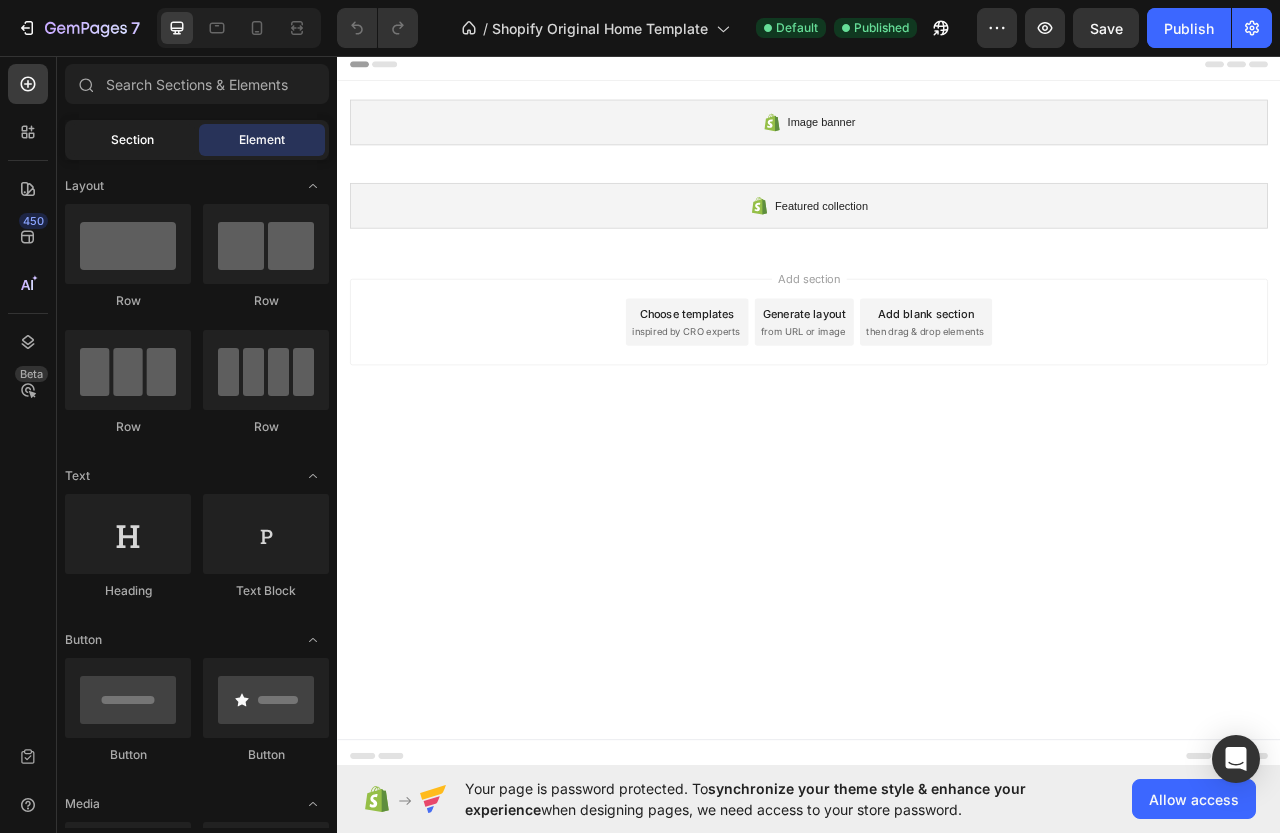 click on "Section" 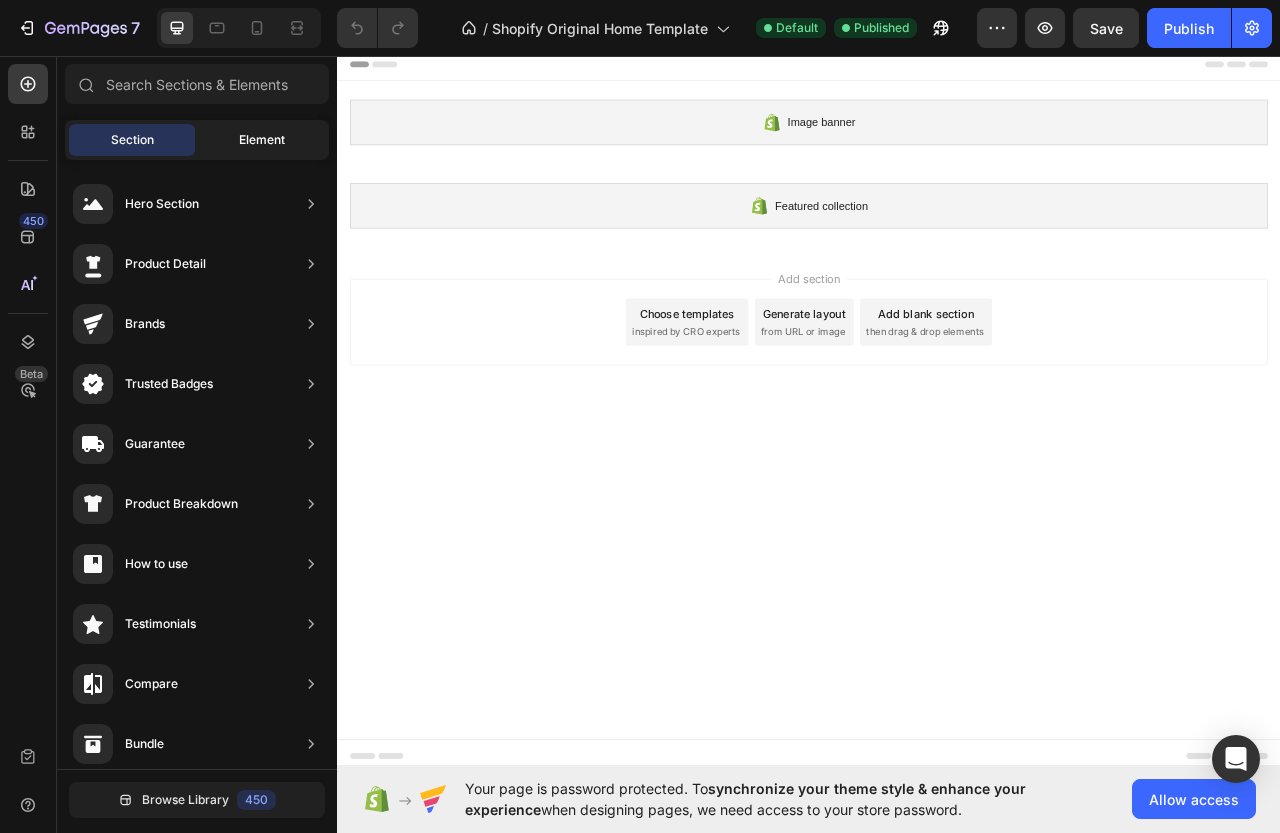 click on "Element" at bounding box center [262, 140] 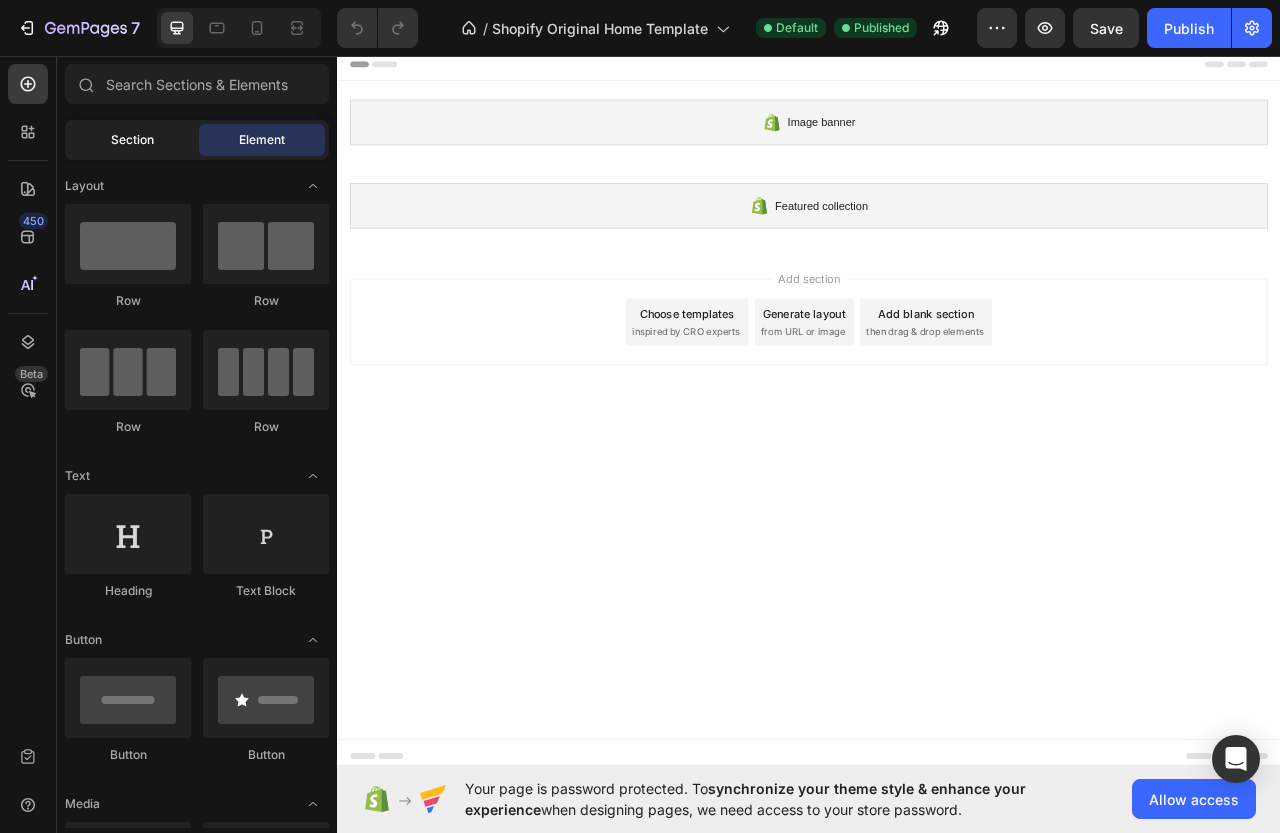 click on "Section" 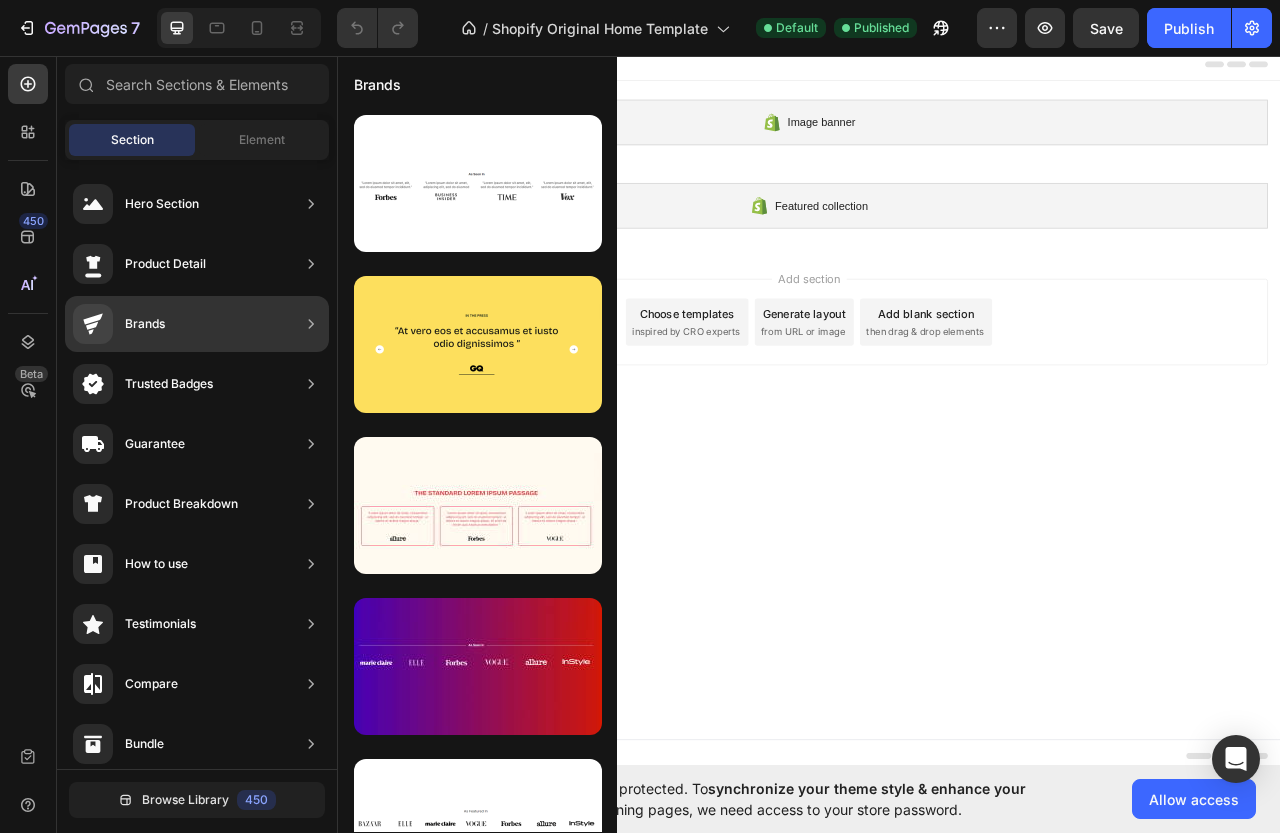 click on "Trusted Badges" 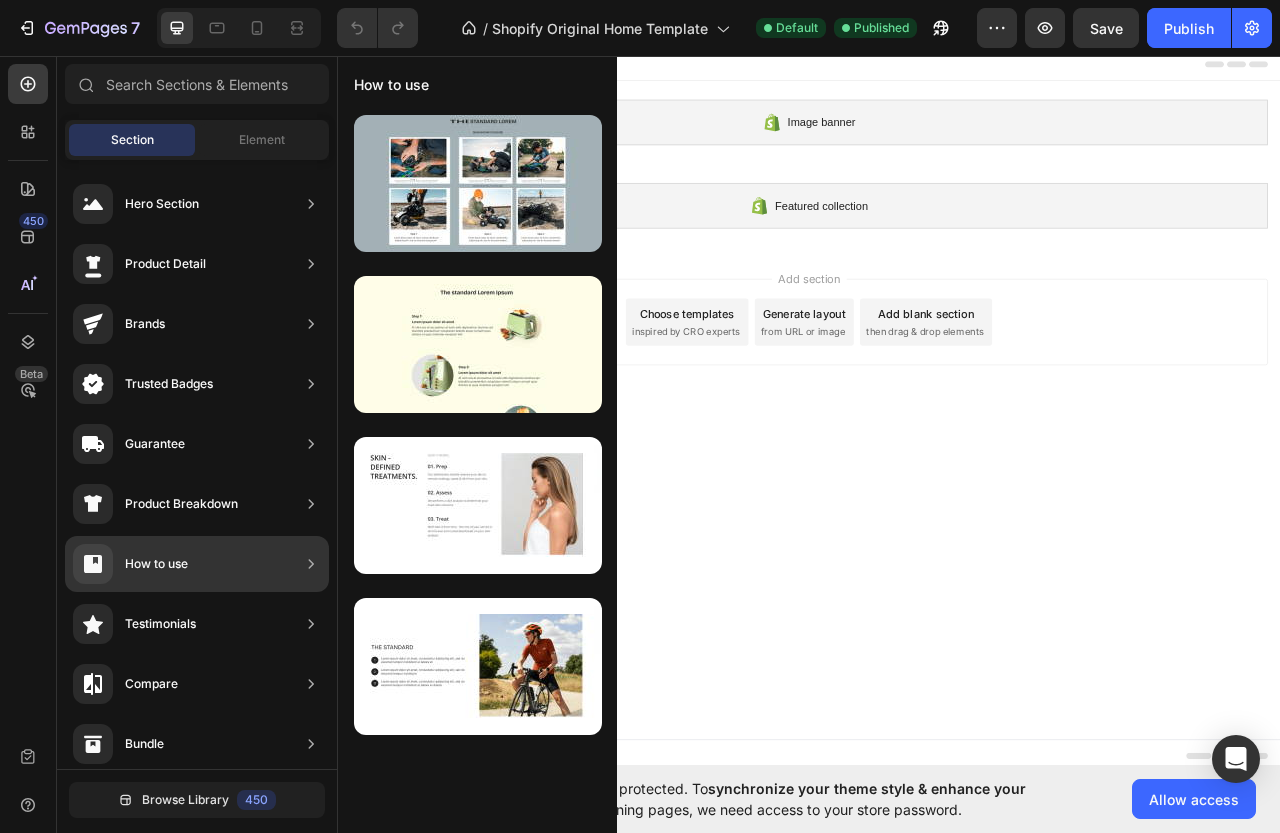 scroll, scrollTop: 0, scrollLeft: 0, axis: both 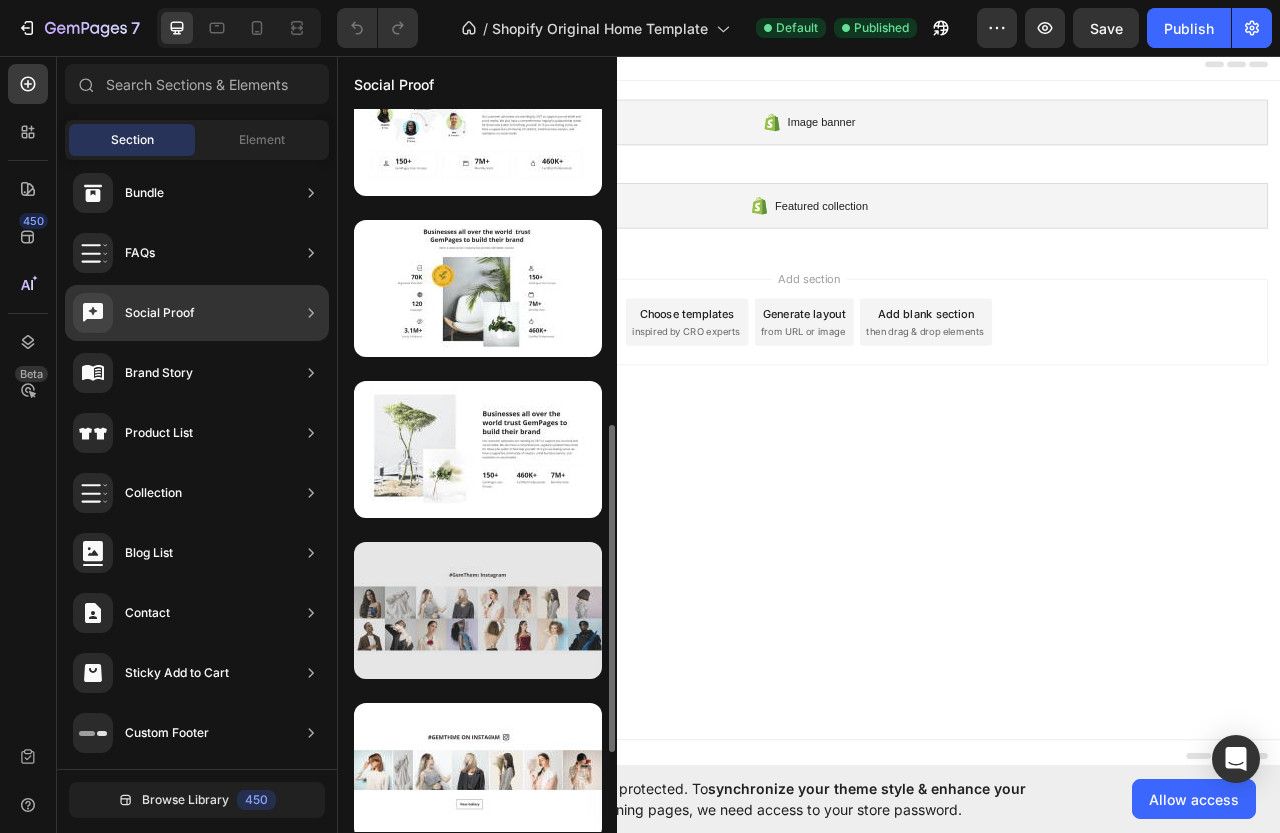 click at bounding box center (478, 610) 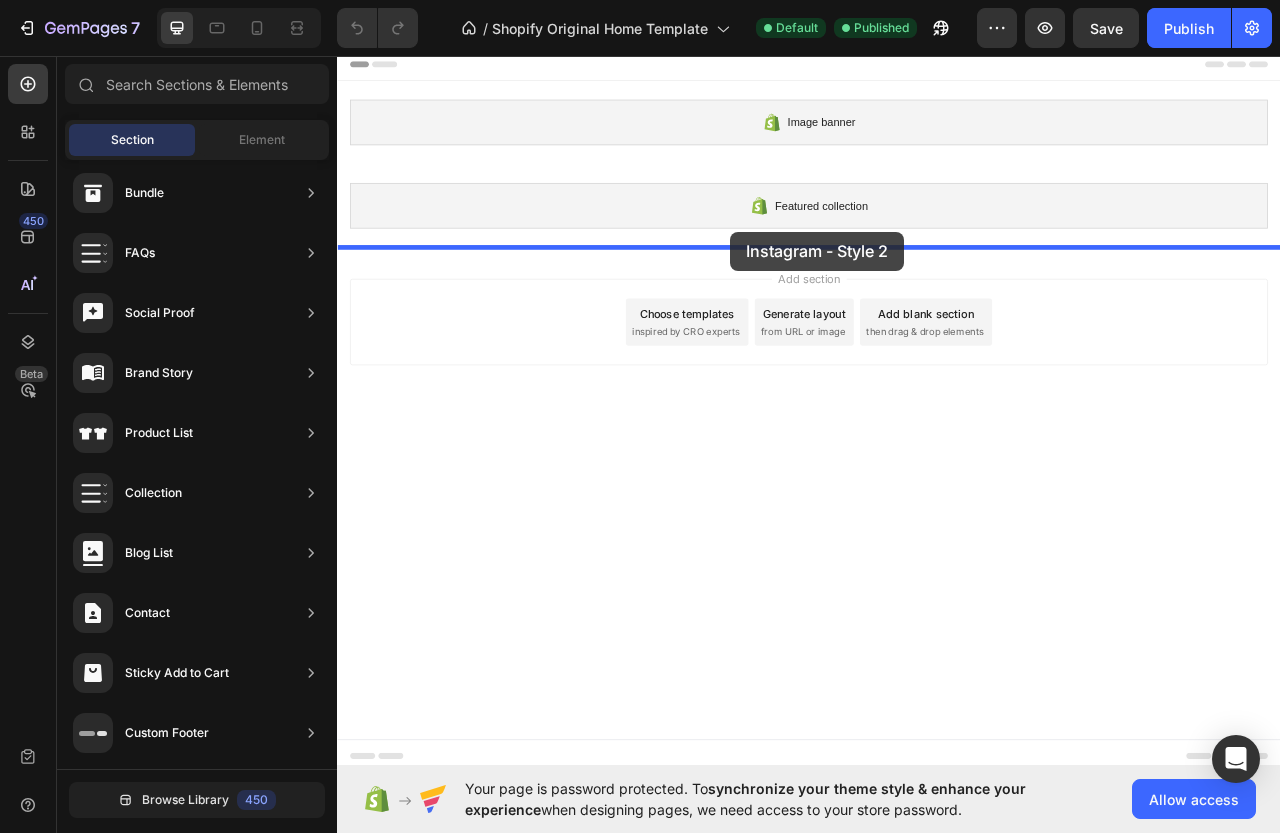 drag, startPoint x: 871, startPoint y: 671, endPoint x: 837, endPoint y: 281, distance: 391.47925 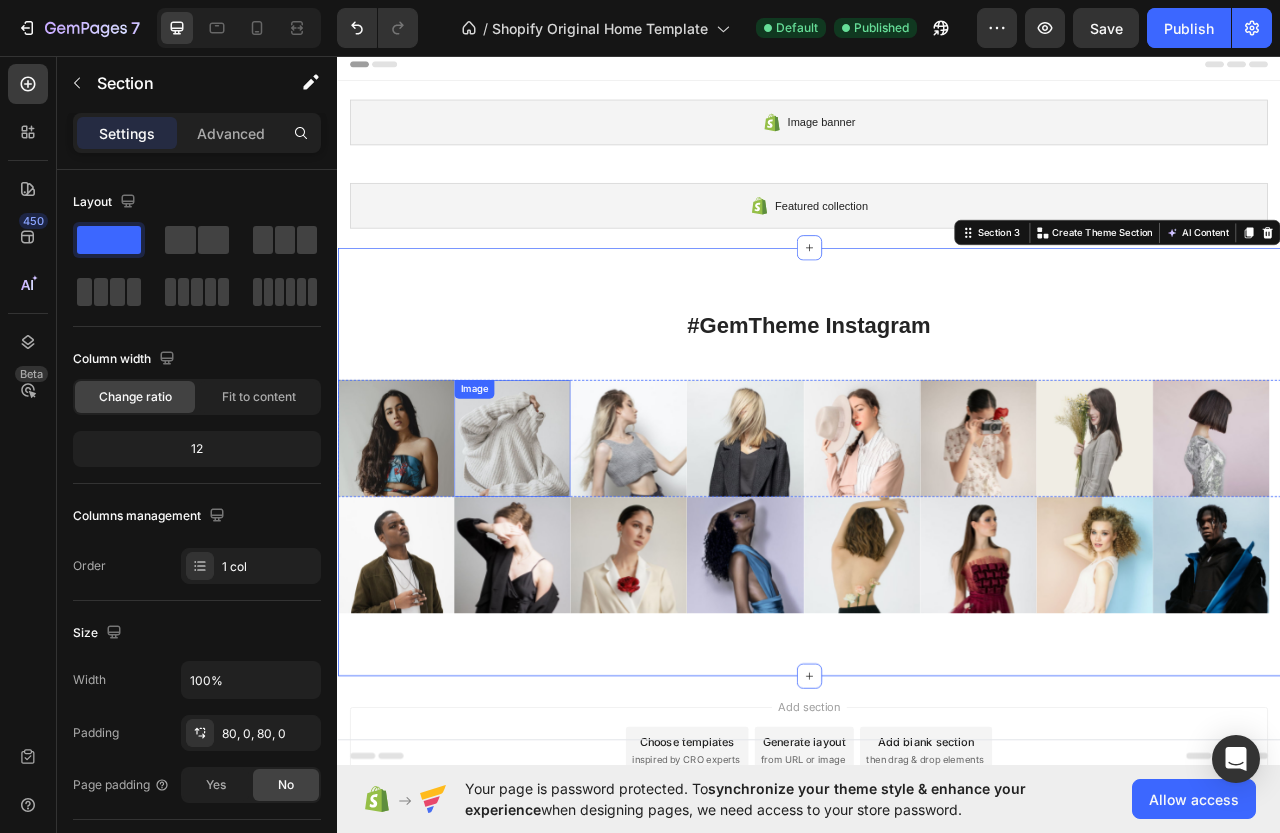 click at bounding box center [559, 543] 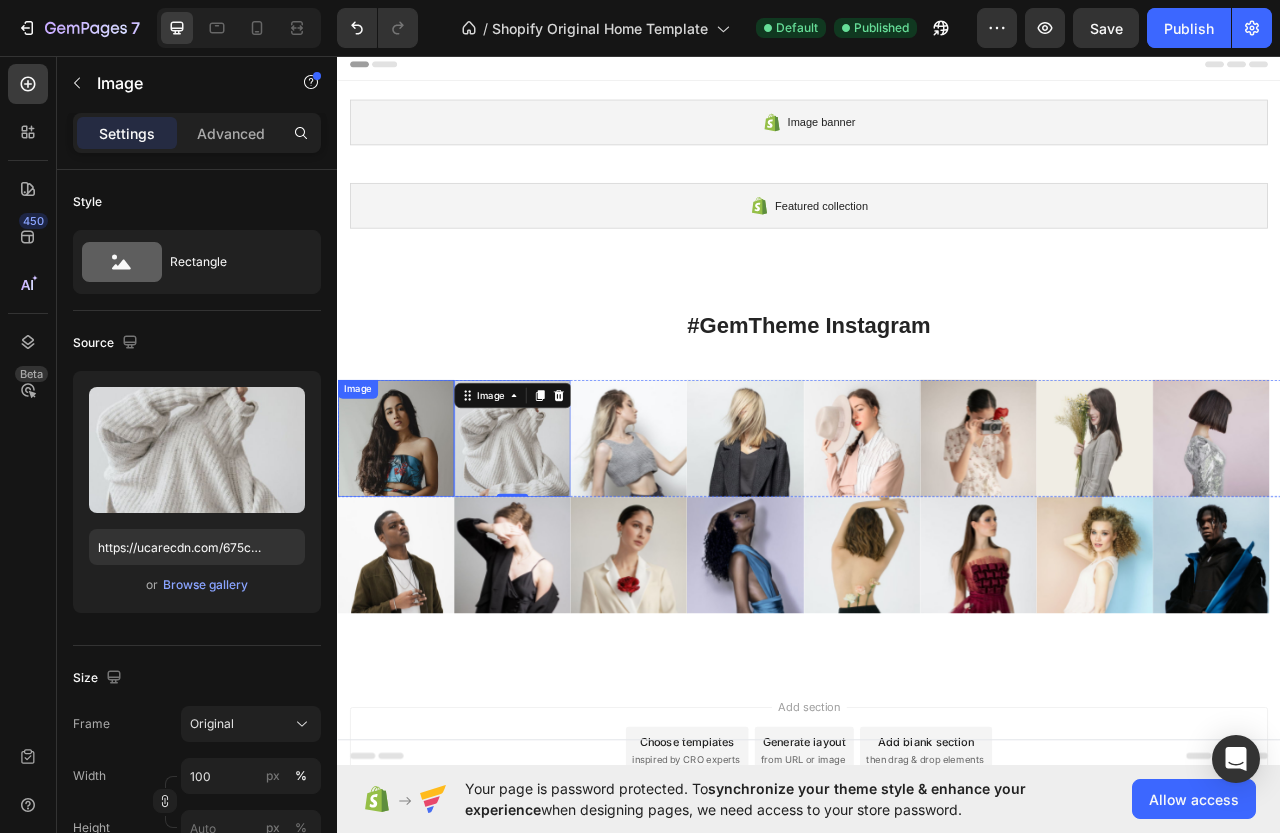 click at bounding box center (411, 543) 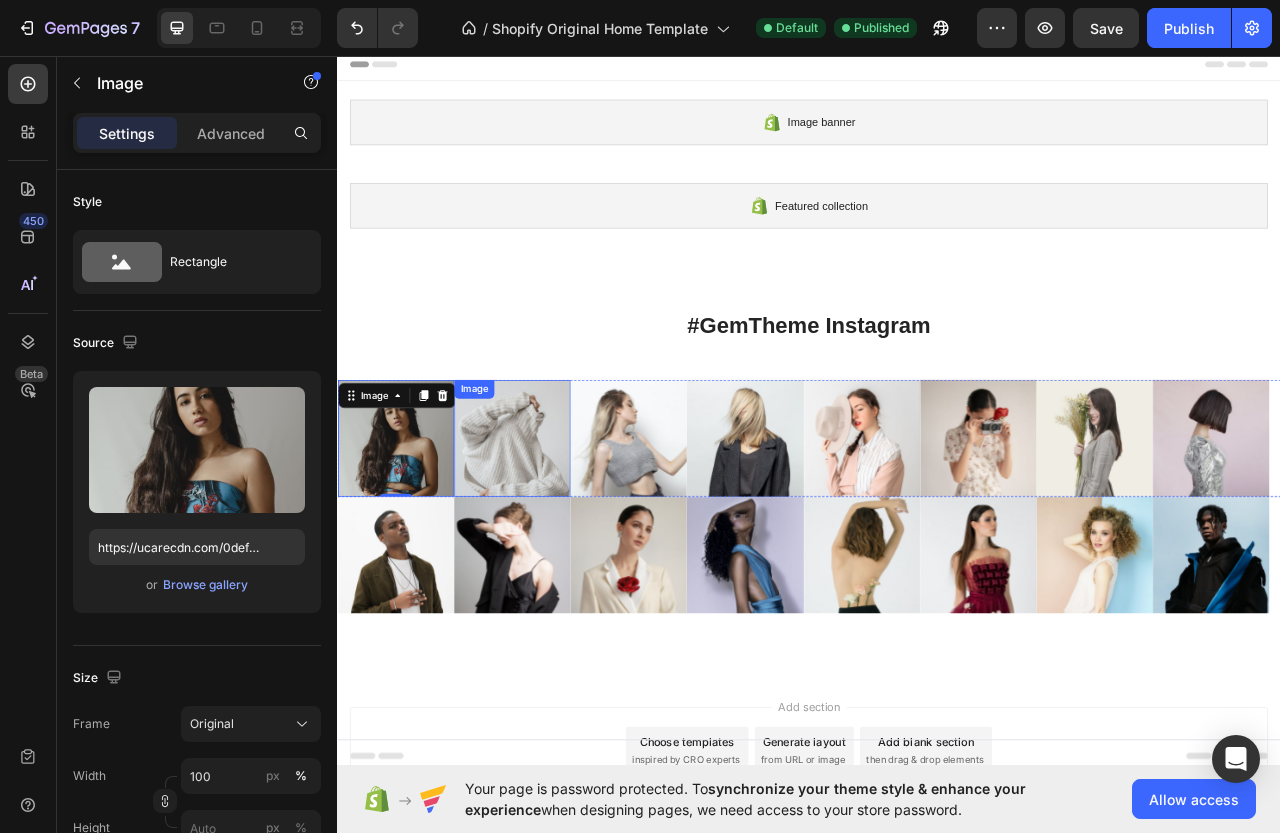 click at bounding box center [559, 543] 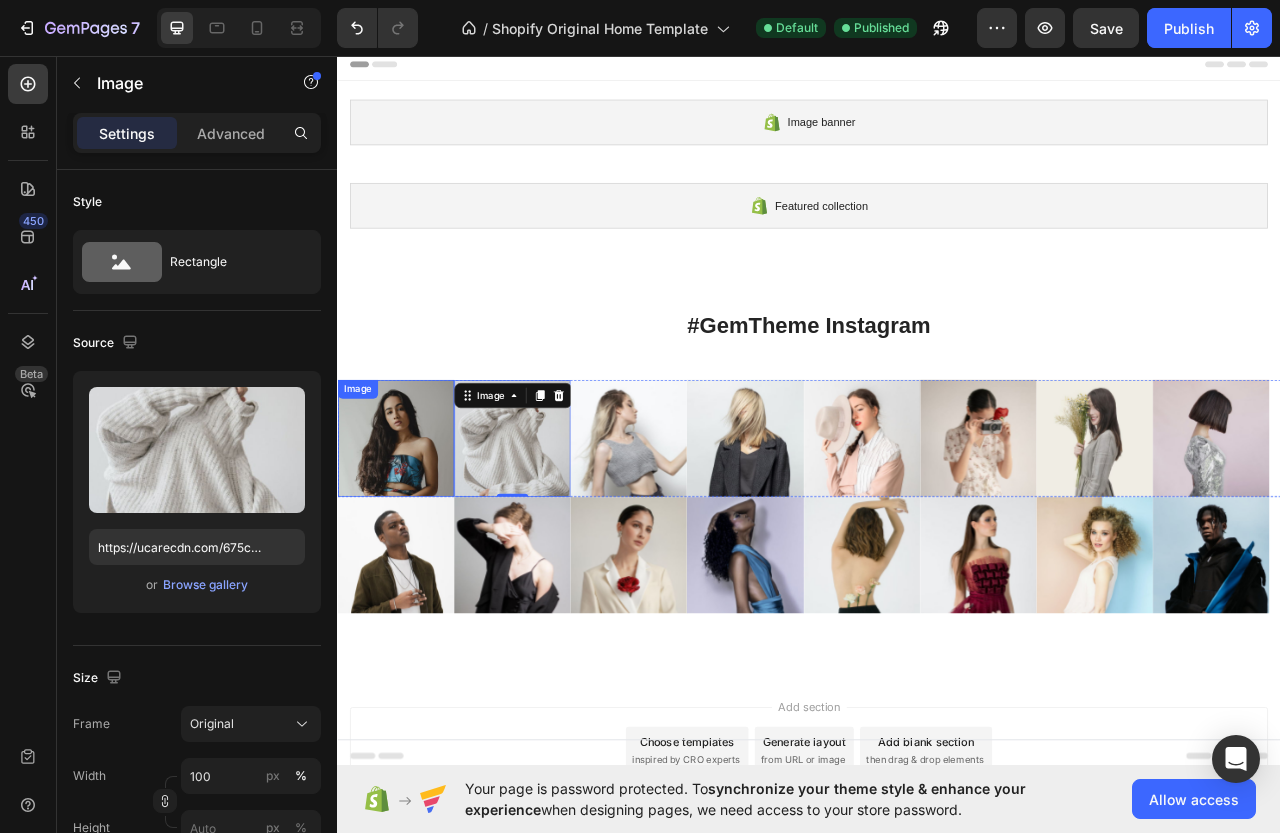 click at bounding box center (411, 543) 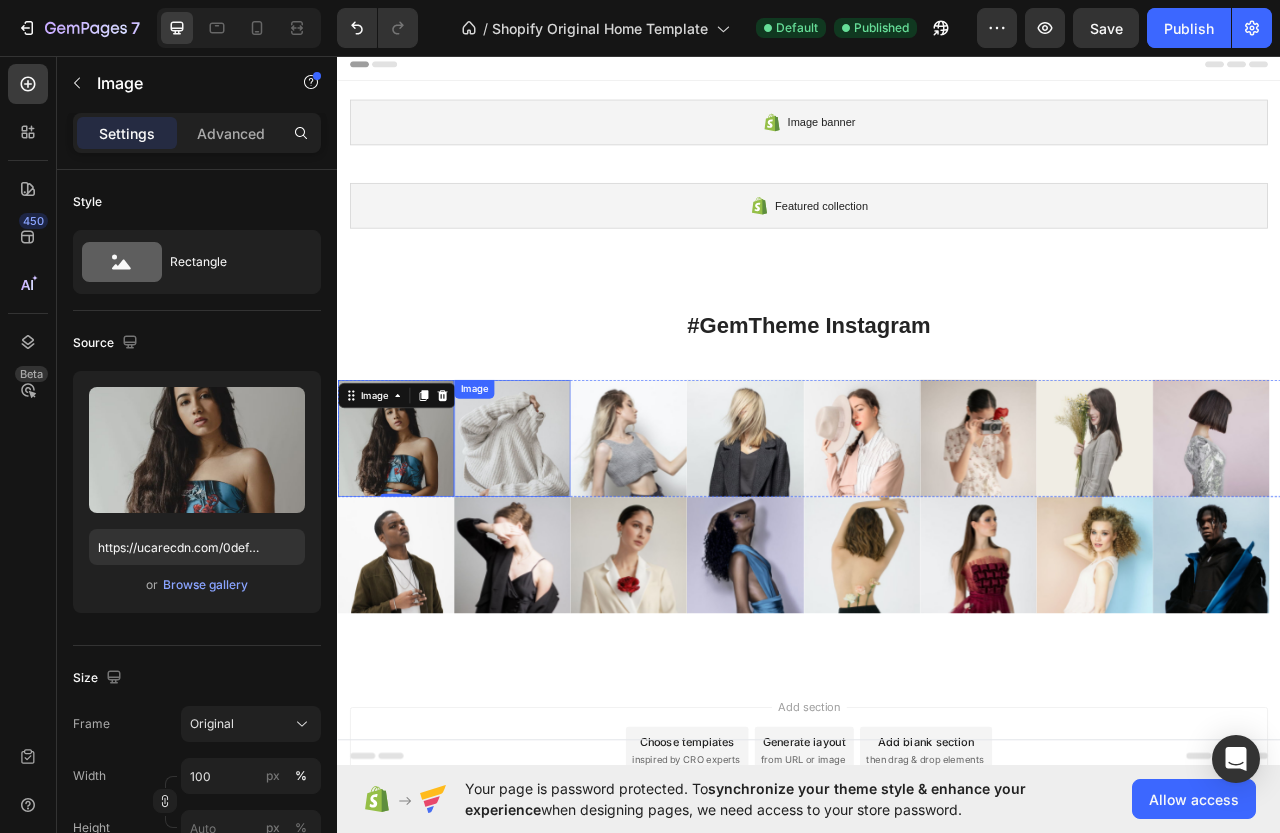 click at bounding box center [559, 543] 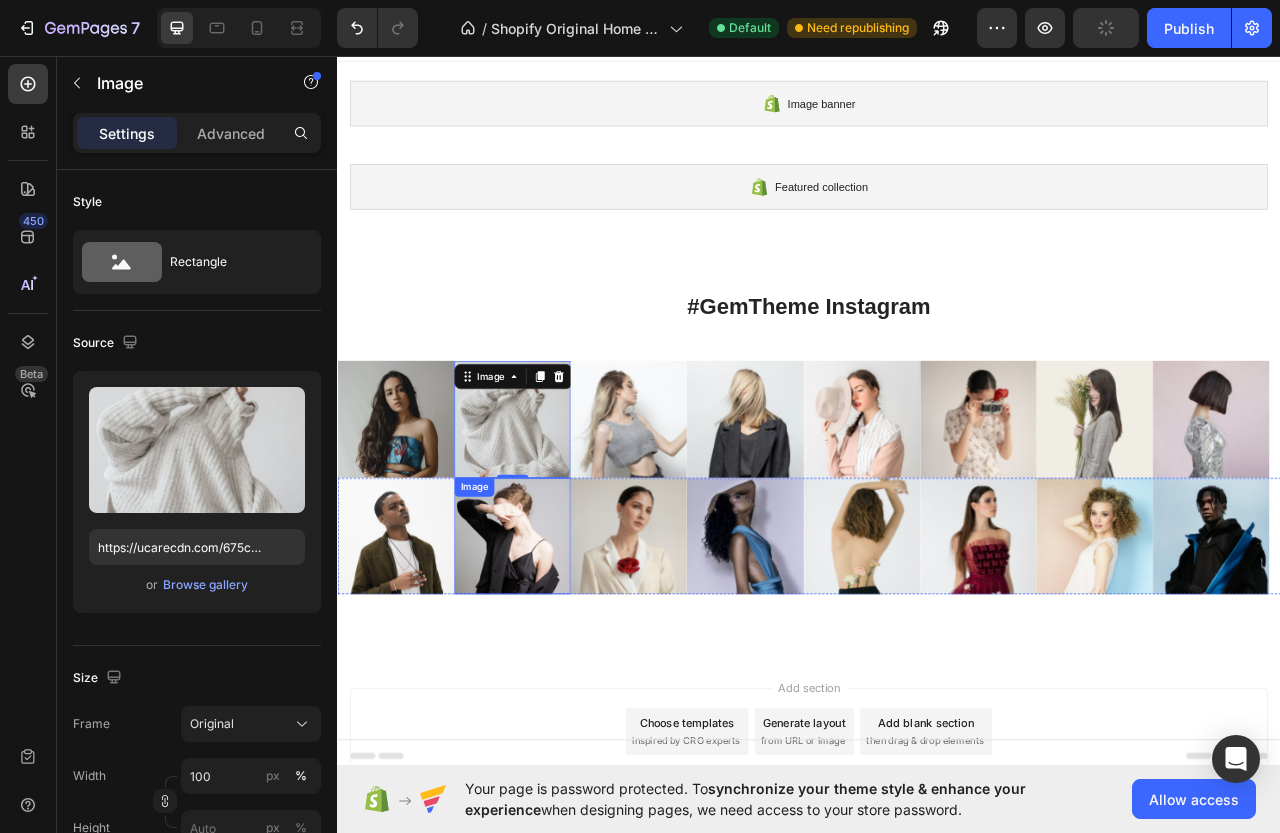 scroll, scrollTop: 0, scrollLeft: 0, axis: both 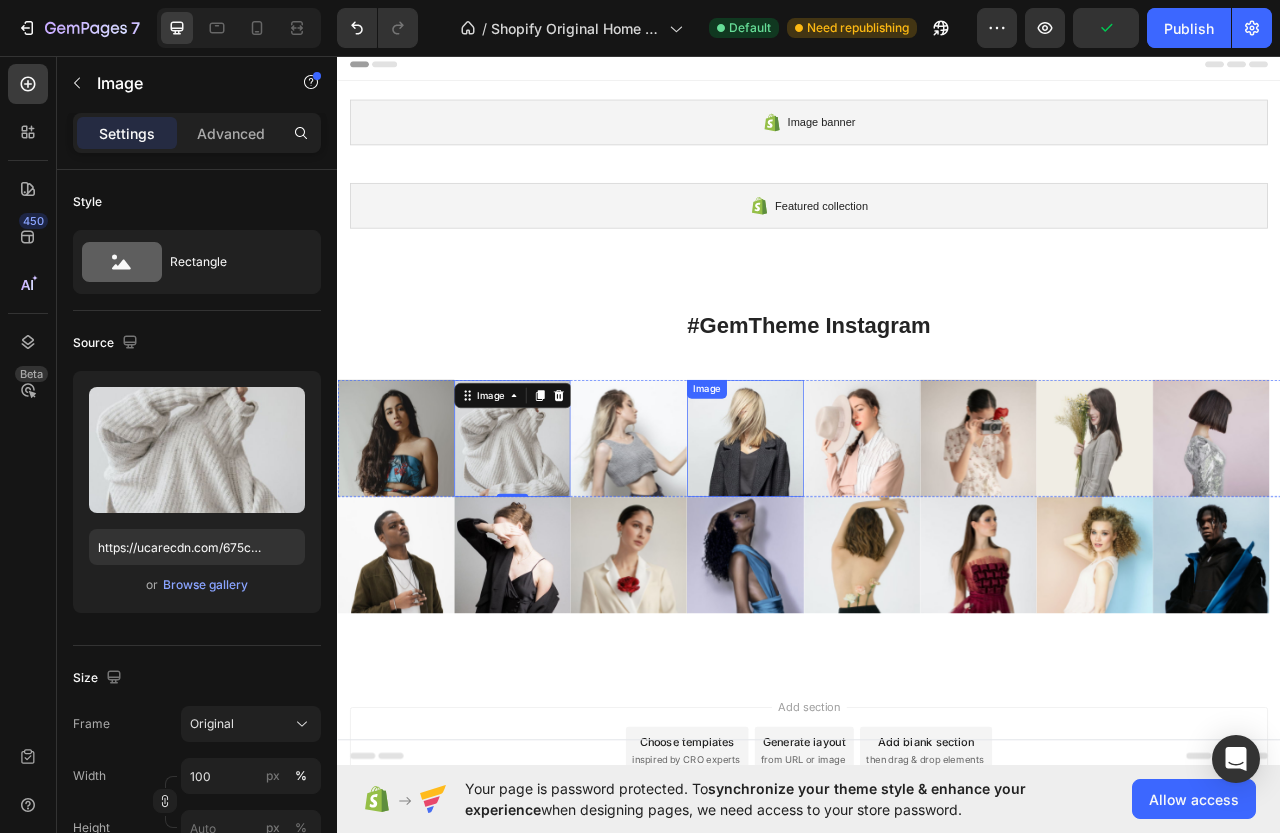 click at bounding box center [855, 543] 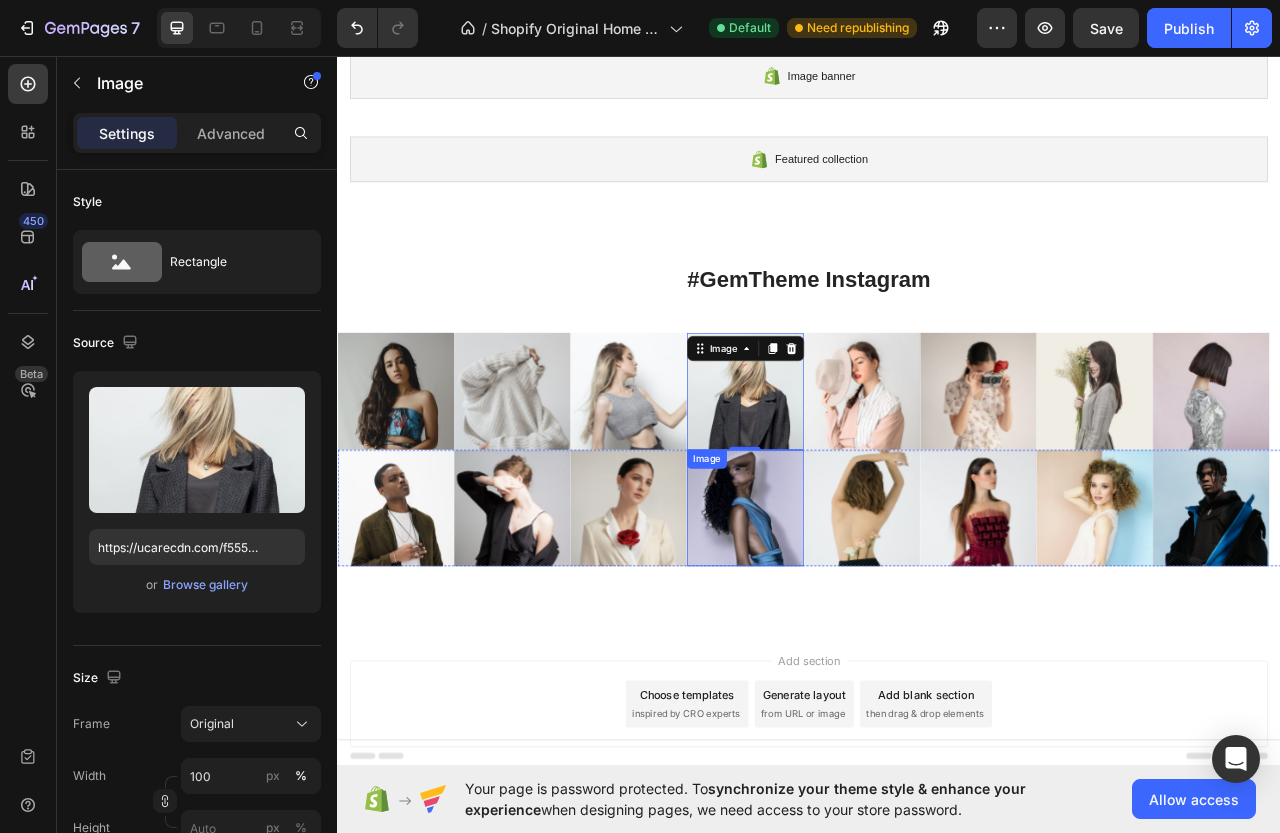 scroll, scrollTop: 75, scrollLeft: 0, axis: vertical 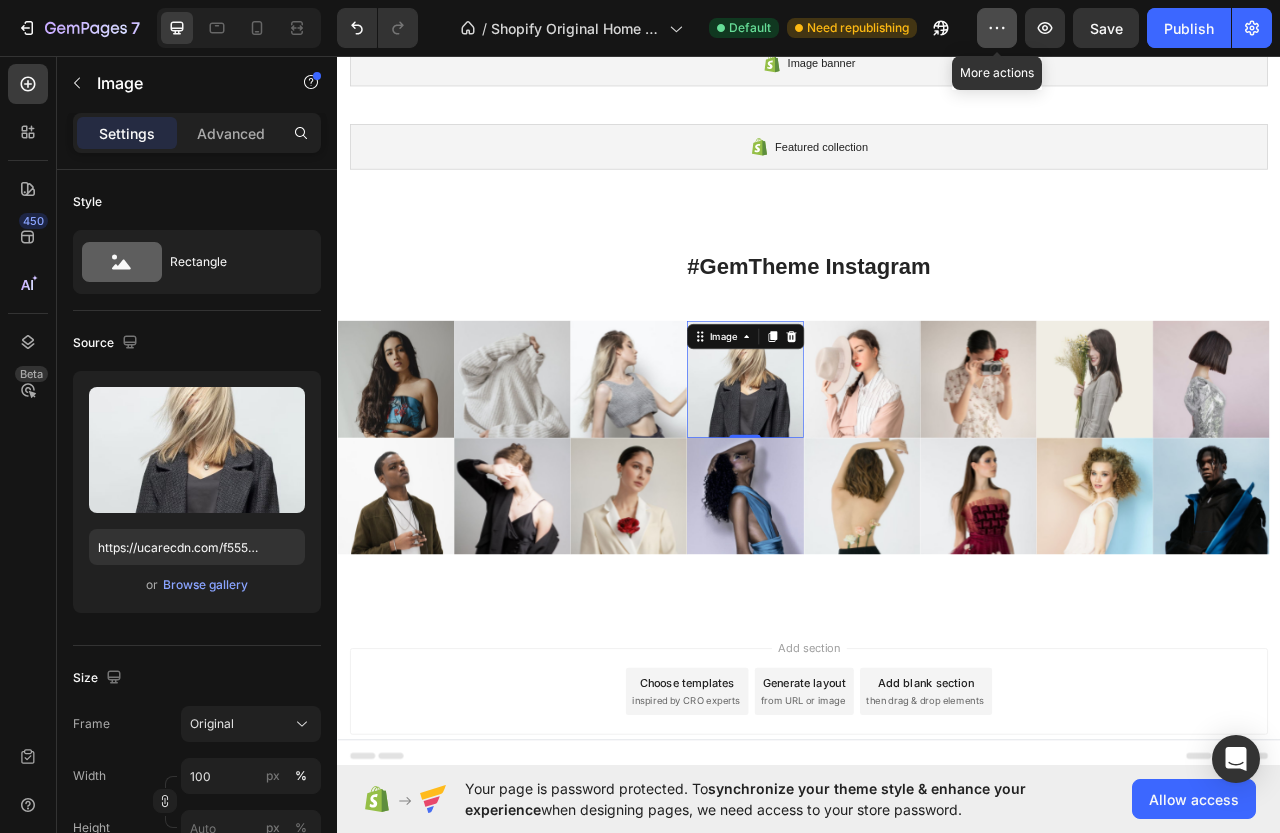 click 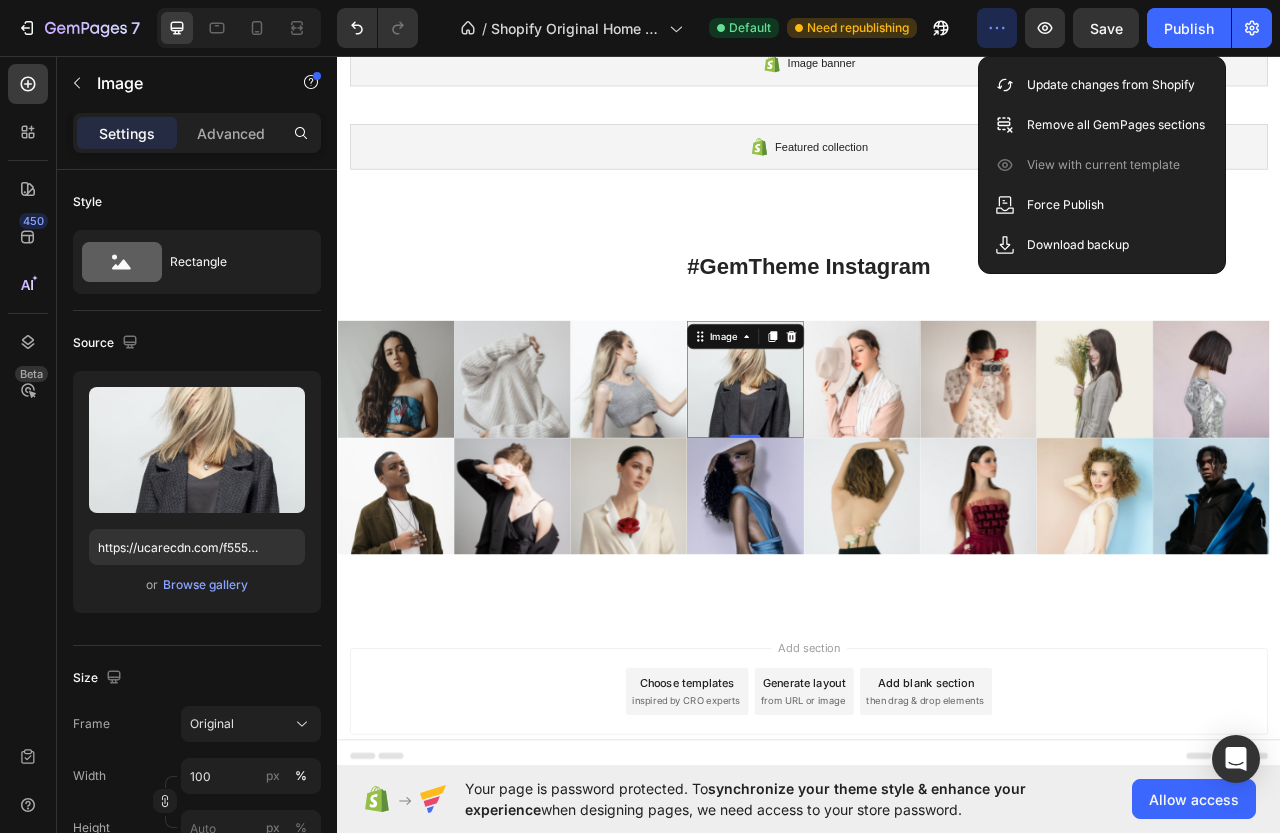 click 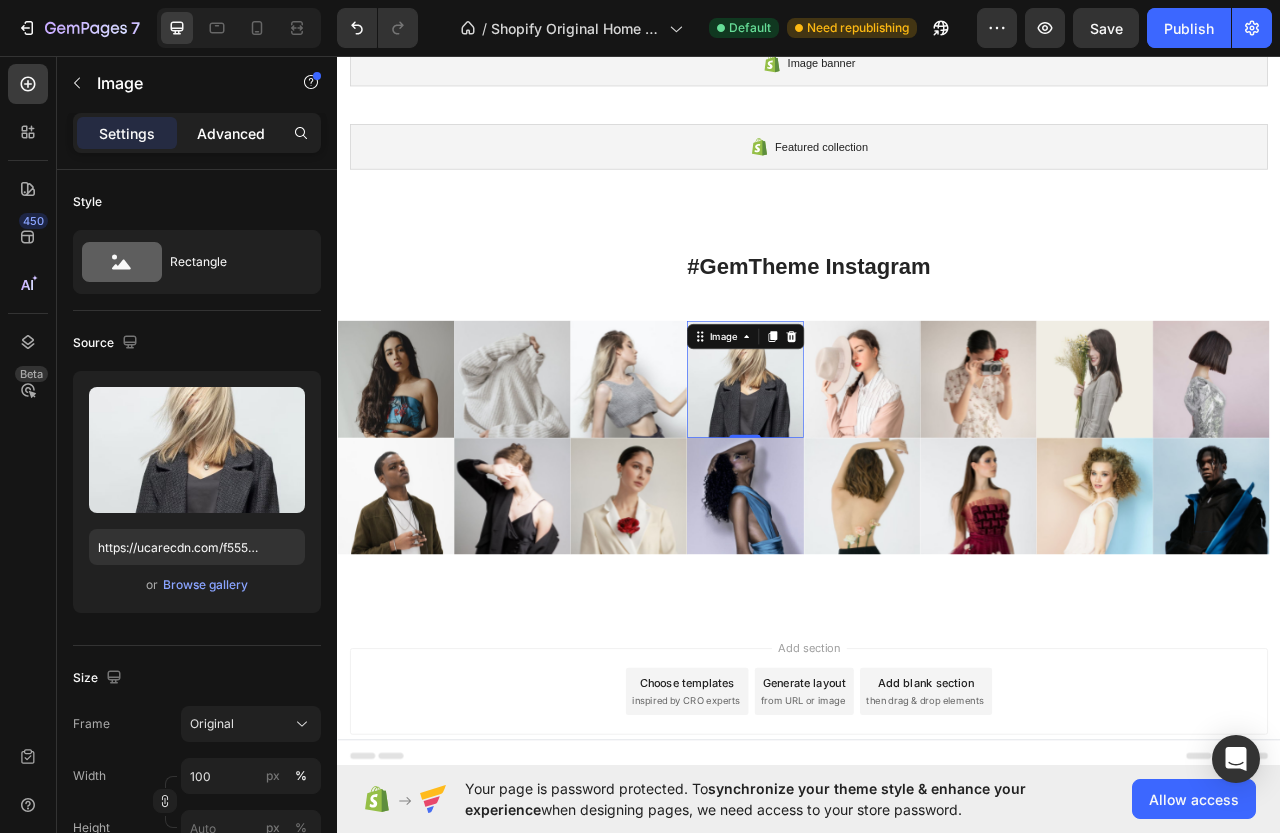click on "Advanced" at bounding box center (231, 133) 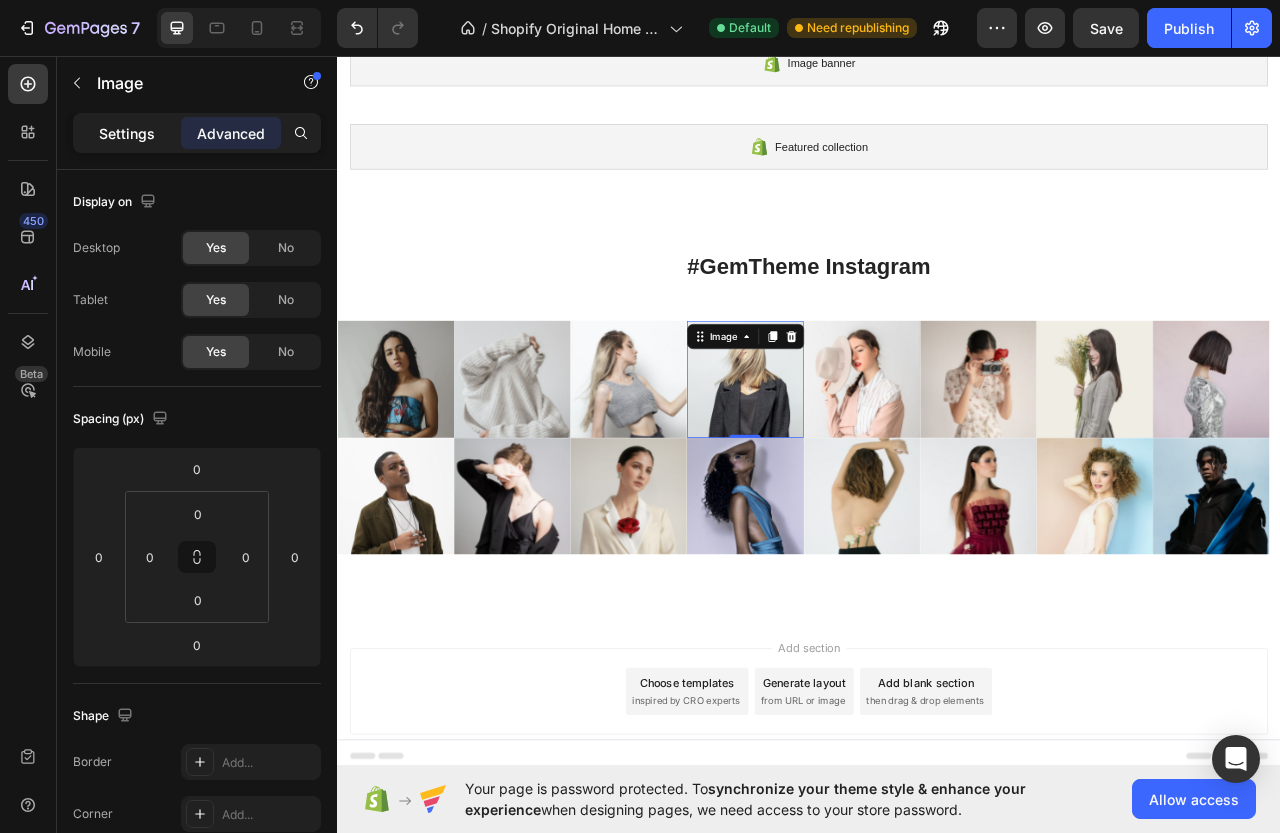 click on "Settings" at bounding box center [127, 133] 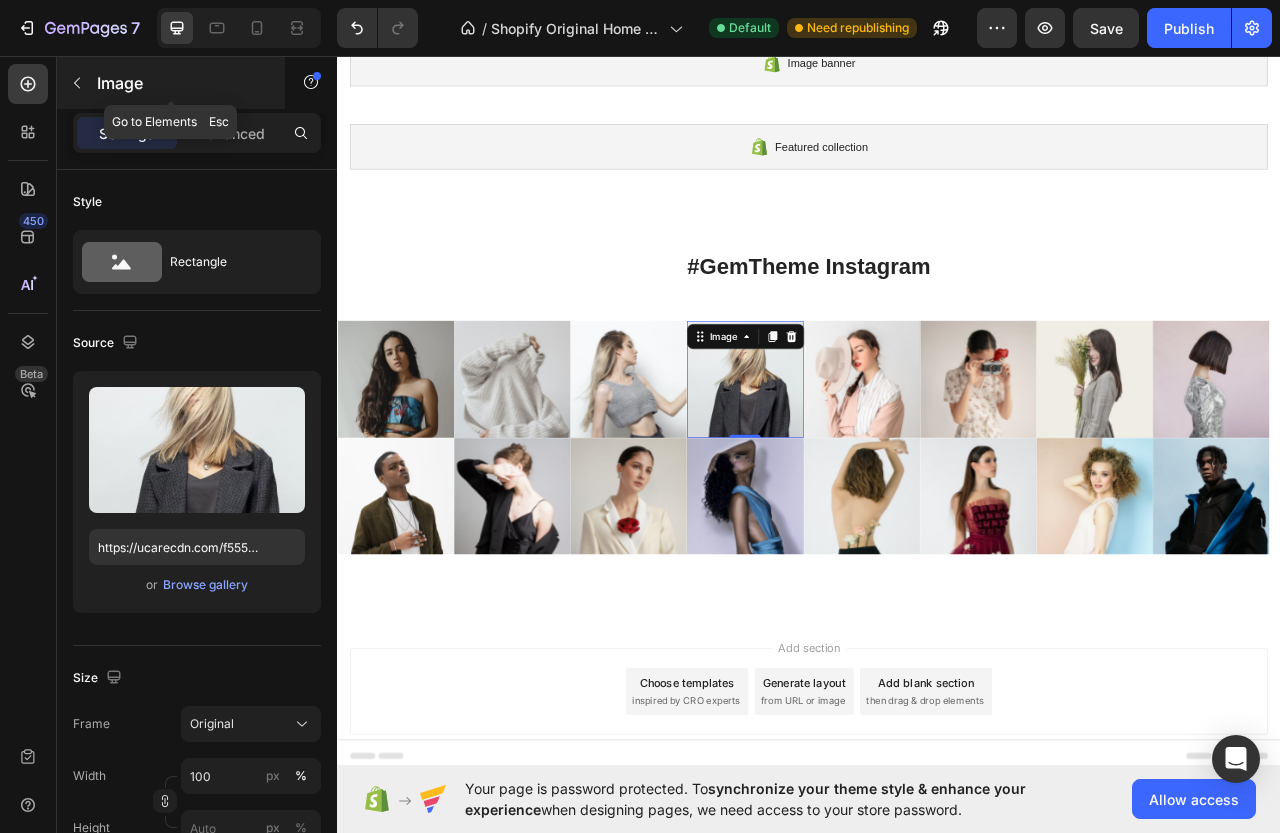 click 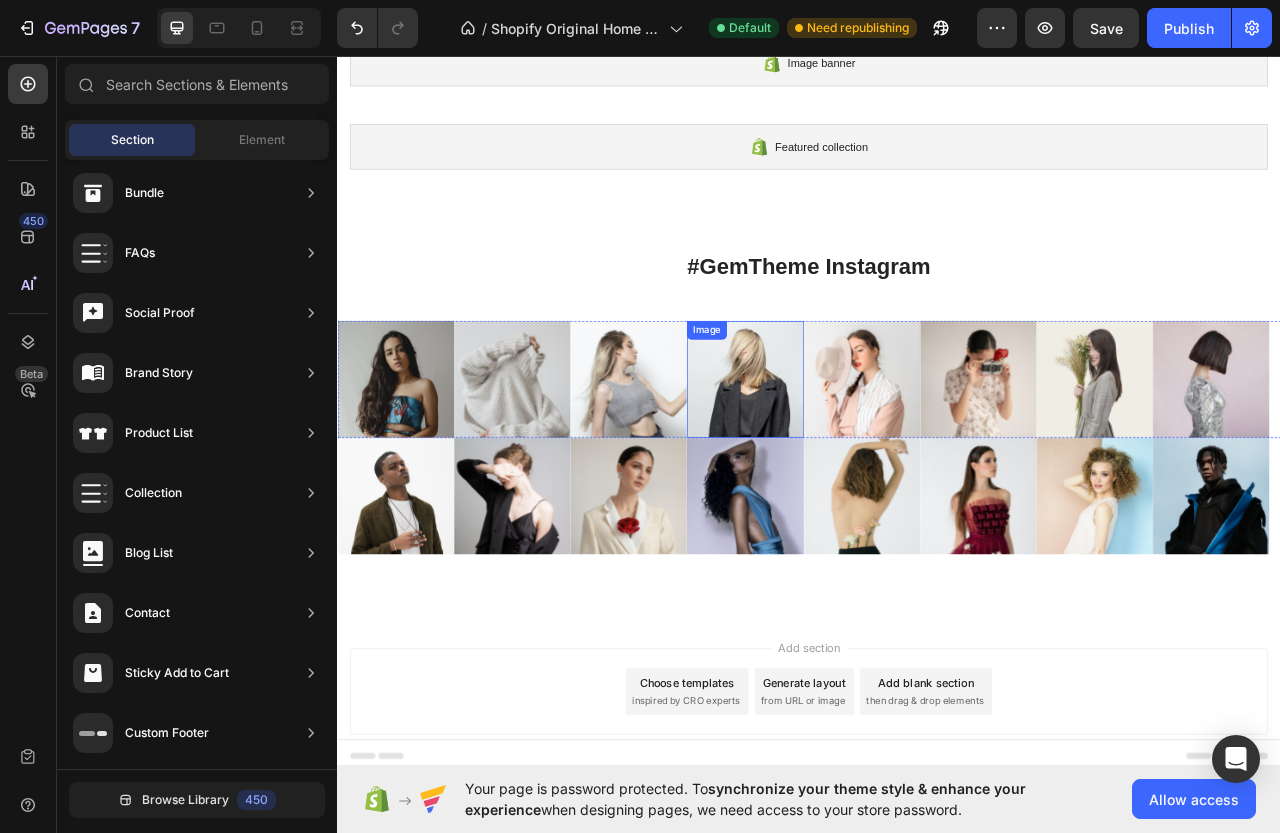 click at bounding box center (855, 468) 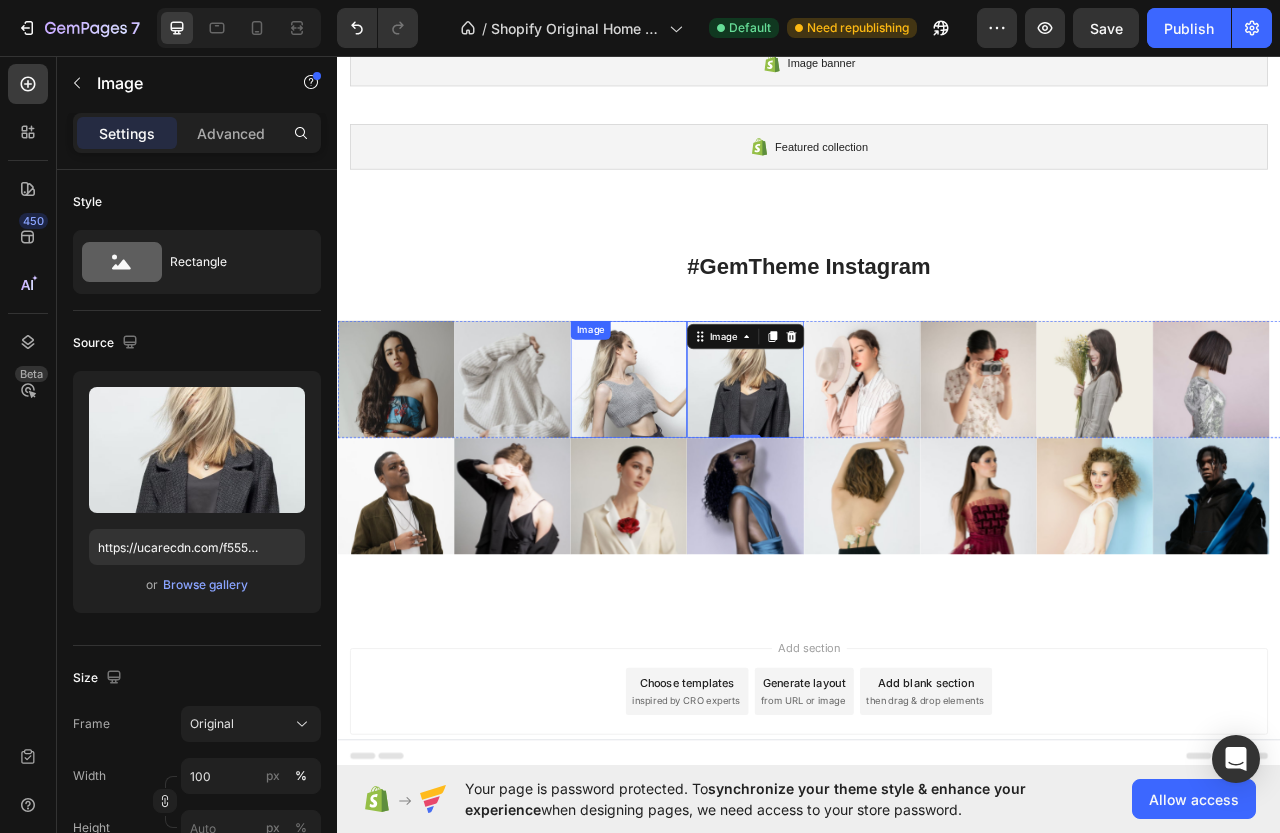 click at bounding box center (559, 468) 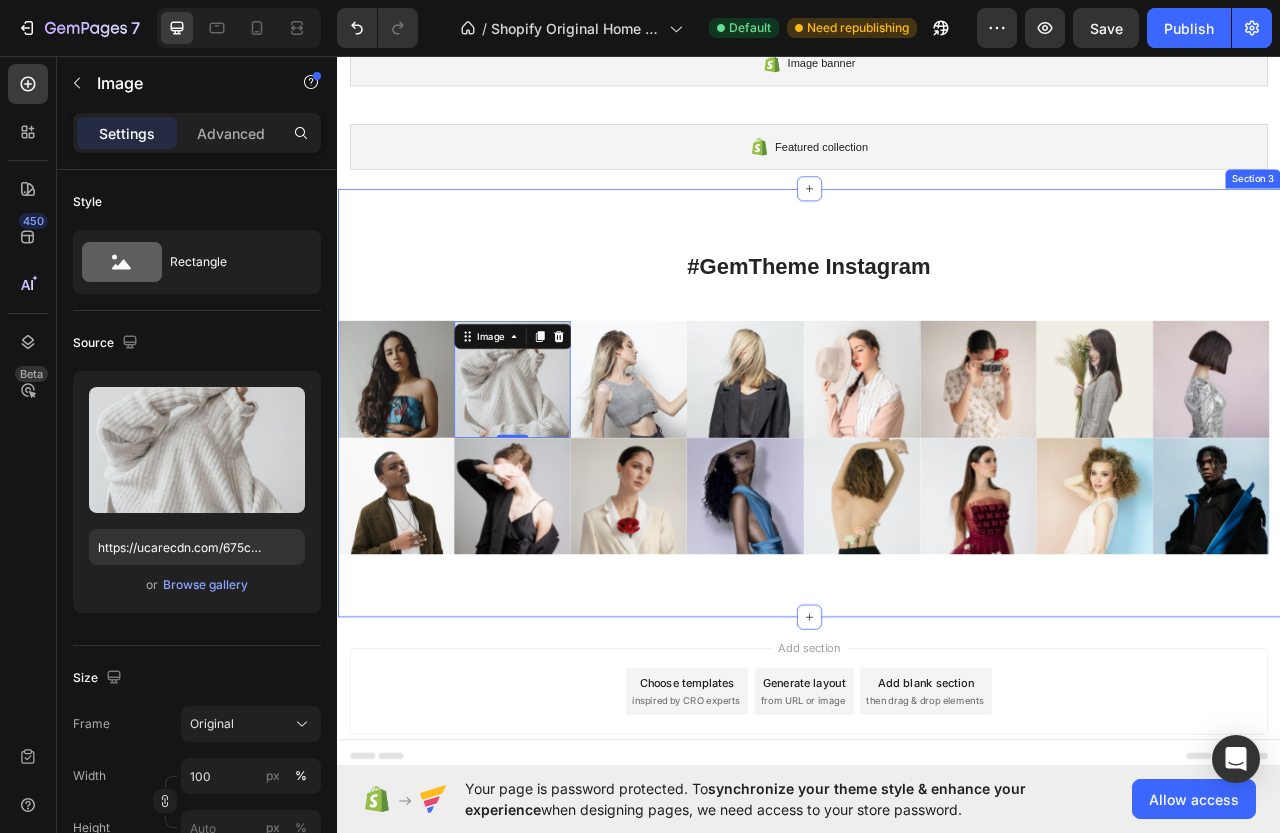 click on "#GemTheme Instagram Heading Row Image Image   0 Image Image Image Image Image Image Carousel Image Image Image Image Image Image Image Image Carousel" at bounding box center (937, 498) 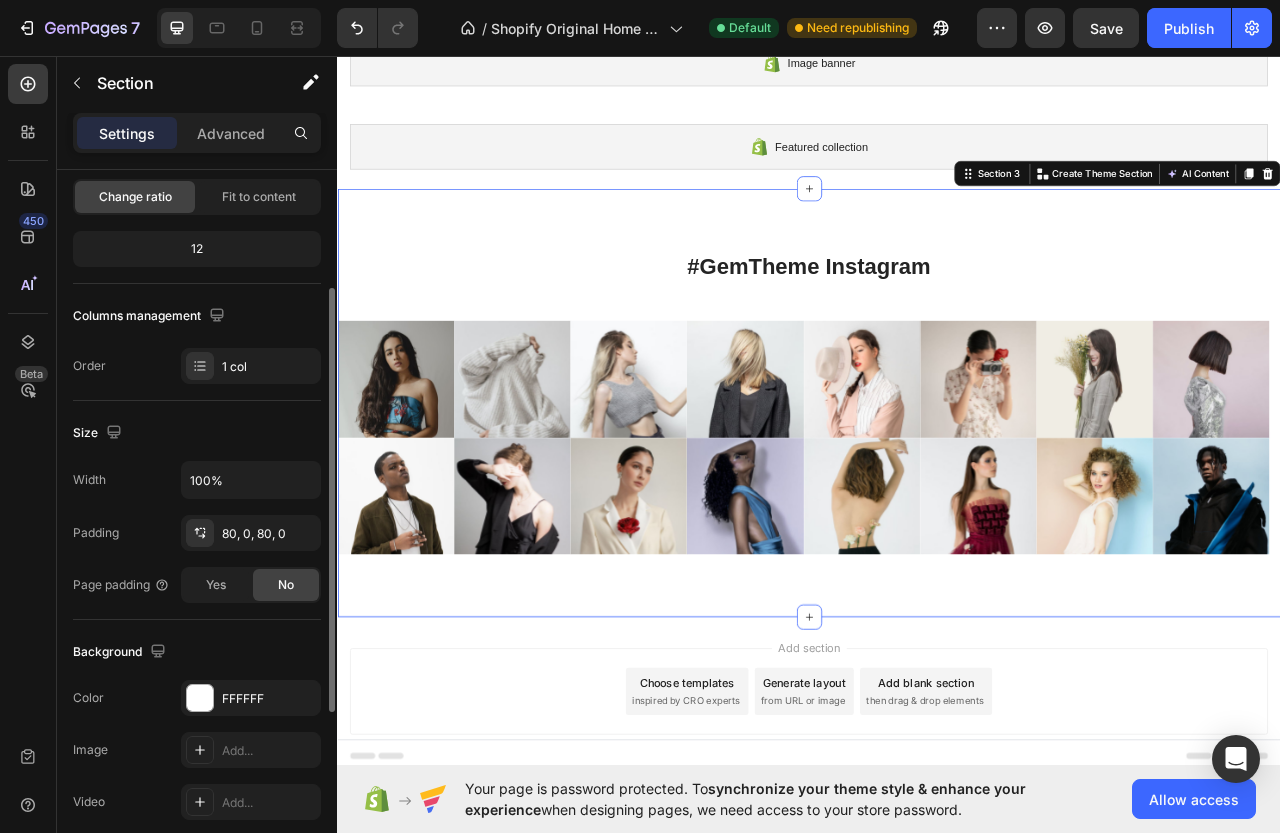 scroll, scrollTop: 0, scrollLeft: 0, axis: both 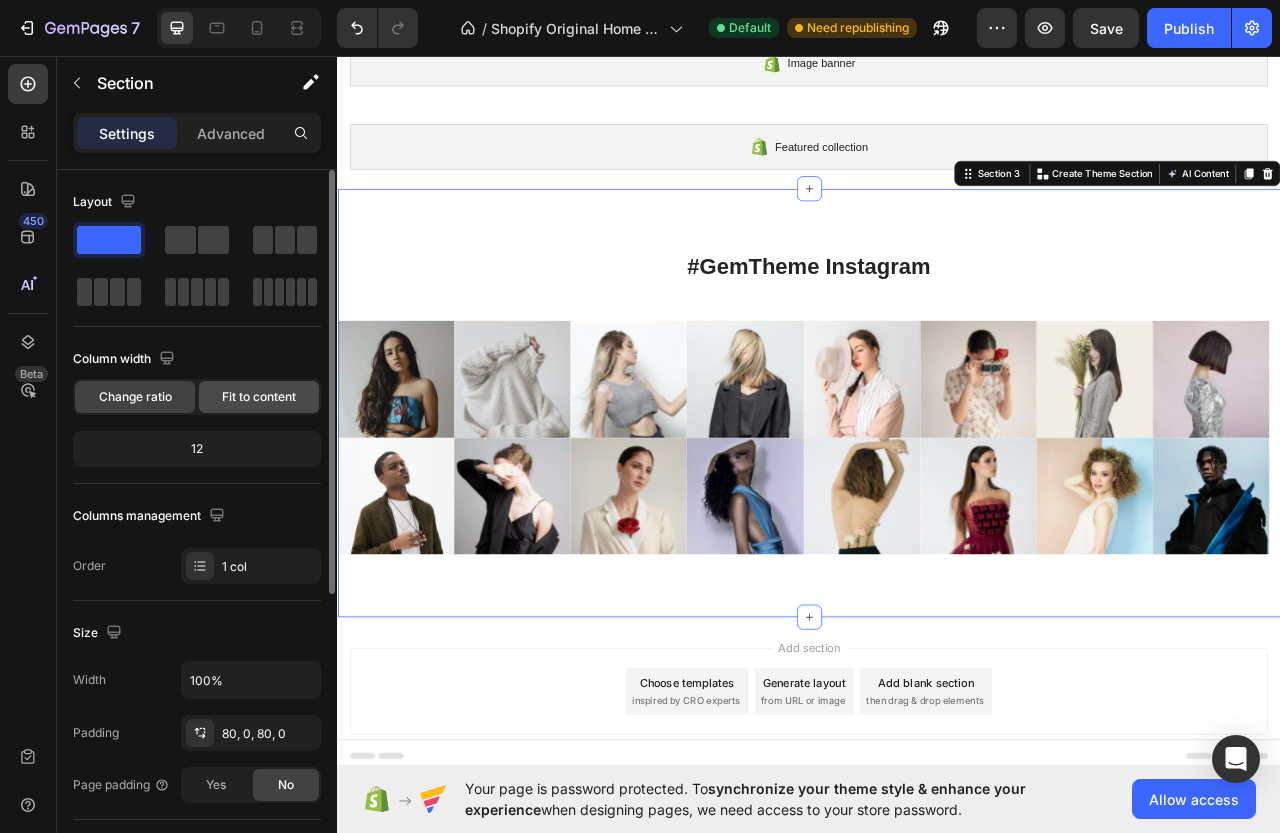 click on "Fit to content" 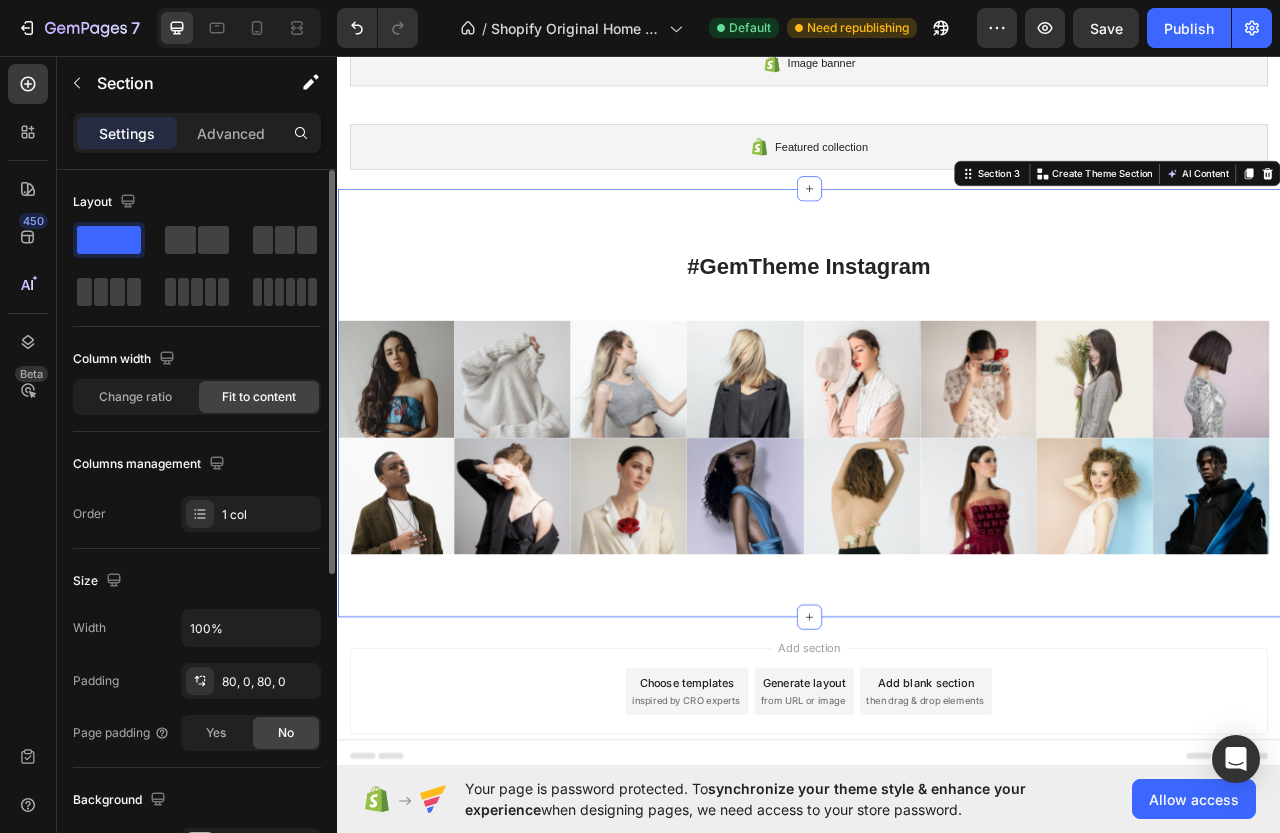 scroll, scrollTop: 0, scrollLeft: 0, axis: both 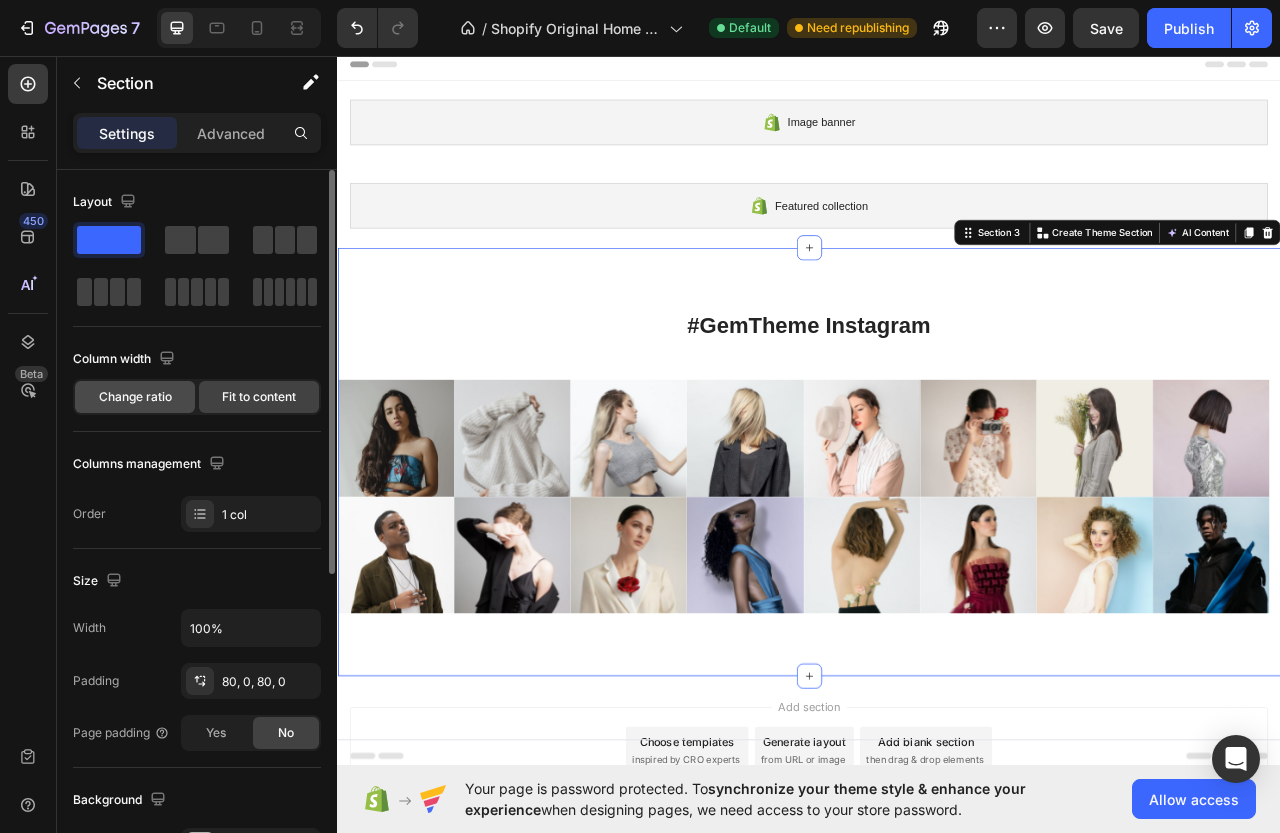 click on "Change ratio" 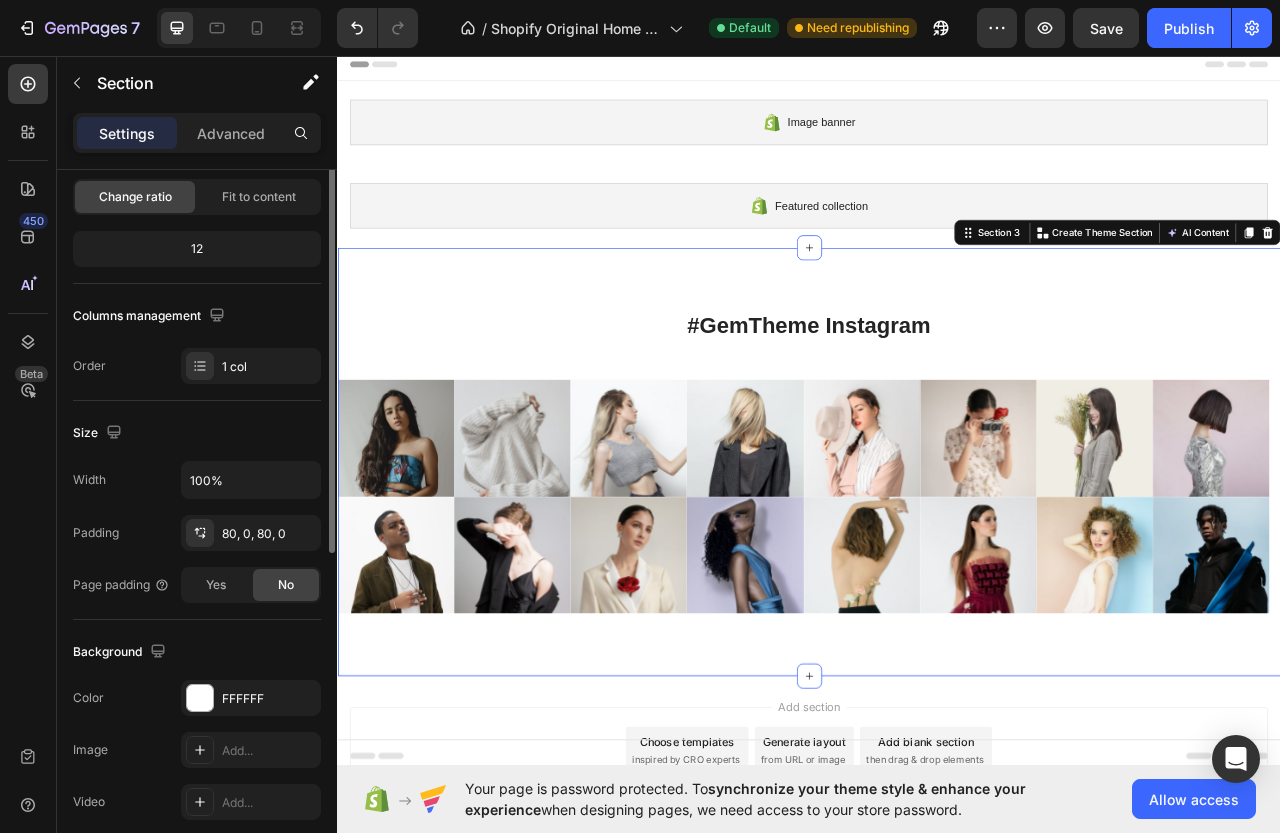 scroll, scrollTop: 0, scrollLeft: 0, axis: both 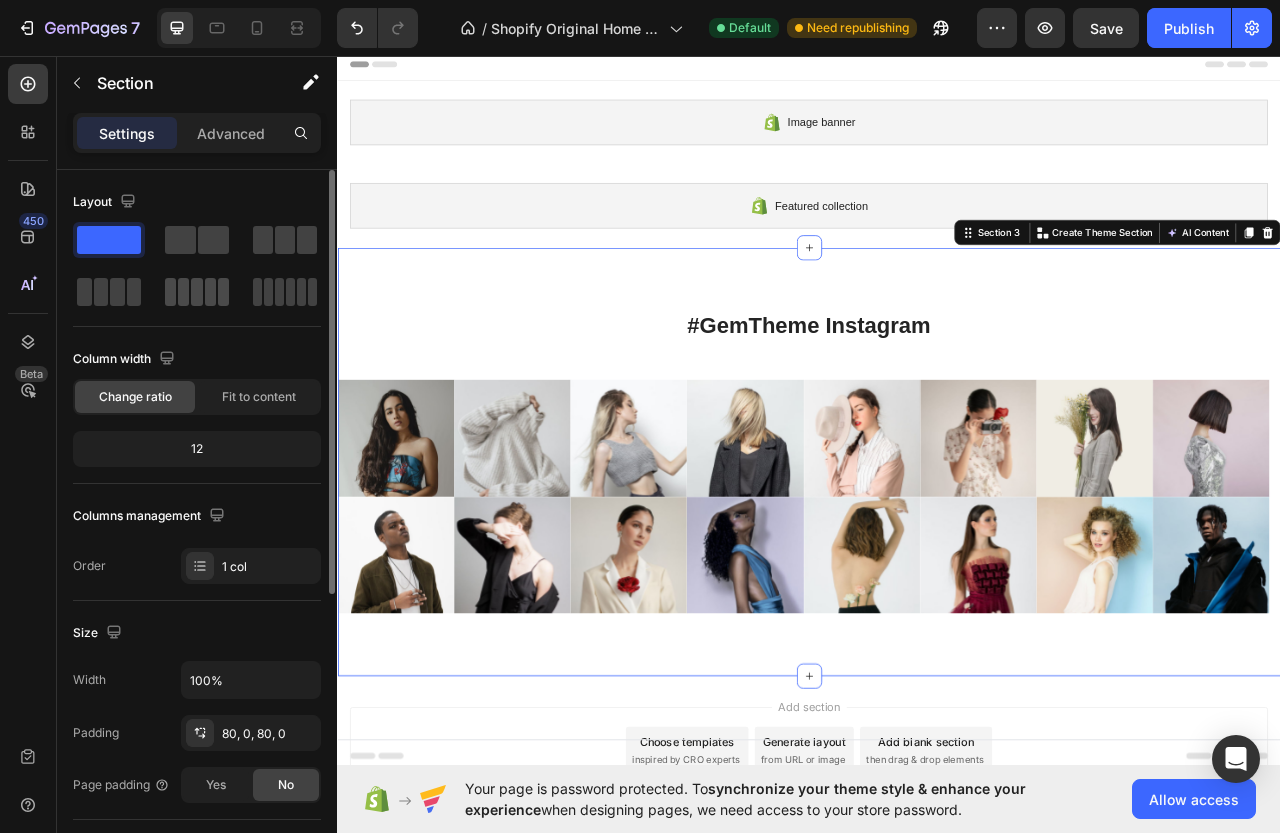click 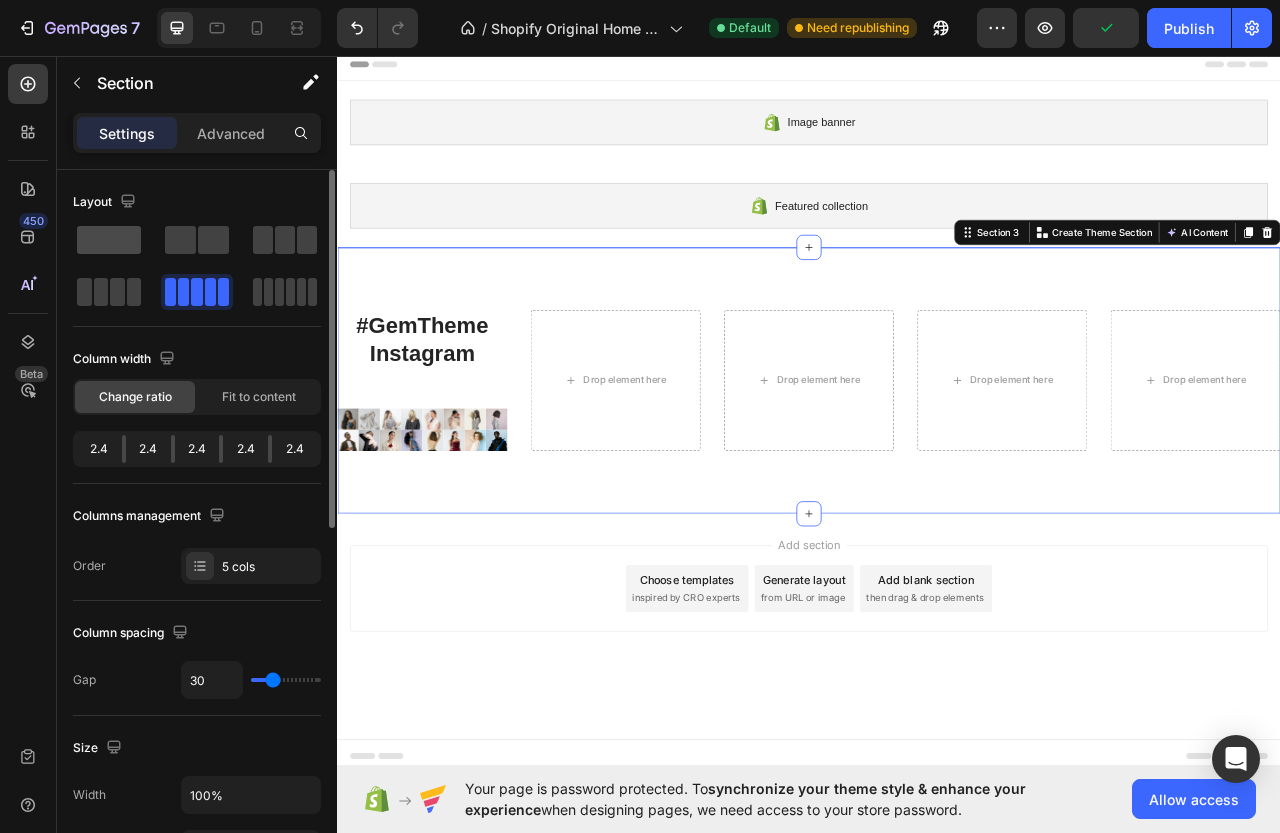 click 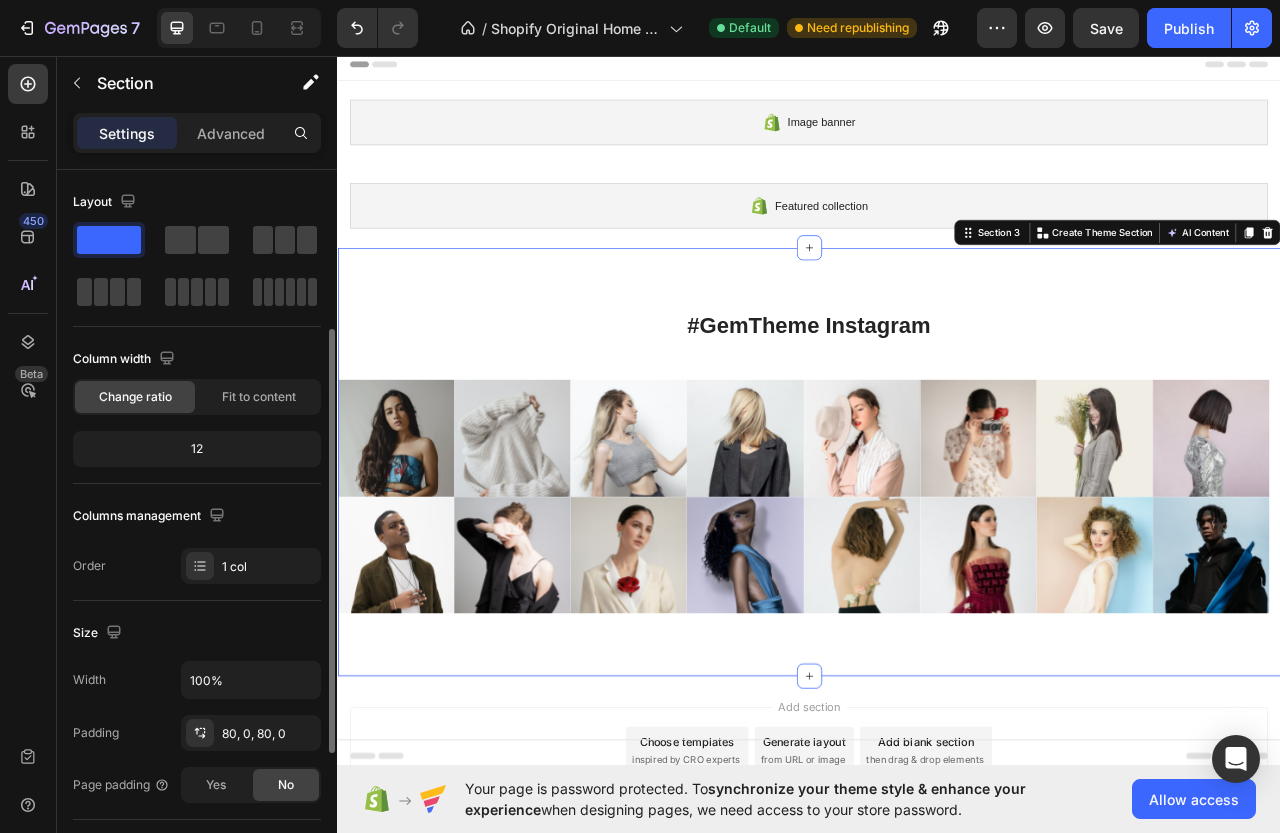 scroll, scrollTop: 200, scrollLeft: 0, axis: vertical 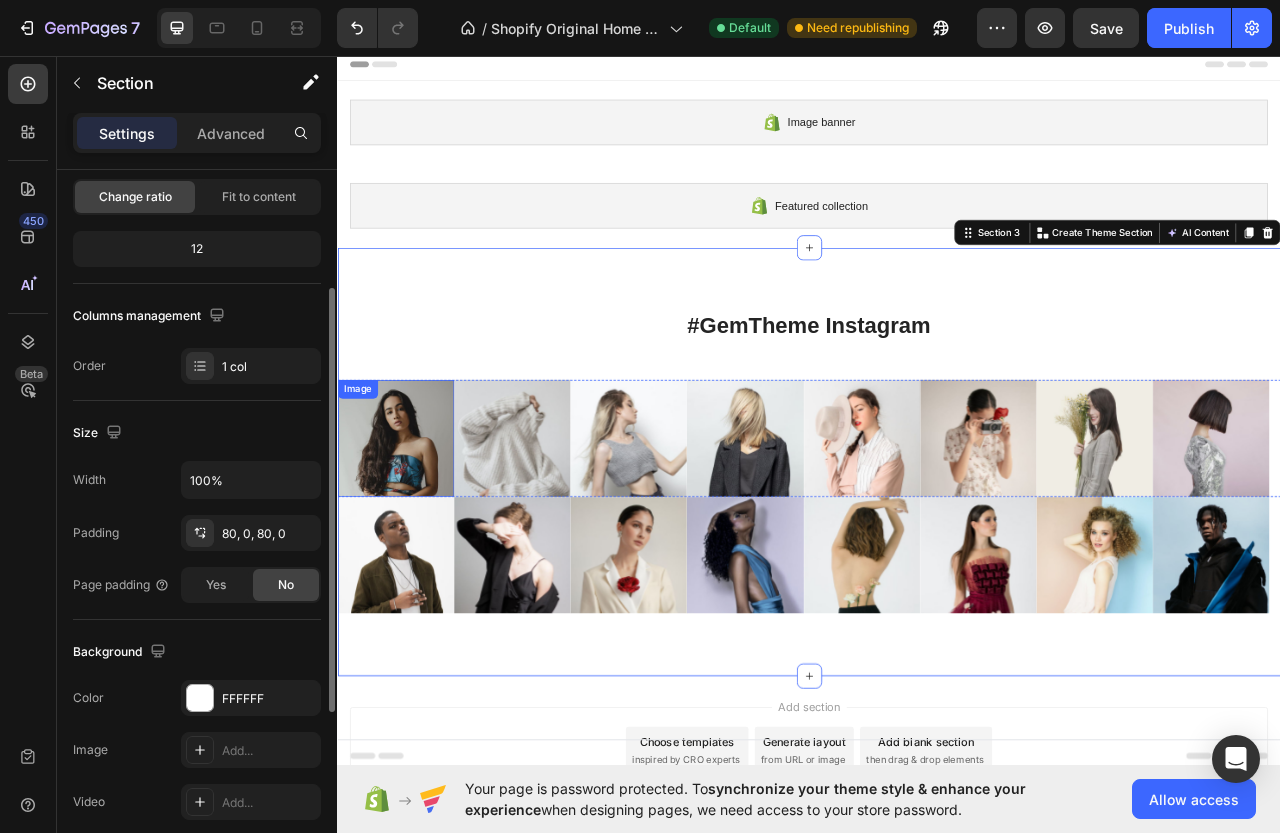 click at bounding box center (411, 543) 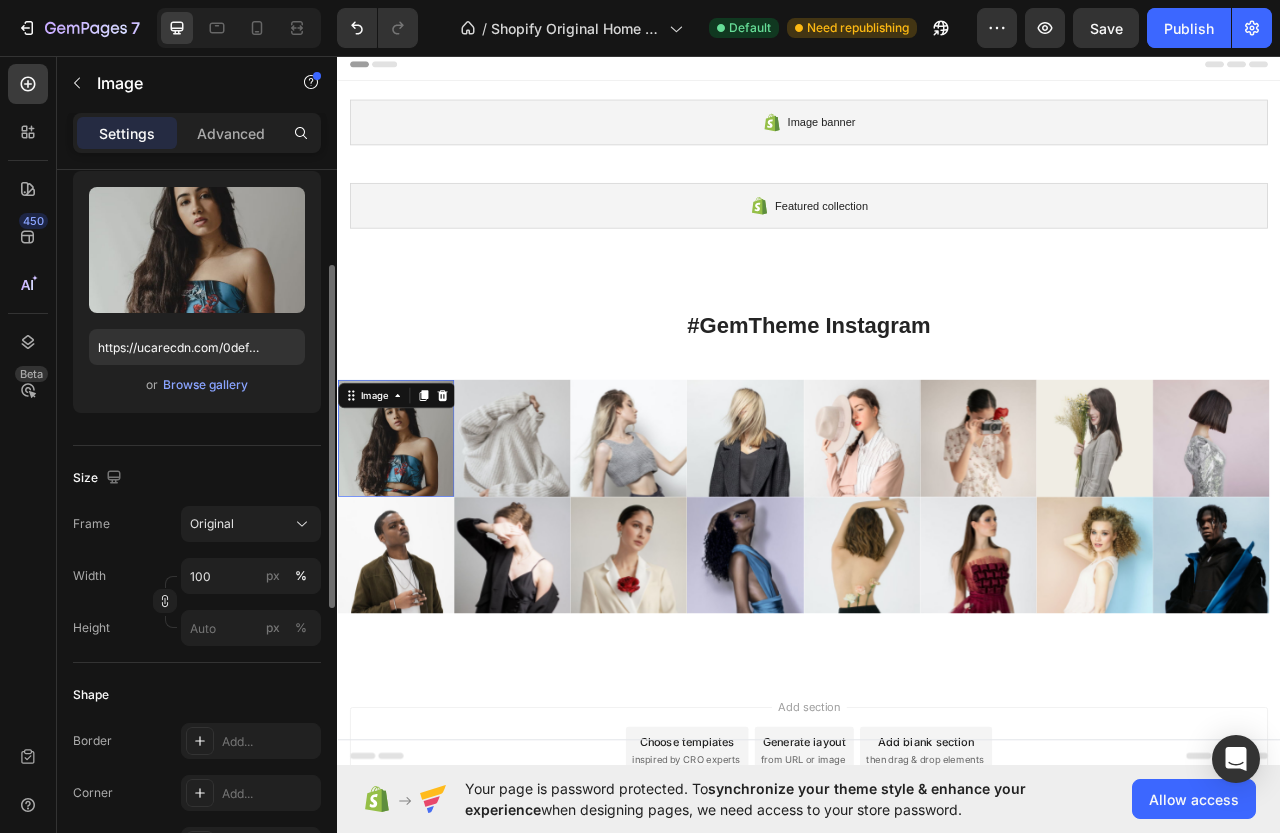 scroll, scrollTop: 0, scrollLeft: 0, axis: both 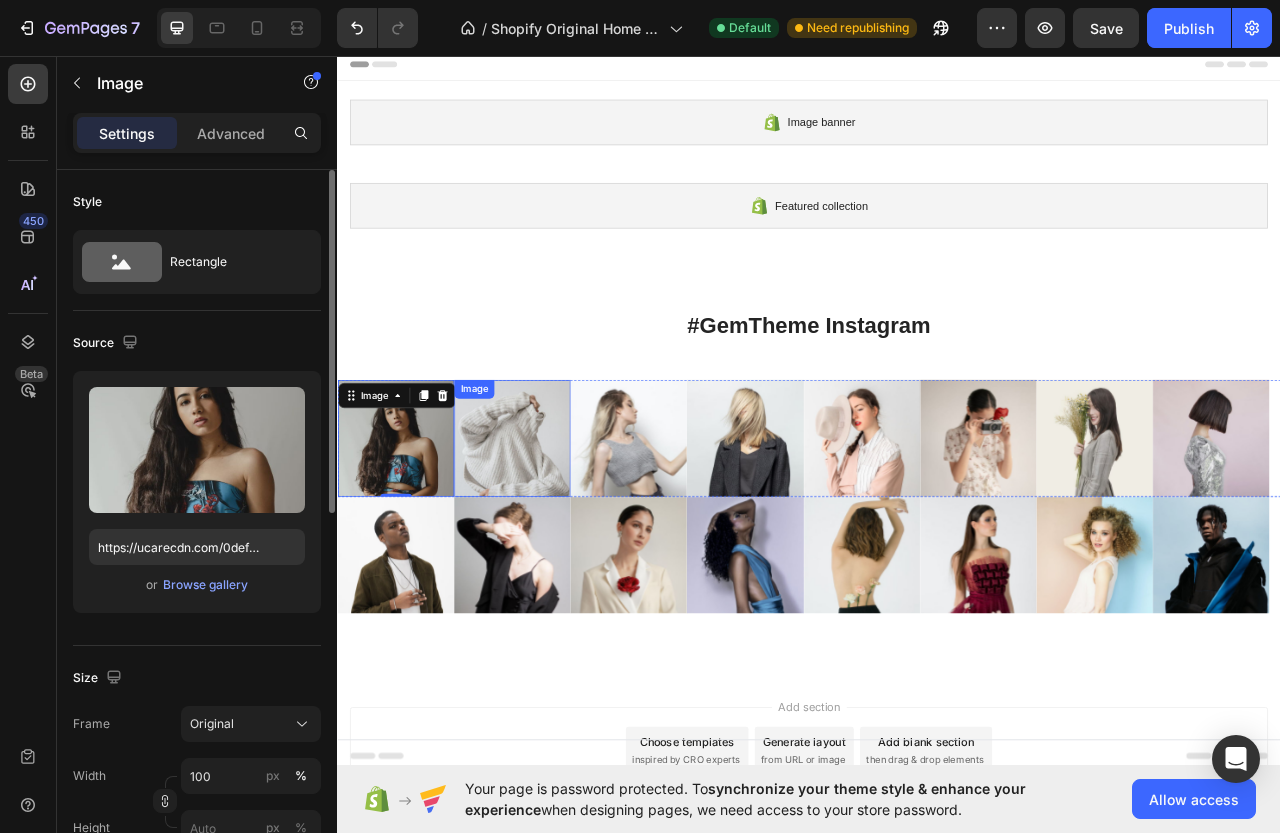 click at bounding box center (559, 543) 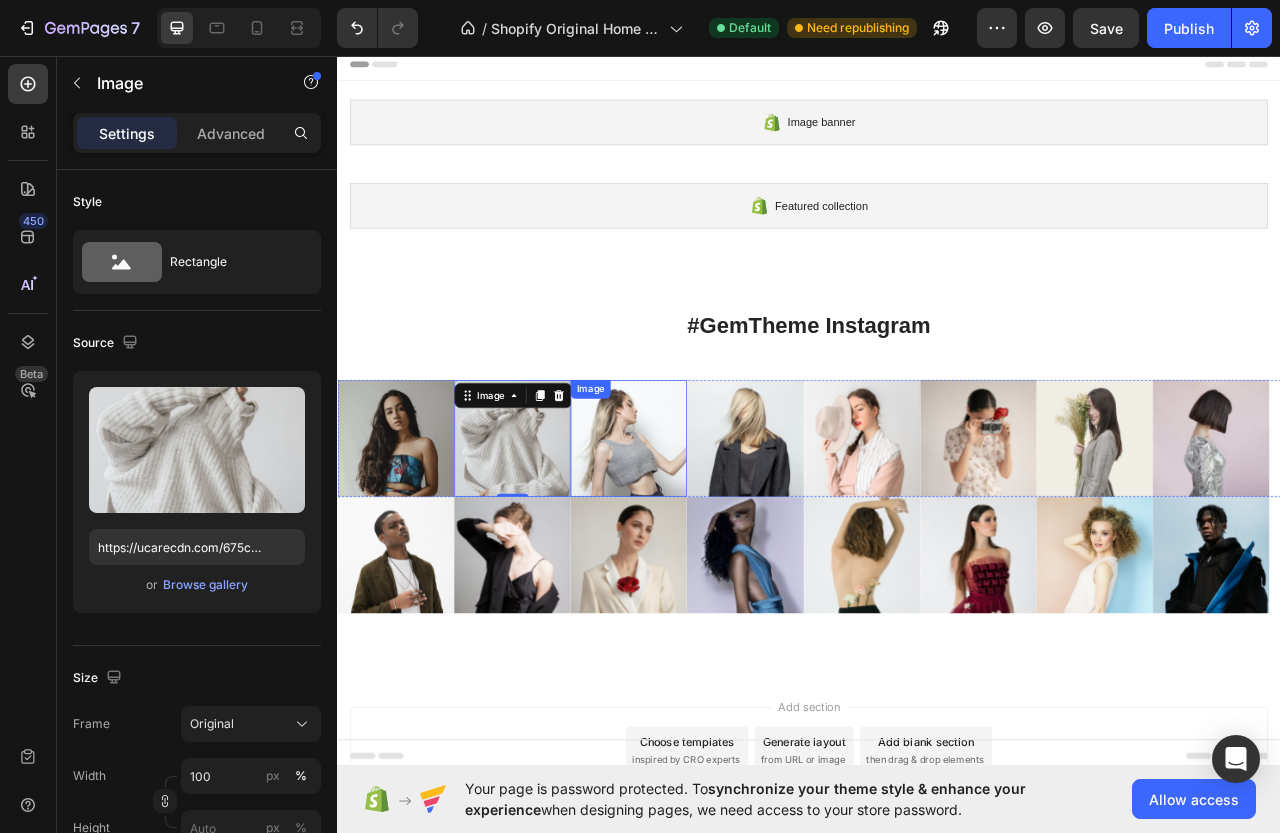 click at bounding box center (707, 543) 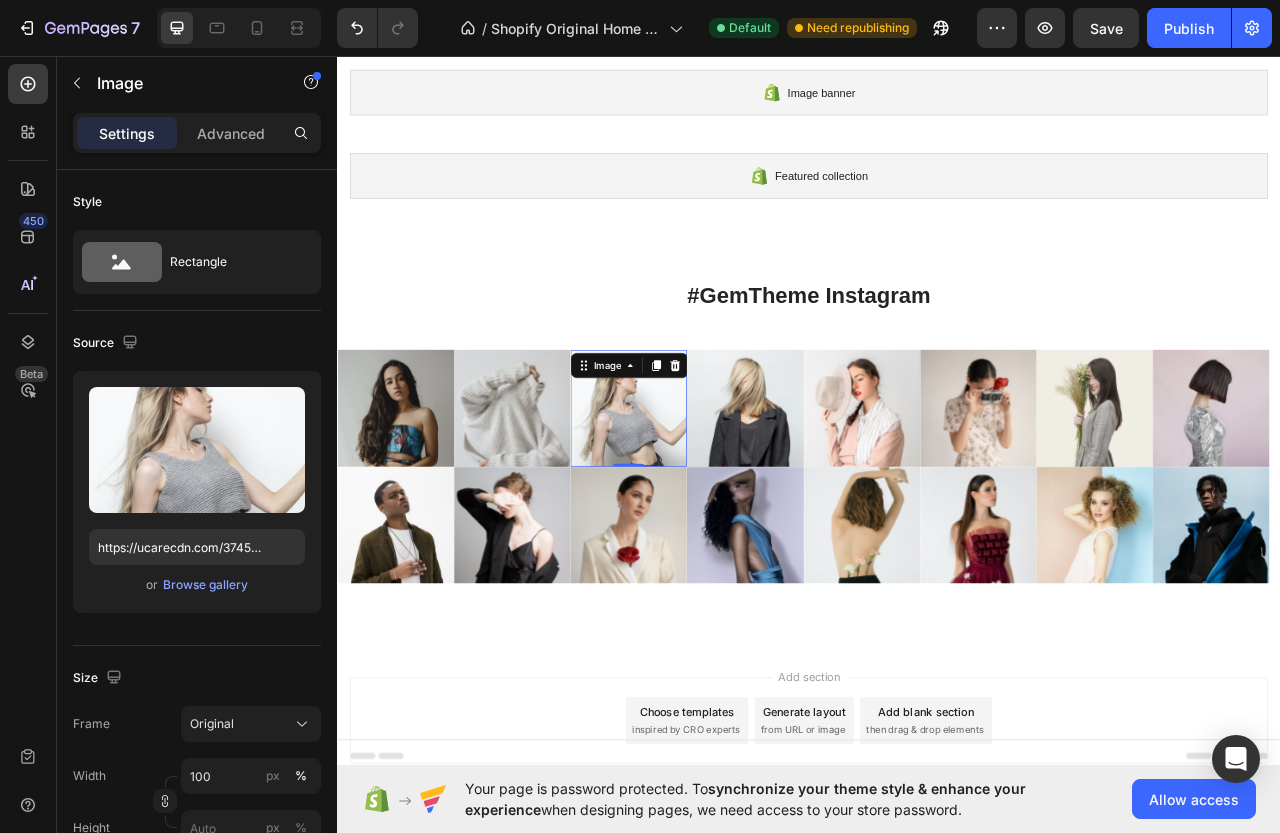 scroll, scrollTop: 75, scrollLeft: 0, axis: vertical 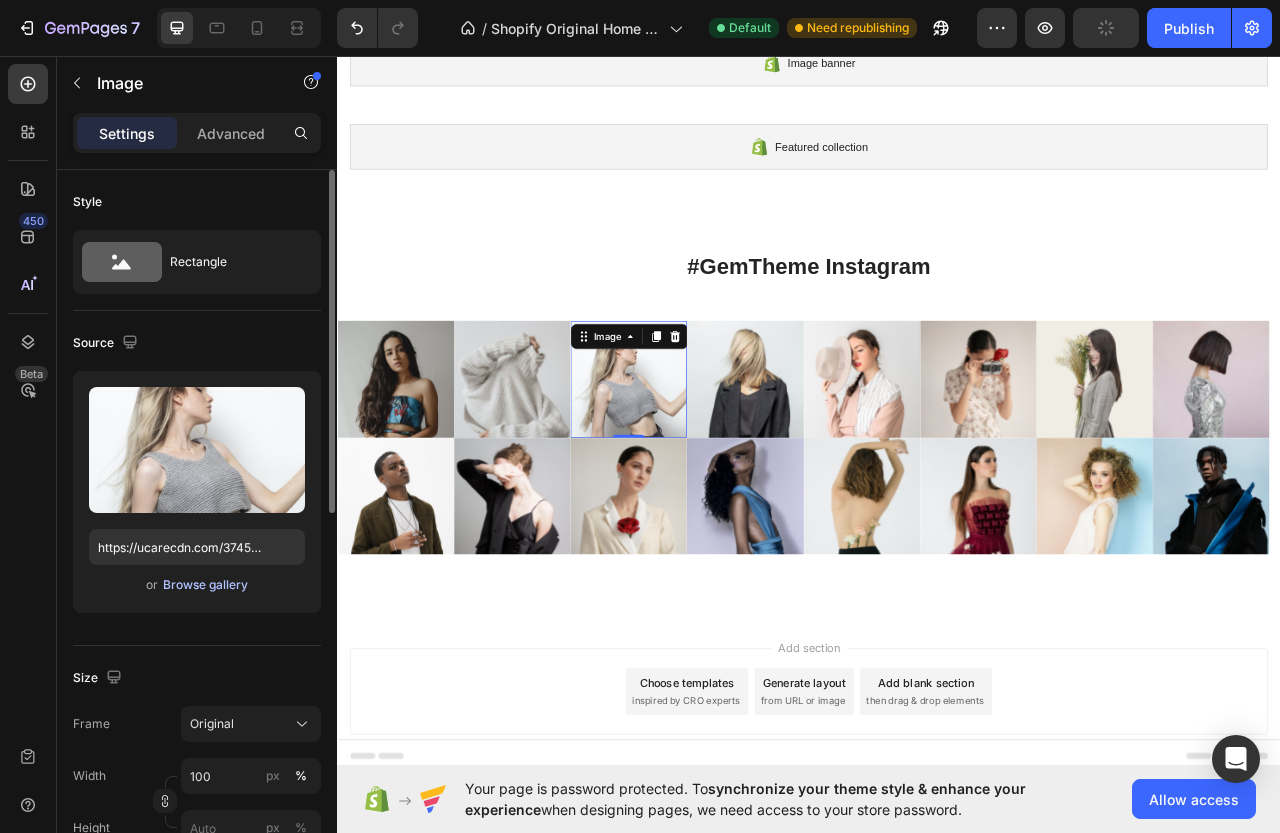 click on "Browse gallery" at bounding box center [205, 585] 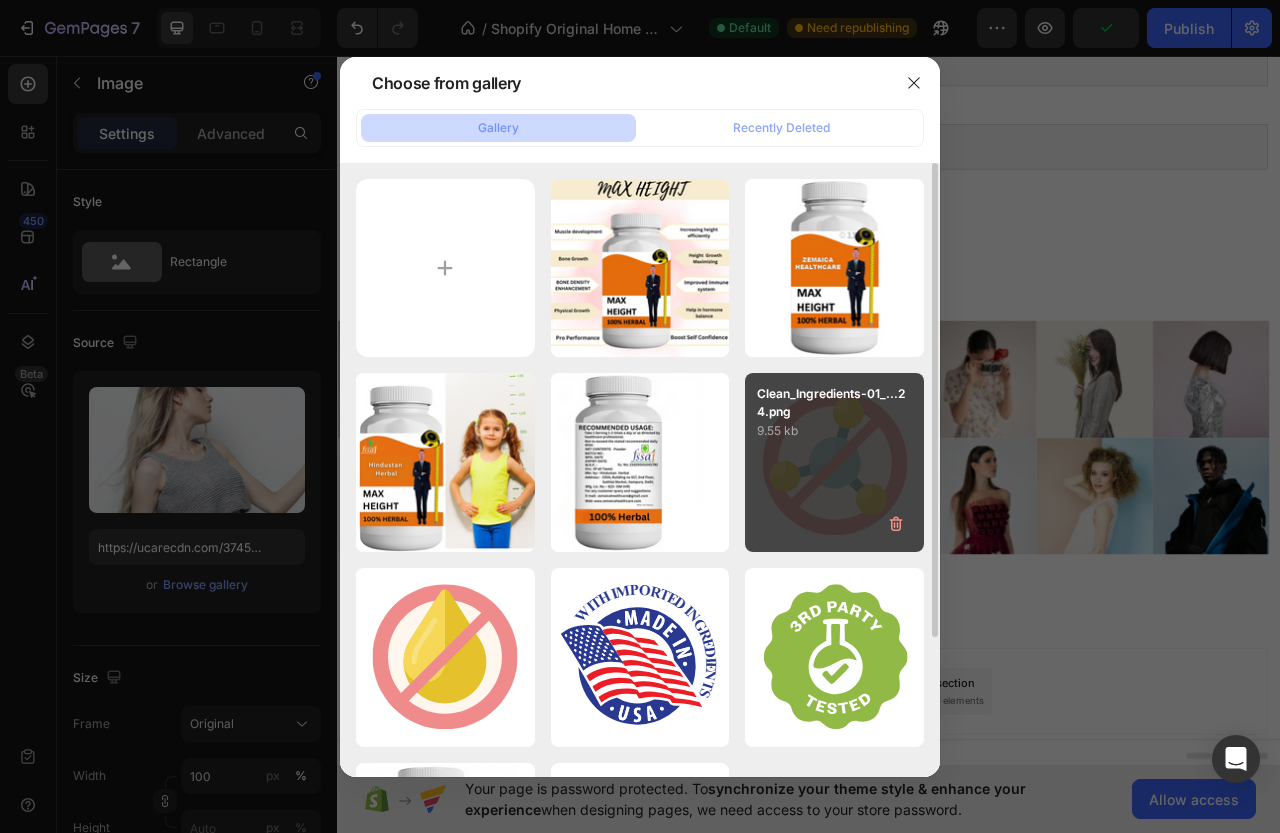 click on "Clean_Ingredients-01-000000.png 9.55 kb" at bounding box center [834, 462] 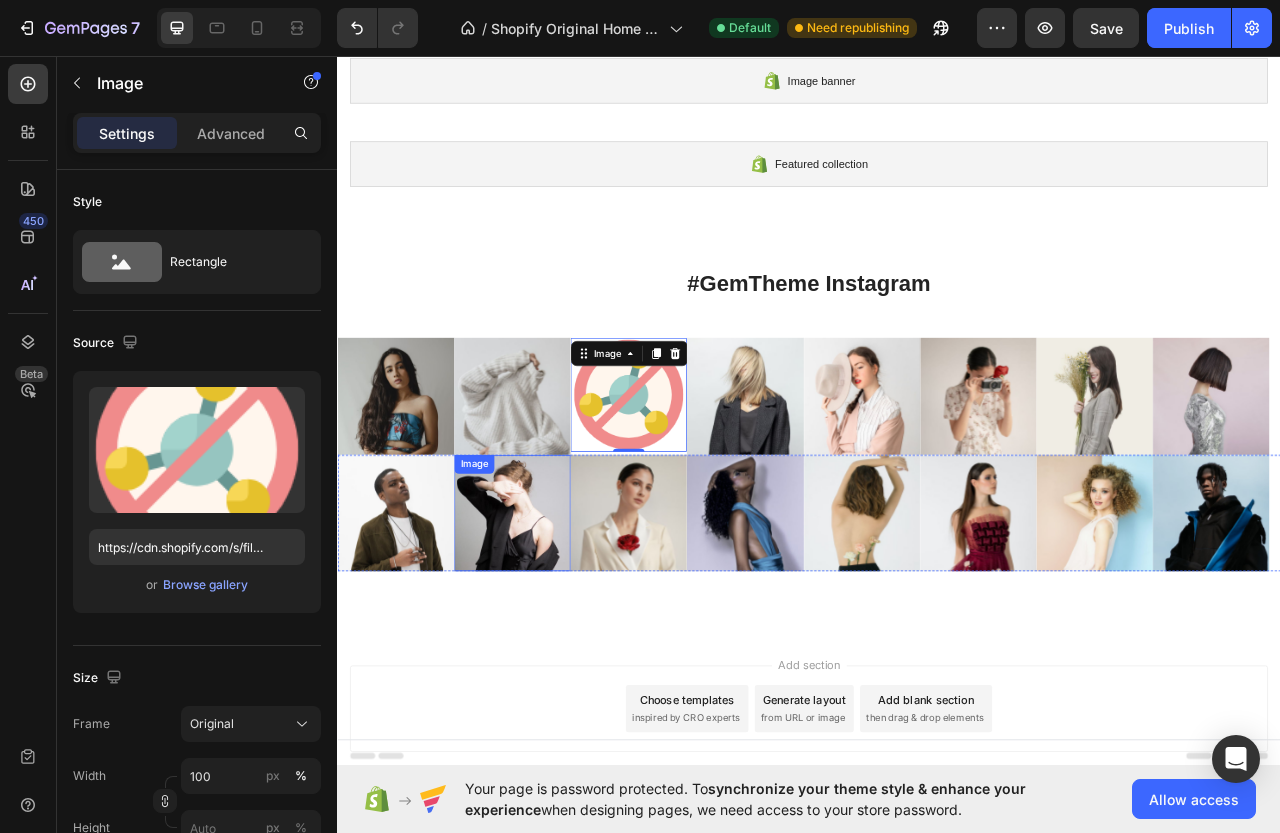 scroll, scrollTop: 75, scrollLeft: 0, axis: vertical 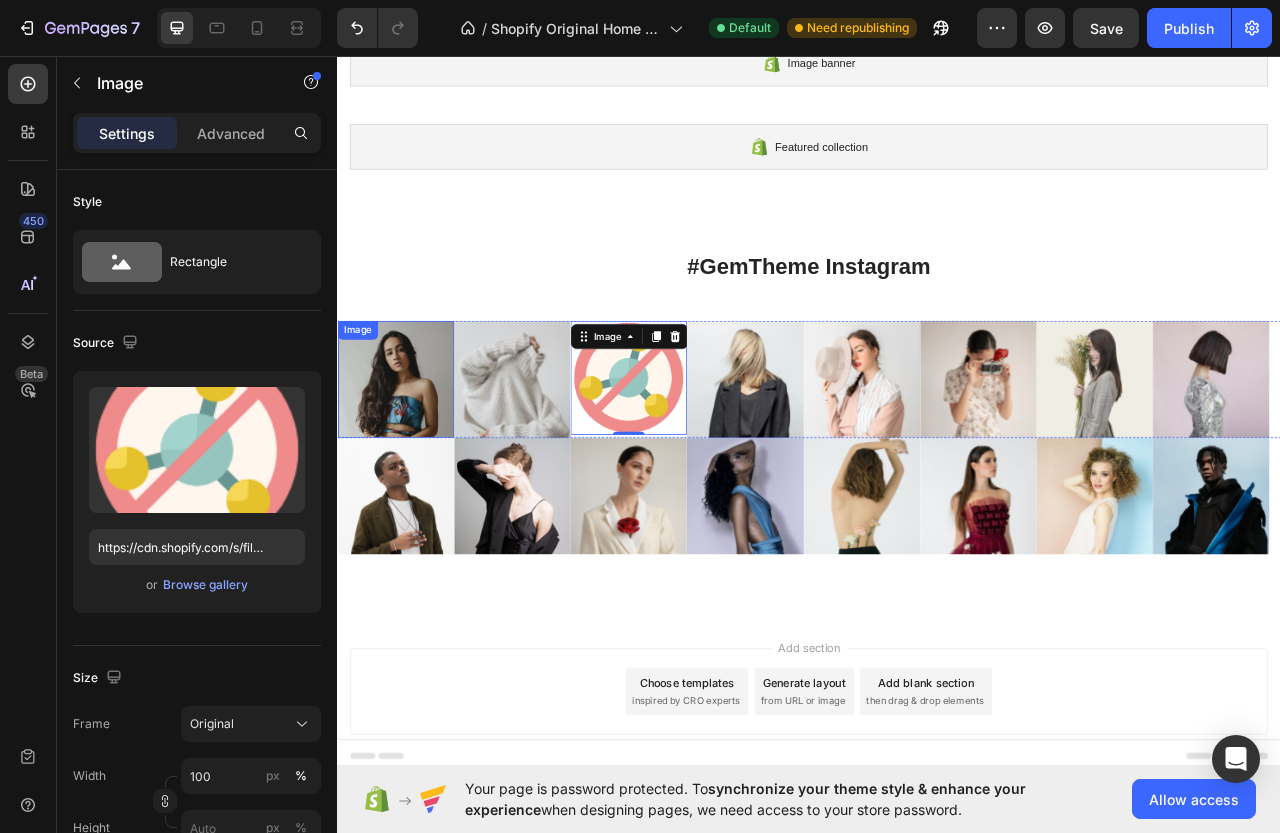 click on "Image" at bounding box center [411, 468] 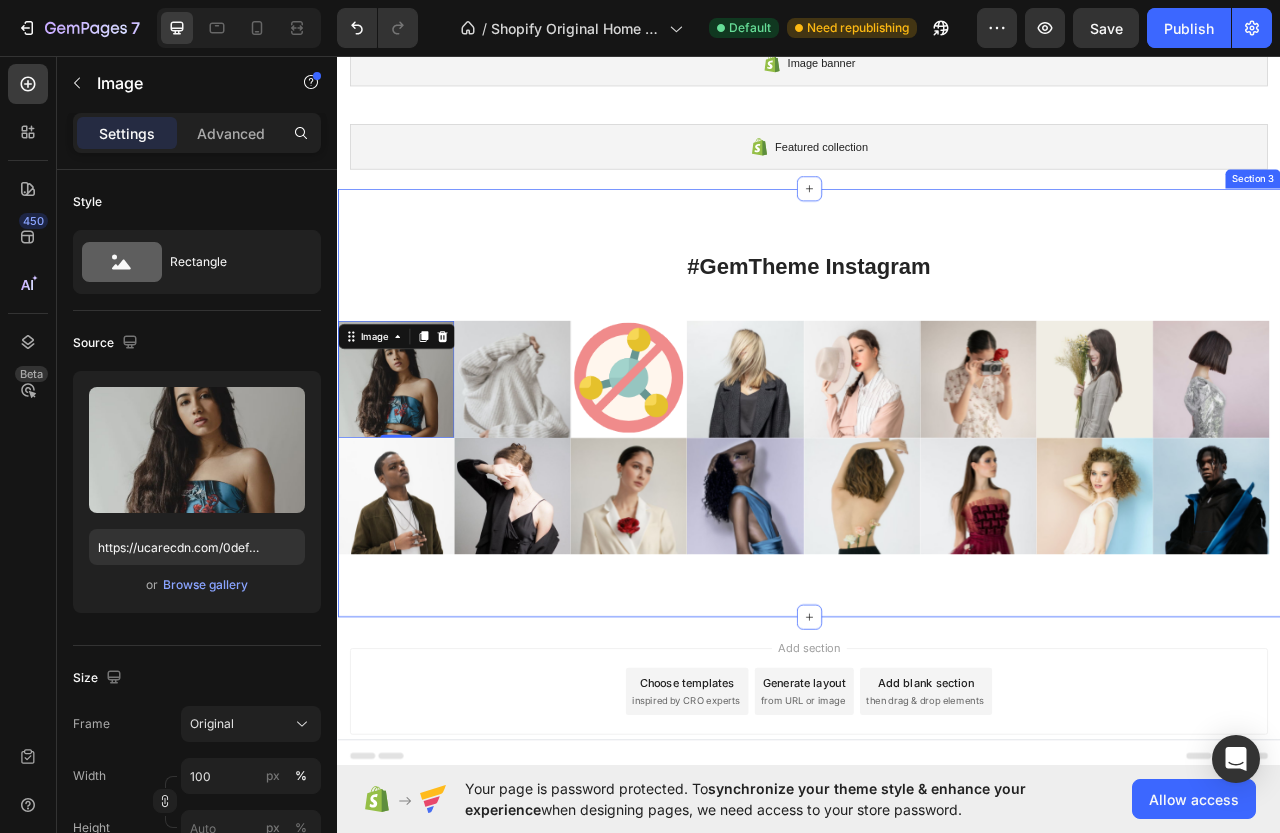 click on "#GemTheme Instagram Heading Row Image   0 Image Image Image Image Image Image Image Carousel Image Image Image Image Image Image Image Image Carousel" at bounding box center (937, 498) 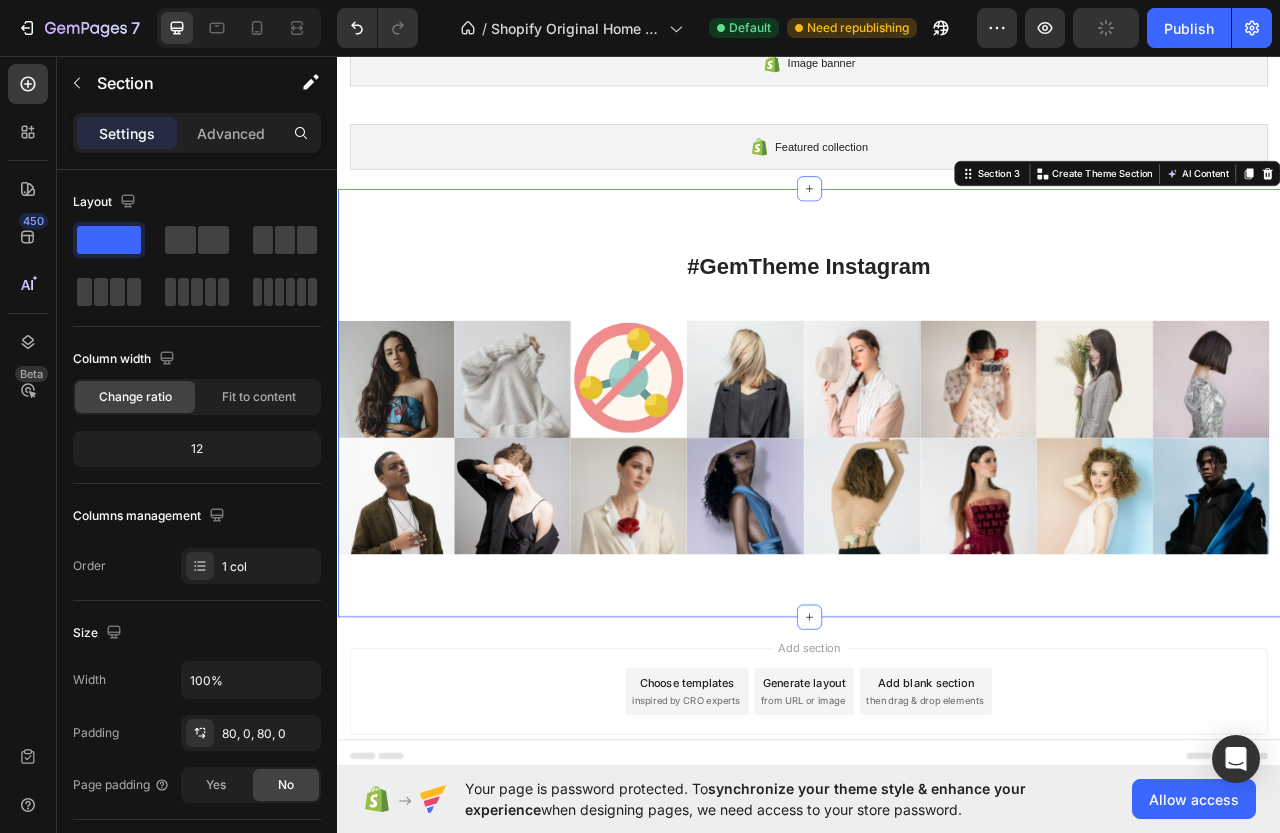 click on "#GemTheme Instagram Heading Row Image Image Image Image Image Image Image Image Carousel Image Image Image Image Image Image Image Image Carousel" at bounding box center (937, 498) 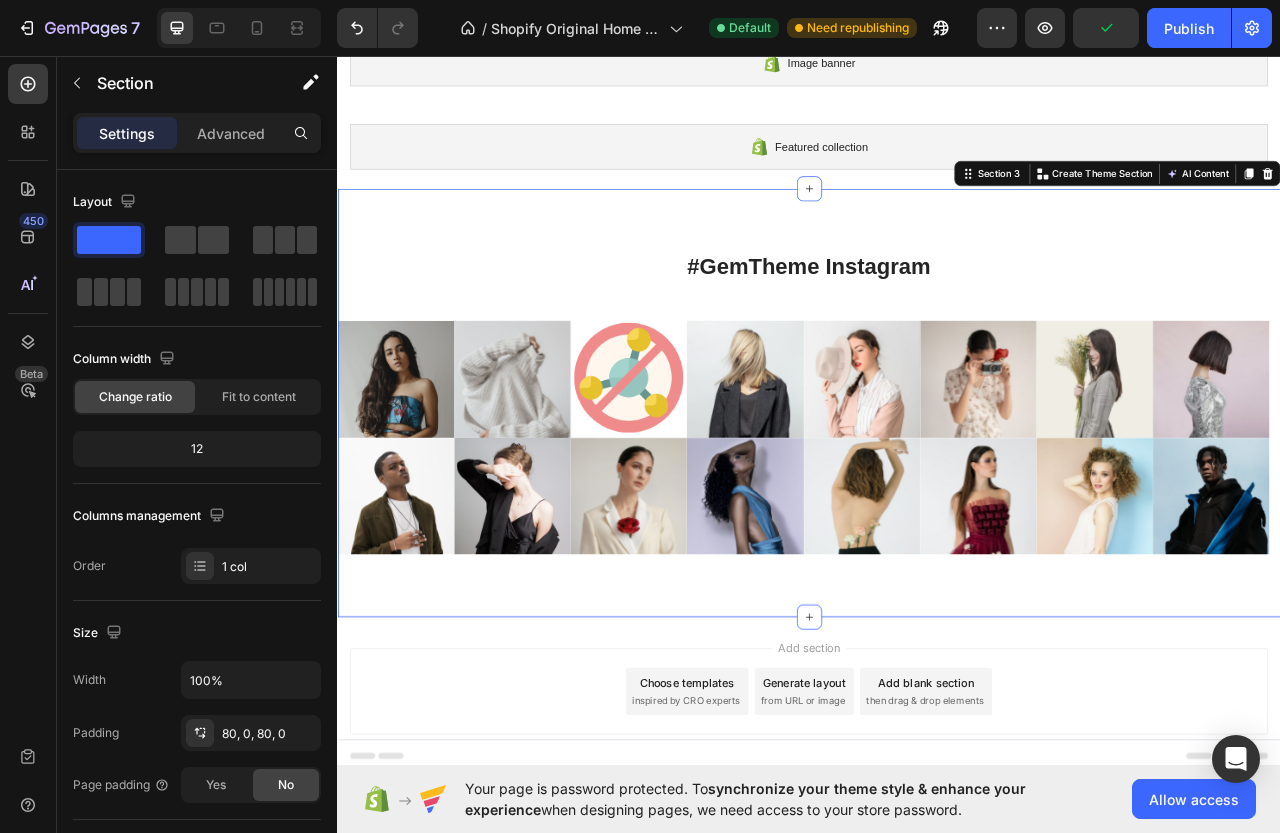 click on "#GemTheme Instagram Heading Row Image Image Image Image Image Image Image Image Carousel Image Image Image Image Image Image Image Image Carousel Section 3   You can create reusable sections Create Theme Section AI Content Write with GemAI What would you like to describe here? Tone and Voice Persuasive Product TruHeight® Kit Show more Generate" at bounding box center [937, 498] 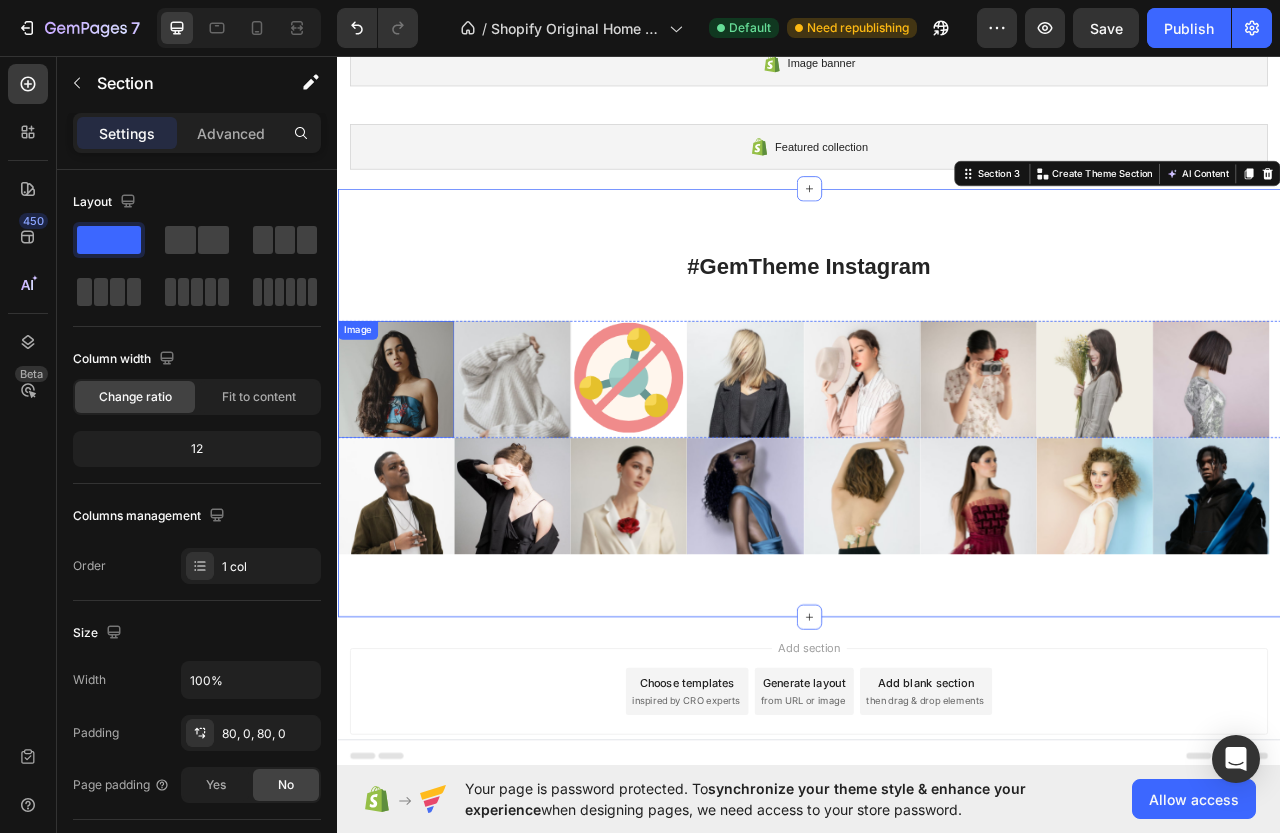 click at bounding box center (411, 468) 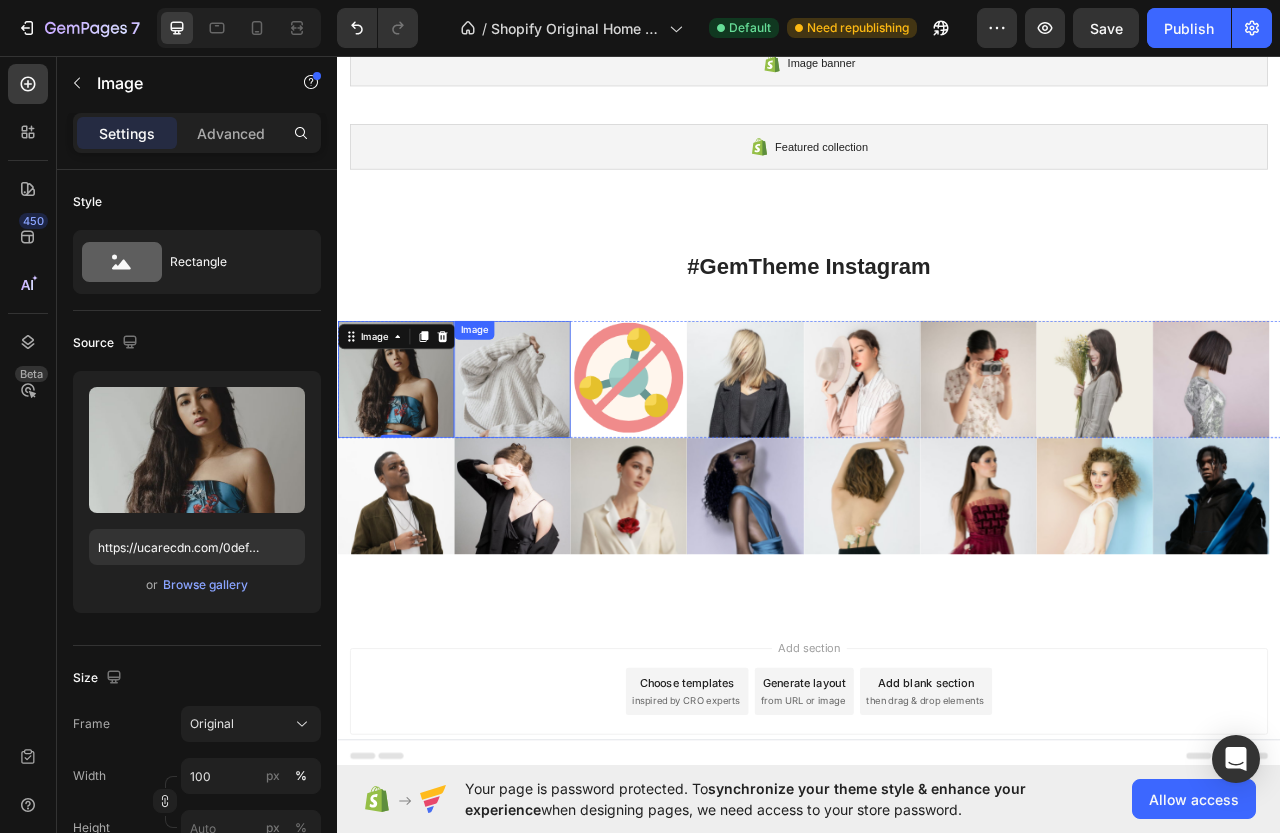 click on "Image" at bounding box center [659, 531] 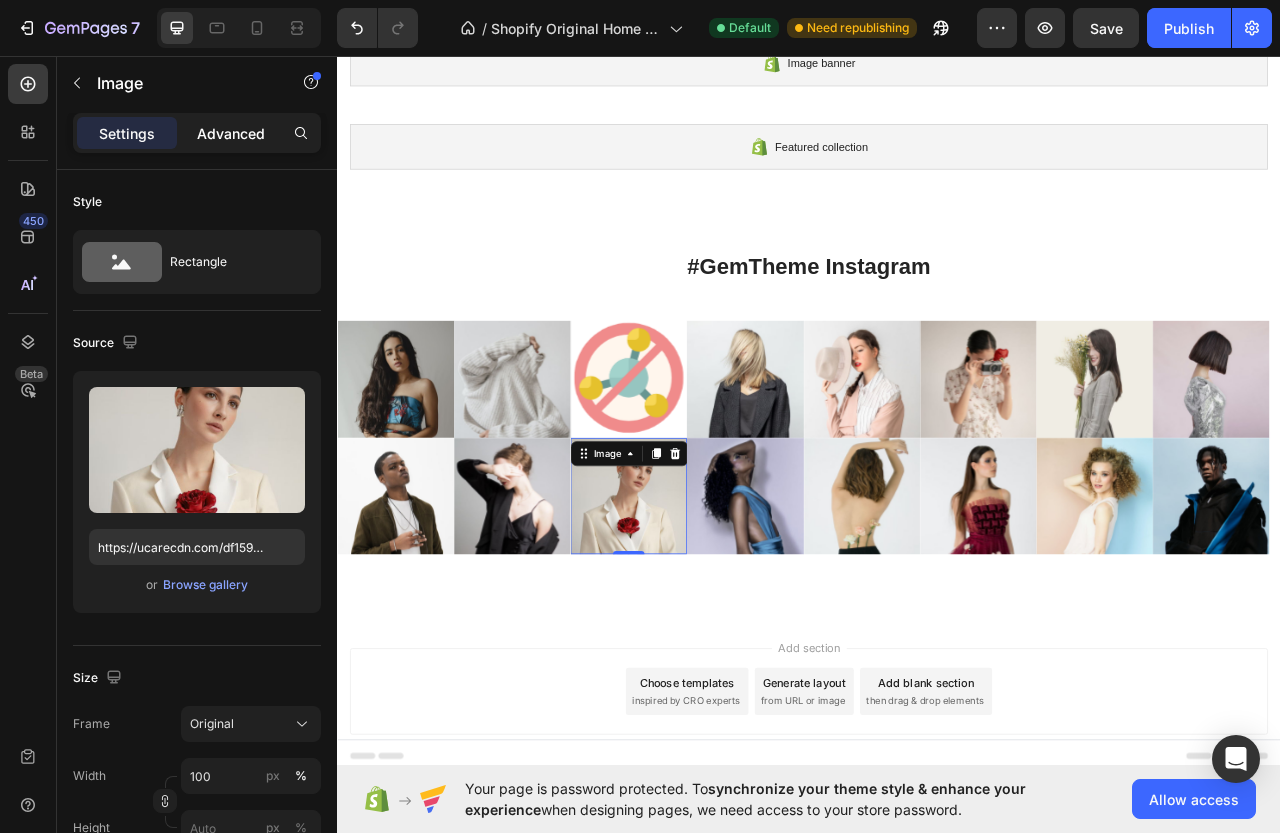 click on "Advanced" at bounding box center (231, 133) 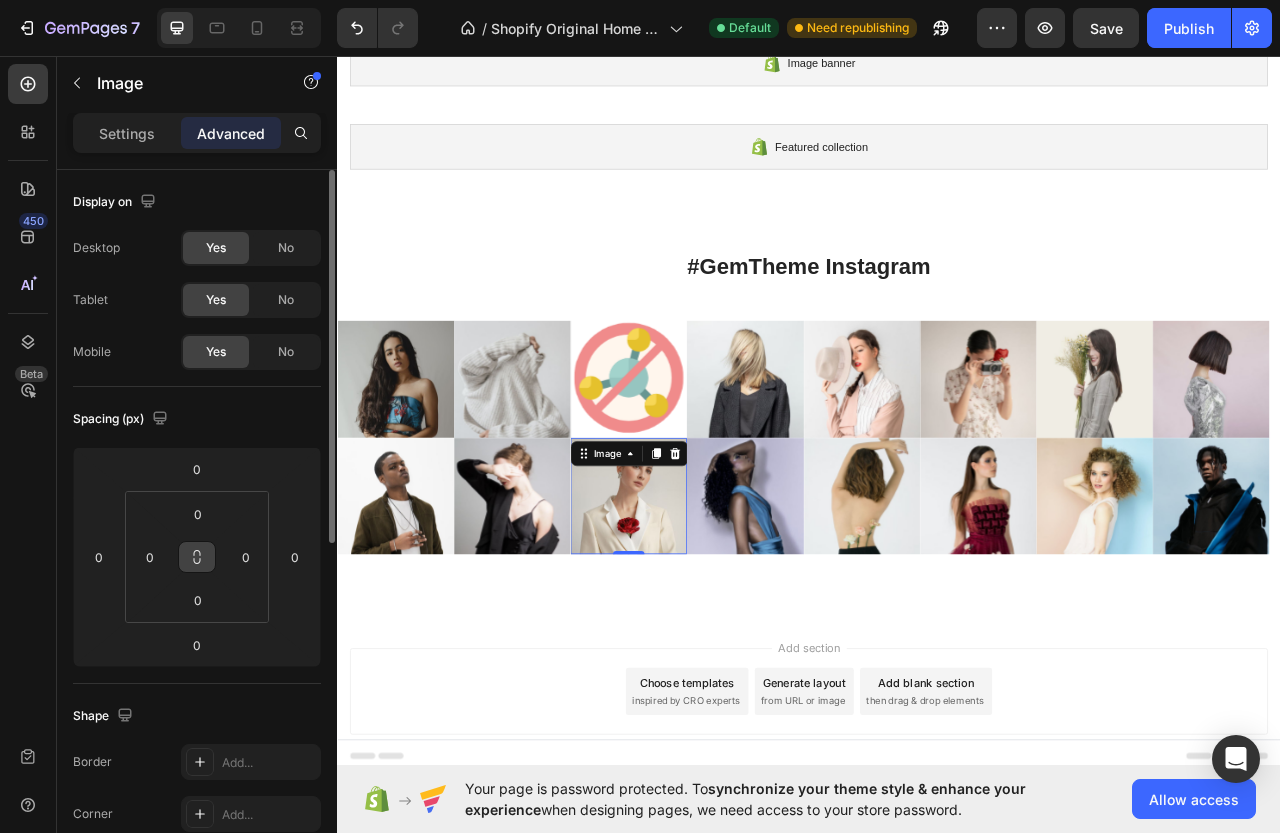 click at bounding box center [197, 557] 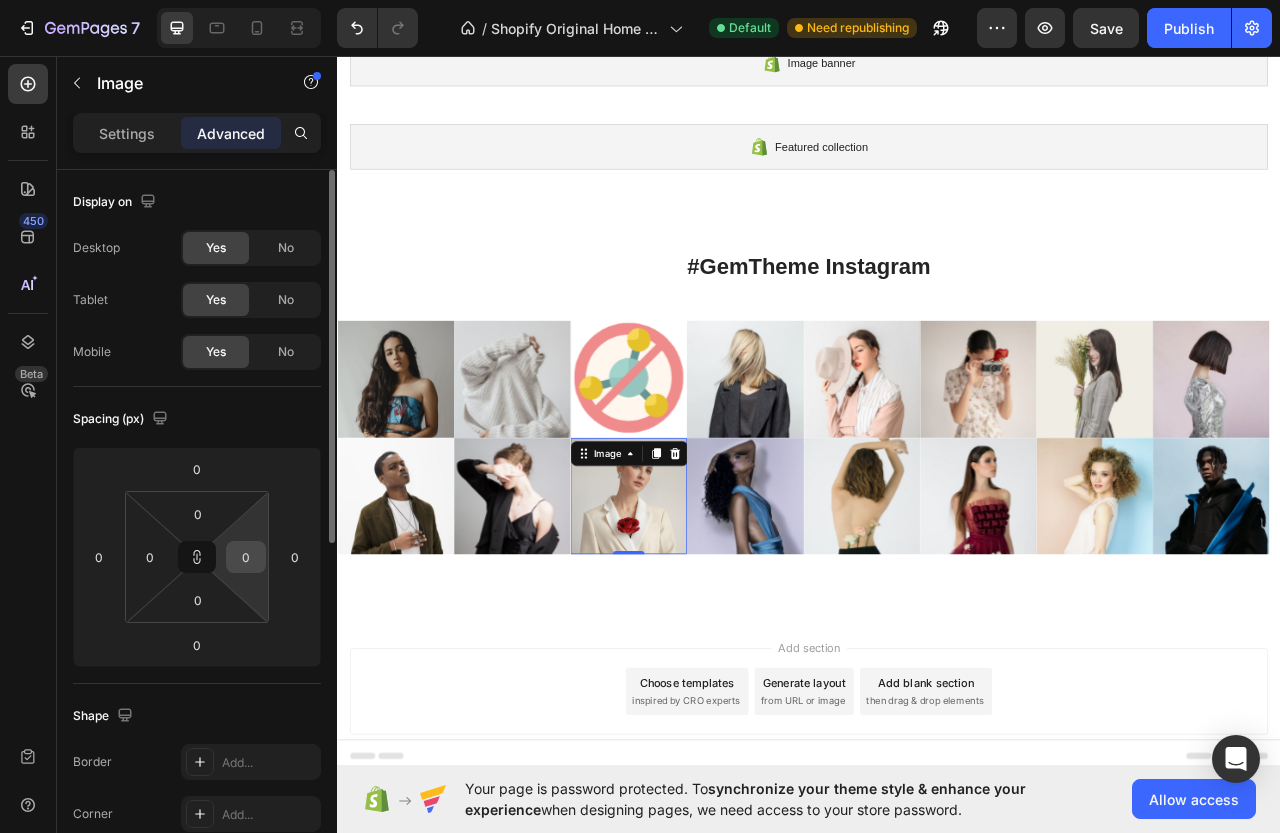 click on "0" at bounding box center [246, 557] 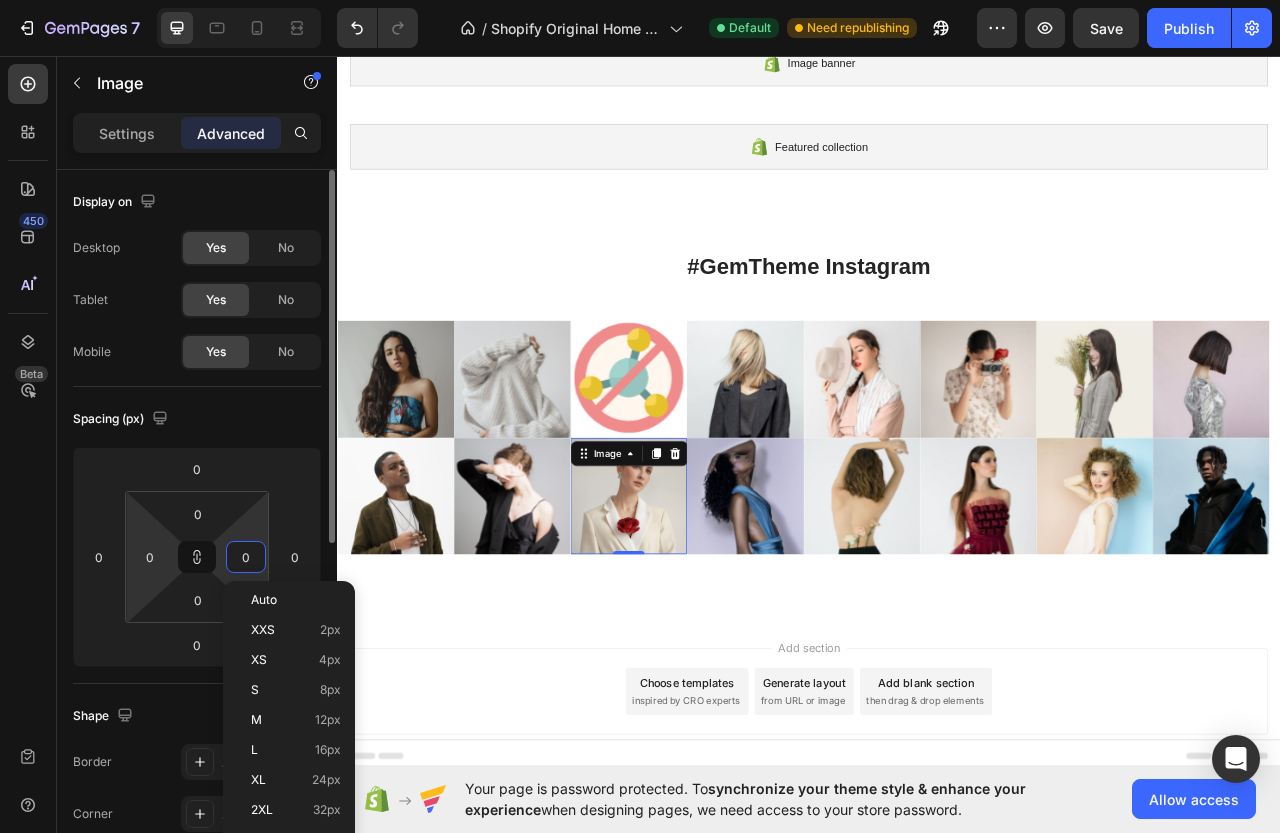 scroll, scrollTop: 100, scrollLeft: 0, axis: vertical 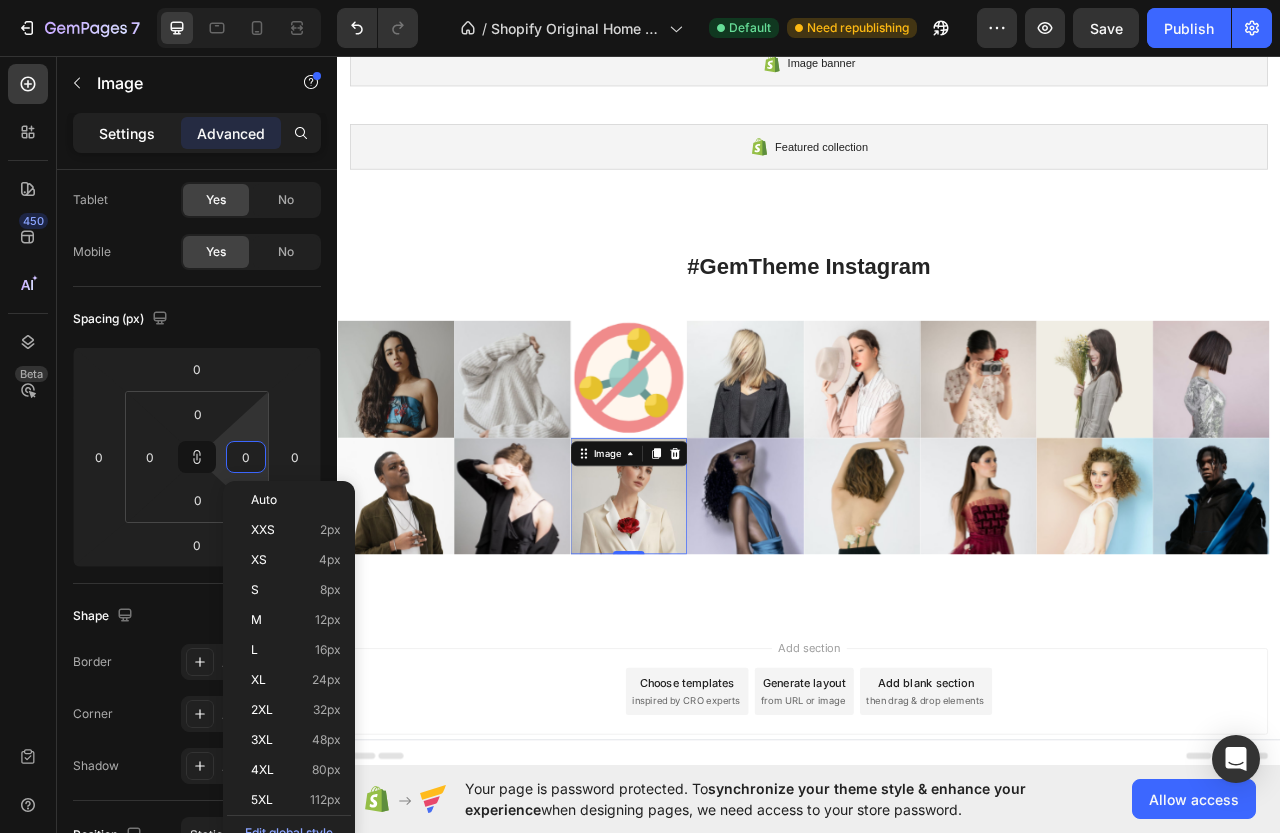 click on "Settings" 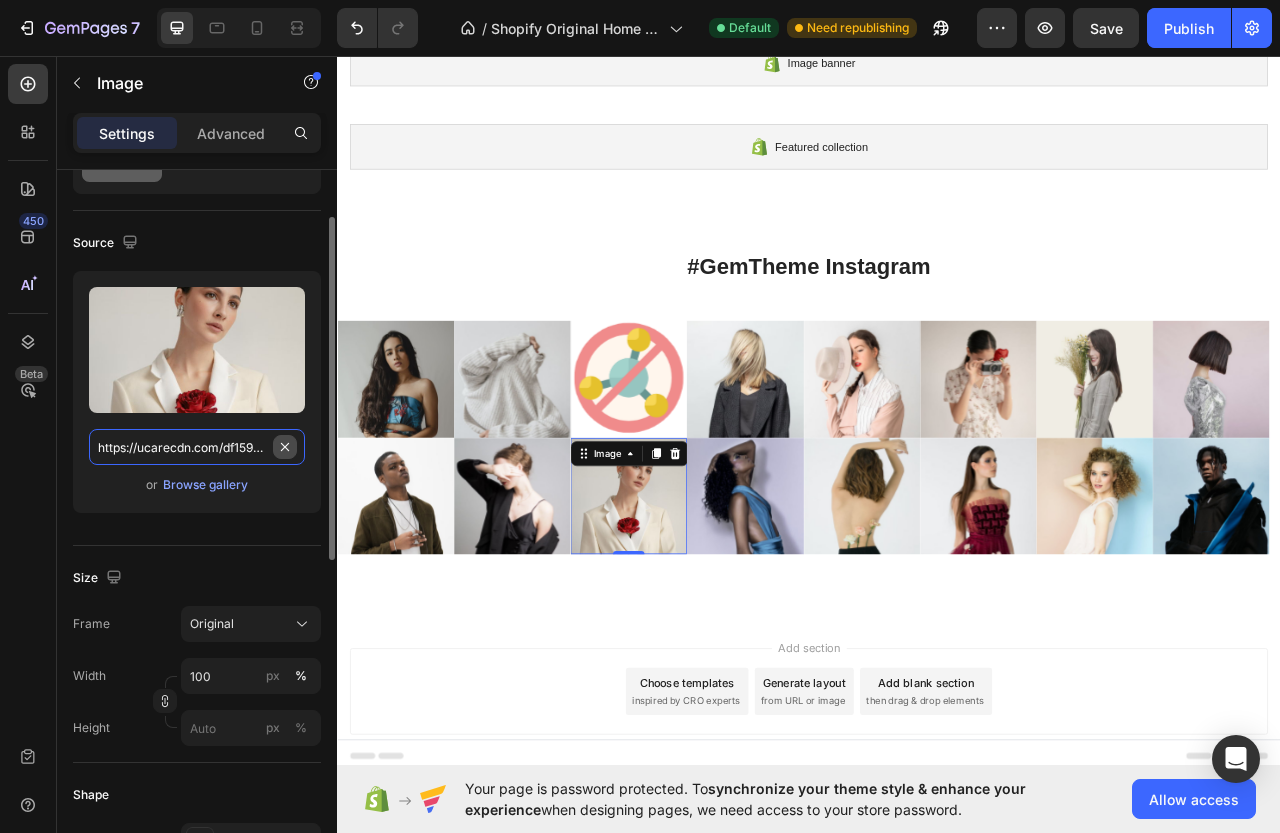 type 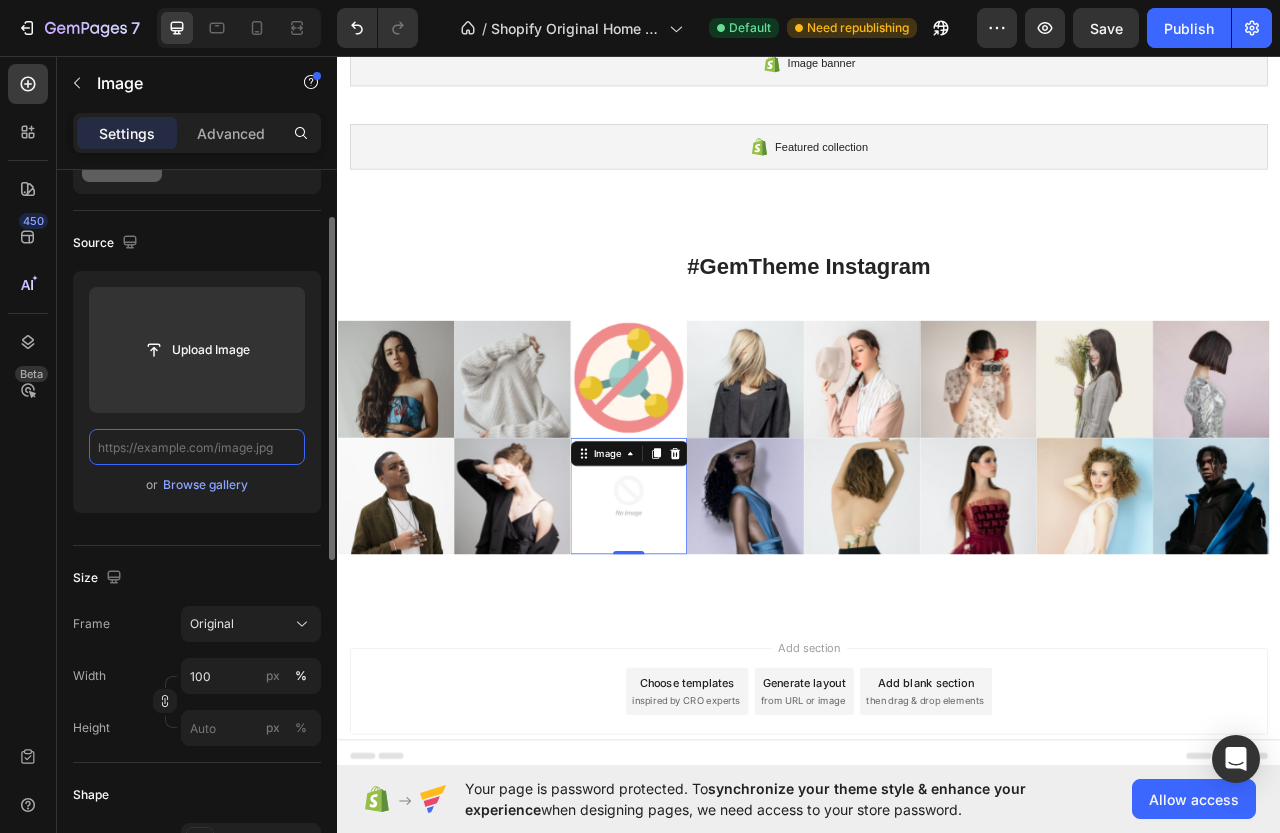 scroll, scrollTop: 0, scrollLeft: 0, axis: both 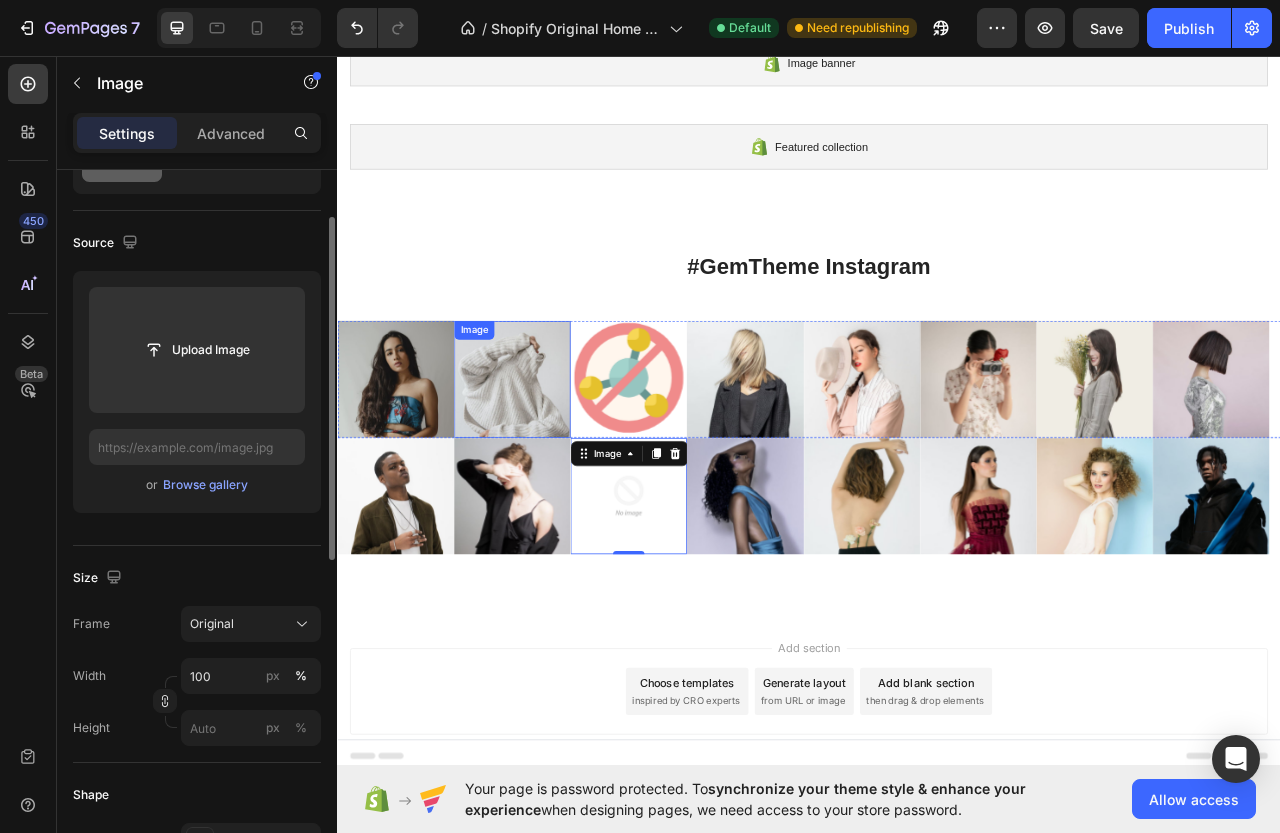 click at bounding box center [559, 468] 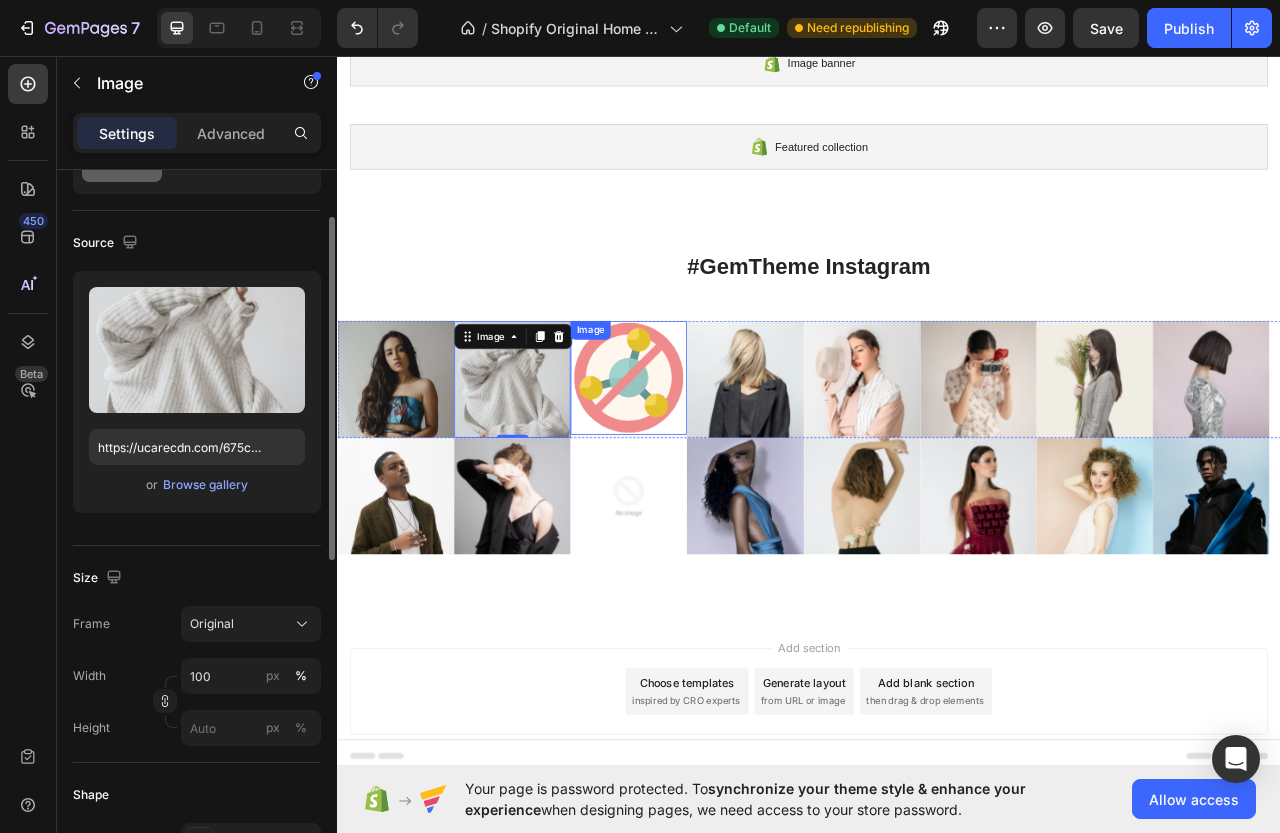 click at bounding box center (707, 466) 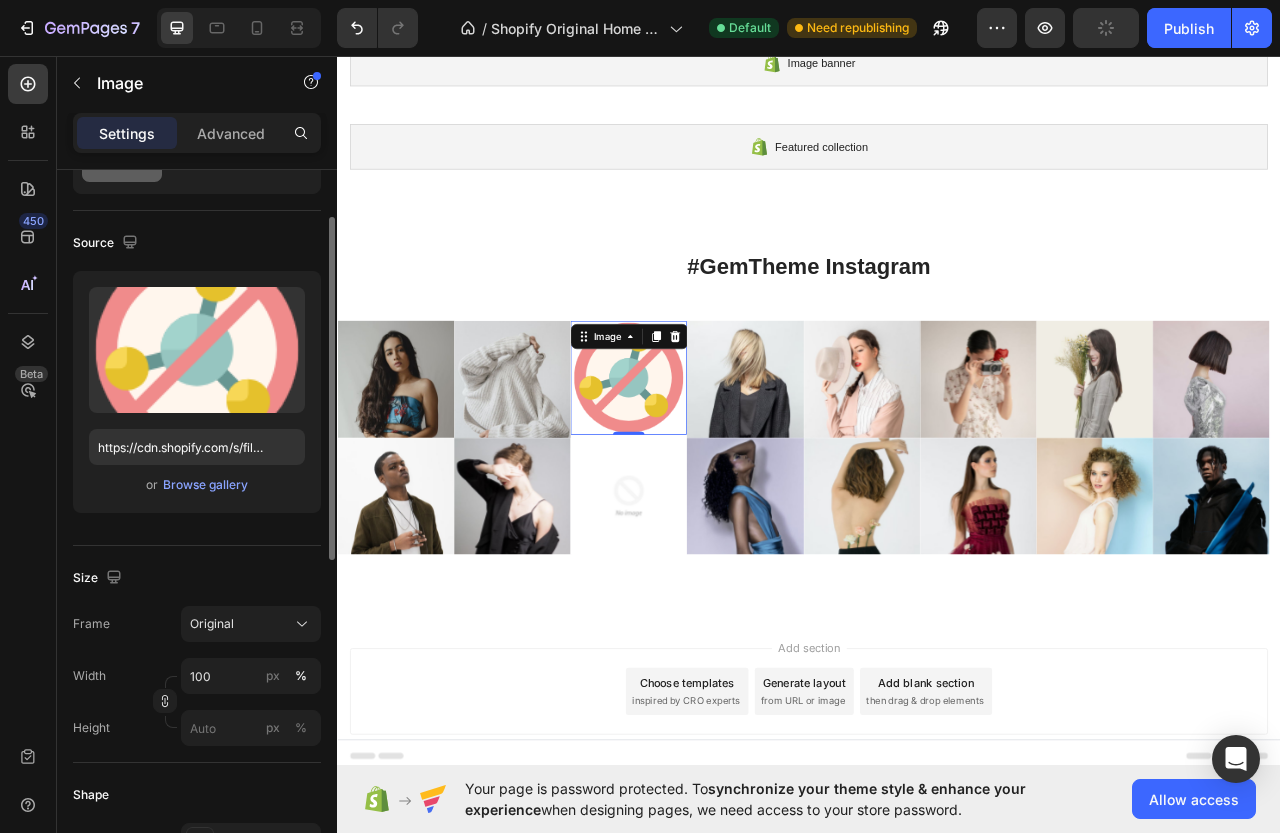 click at bounding box center [855, 468] 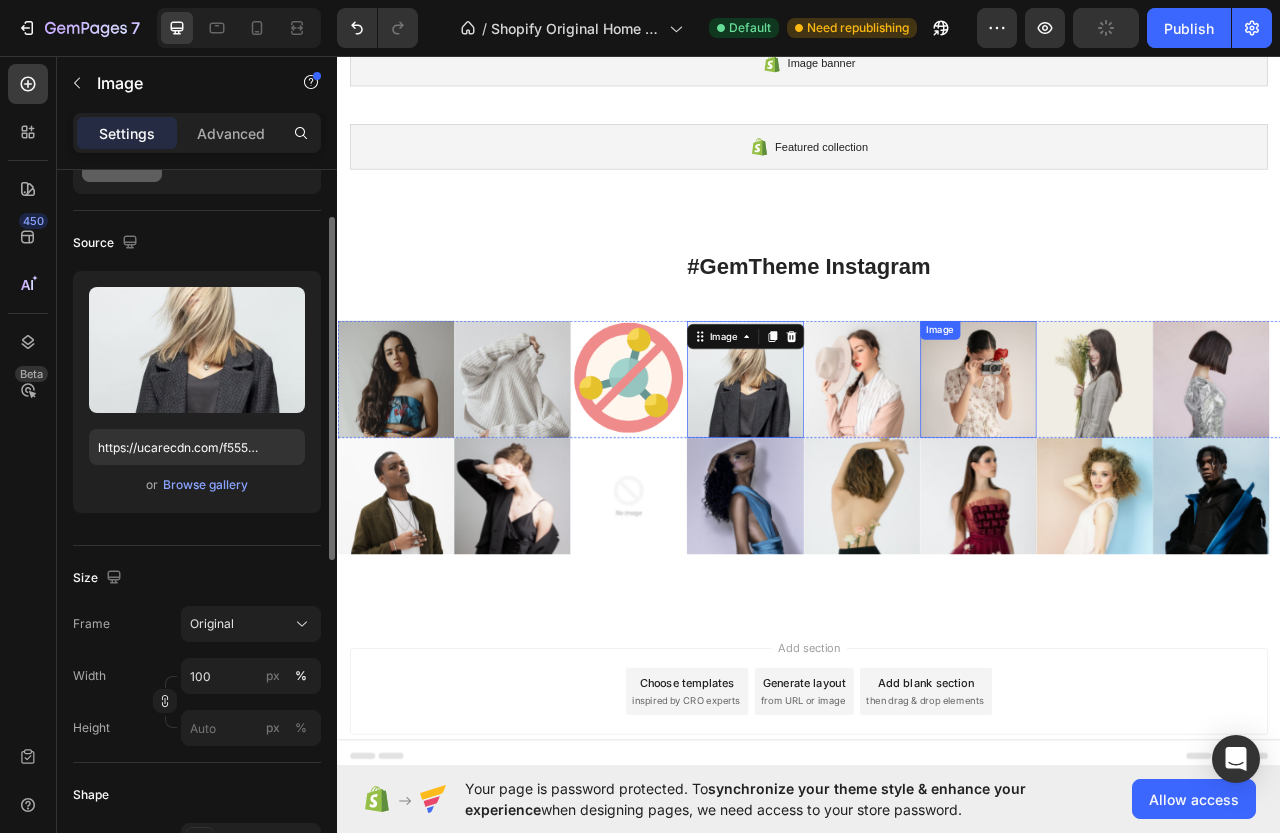 click at bounding box center (1152, 468) 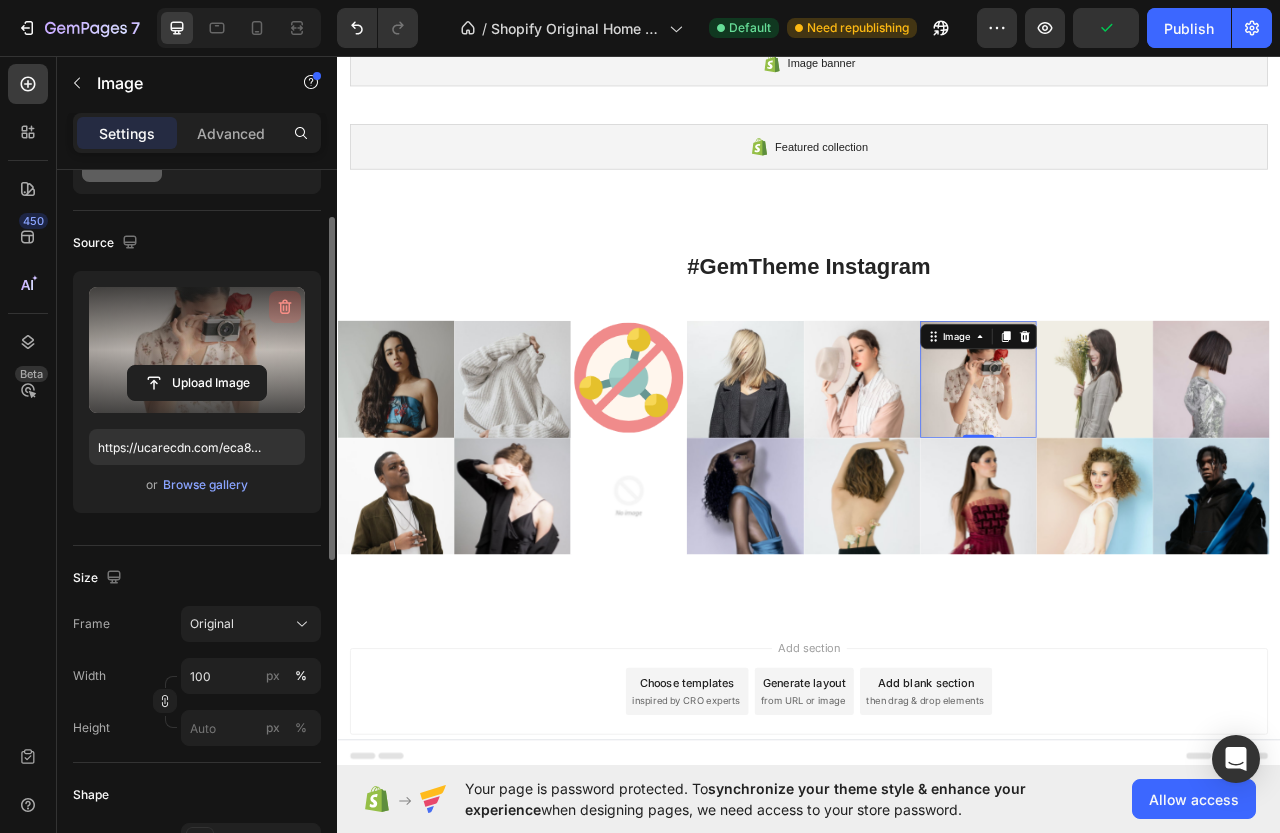 click 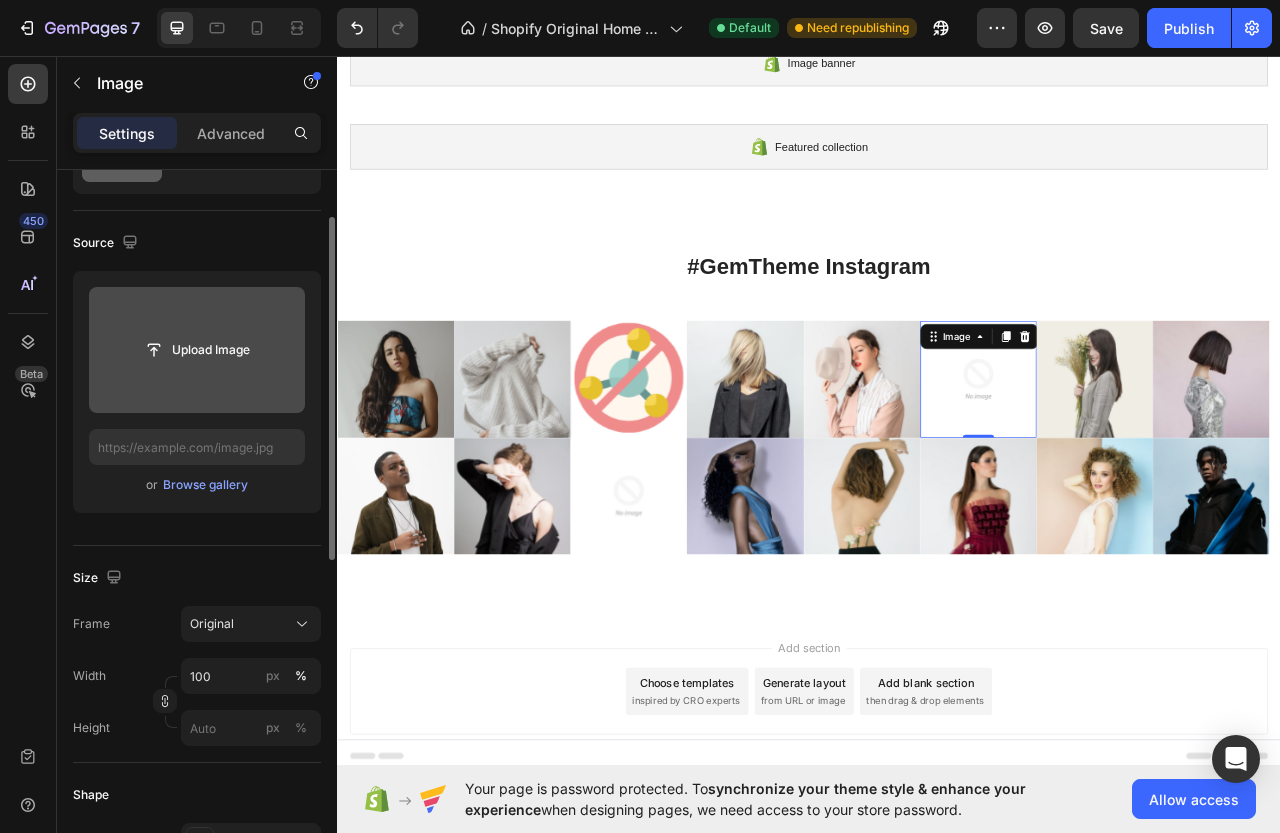 click at bounding box center [1152, 468] 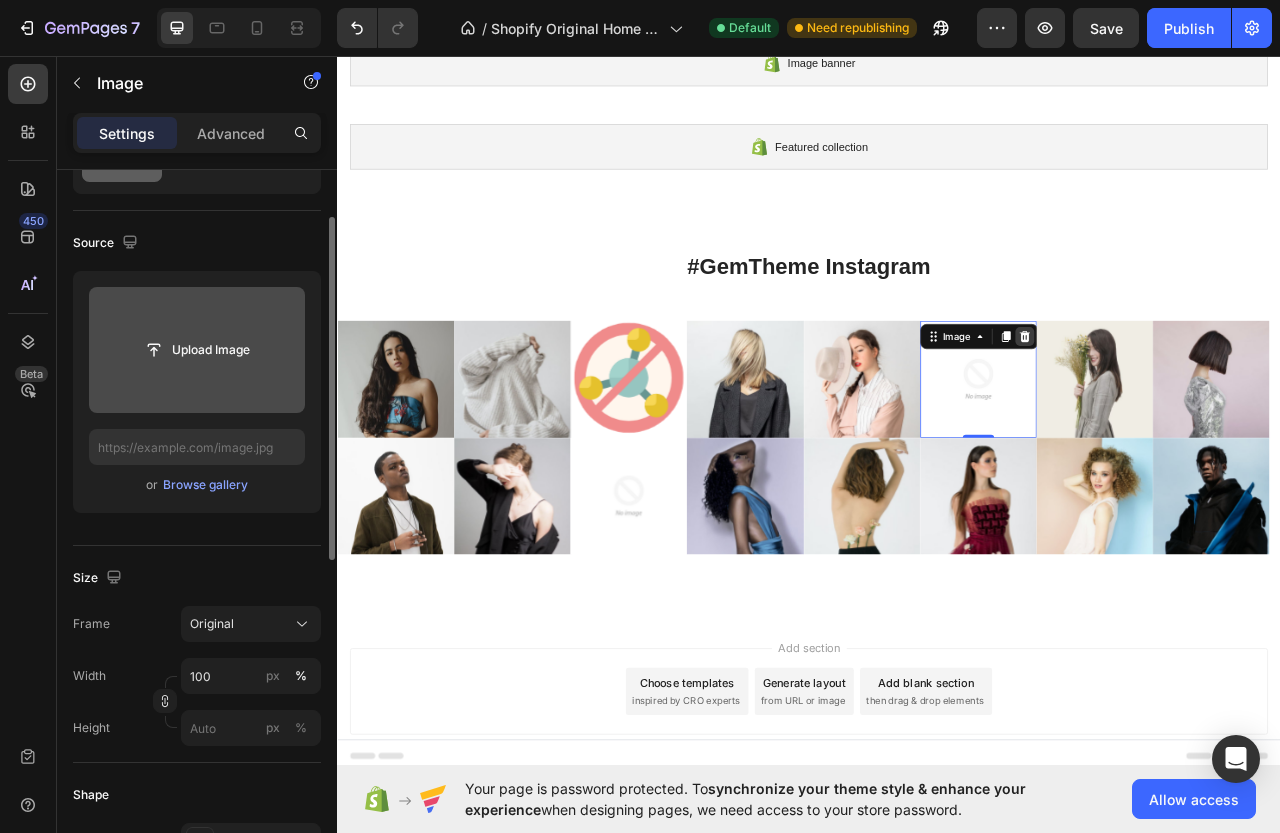 click 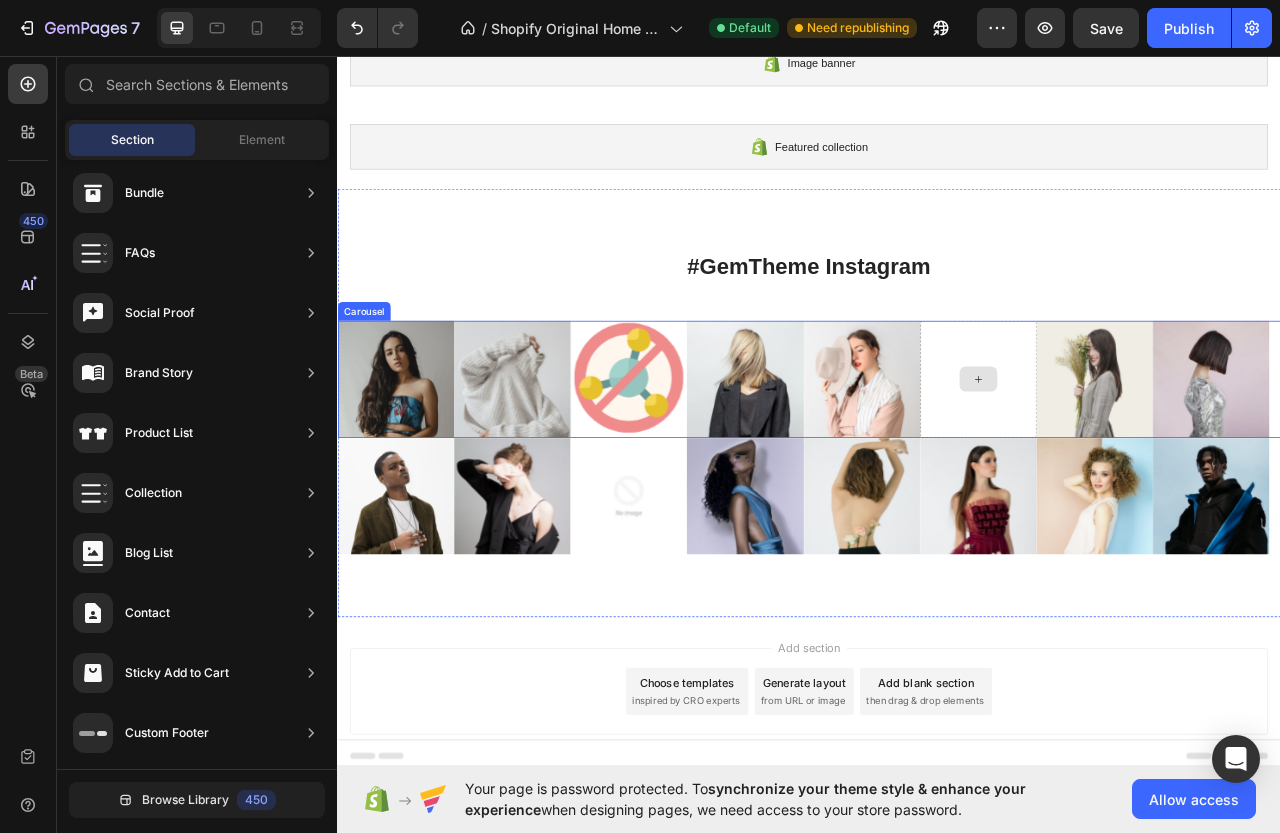 click at bounding box center [1152, 468] 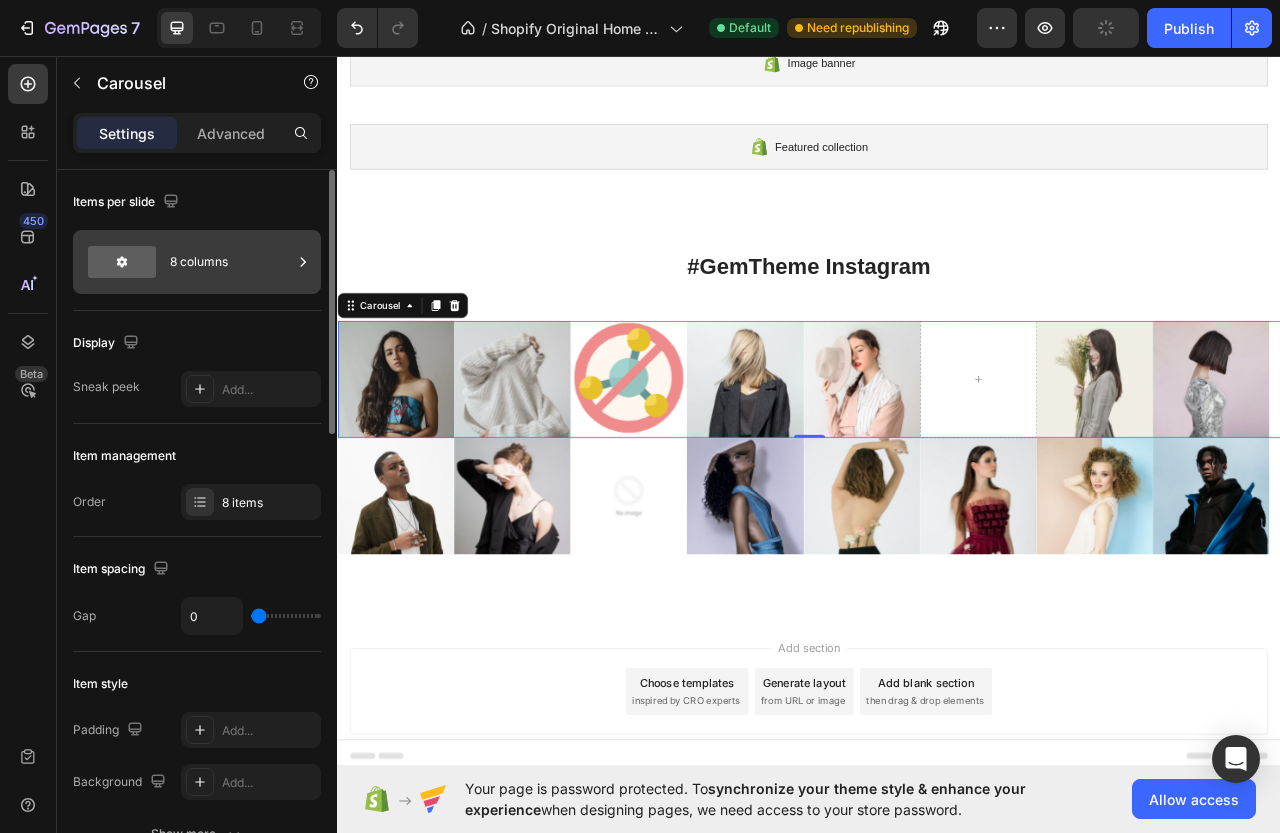 click on "8 columns" at bounding box center (231, 262) 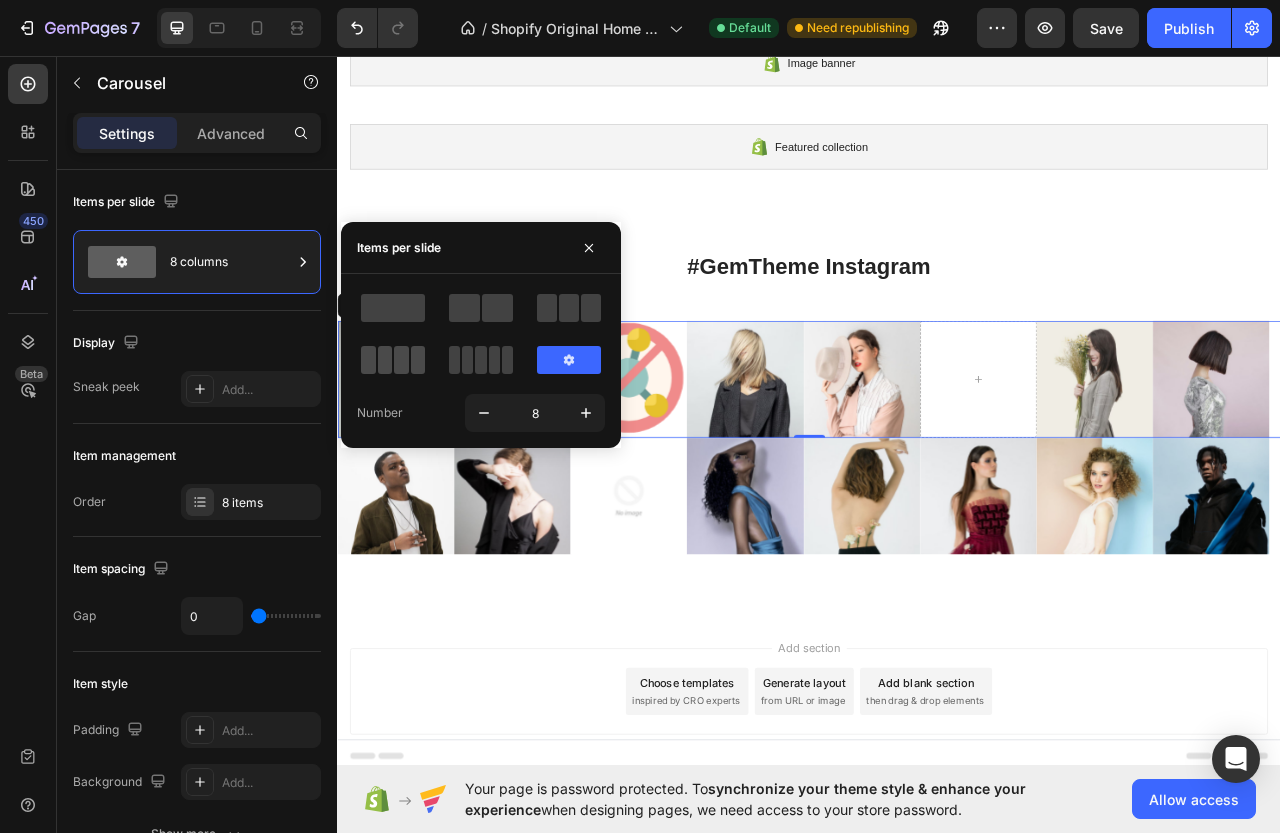 click 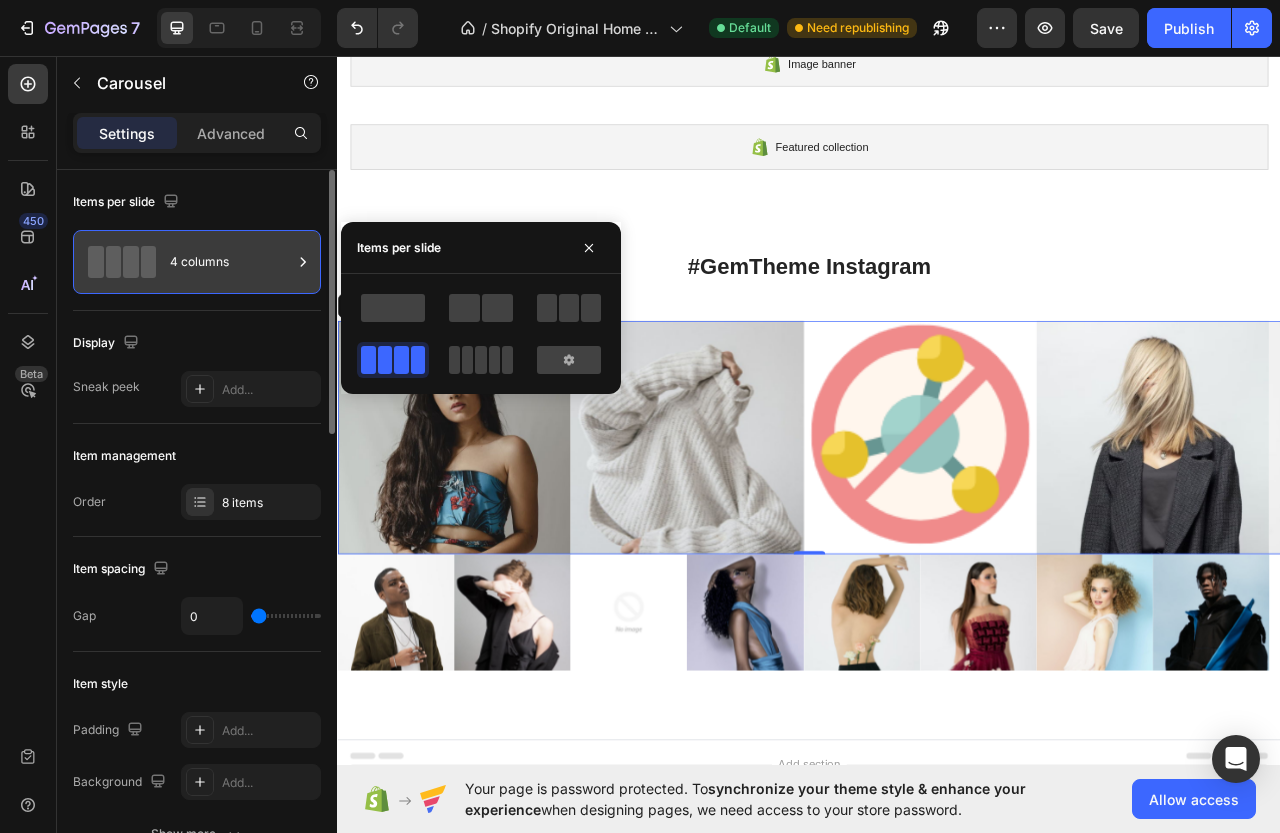 click on "4 columns" at bounding box center (231, 262) 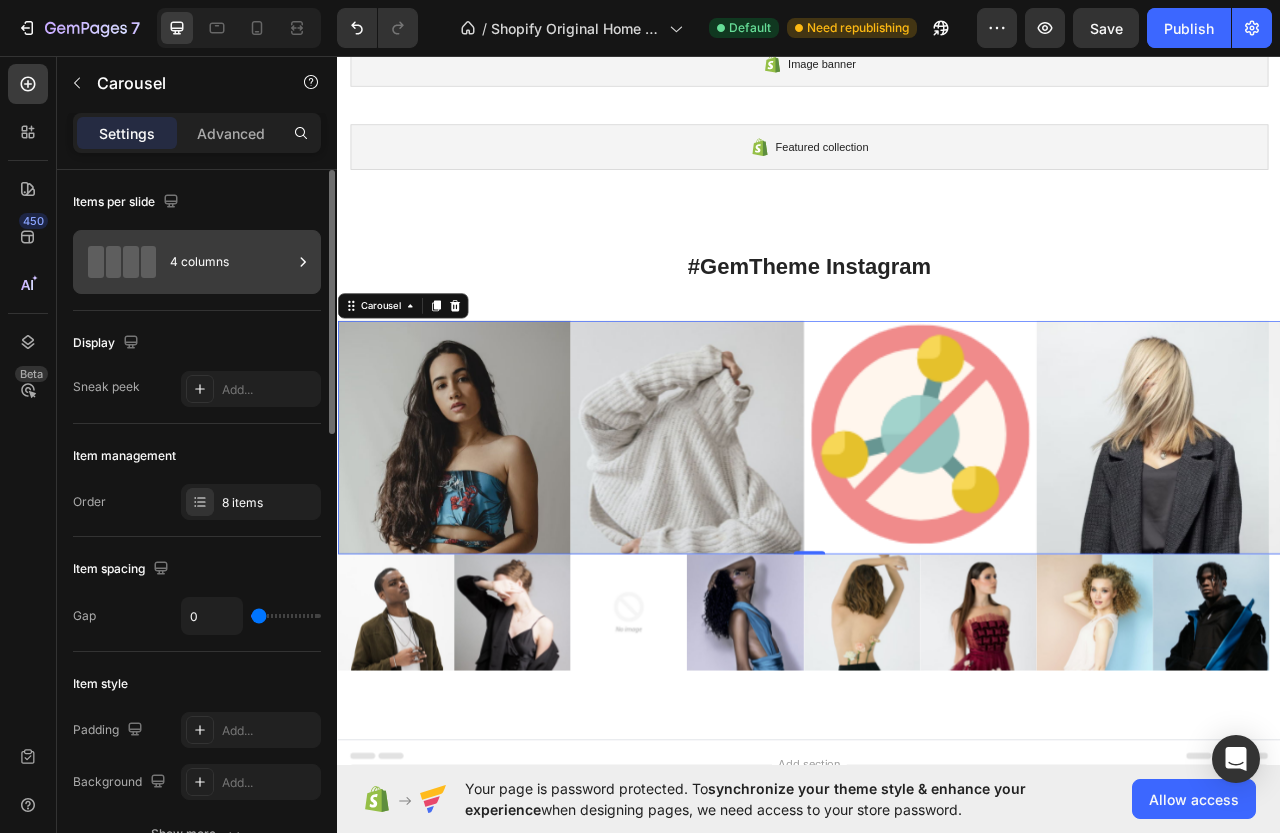 click on "4 columns" at bounding box center [231, 262] 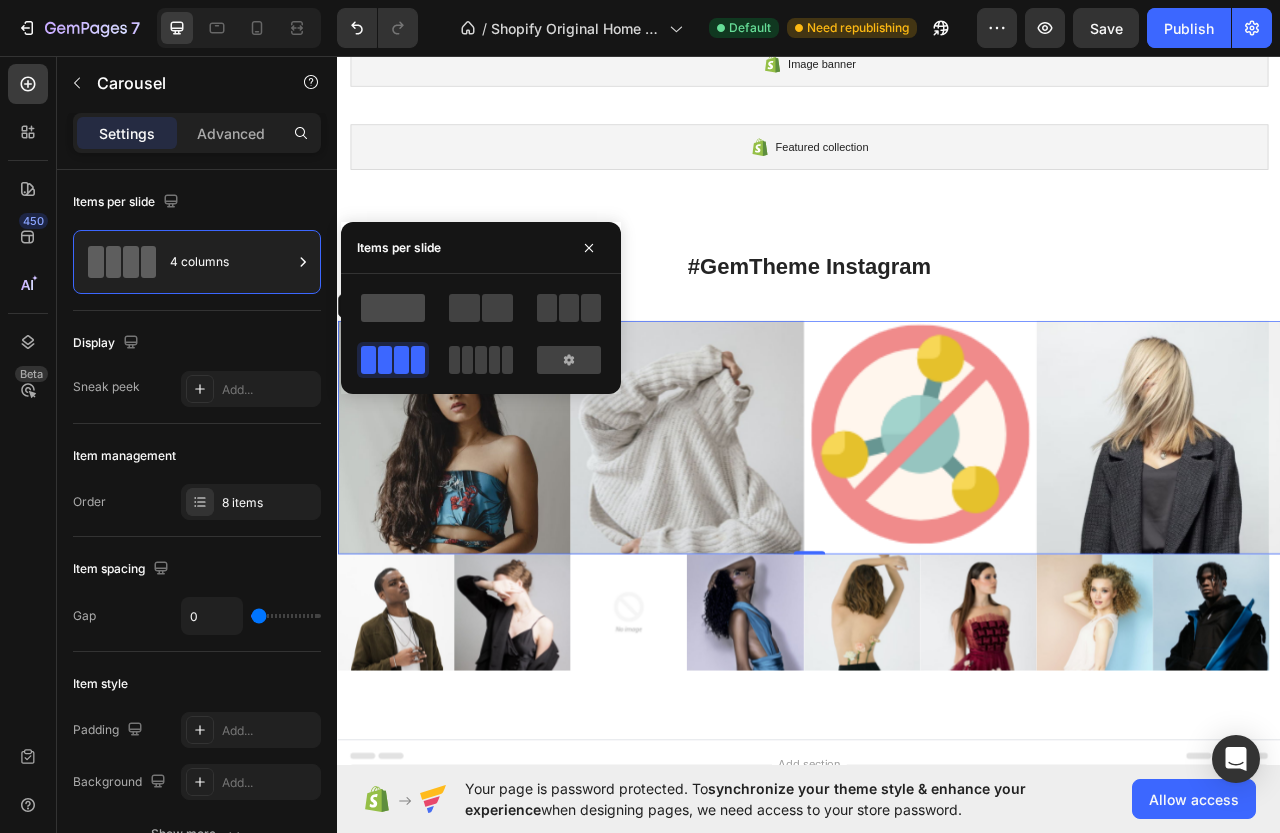 click 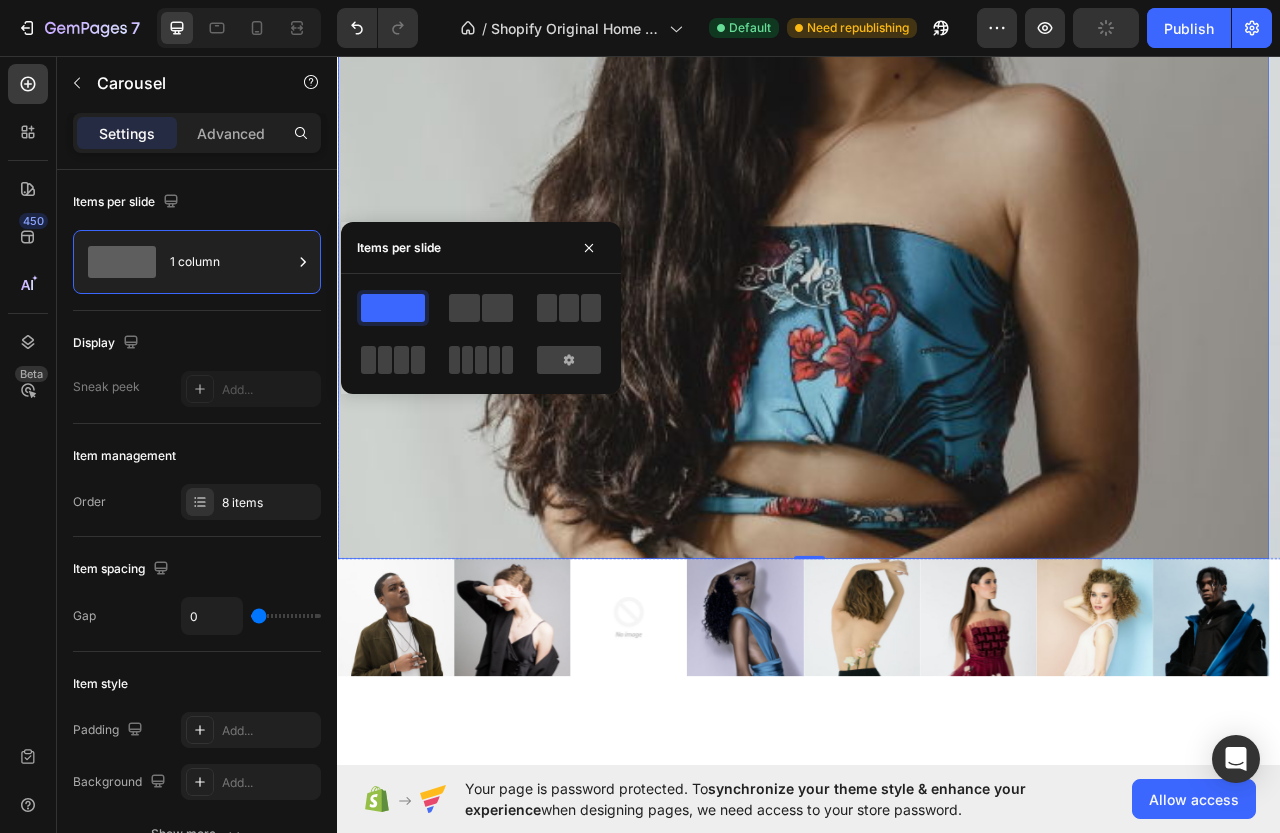 scroll, scrollTop: 954, scrollLeft: 0, axis: vertical 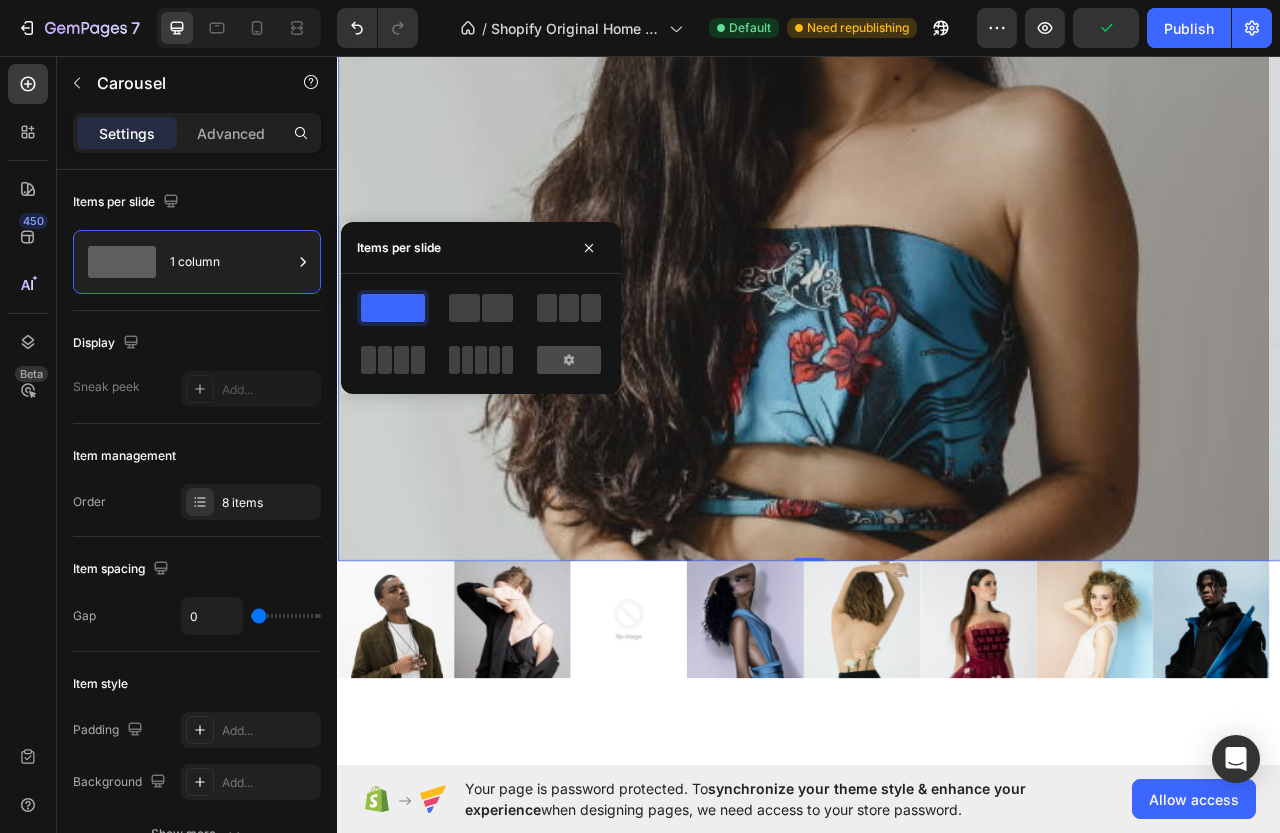 click 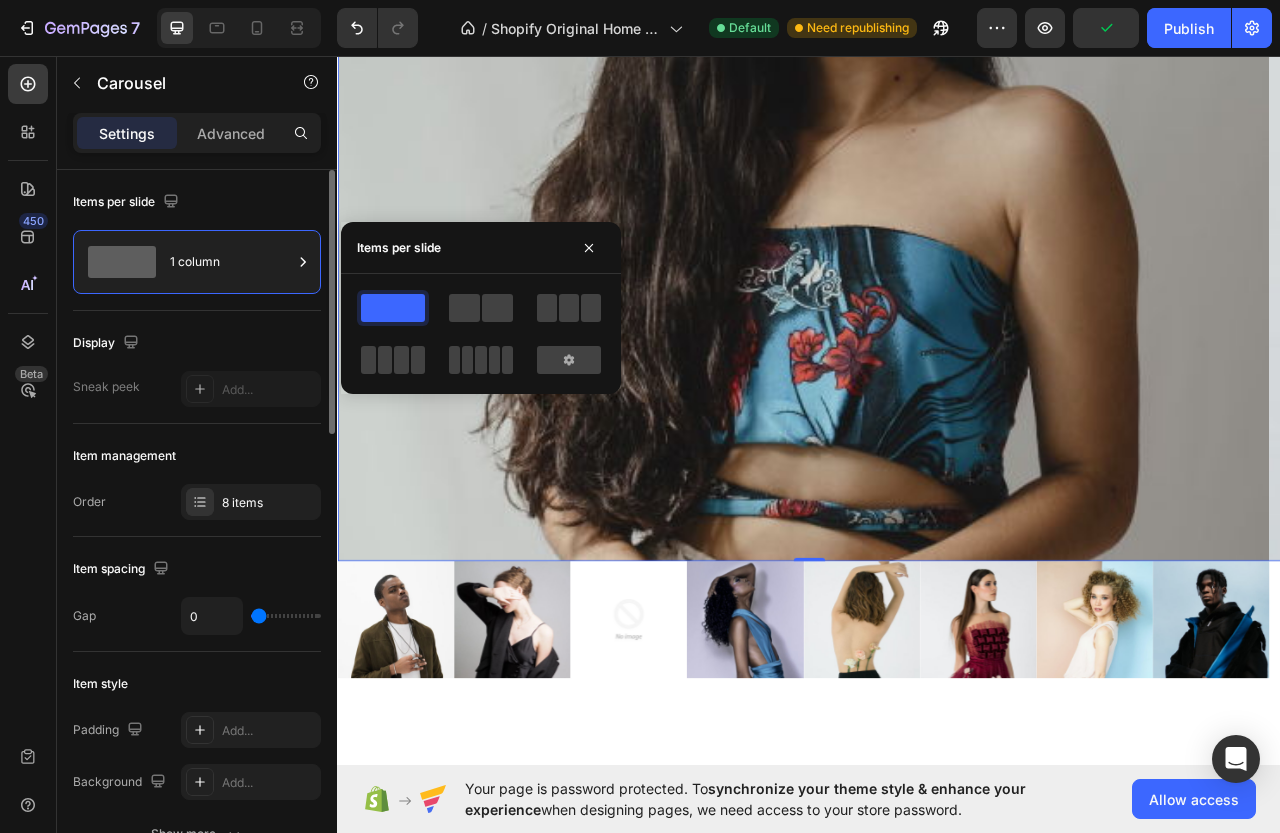 click 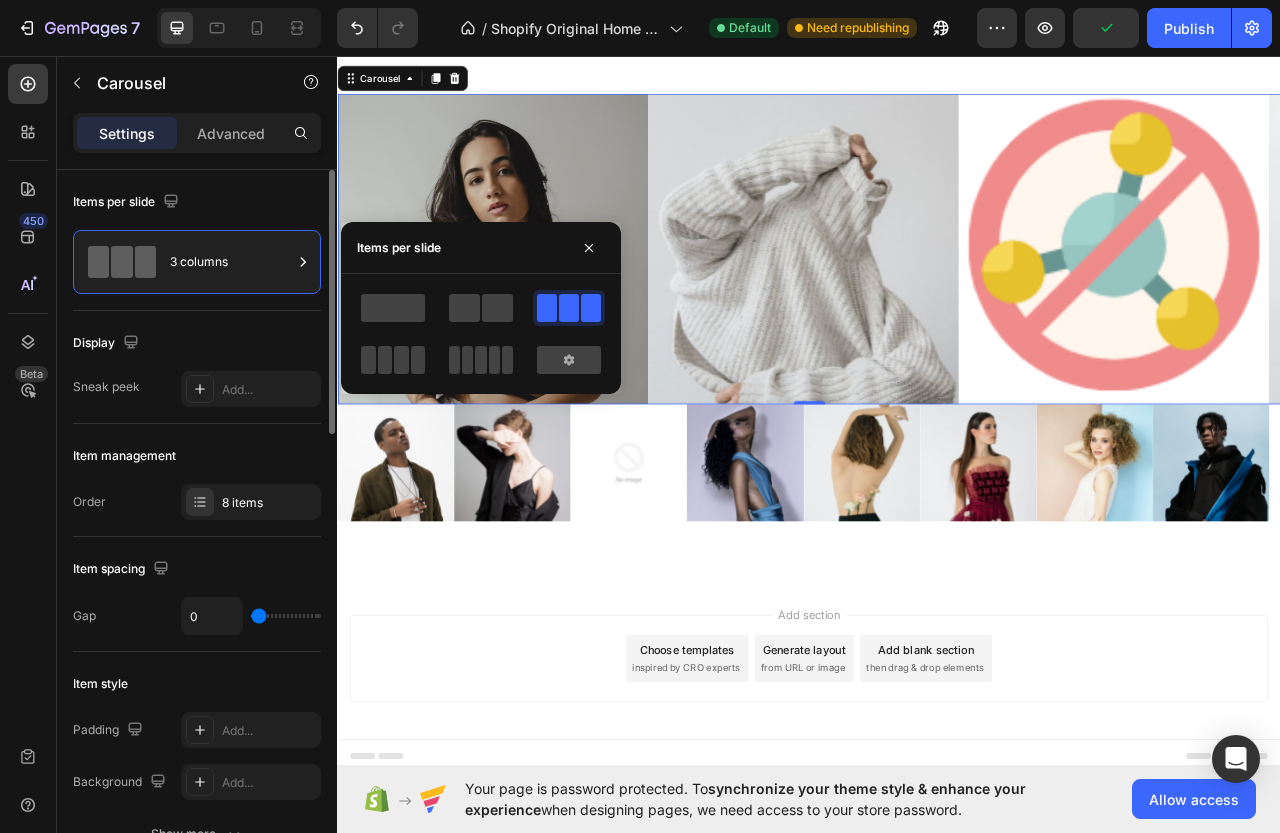scroll, scrollTop: 78, scrollLeft: 0, axis: vertical 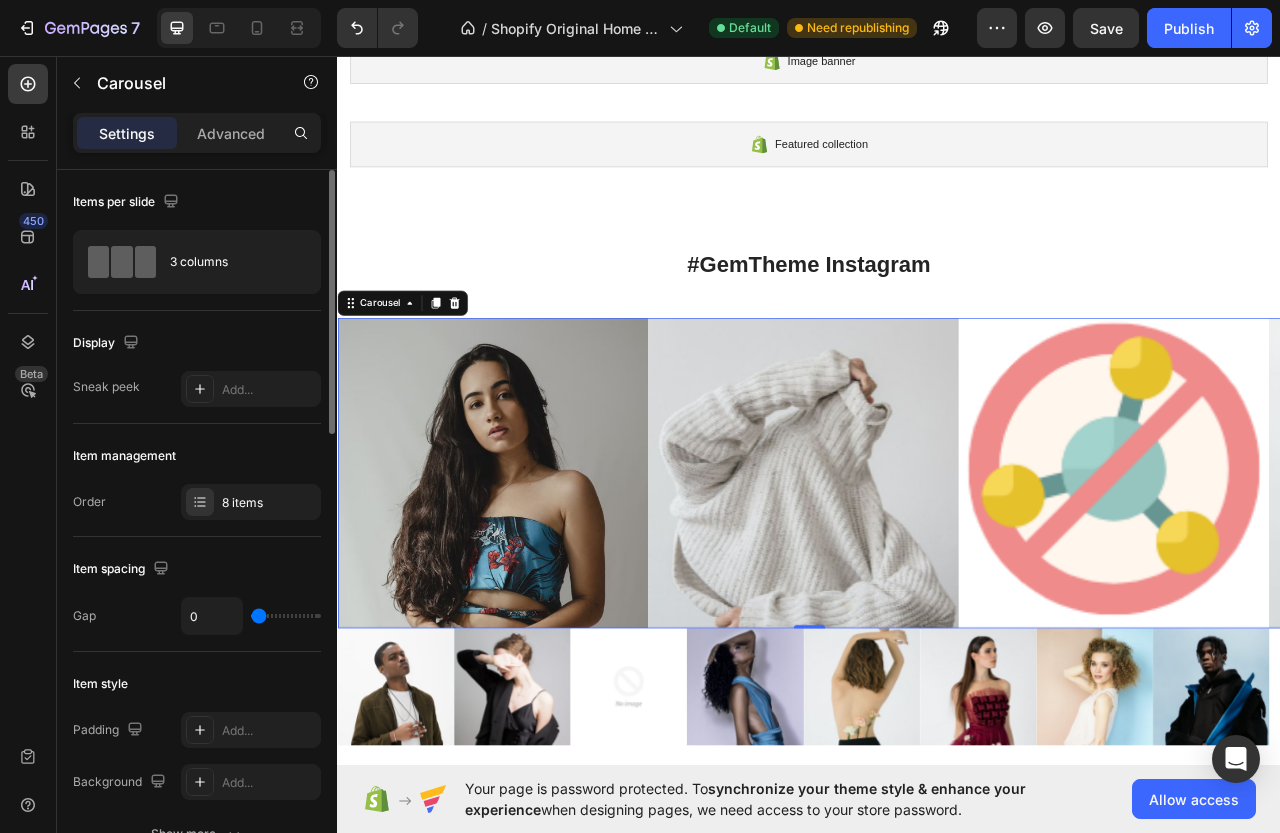 click on "Items per slide 3 columns" 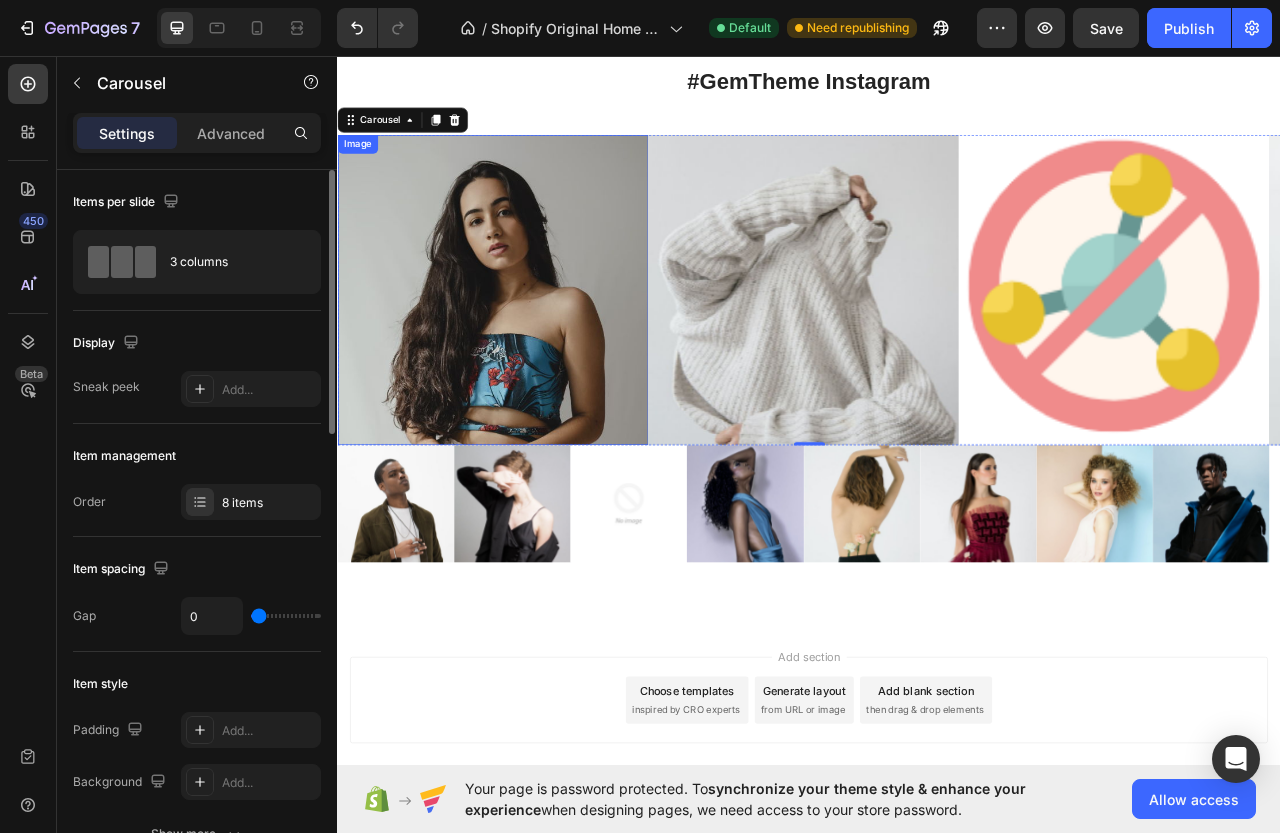 scroll, scrollTop: 164, scrollLeft: 0, axis: vertical 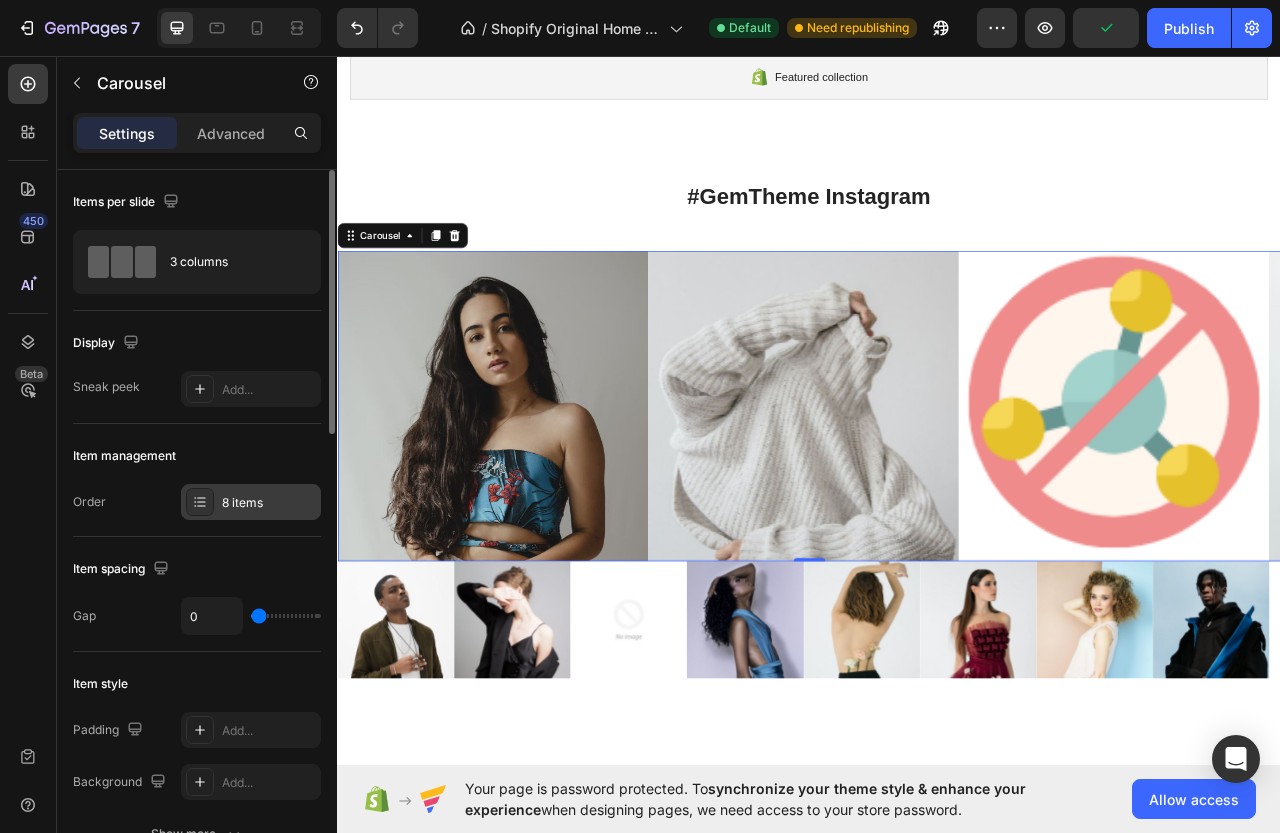 click on "8 items" at bounding box center (269, 503) 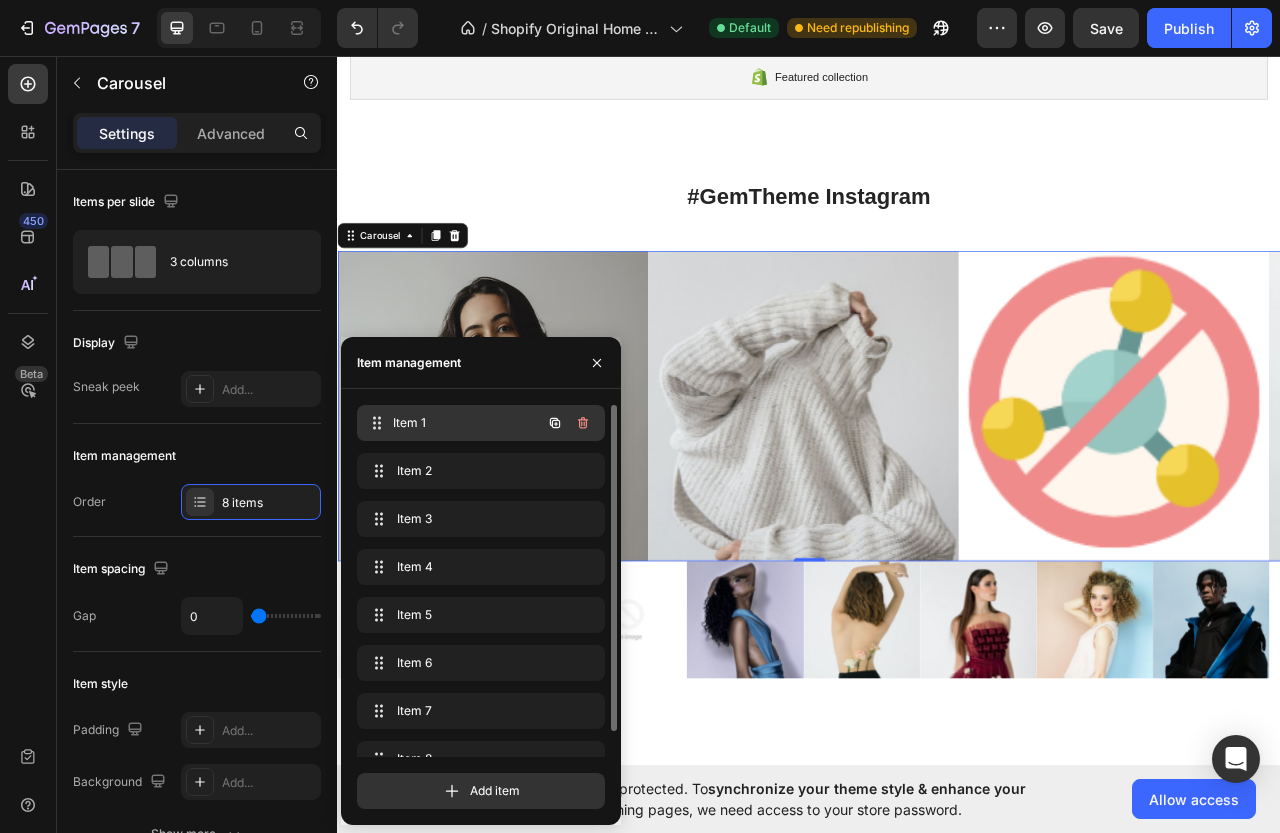 click on "Item 1" at bounding box center [467, 423] 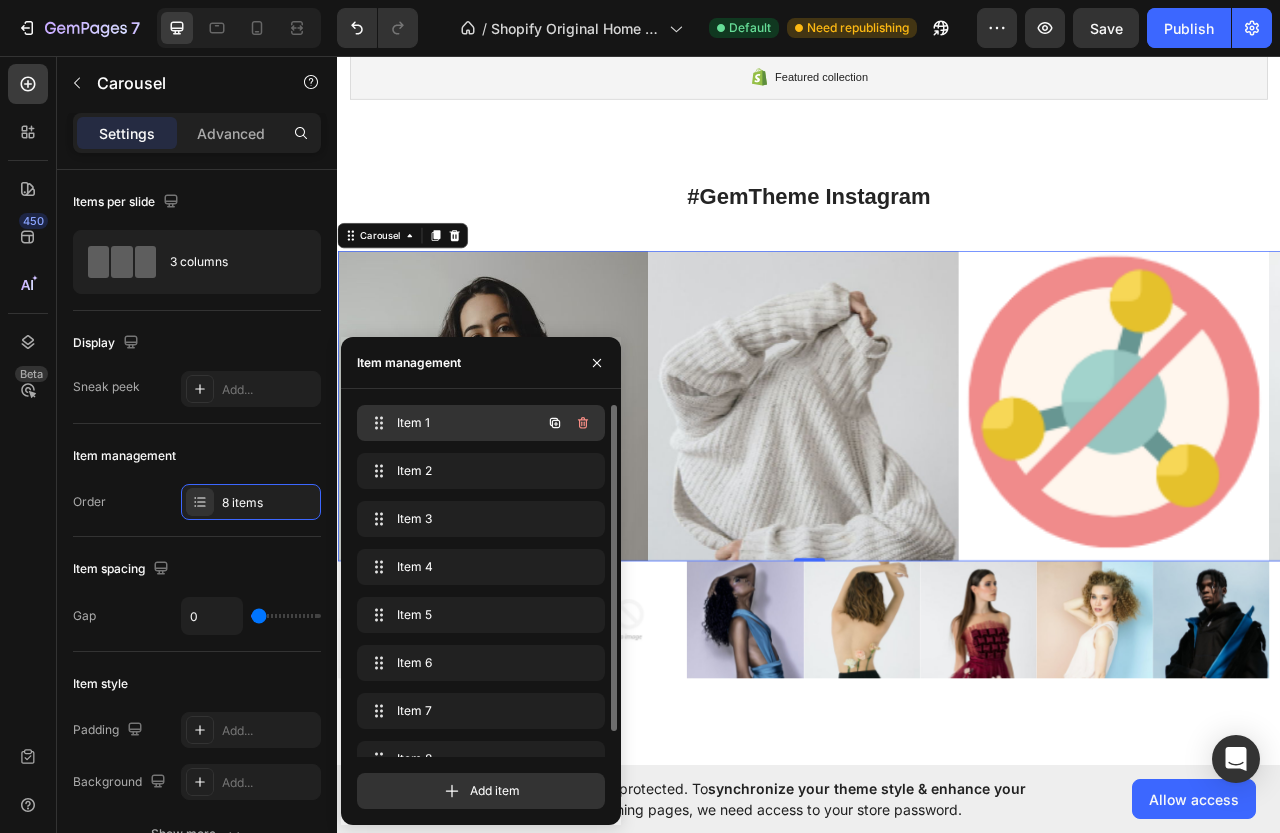 click on "Item 1" at bounding box center [453, 423] 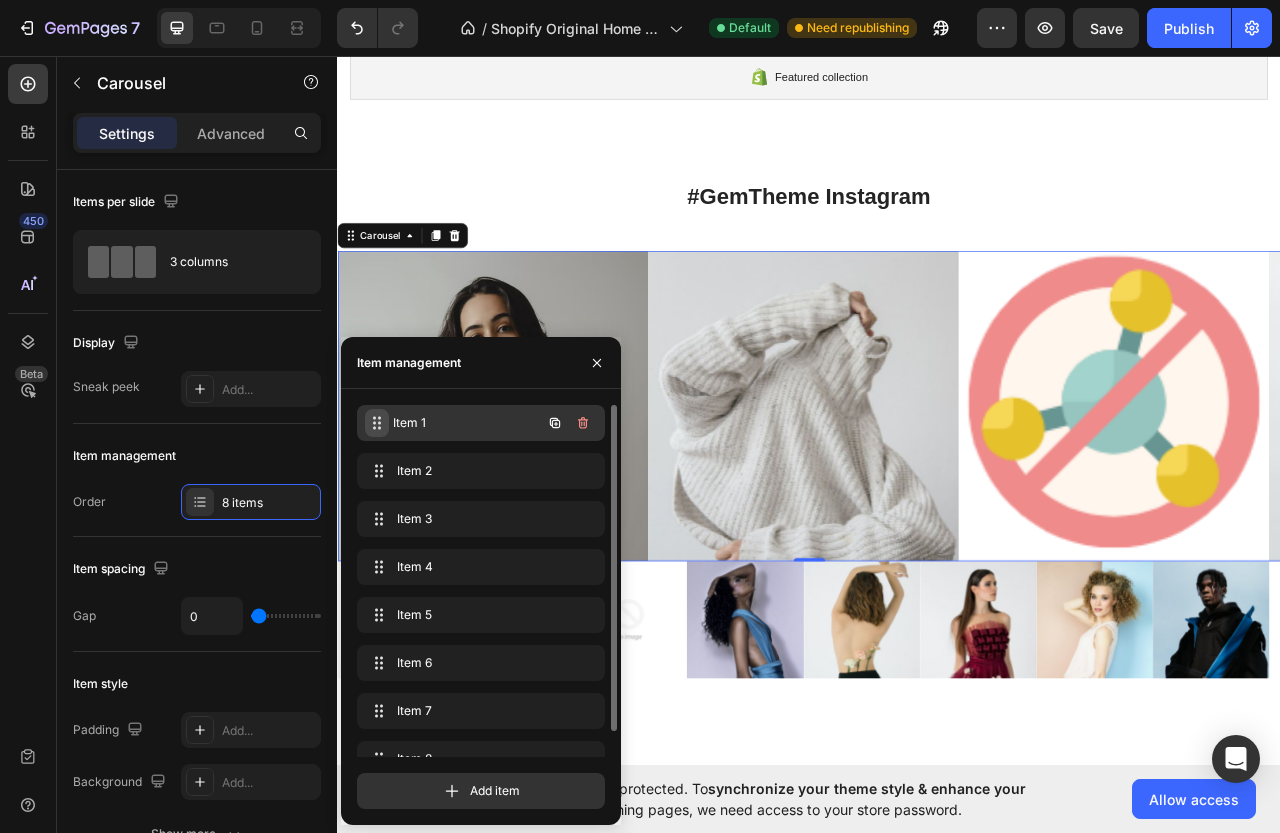 click 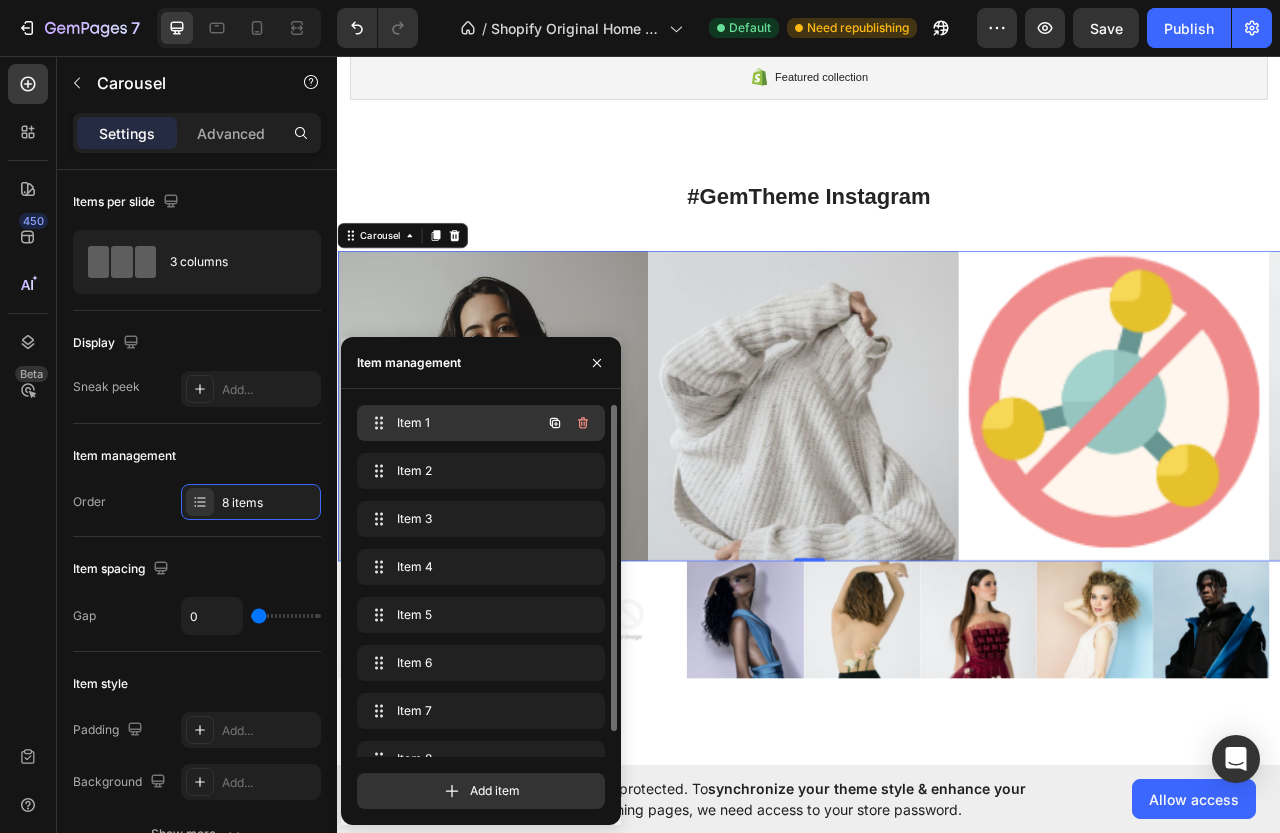 click on "Item 1" at bounding box center (453, 423) 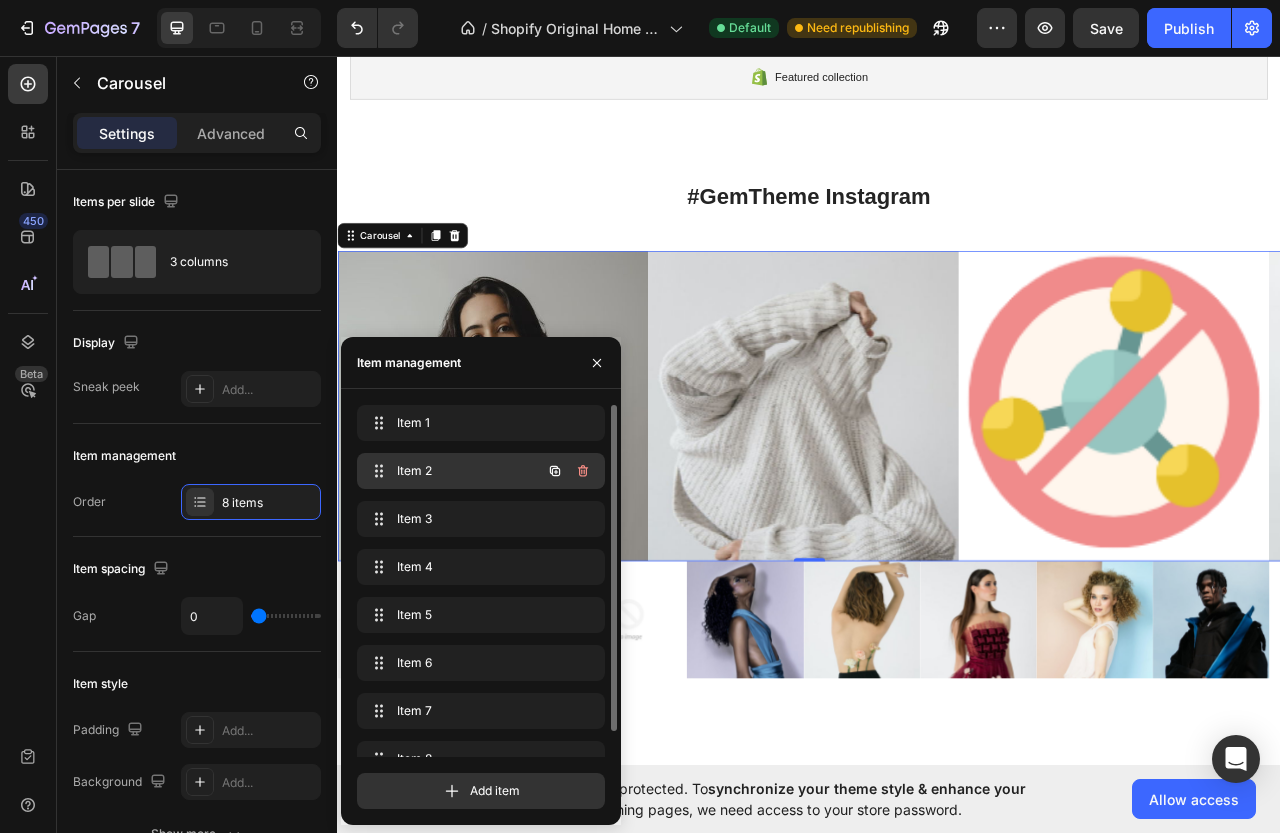 click on "Item 2" at bounding box center (453, 471) 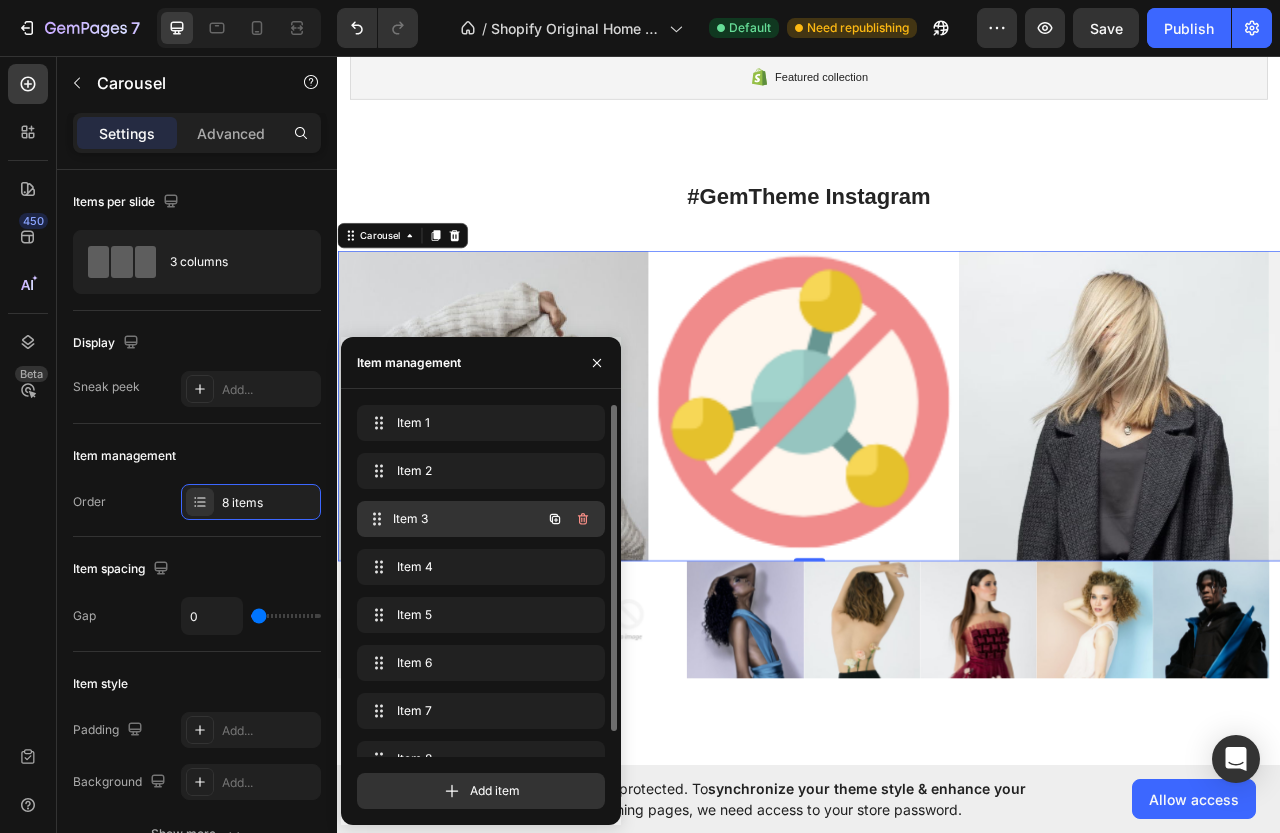 click on "Item 3 Item 3" at bounding box center [453, 519] 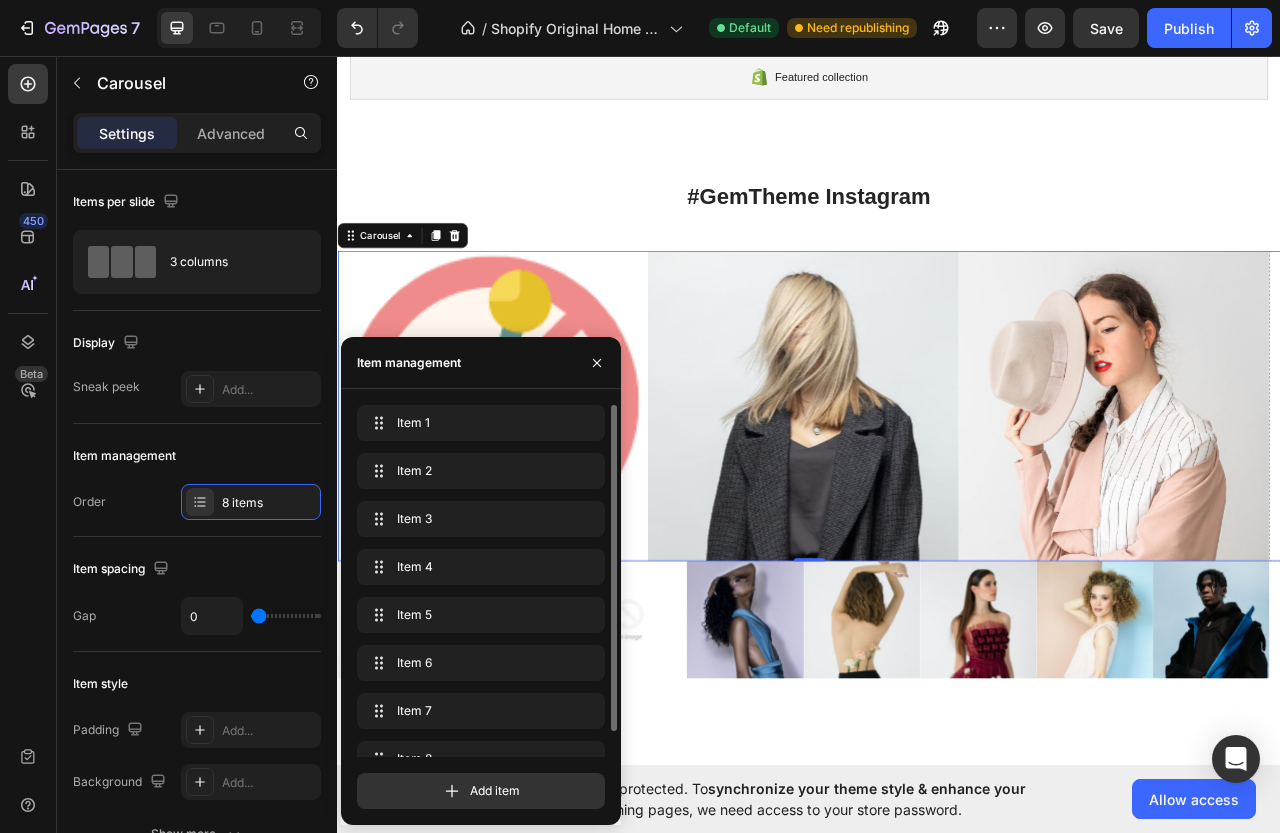 click on "Item 6 Item 6" 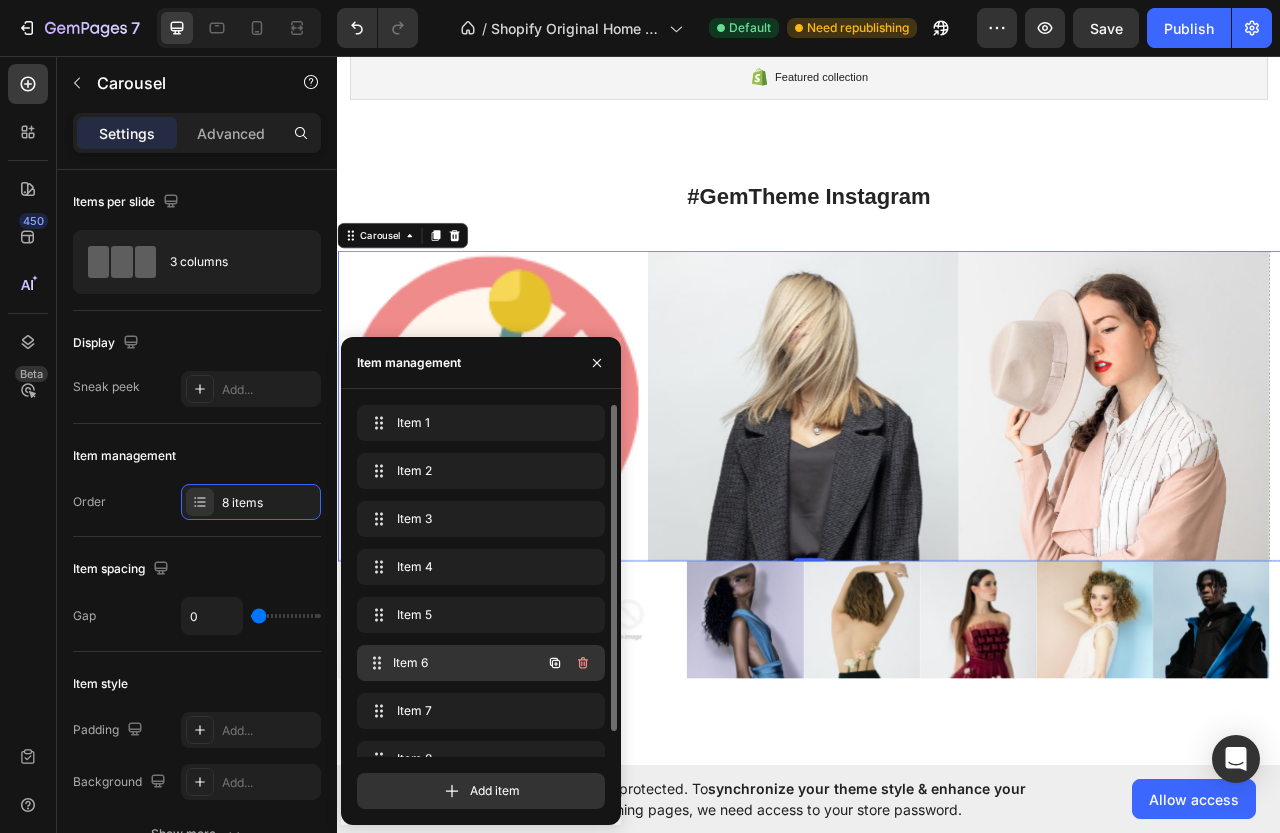 click on "Item 6" at bounding box center [467, 663] 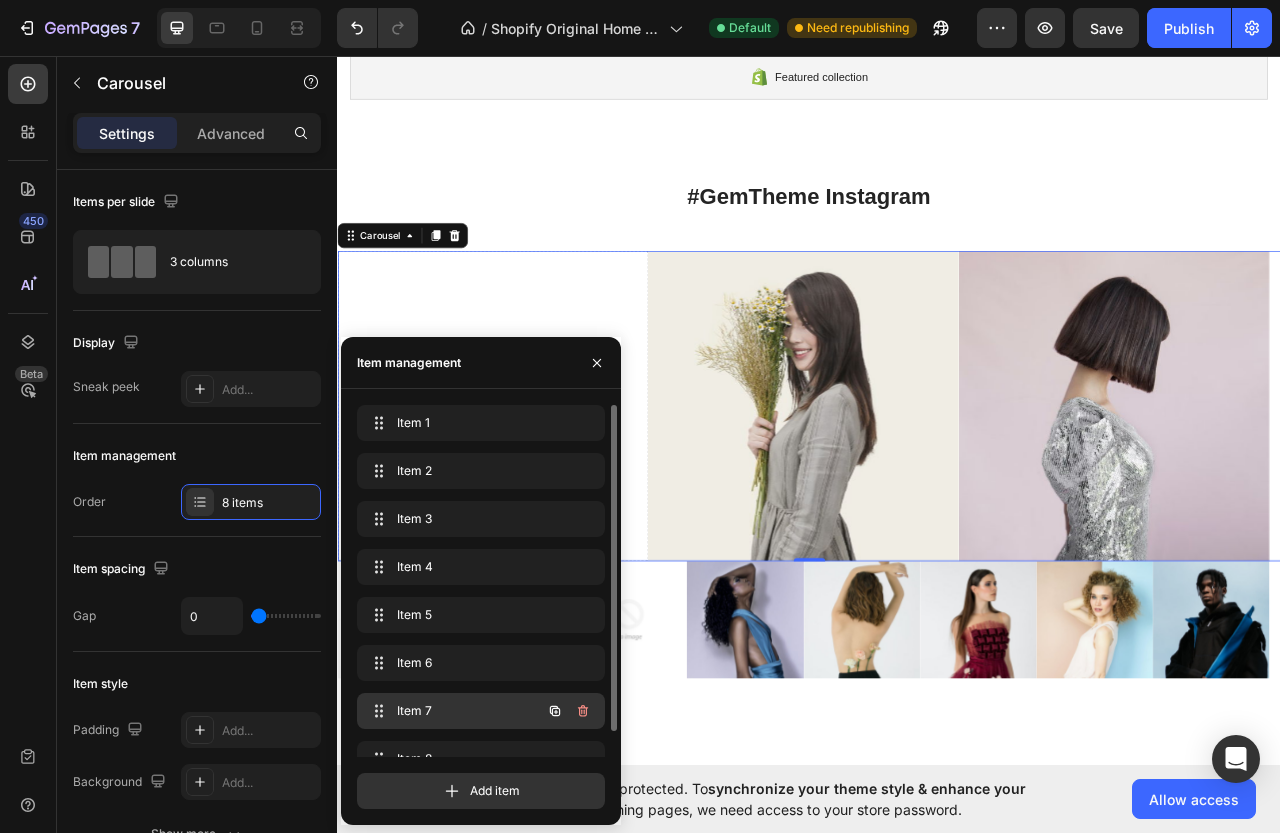click on "Item 7 Item 7" at bounding box center [453, 711] 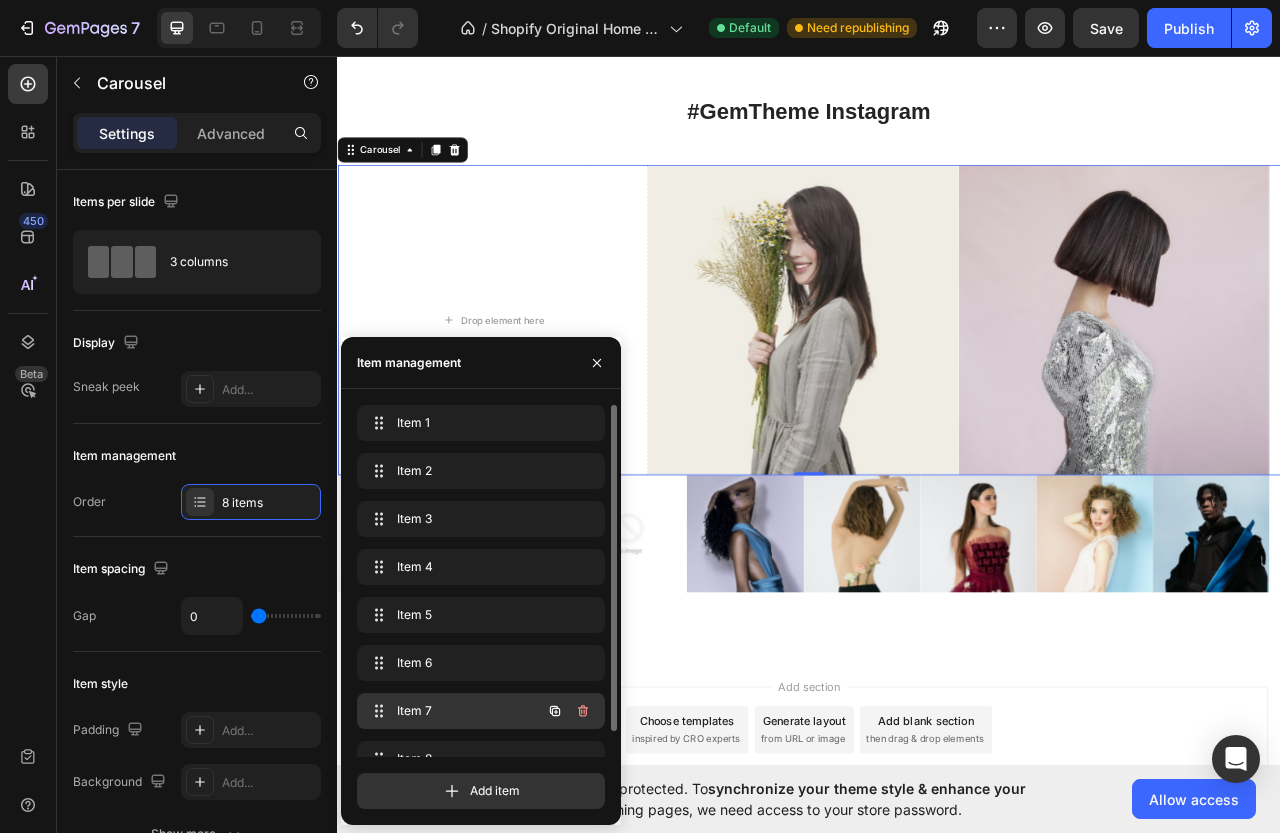 scroll, scrollTop: 28, scrollLeft: 0, axis: vertical 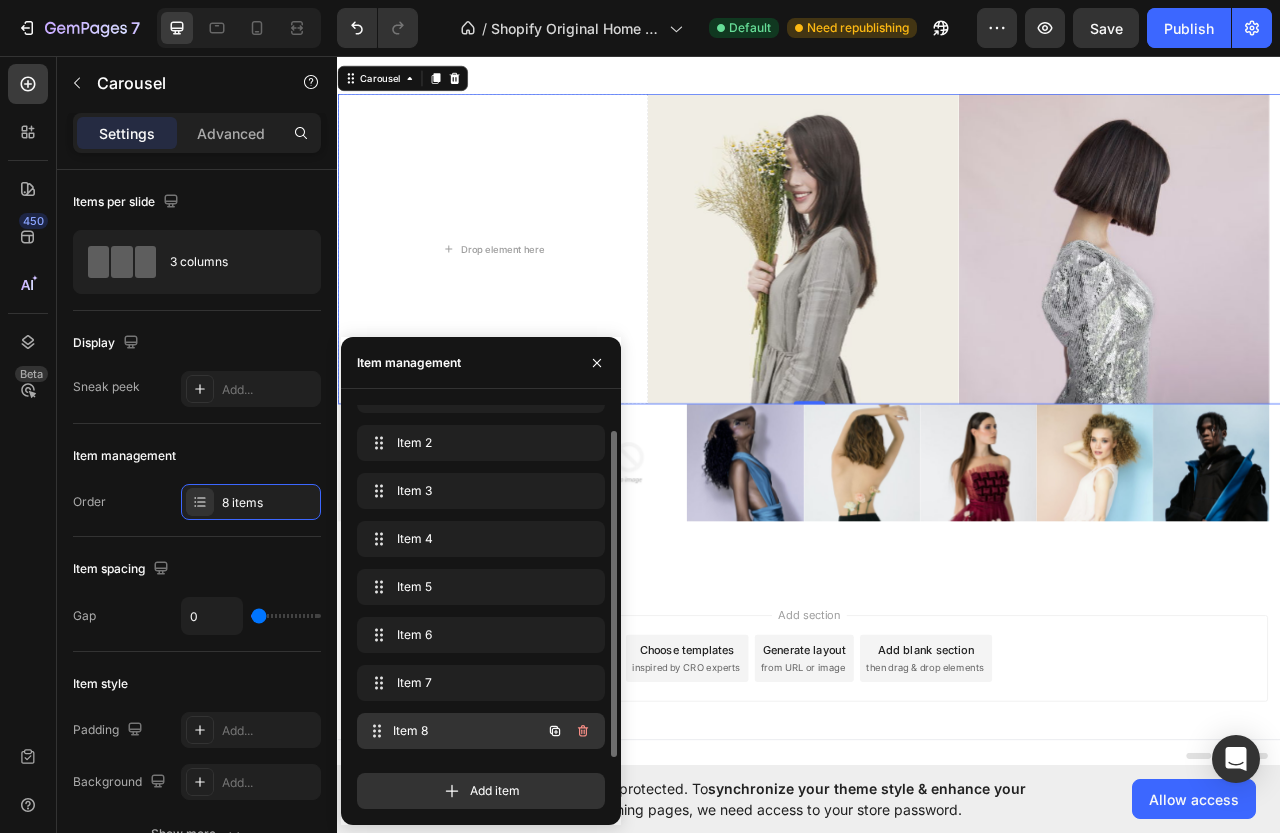 click on "Item 8" at bounding box center (467, 731) 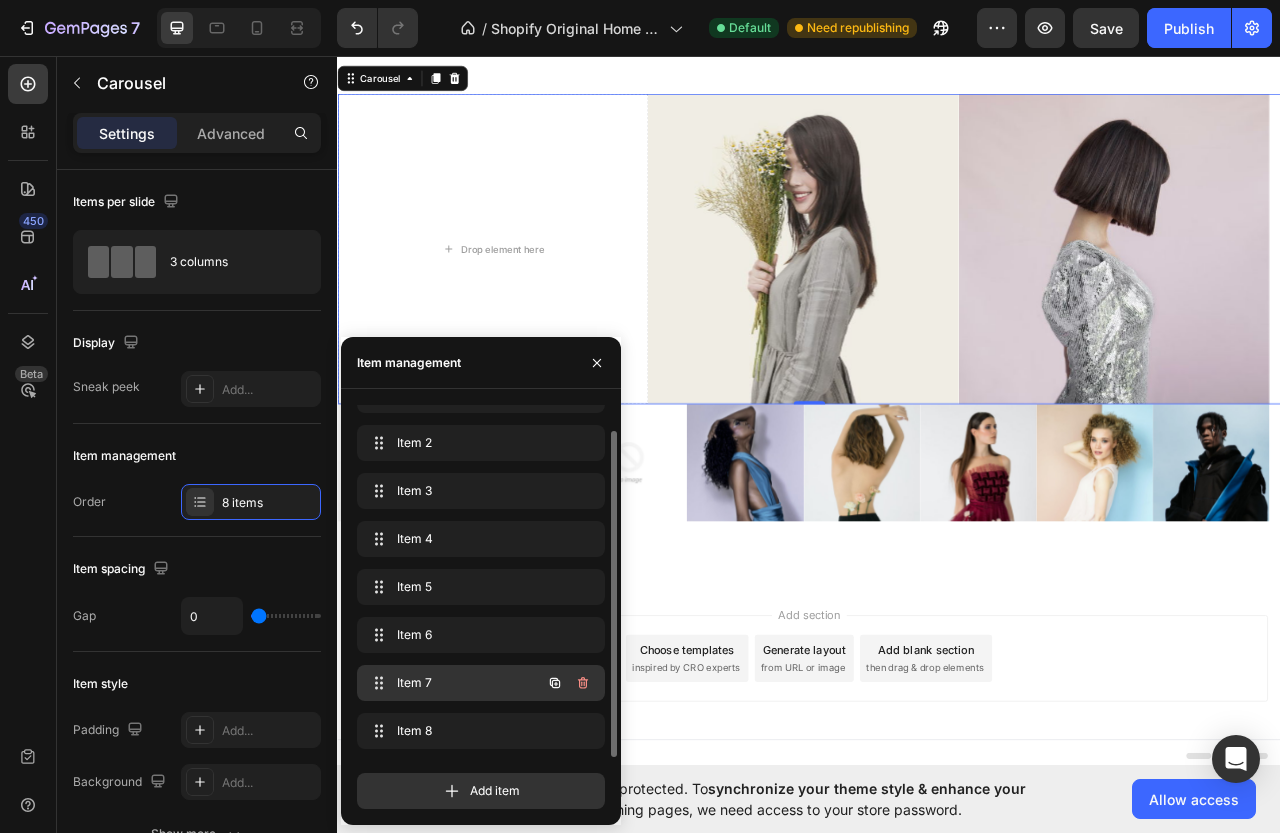 click on "Item 7" at bounding box center (453, 683) 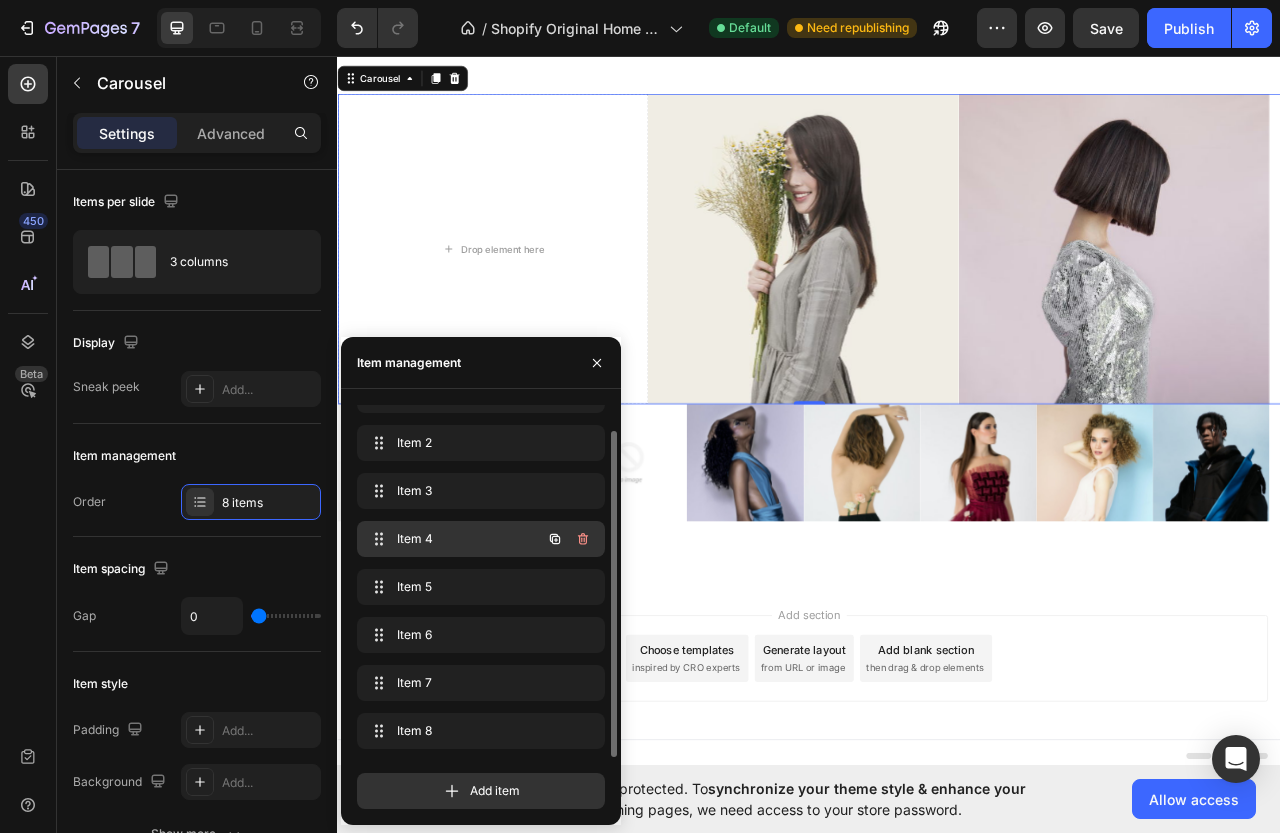 click on "Item 4" at bounding box center [453, 539] 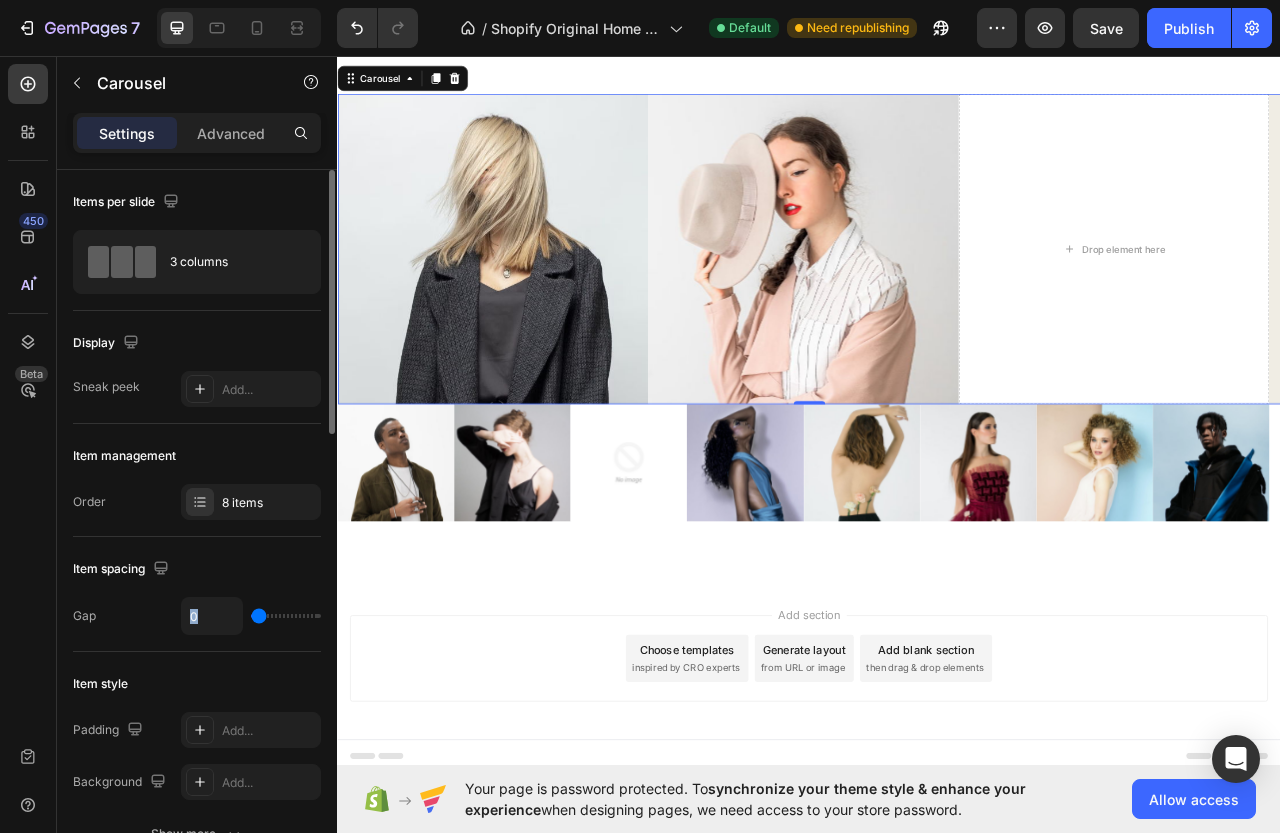 drag, startPoint x: 244, startPoint y: 613, endPoint x: 292, endPoint y: 618, distance: 48.259712 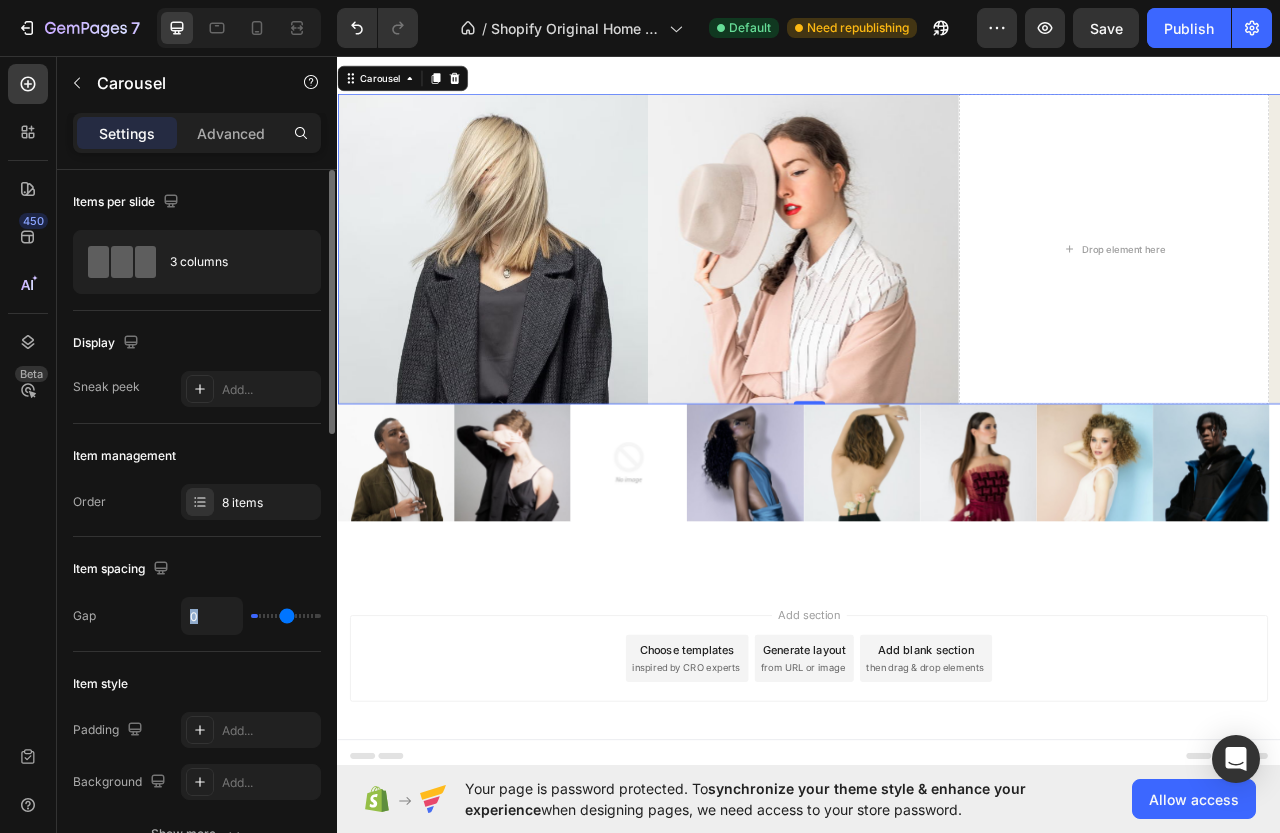 click at bounding box center [286, 616] 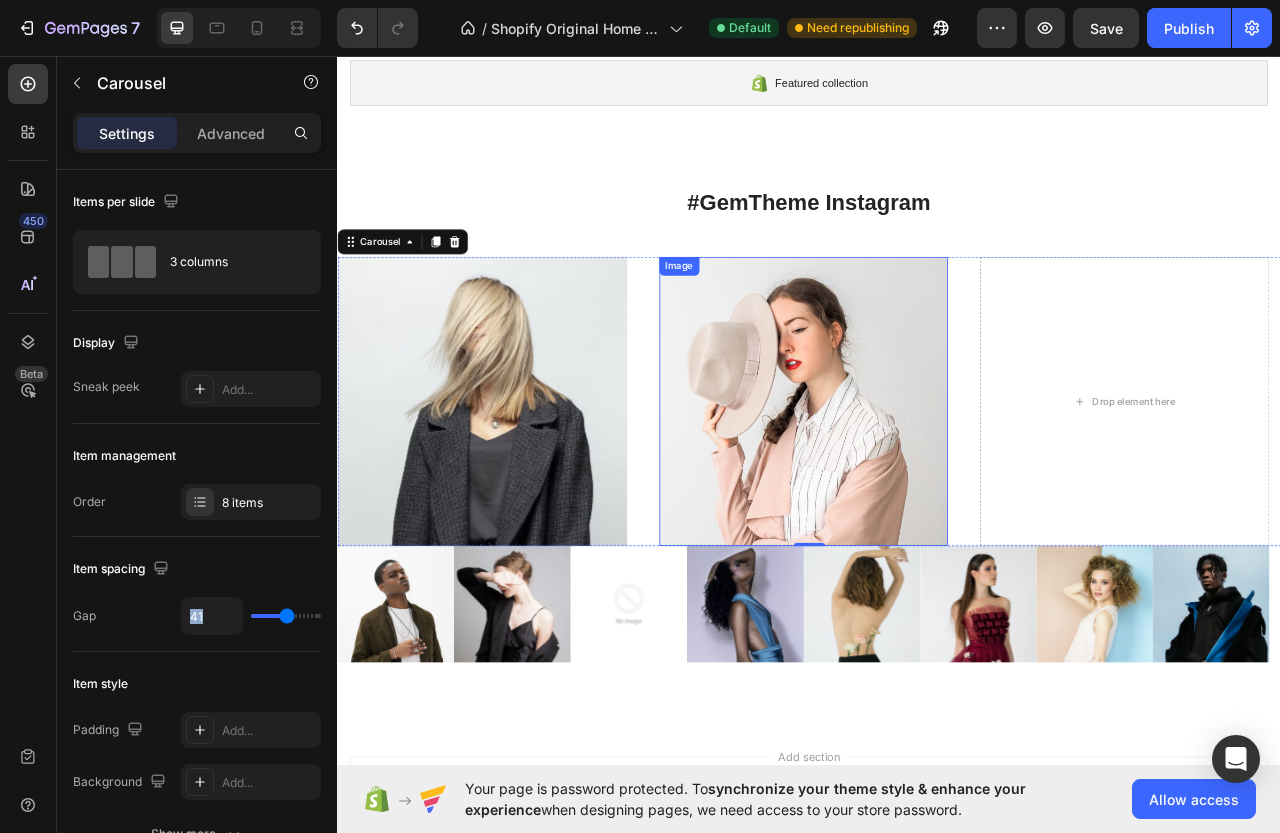 scroll, scrollTop: 36, scrollLeft: 0, axis: vertical 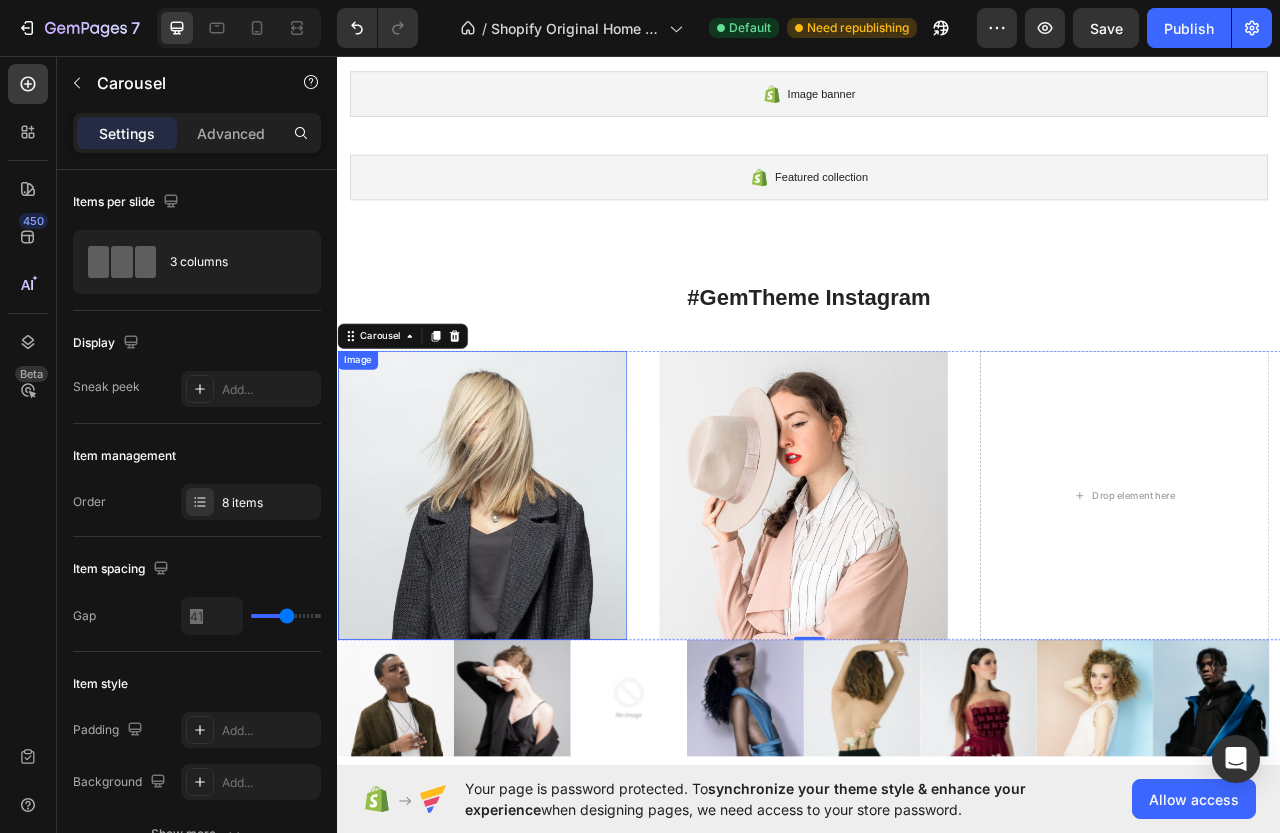 click at bounding box center [521, 617] 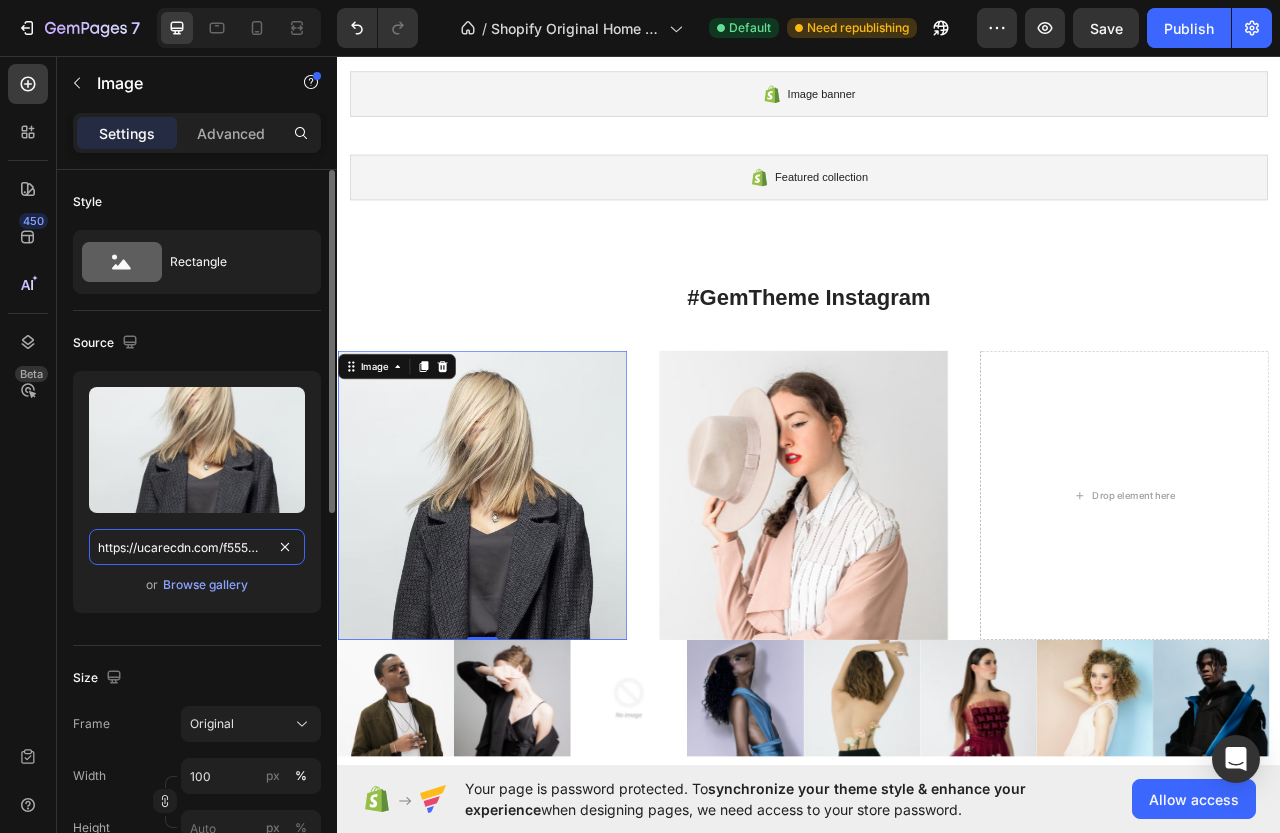 click on "https://ucarecdn.com/f555e5b9-5864-437a-a674-3714afa9e1e2/-/format/auto/" at bounding box center (197, 547) 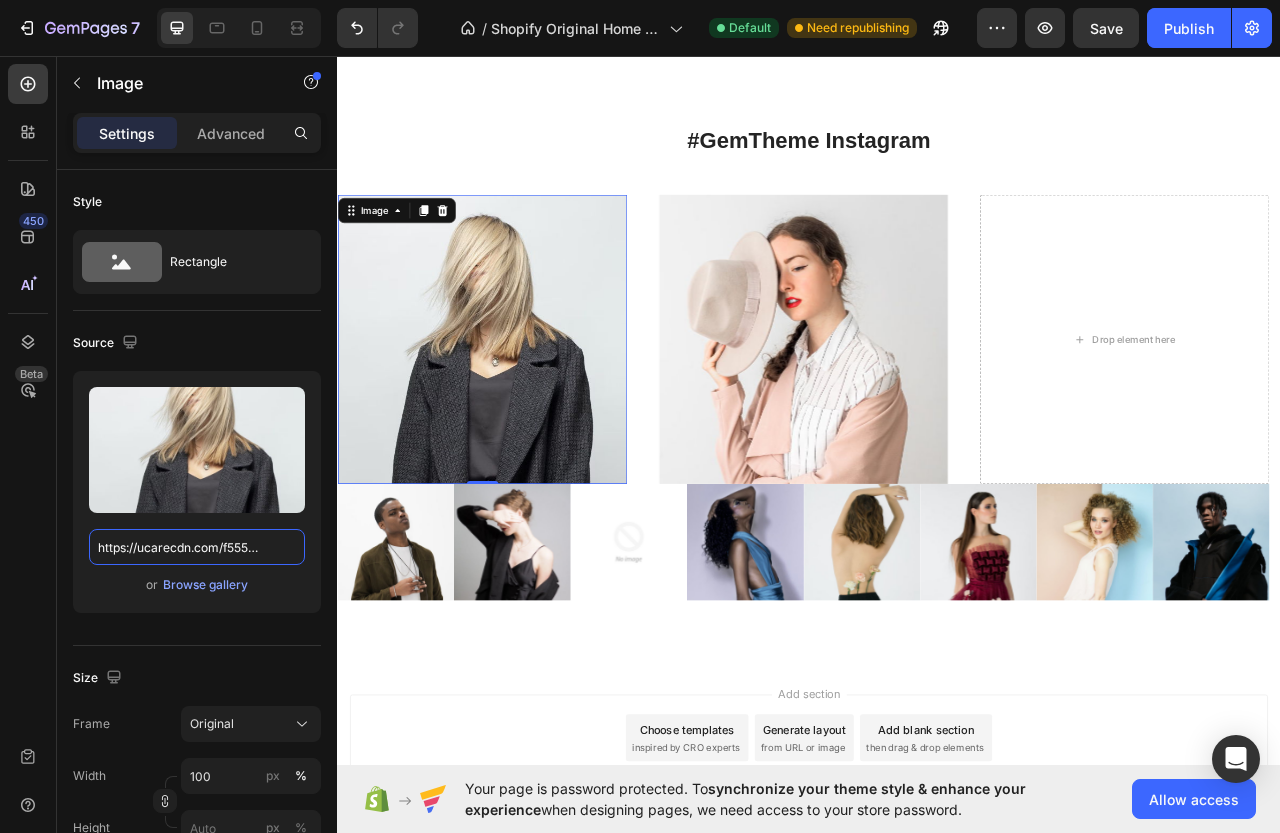 scroll, scrollTop: 336, scrollLeft: 0, axis: vertical 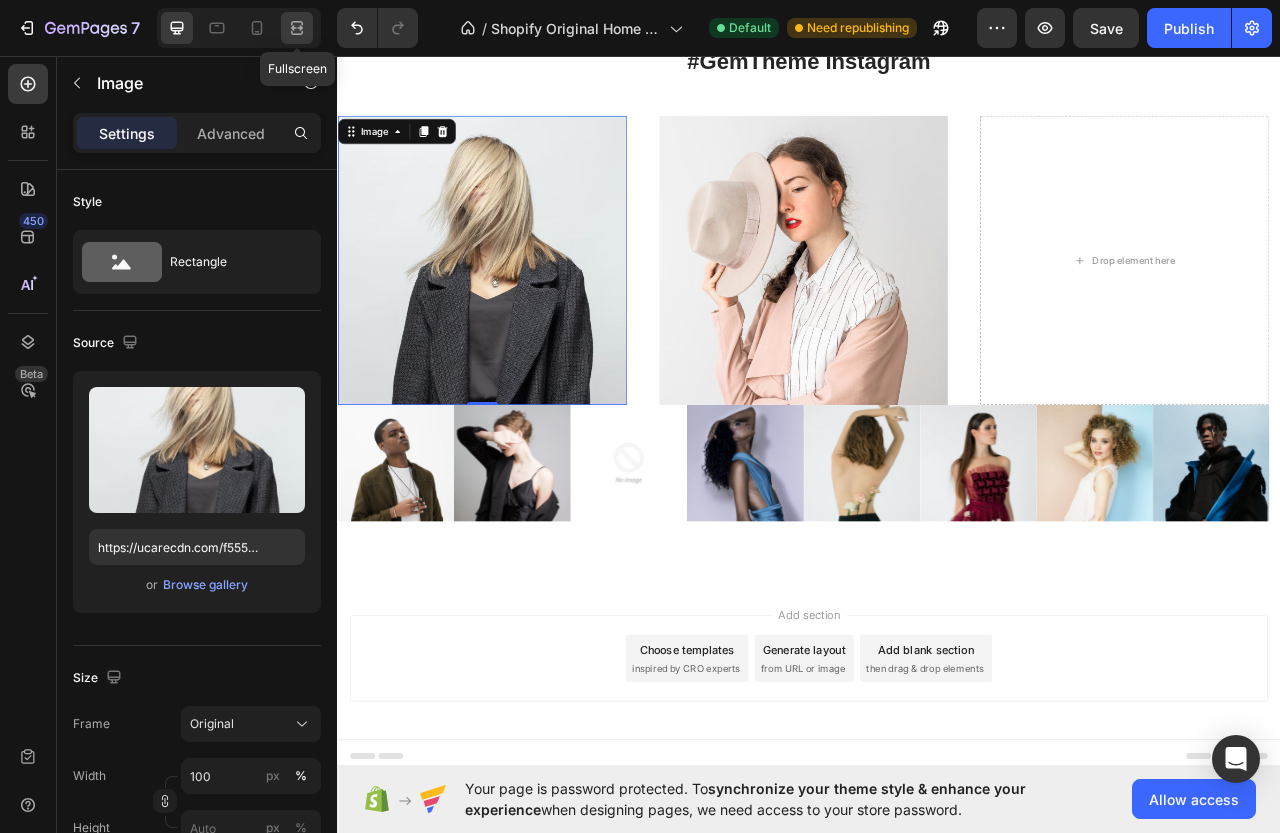 click 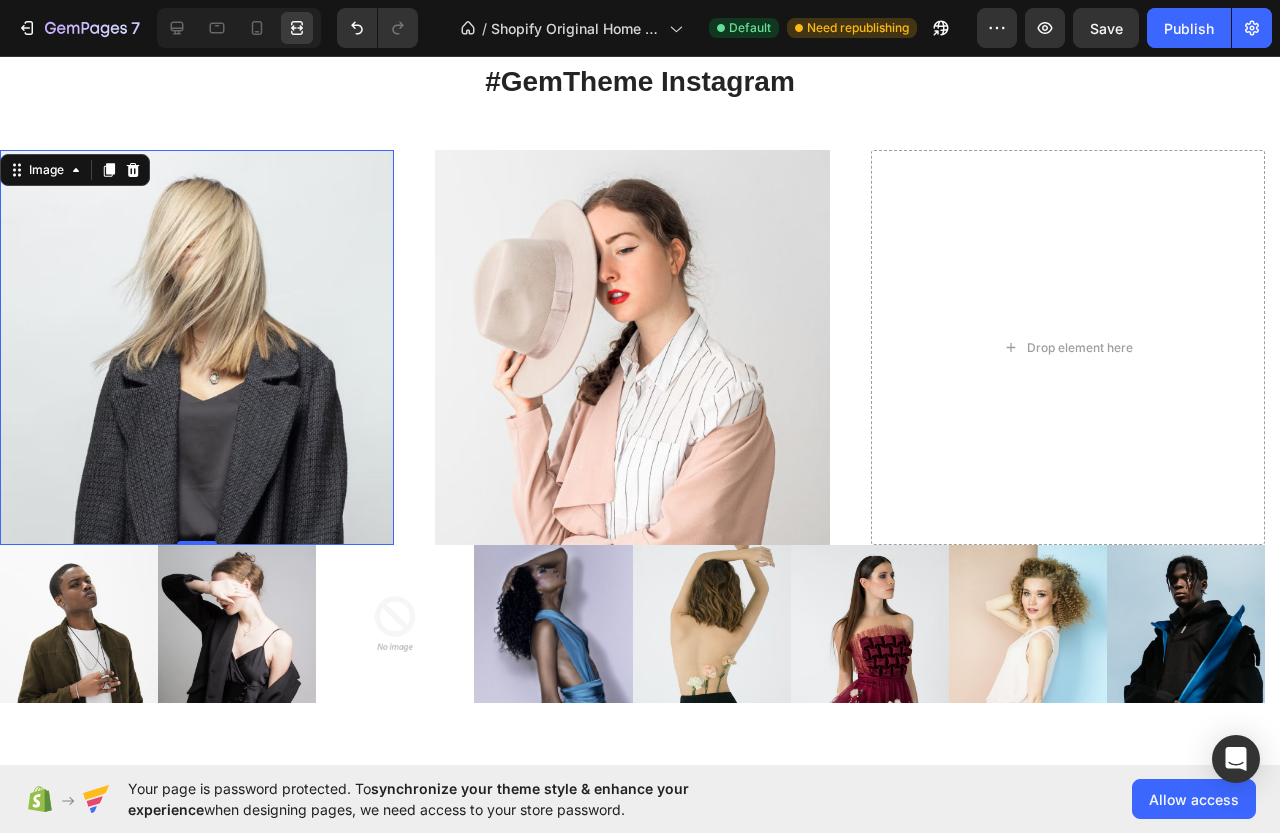 scroll, scrollTop: 236, scrollLeft: 0, axis: vertical 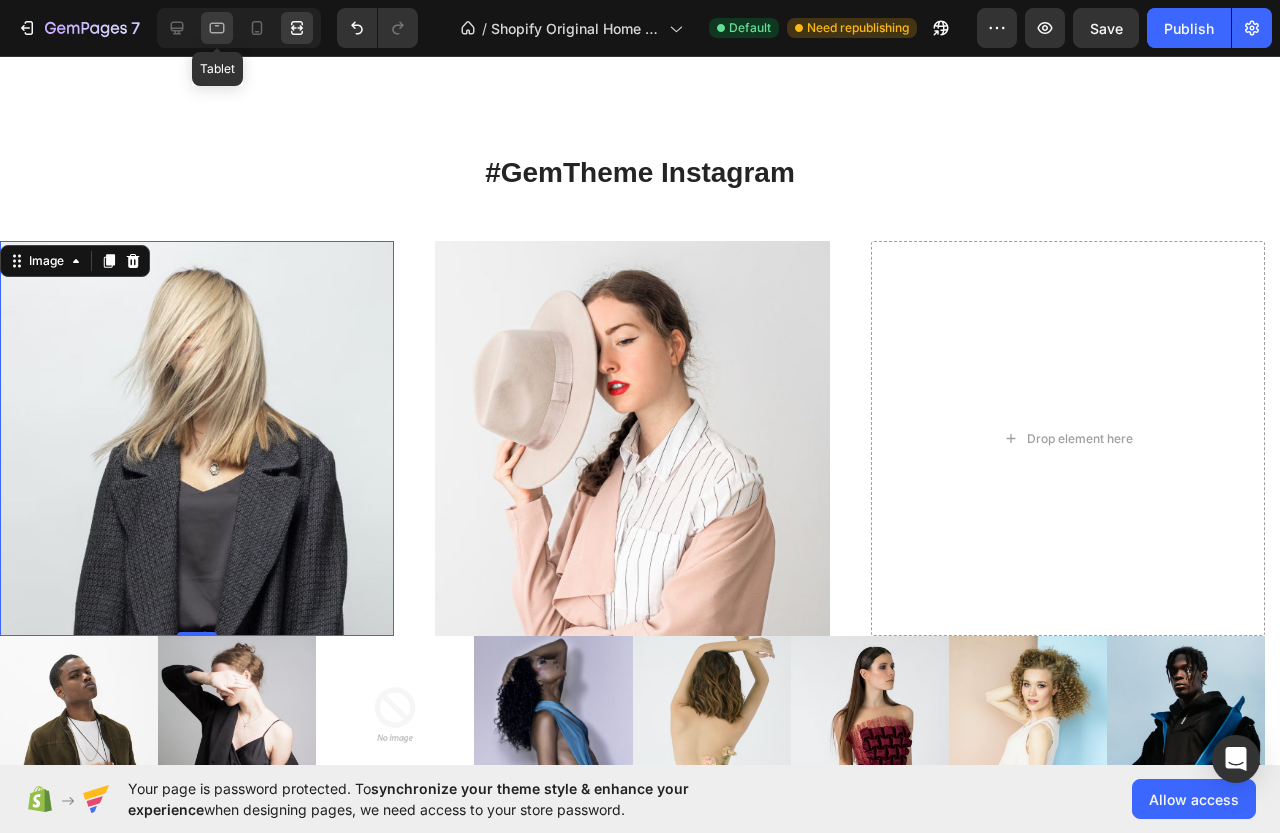 click 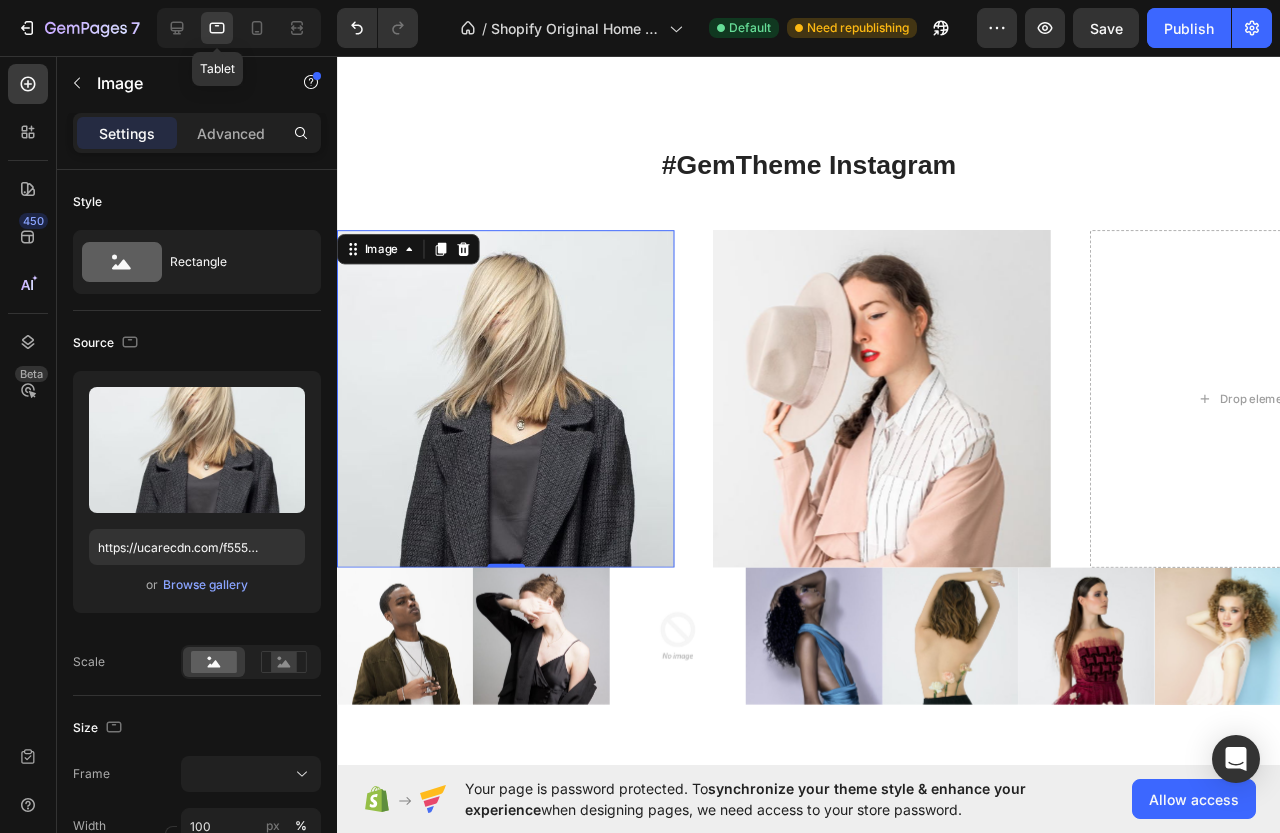 scroll, scrollTop: 159, scrollLeft: 0, axis: vertical 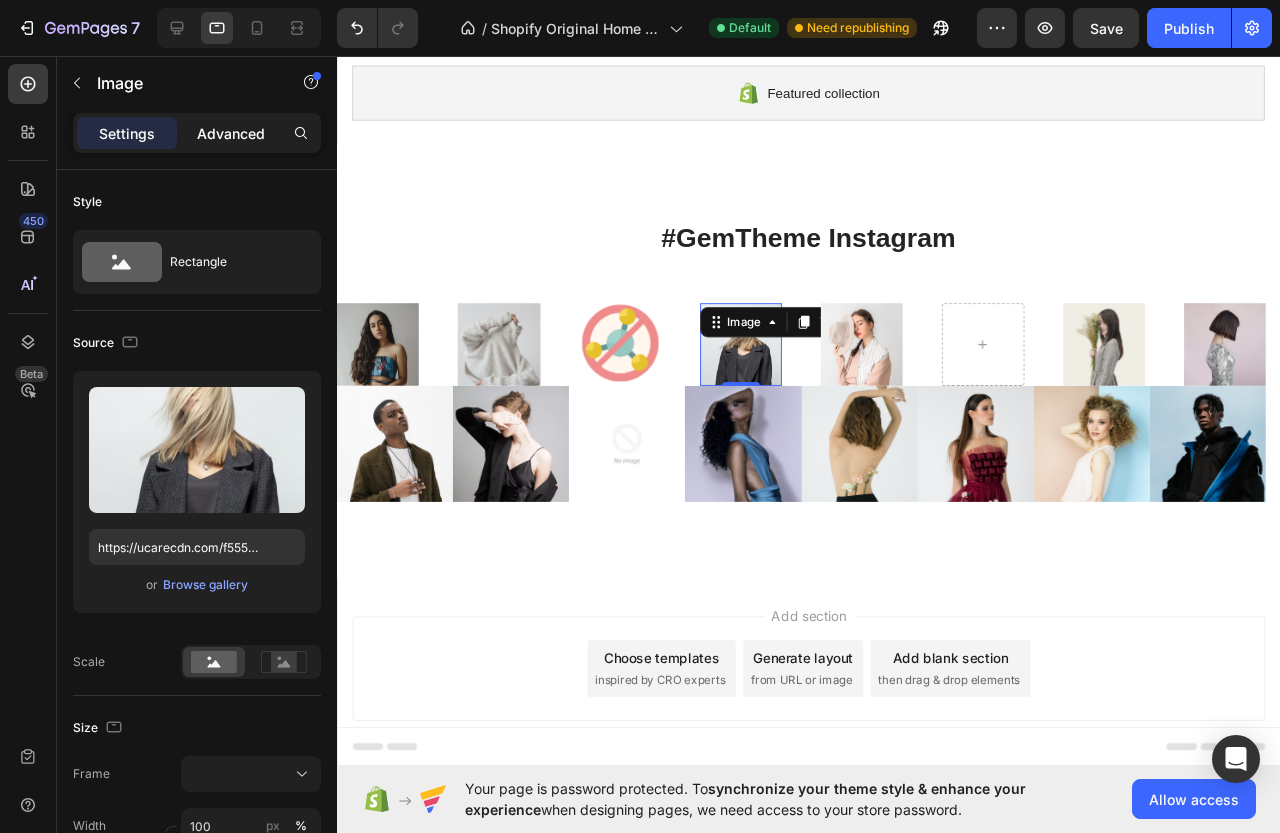 click on "Advanced" at bounding box center [231, 133] 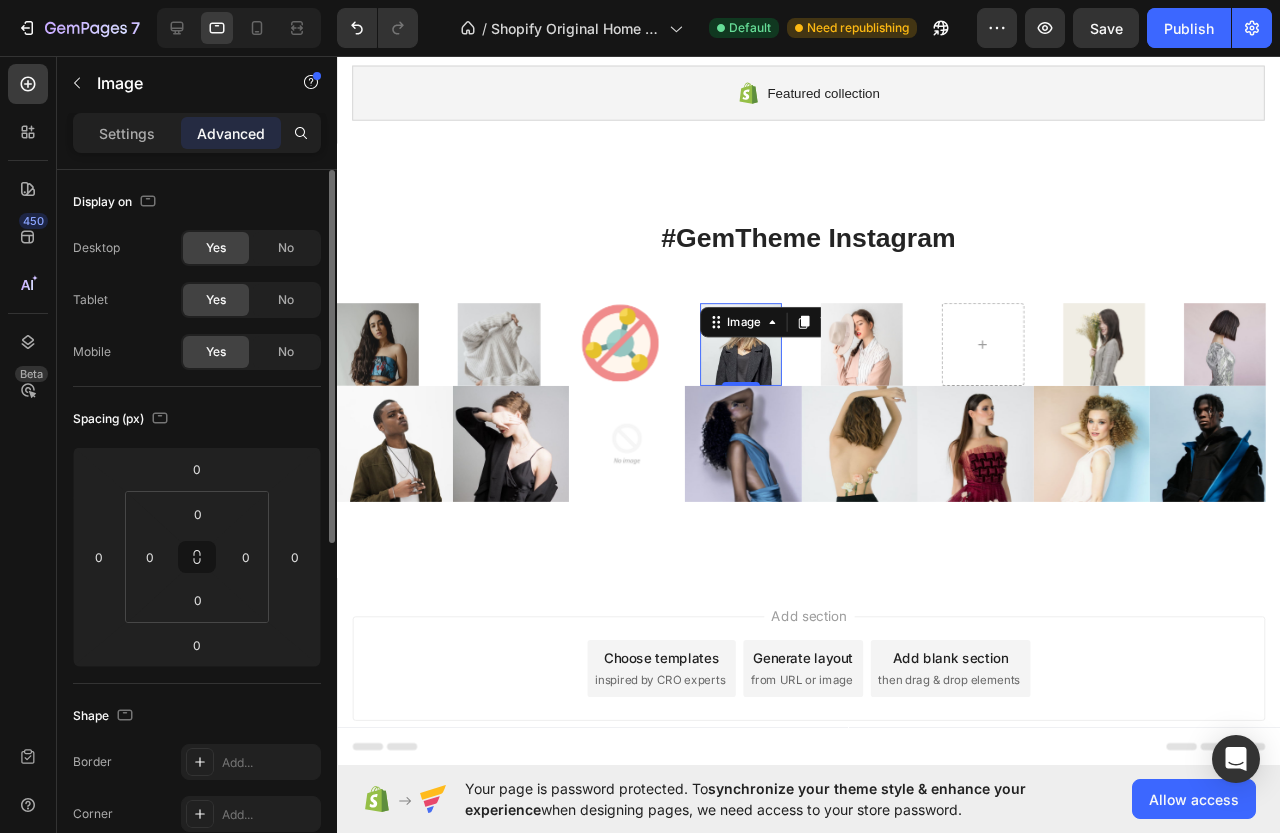 click on "Yes" 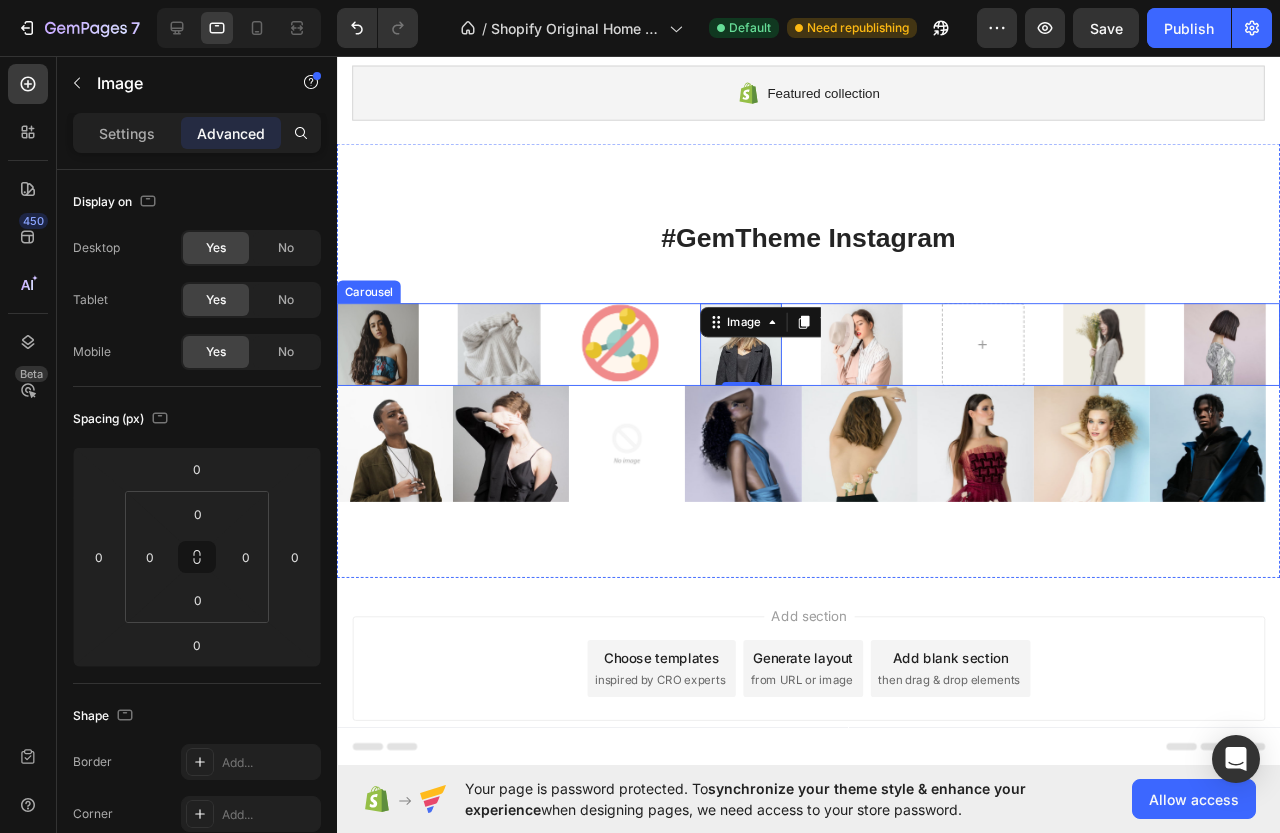 click on "Image Image Image Image   0 Image
Image Image" at bounding box center (833, 359) 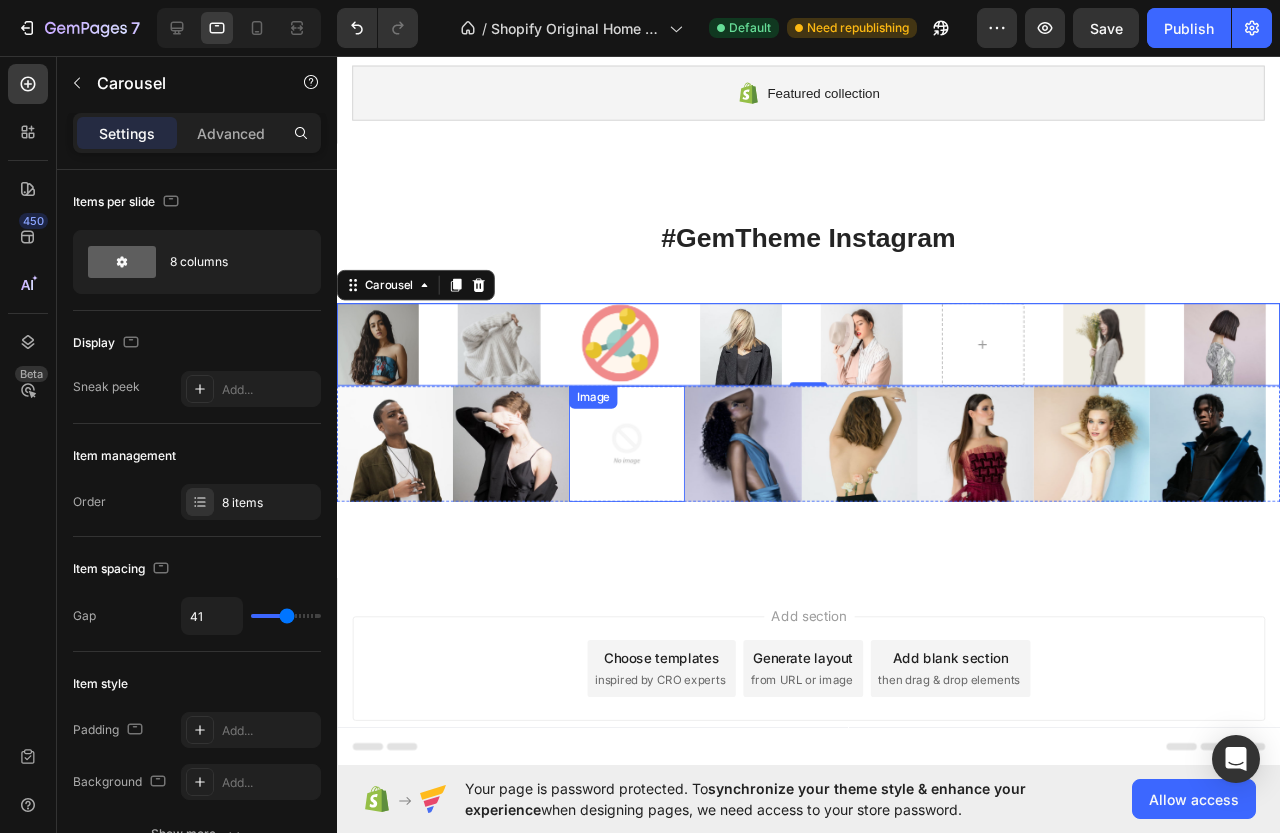 click at bounding box center (642, 464) 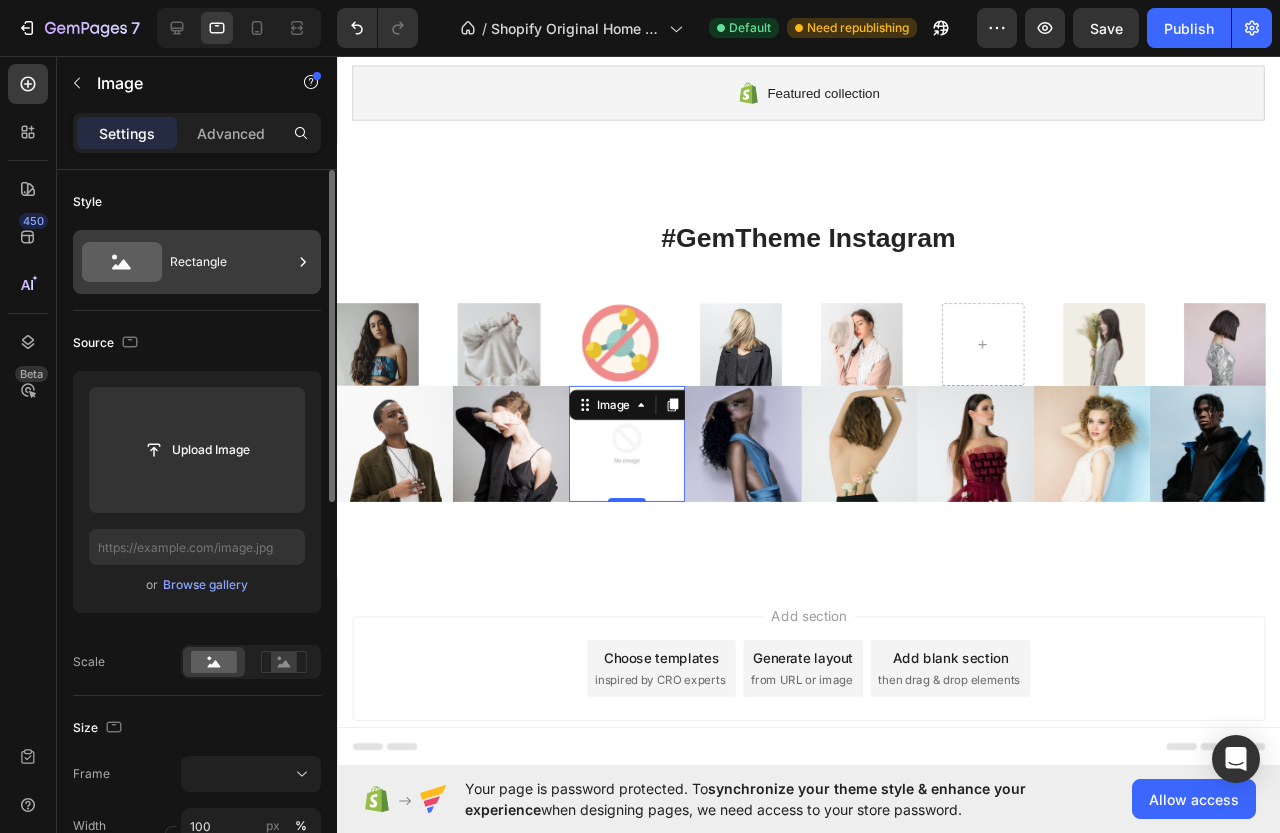 click on "Rectangle" at bounding box center (231, 262) 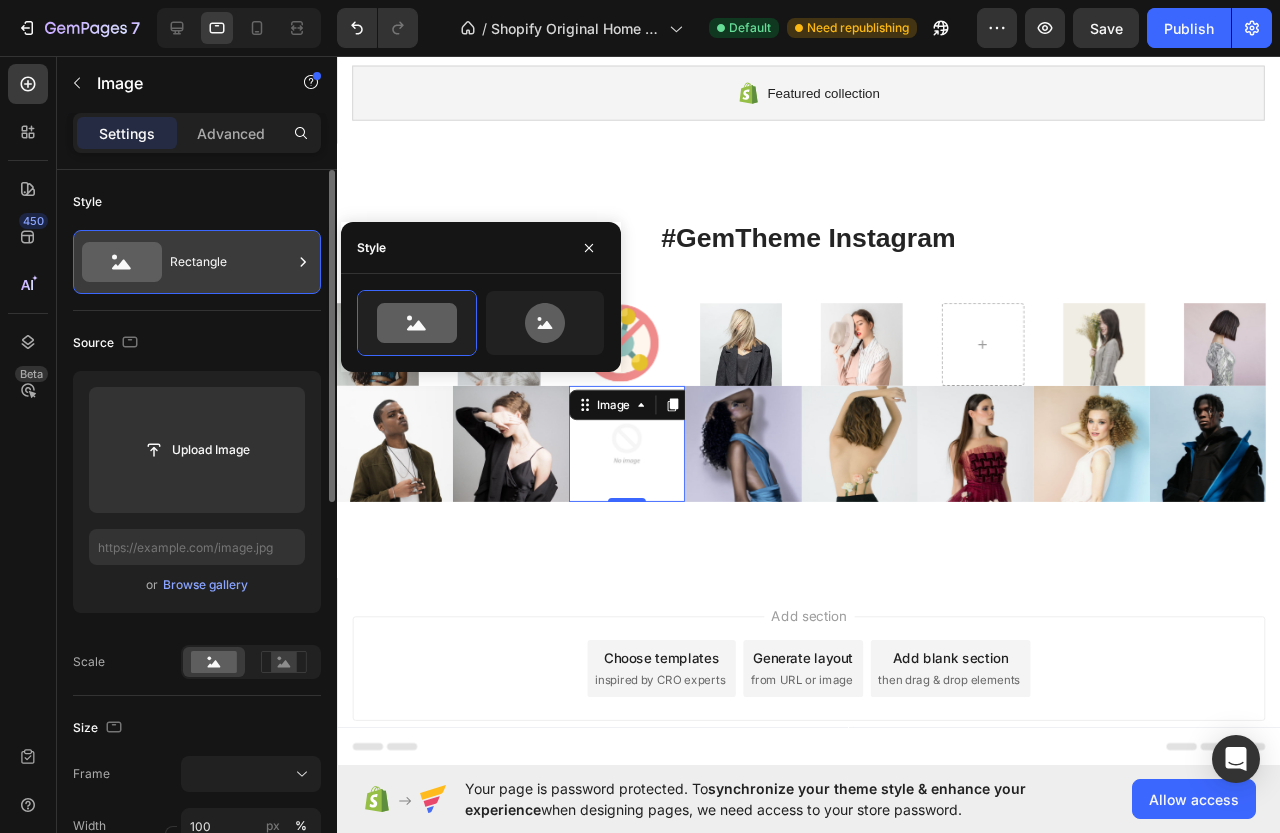 click on "Rectangle" at bounding box center (231, 262) 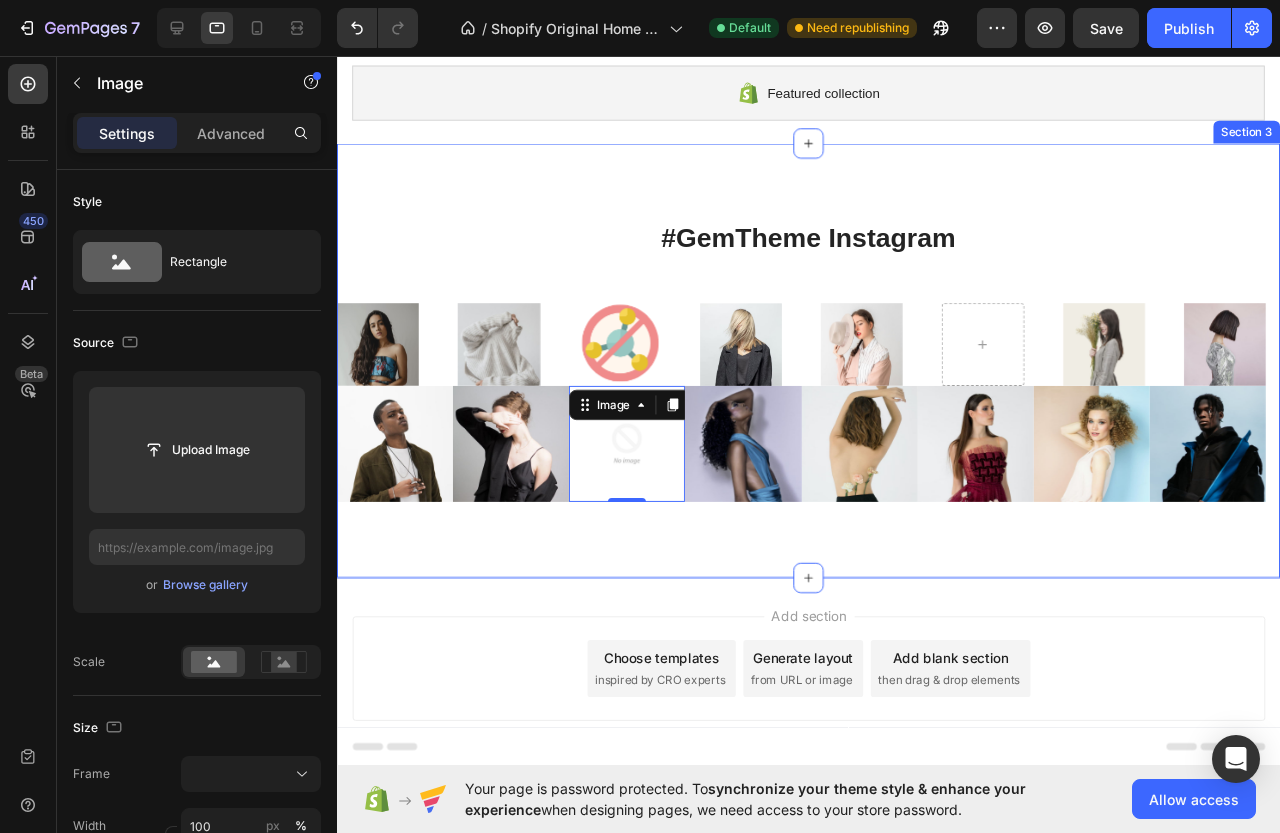 click on "#GemTheme Instagram Heading Row Image Image Image Image Image
Image Image Carousel Image Image Image   0 Image Image Image Image Image Carousel" at bounding box center [833, 376] 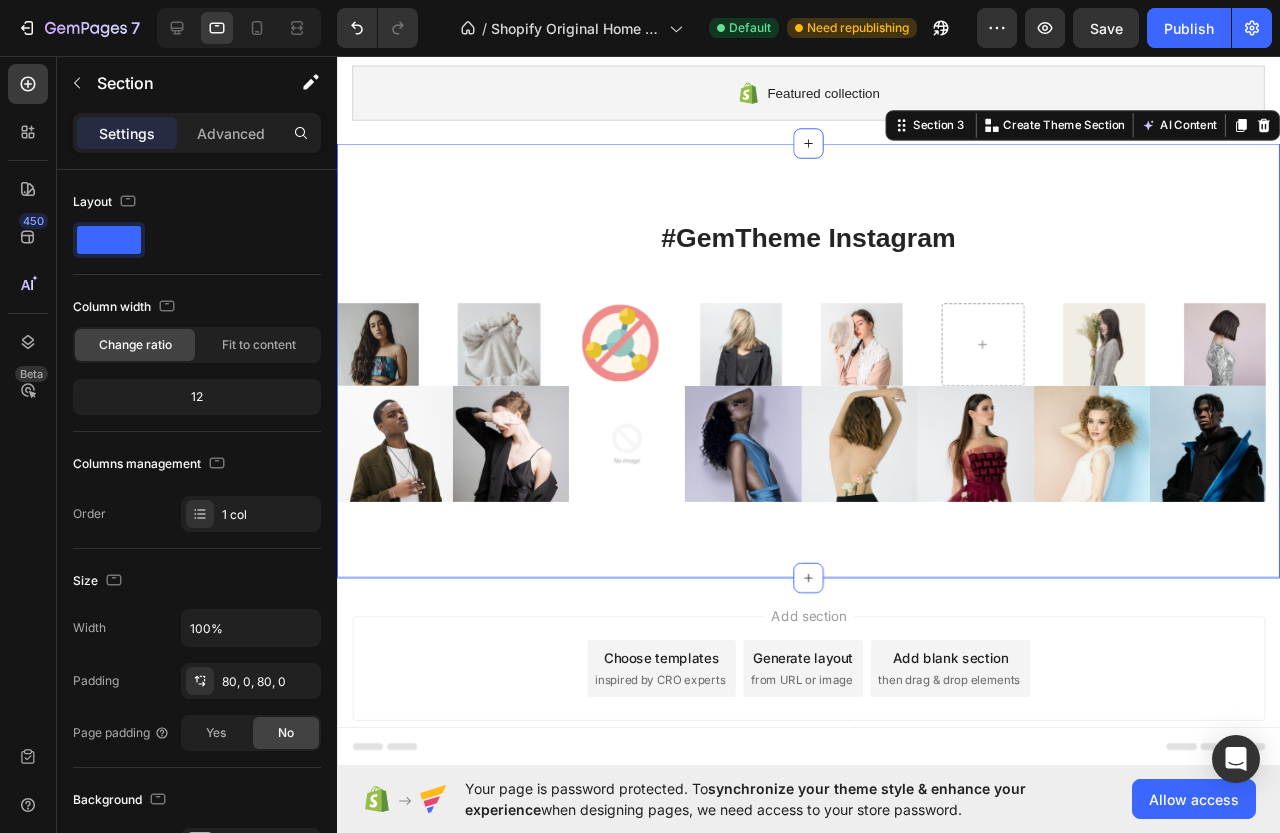 click on "#GemTheme Instagram Heading Row Image Image Image Image Image
Image Image Carousel Image Image Image Image Image Image Image Image Carousel Section 3   You can create reusable sections Create Theme Section AI Content Write with GemAI What would you like to describe here? Tone and Voice Persuasive Product TruHeight® Kit Show more Generate" at bounding box center [833, 376] 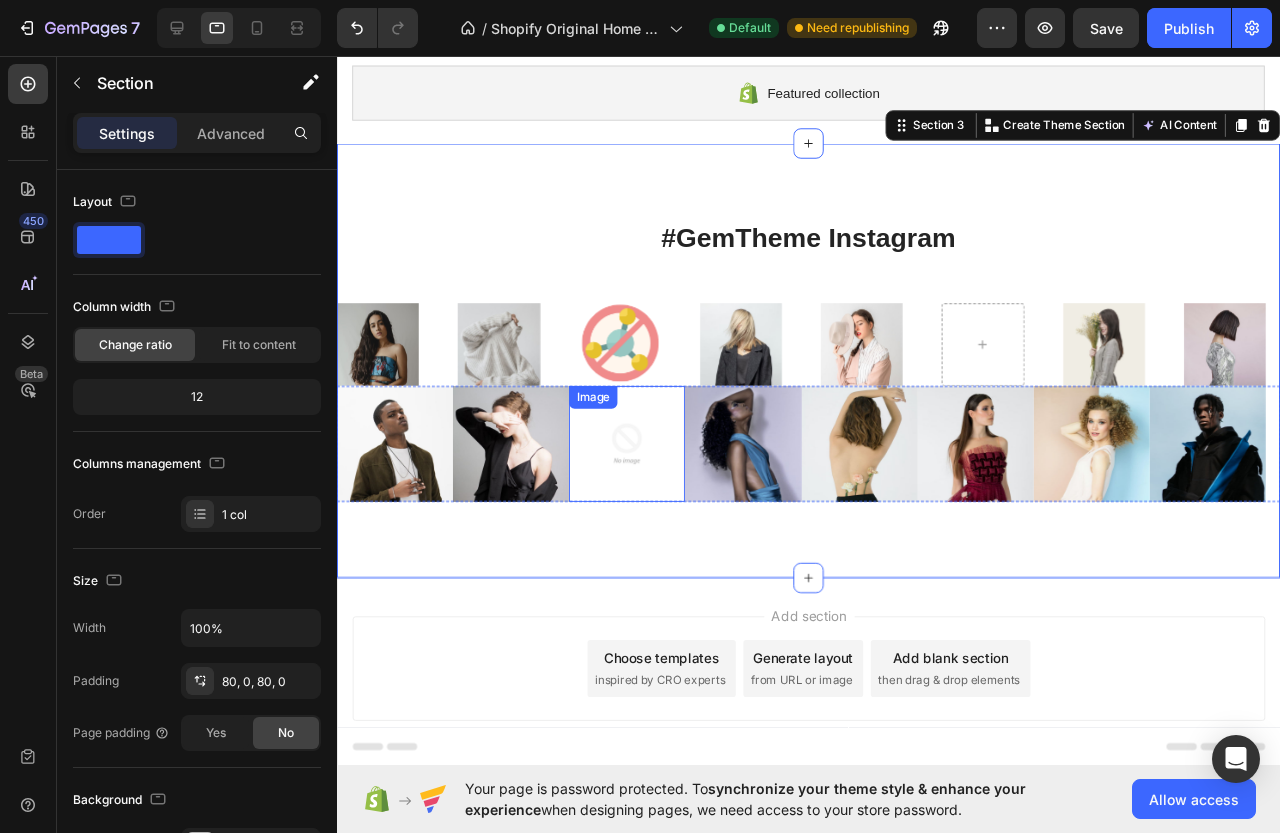 click at bounding box center [642, 464] 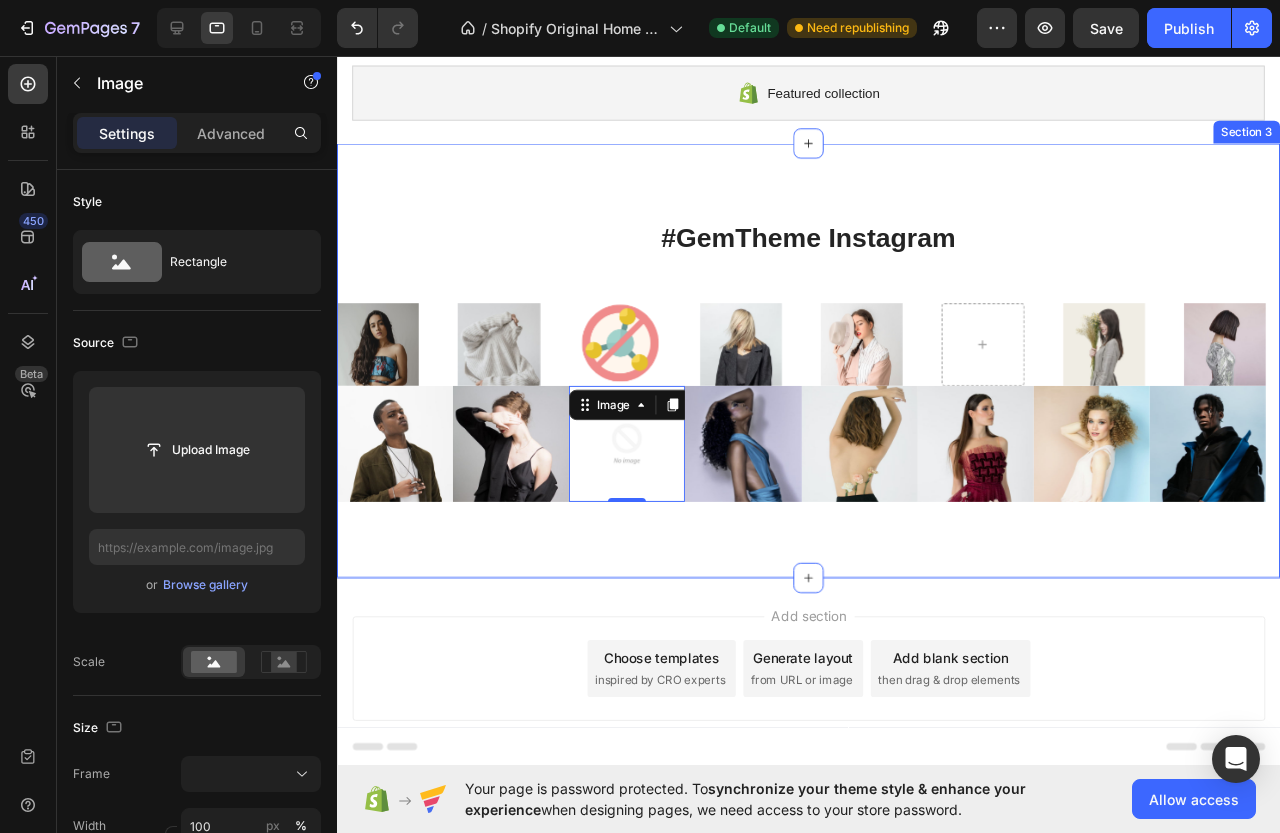 click on "#GemTheme Instagram Heading Row Image Image Image Image Image
Image Image Carousel Image Image Image   0 Image Image Image Image Image Carousel" at bounding box center [833, 376] 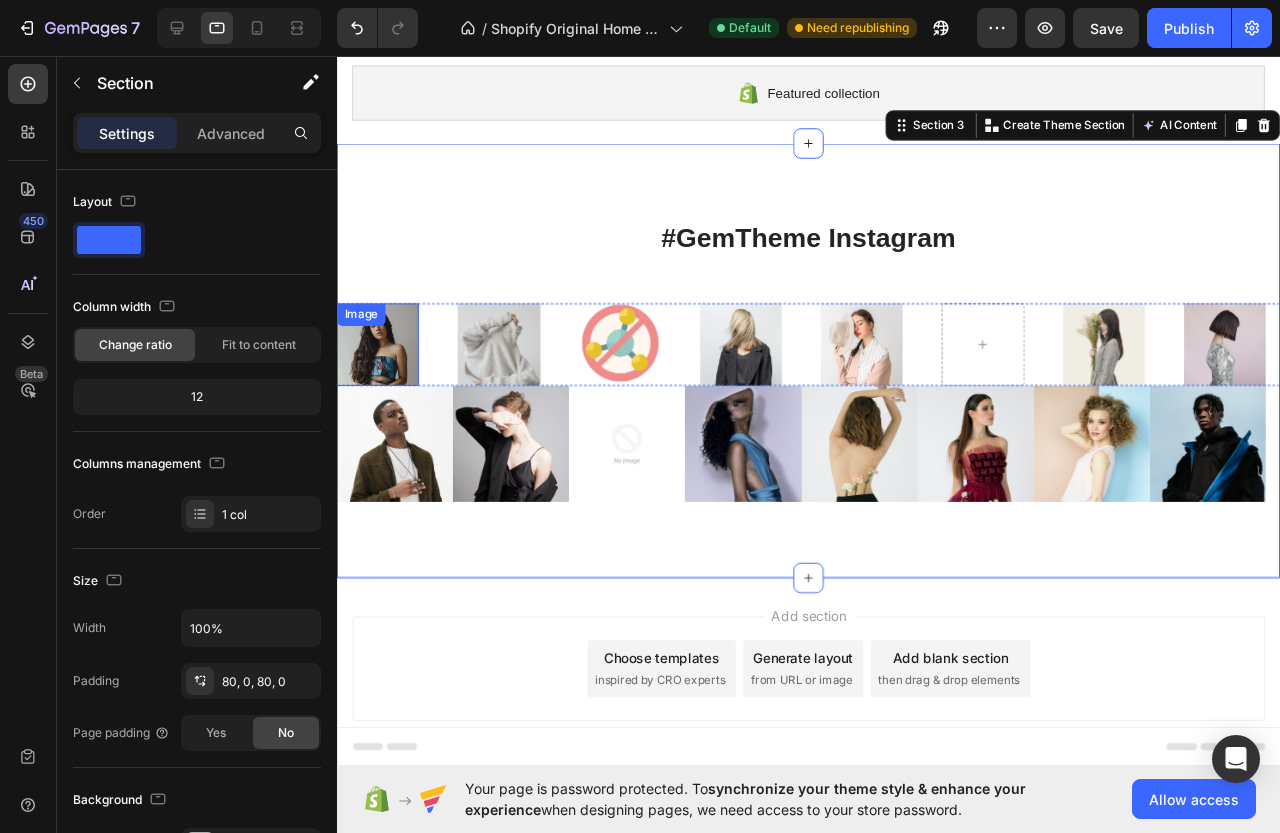 click on "Image" at bounding box center (362, 328) 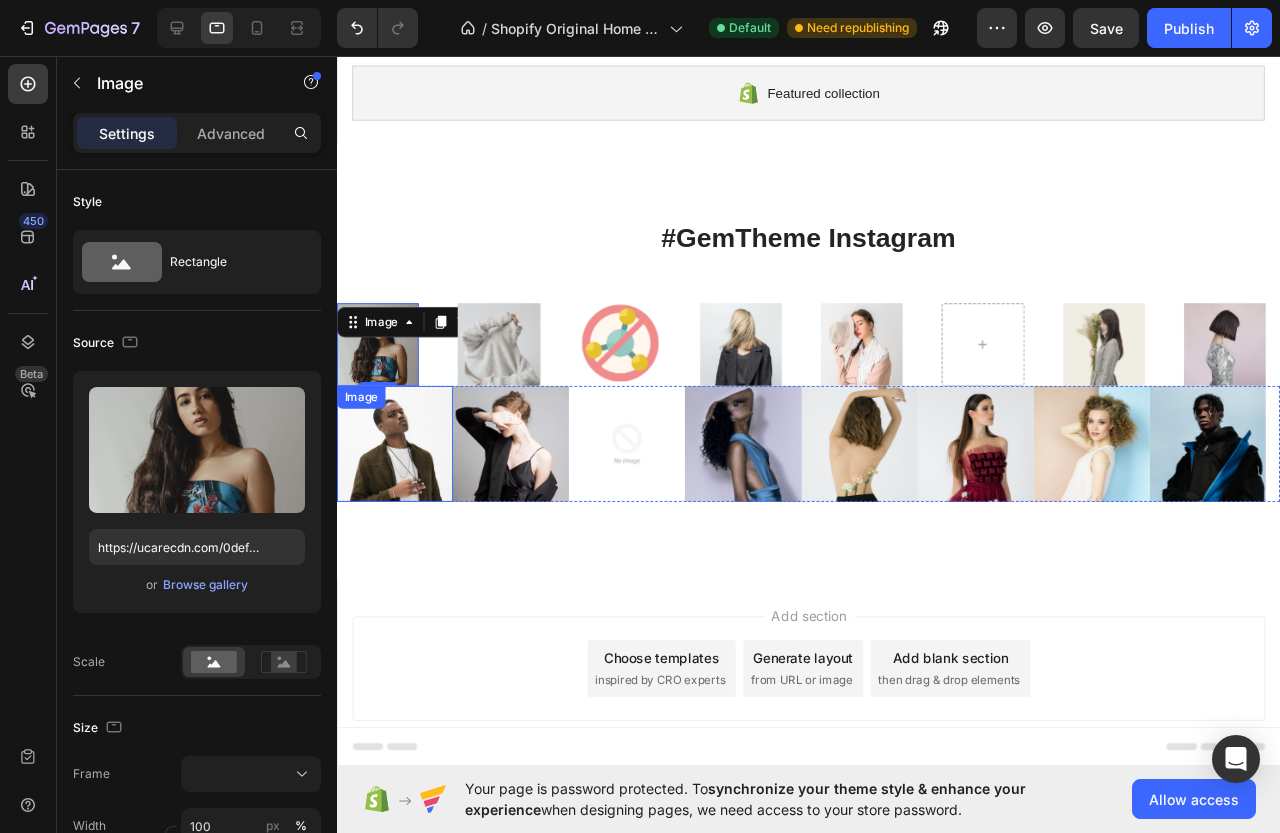 click on "Image" at bounding box center (362, 415) 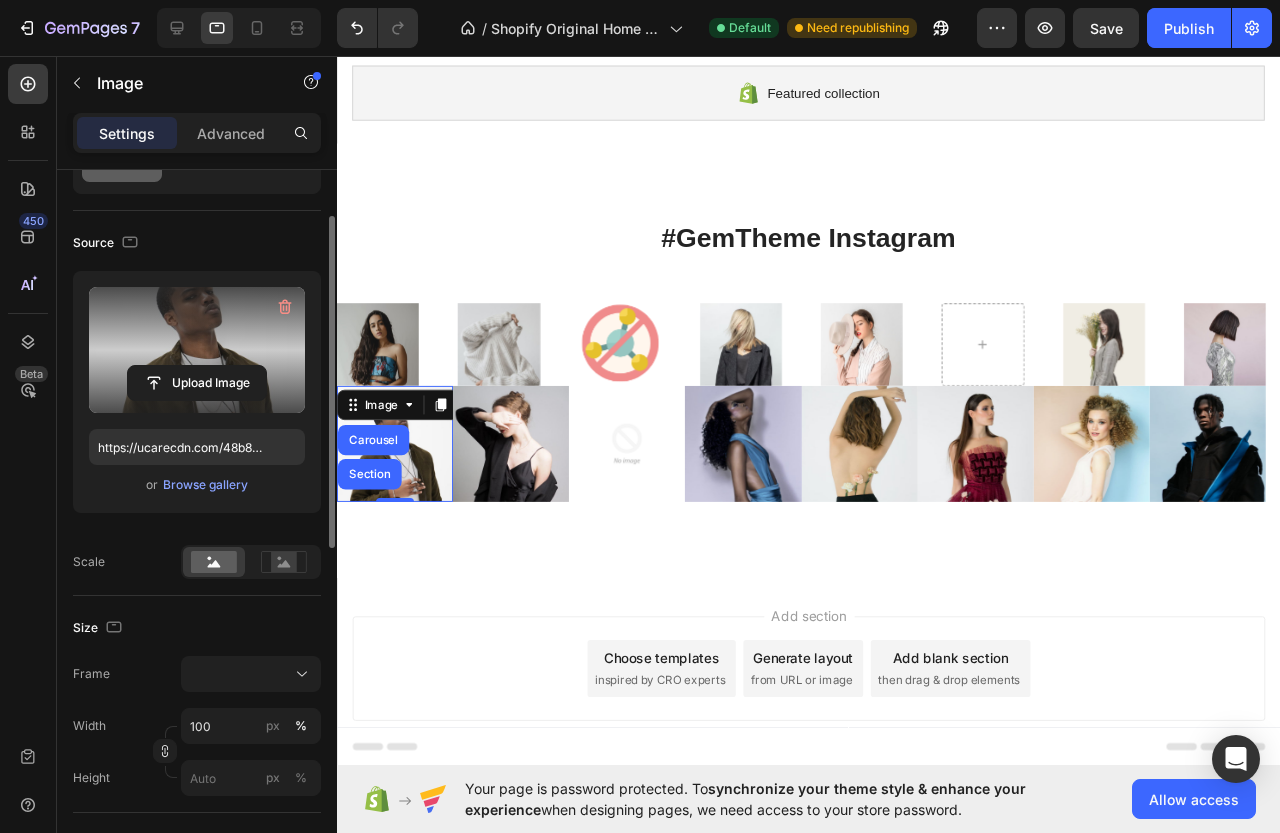 scroll, scrollTop: 0, scrollLeft: 0, axis: both 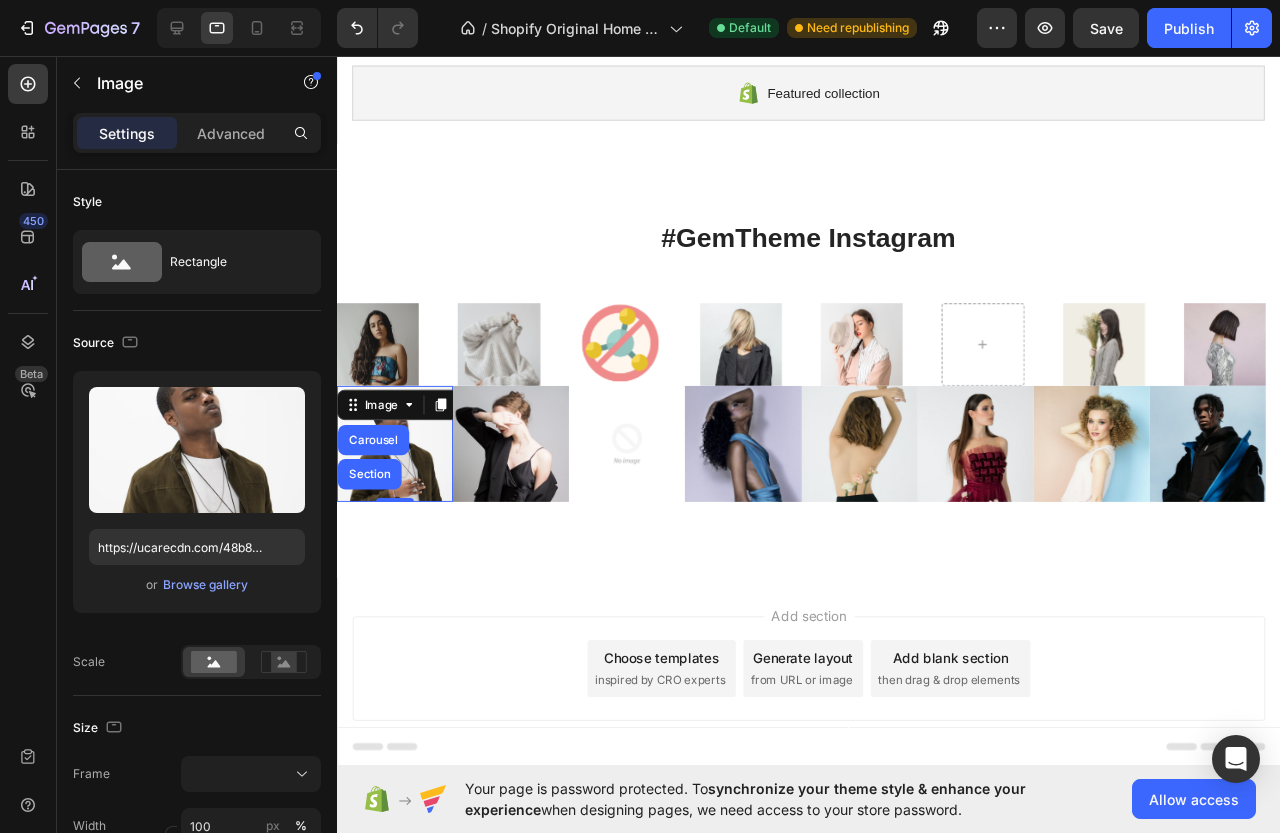 click on "Settings" 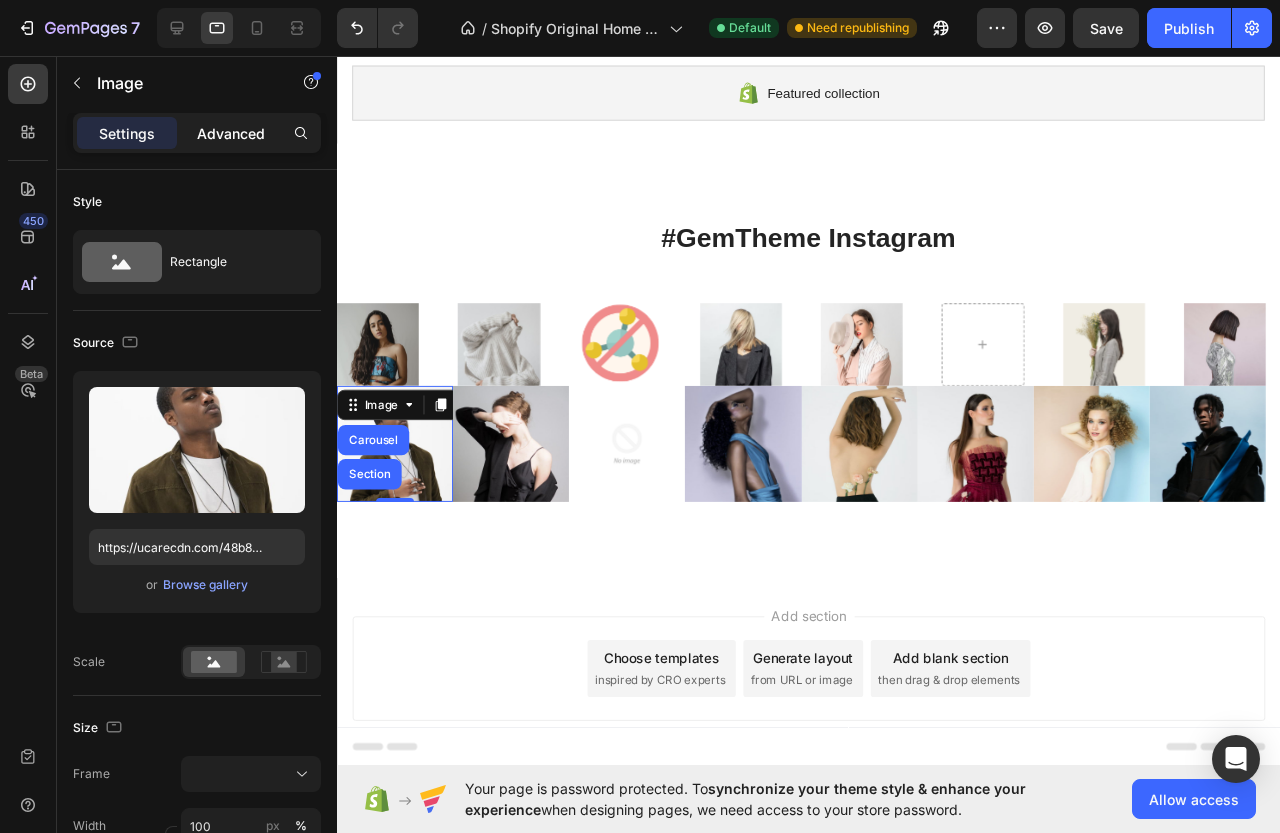 click on "Advanced" at bounding box center [231, 133] 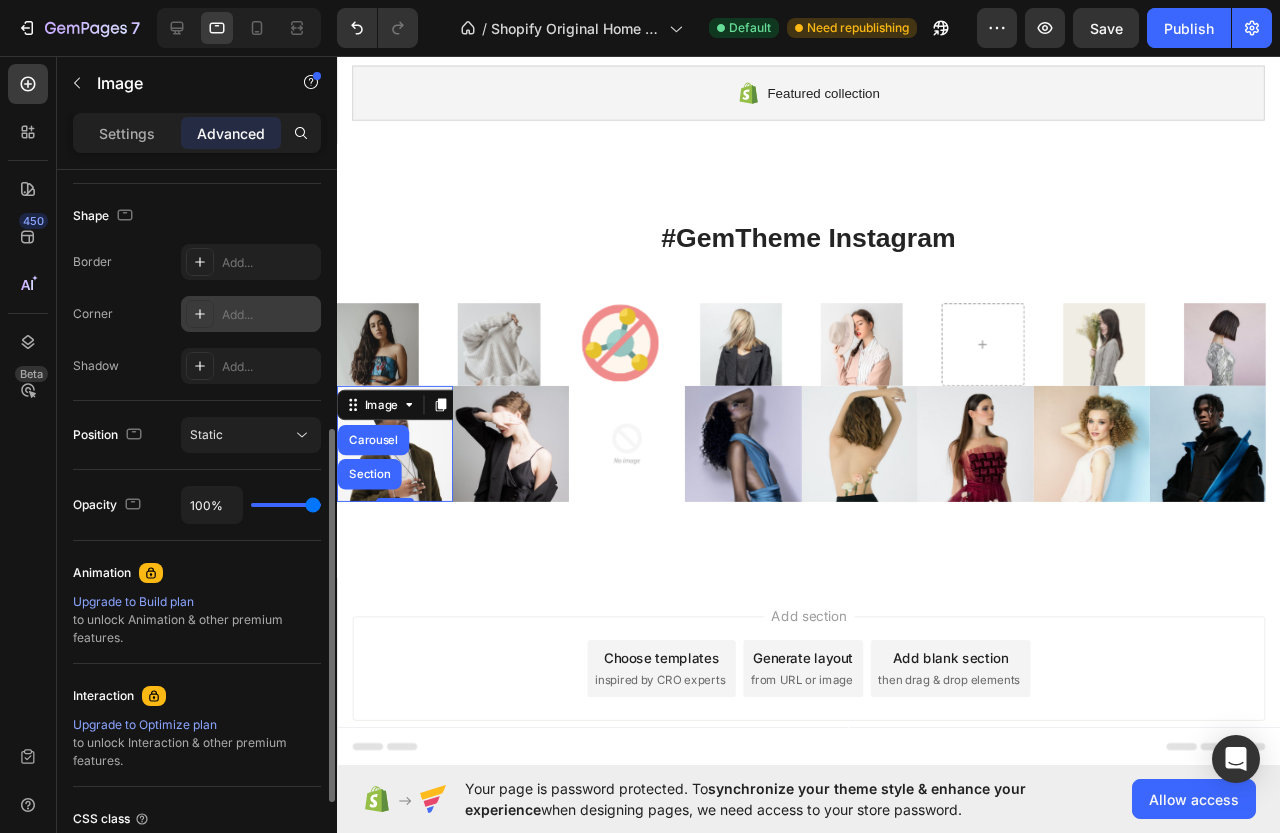 scroll, scrollTop: 0, scrollLeft: 0, axis: both 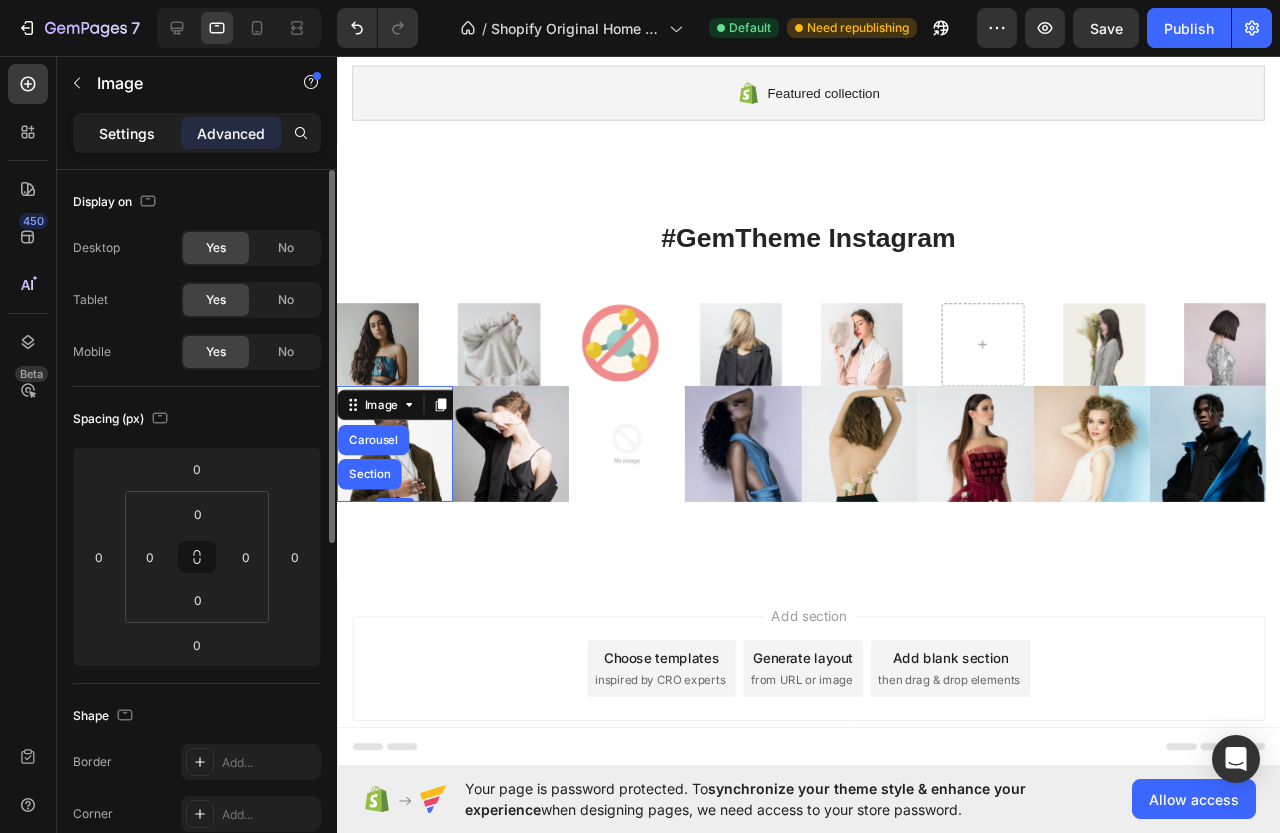 click on "Settings" 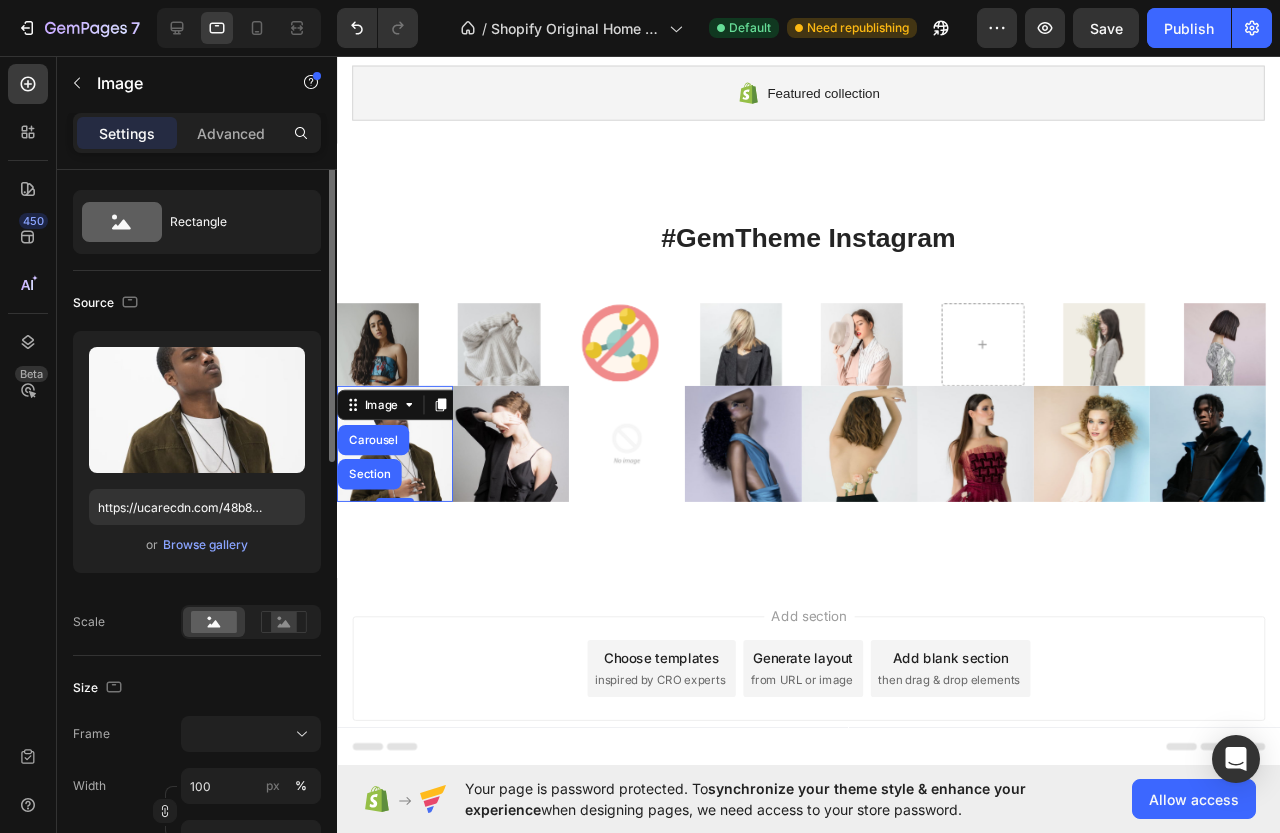 scroll, scrollTop: 0, scrollLeft: 0, axis: both 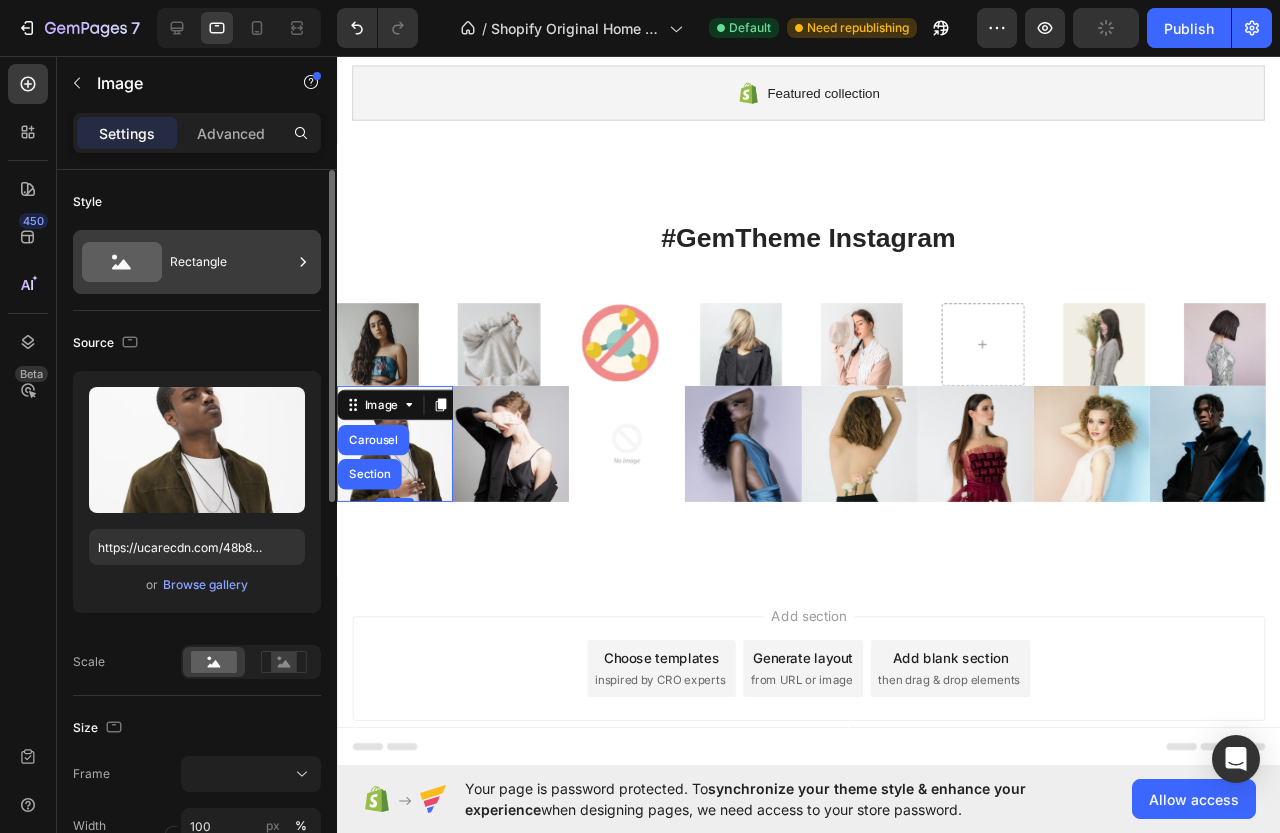 click 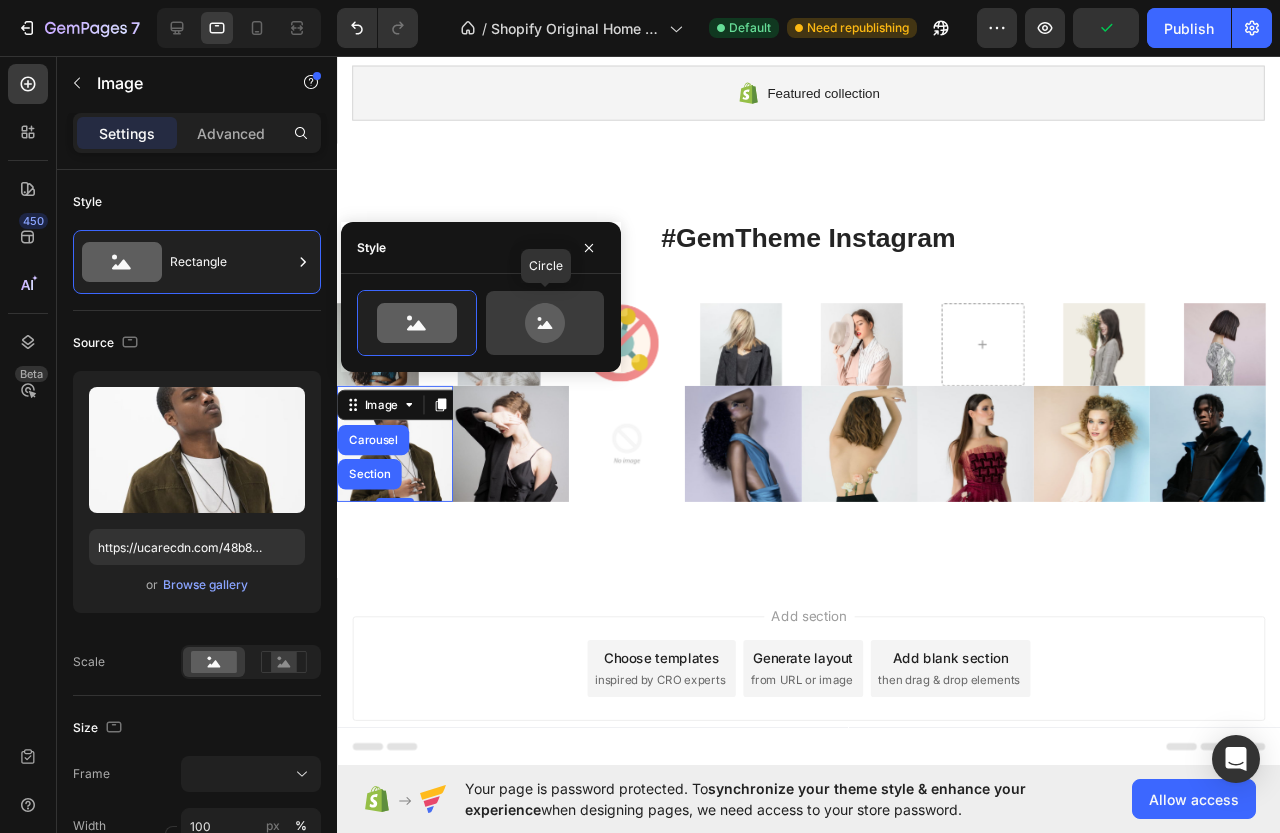 click 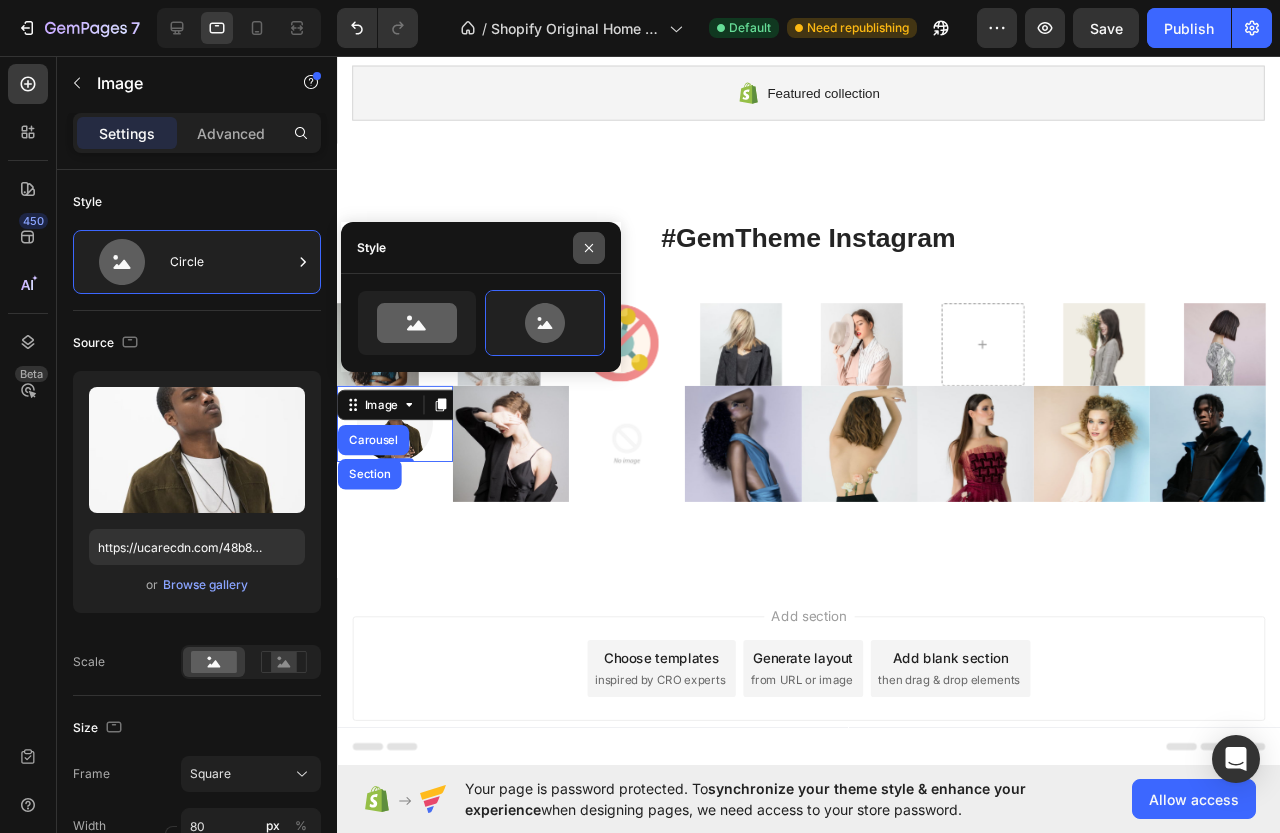 click 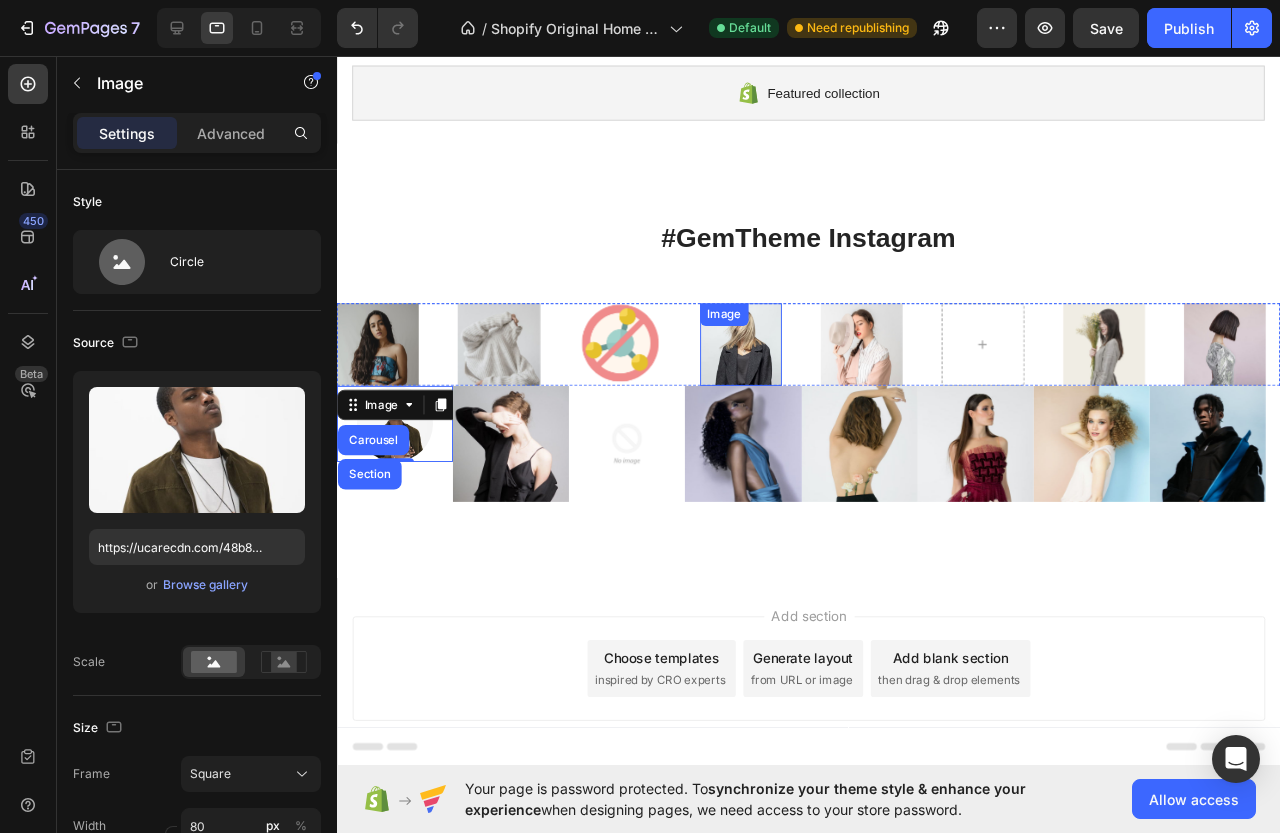 click on "Image" at bounding box center [762, 359] 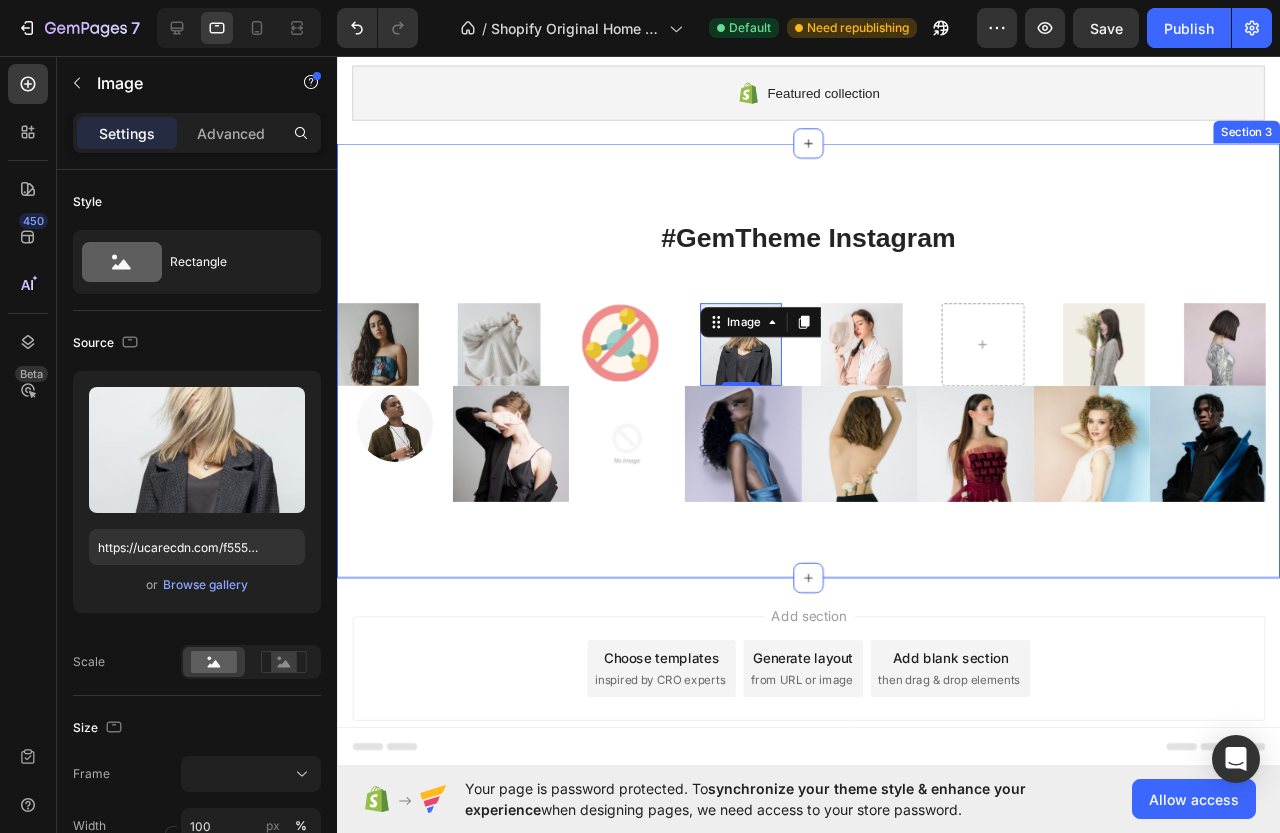 click on "#GemTheme Instagram Heading Row Image Image Image Image   0 Image
Image Image Carousel Image Image Image Image Image Image Image Image Carousel" at bounding box center (833, 376) 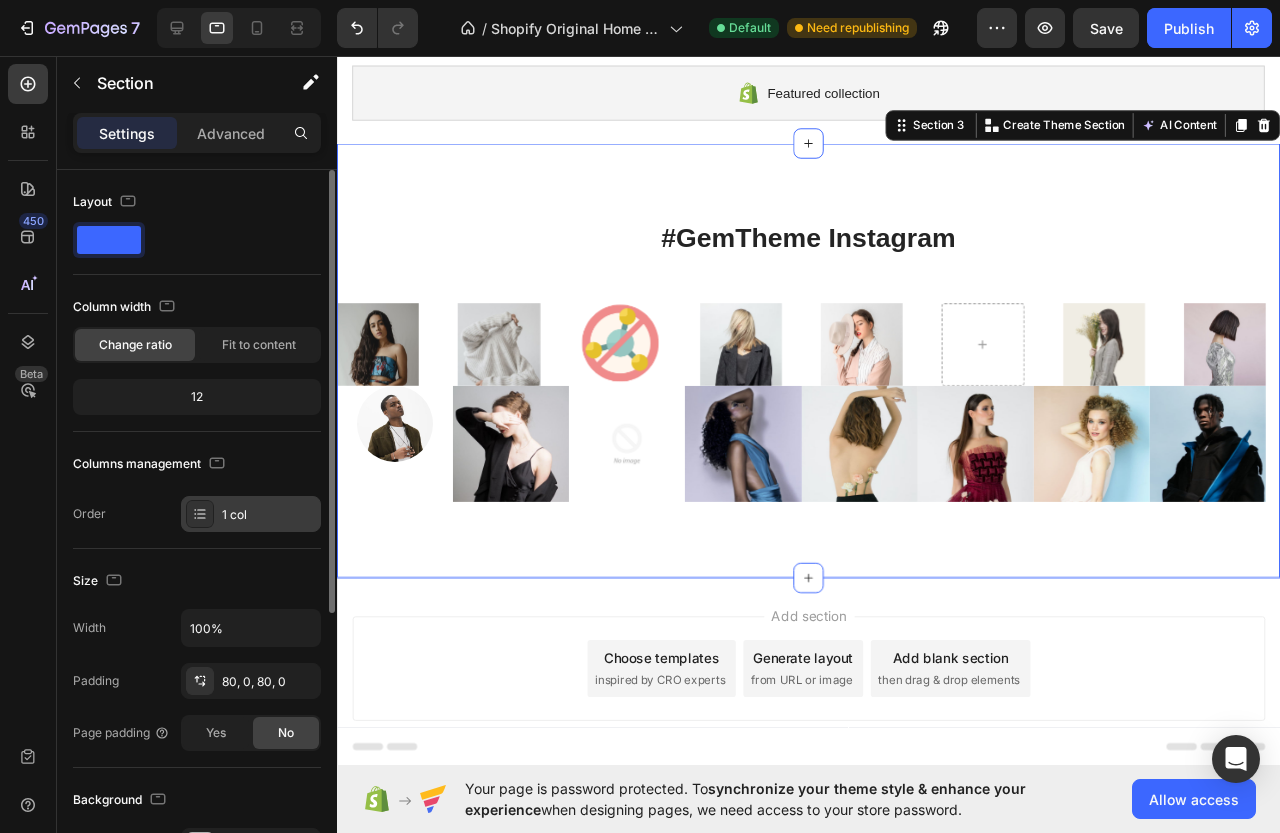click on "1 col" at bounding box center [269, 515] 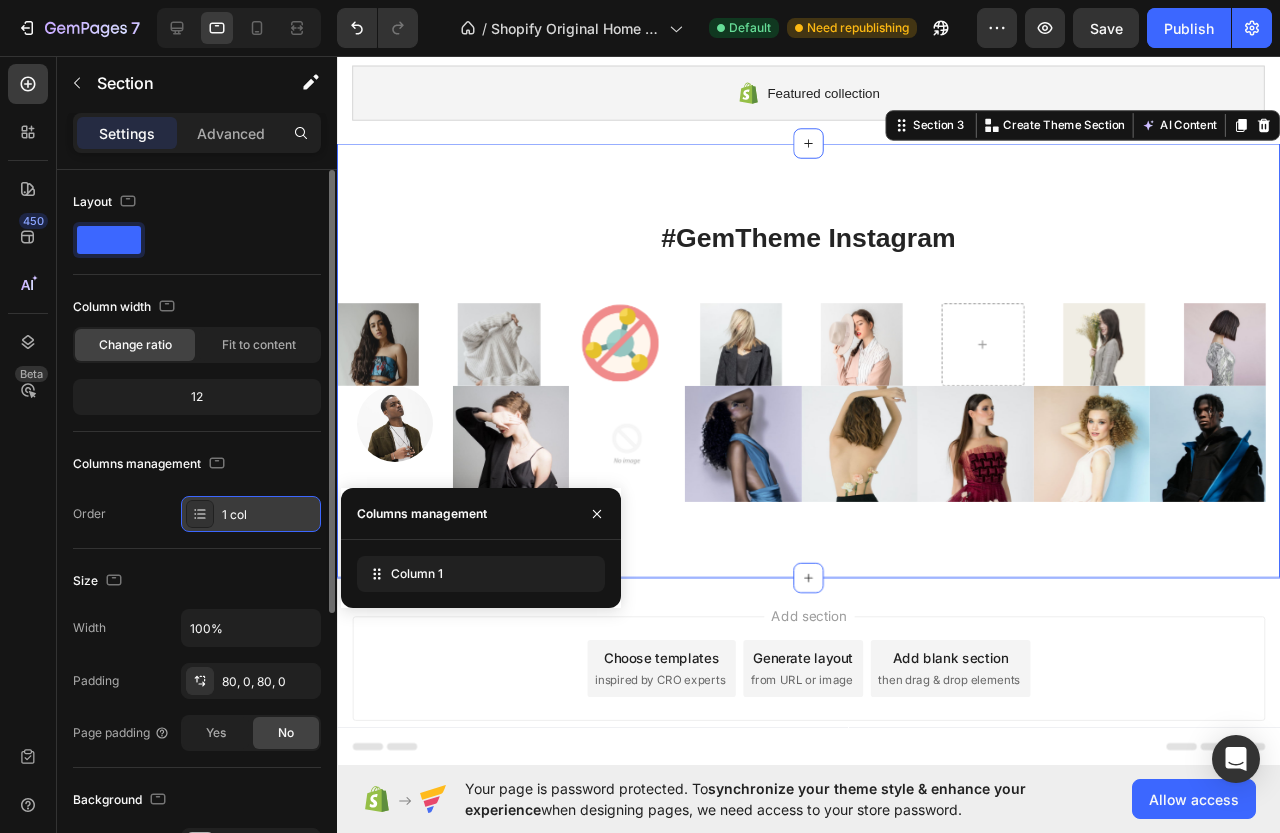 click on "1 col" at bounding box center [269, 515] 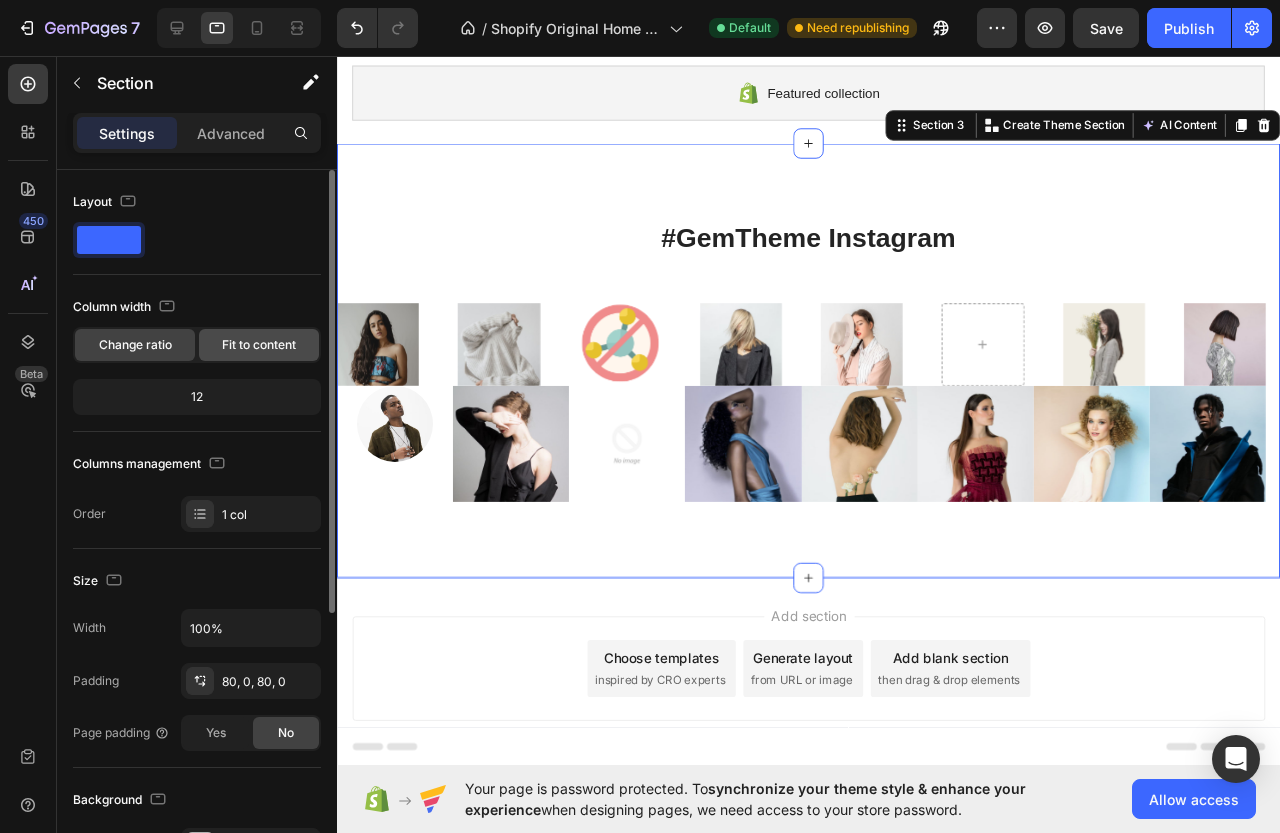 click on "Fit to content" 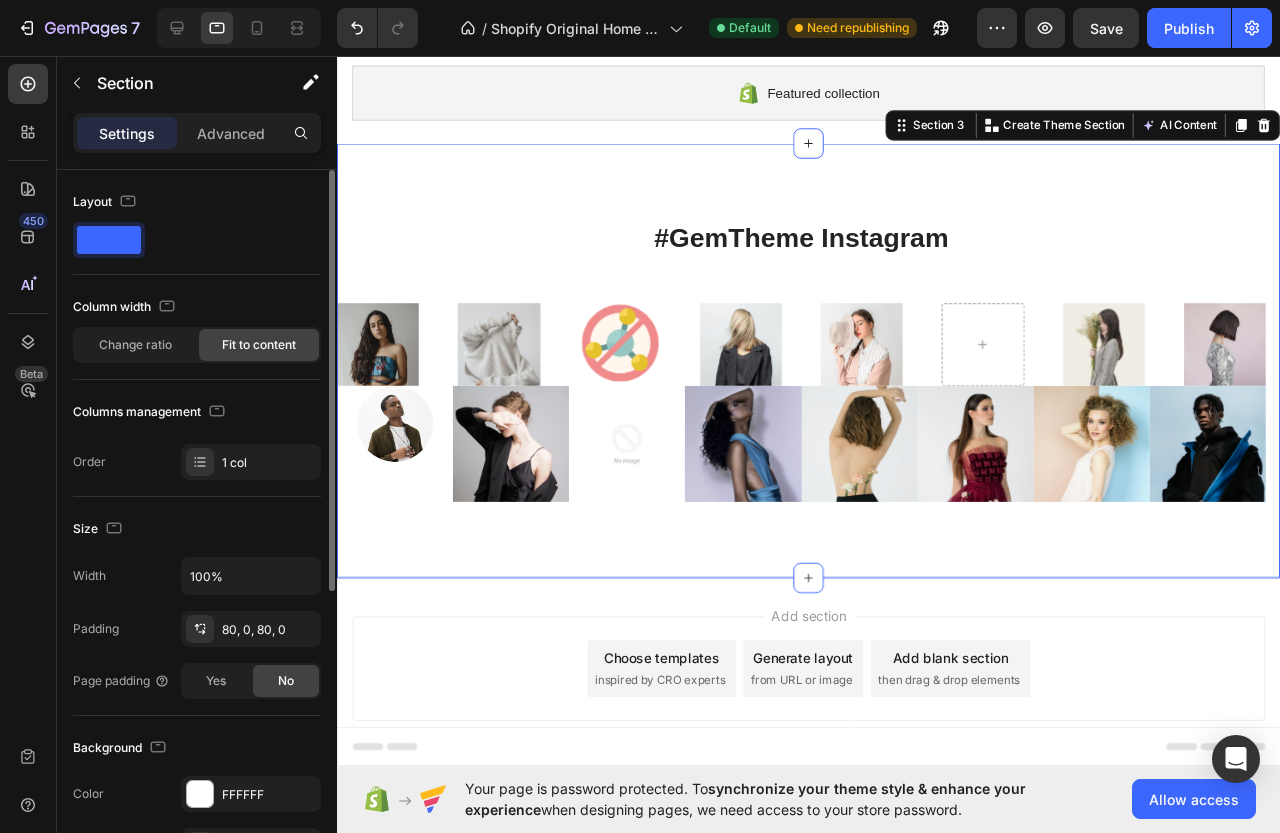 click on "Fit to content" 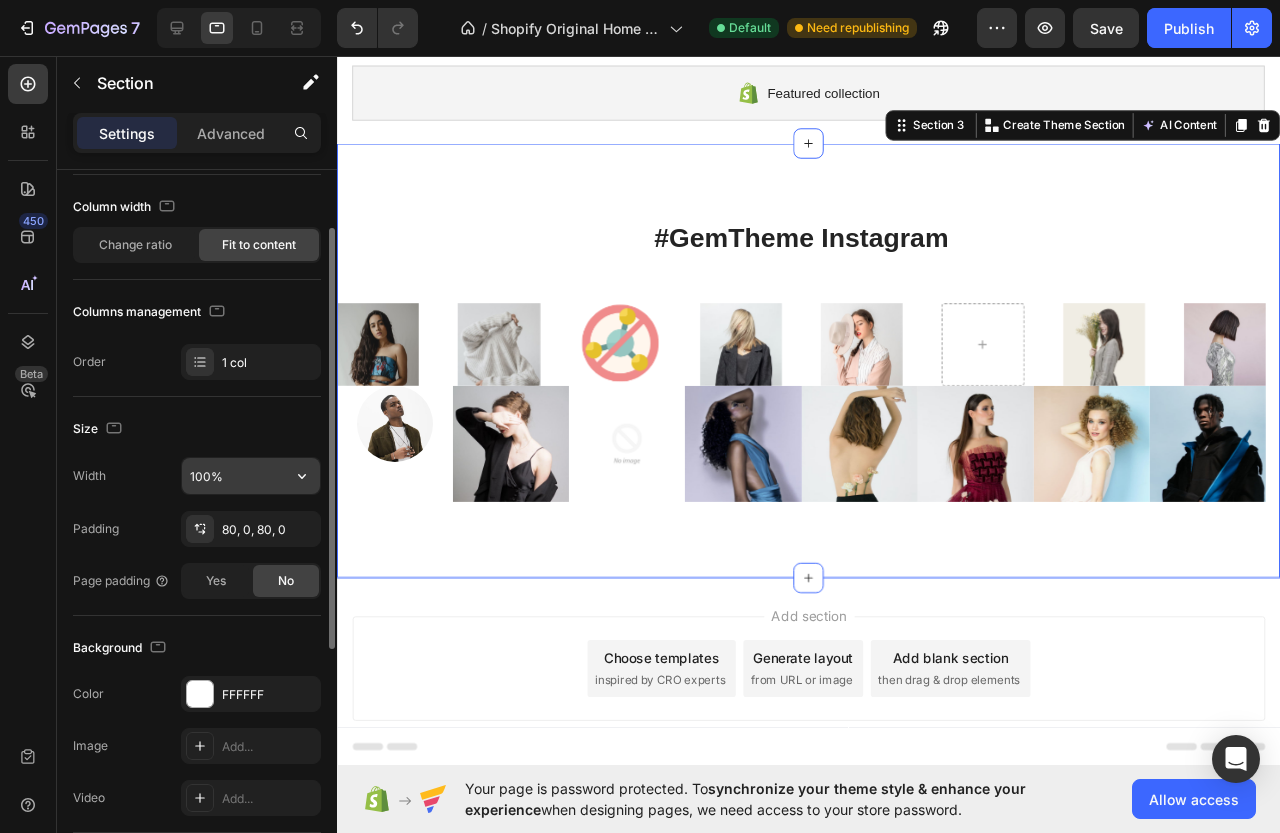 scroll, scrollTop: 0, scrollLeft: 0, axis: both 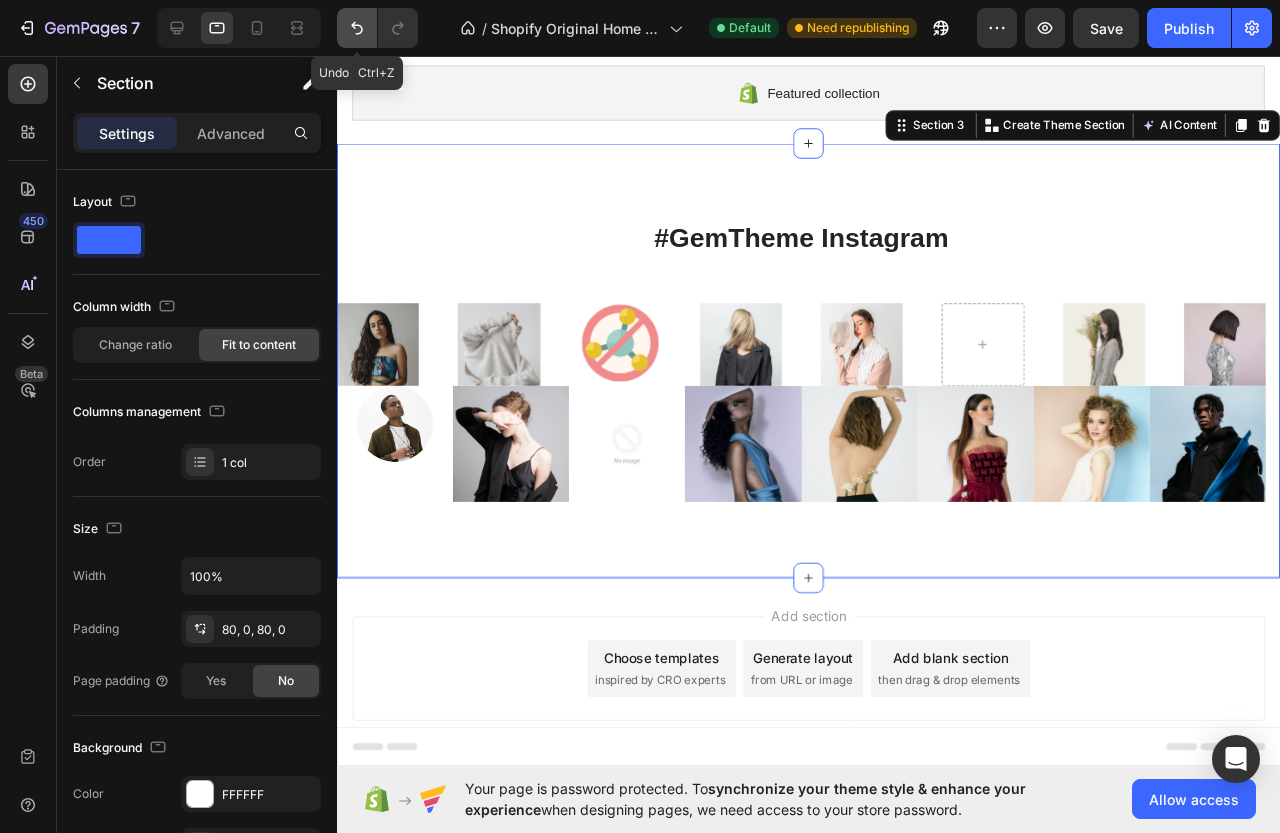 click 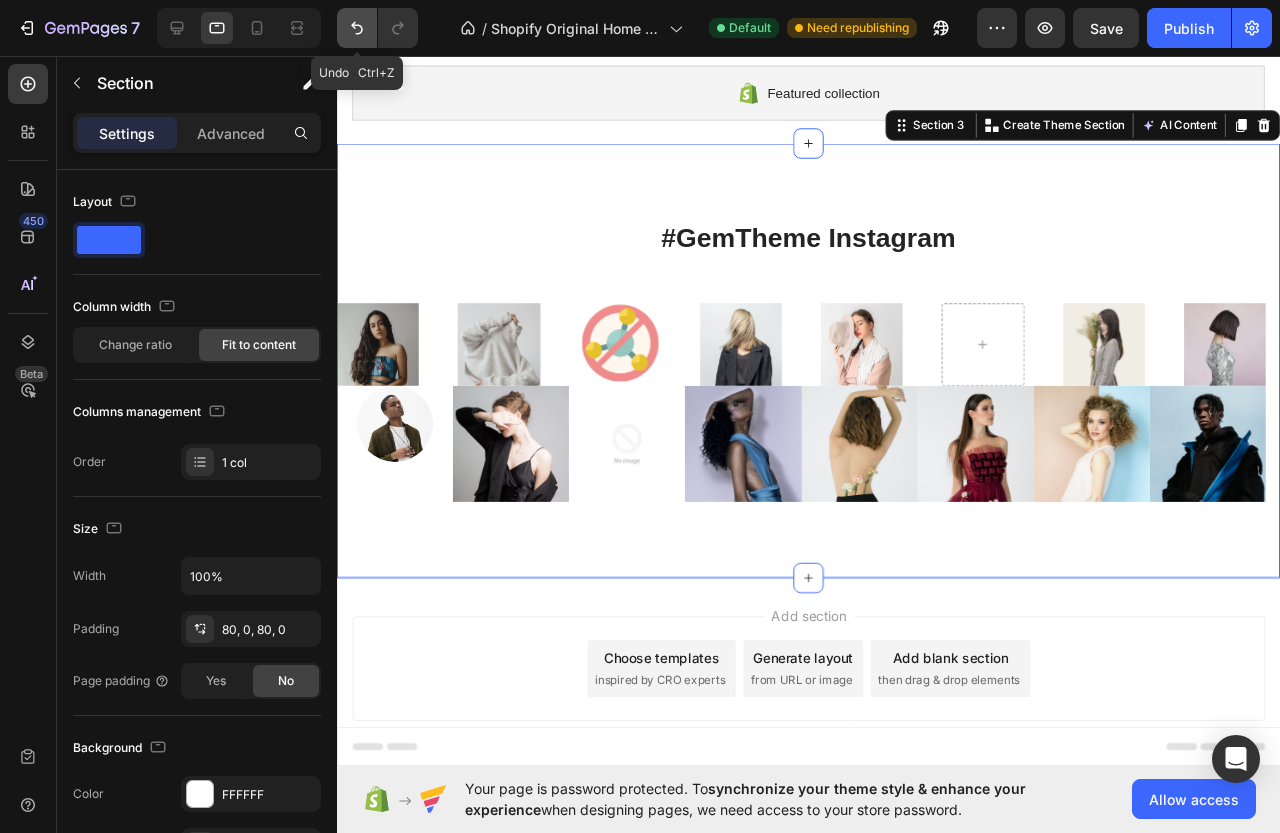 click 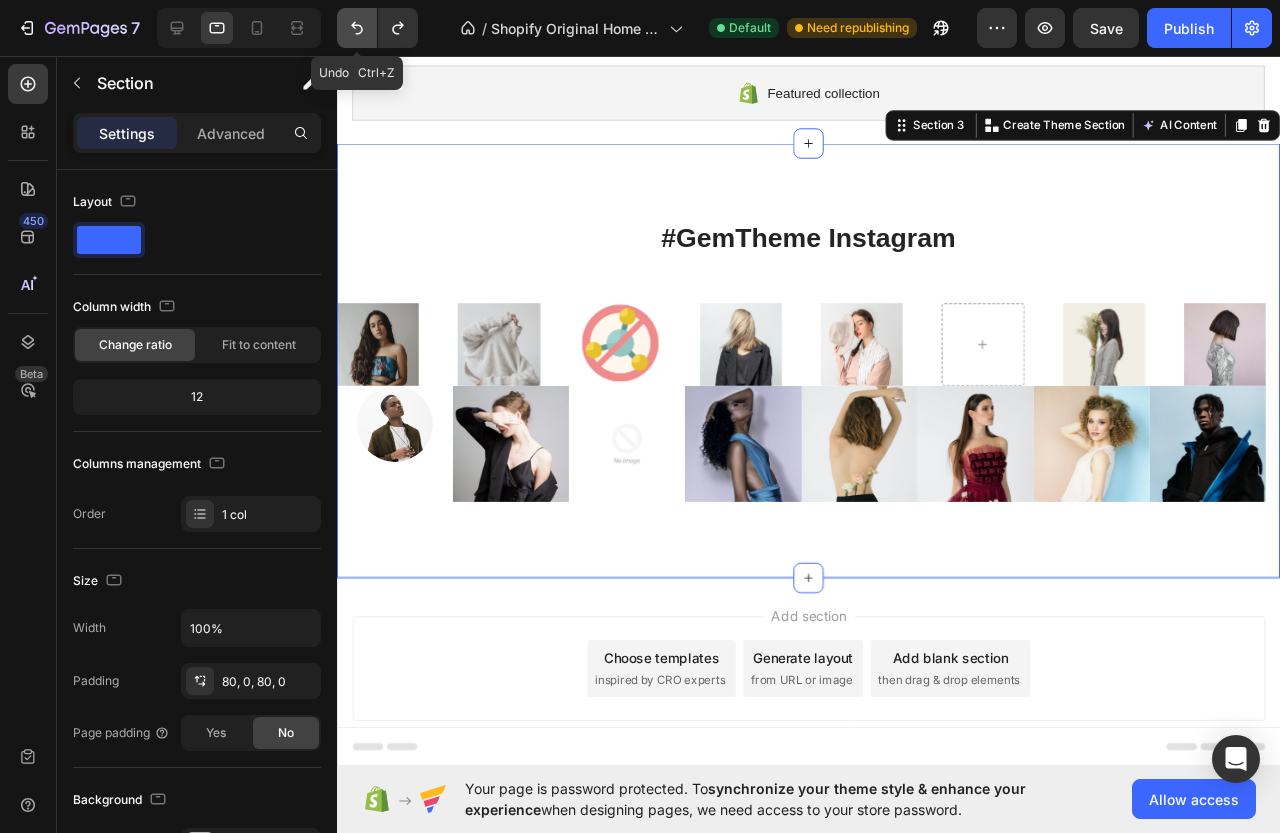 click 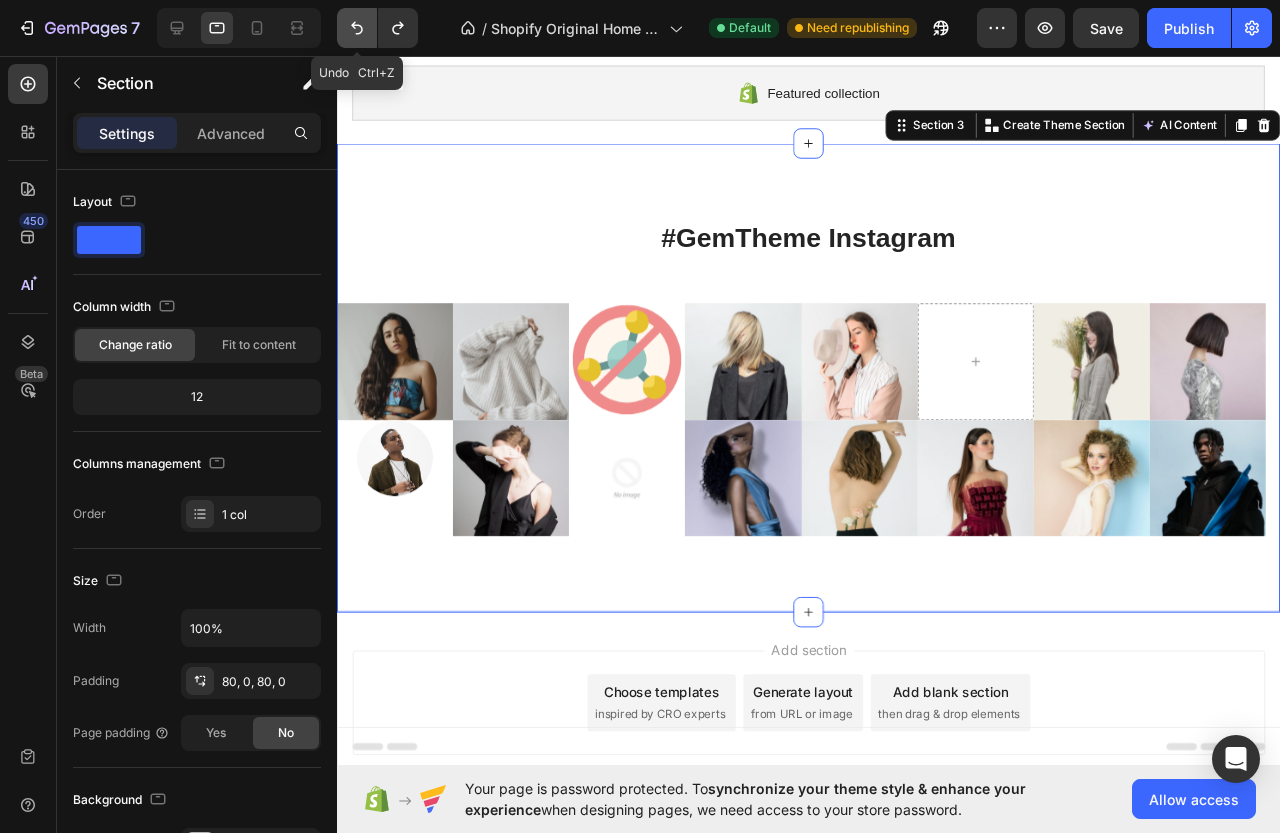 click 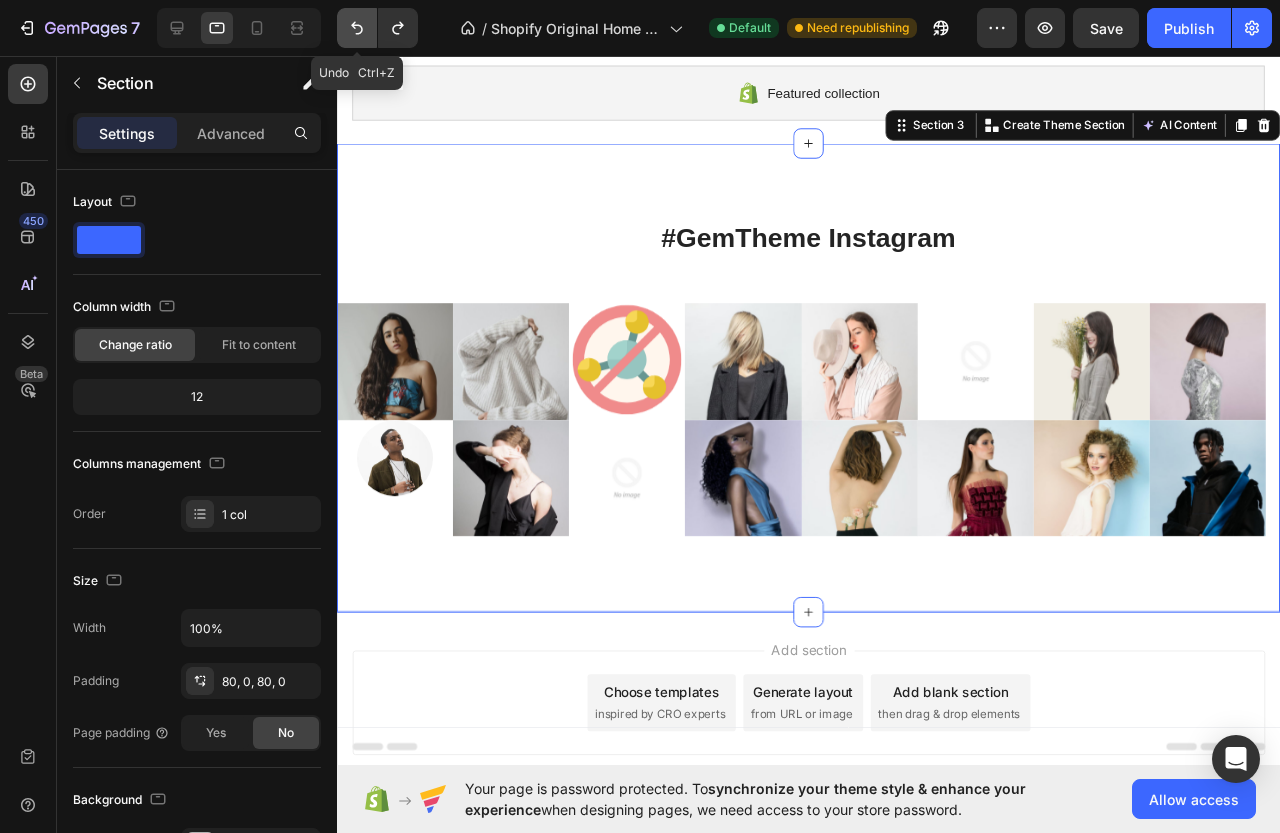 click 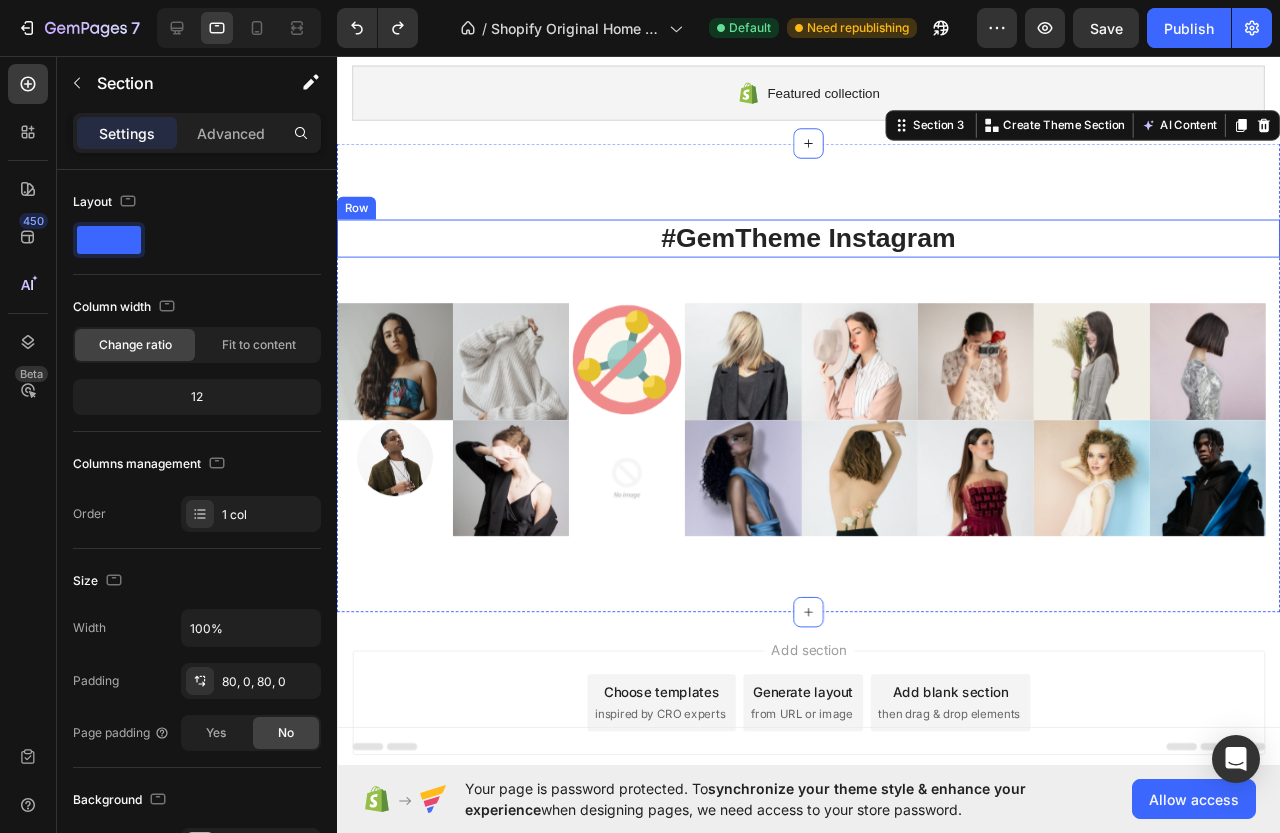 click on "#GemTheme Instagram Heading Row" at bounding box center (833, 248) 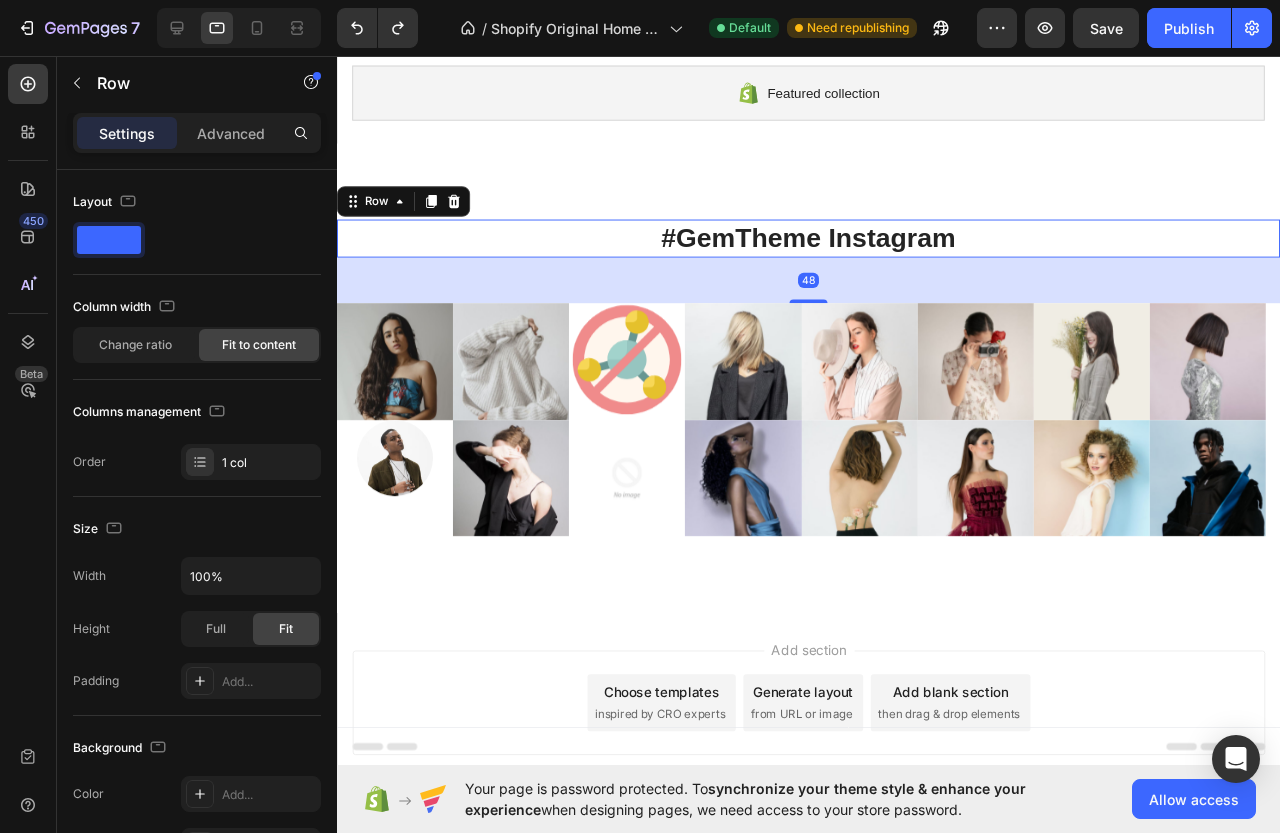 click on "#GemTheme Instagram Heading Row   48 Image Image Image Image Image Image Image Image Carousel Image Image Image Image Image Image Image Image Carousel Section 3" at bounding box center (833, 394) 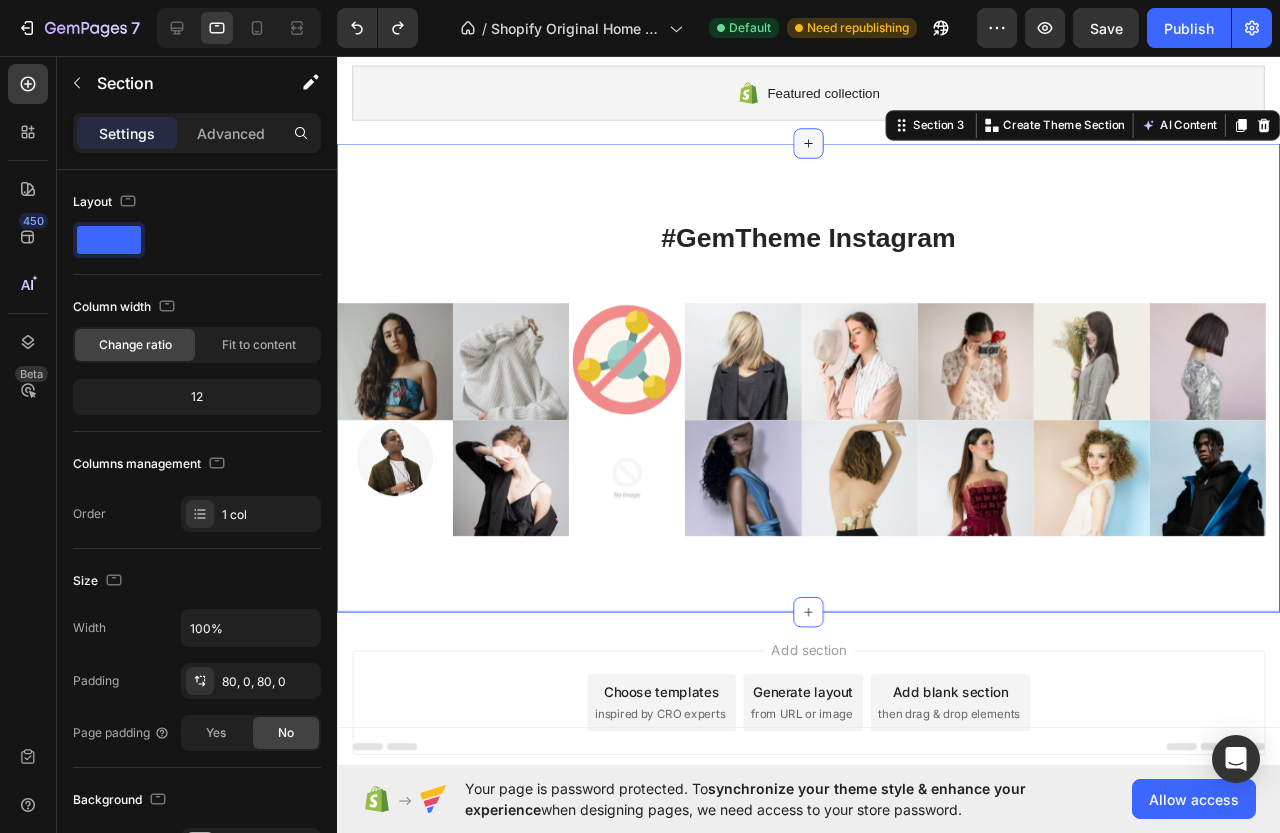 click 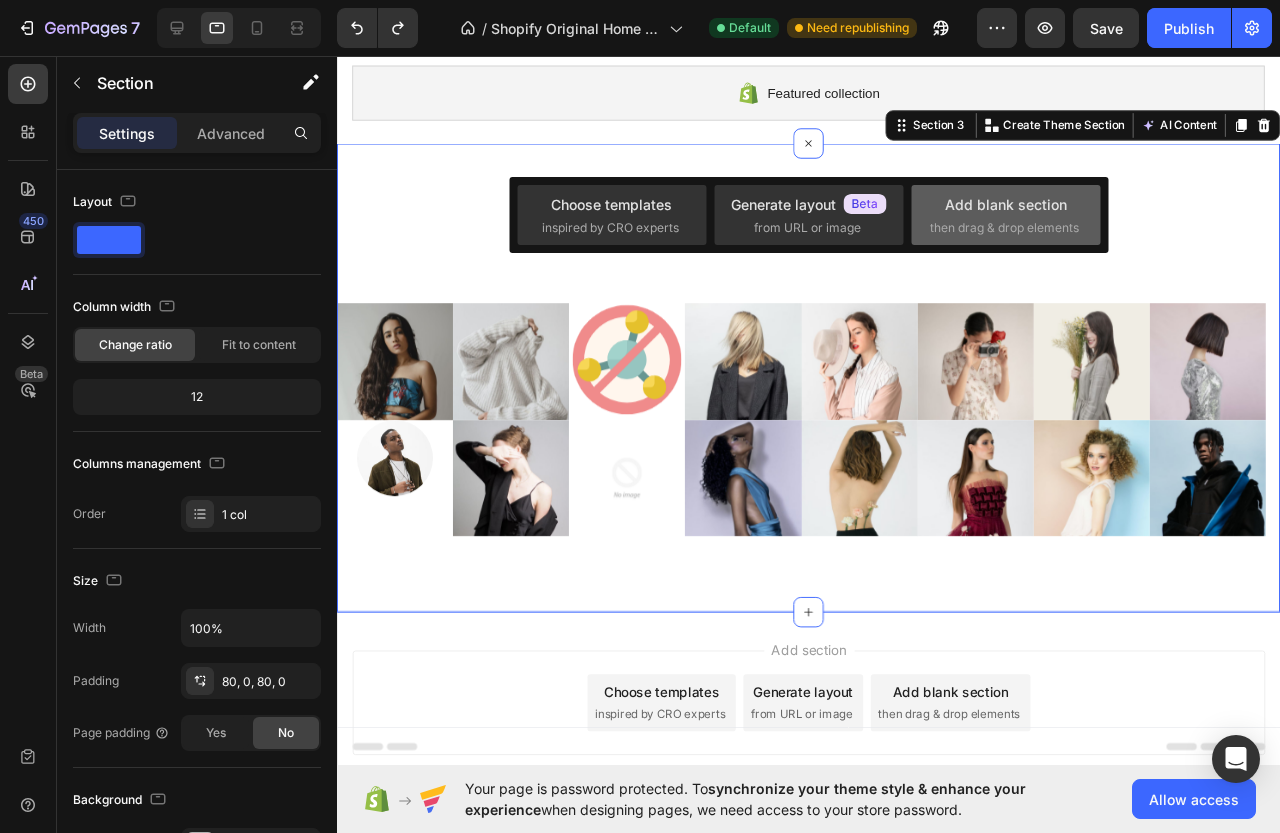click on "Add blank section" at bounding box center (1006, 204) 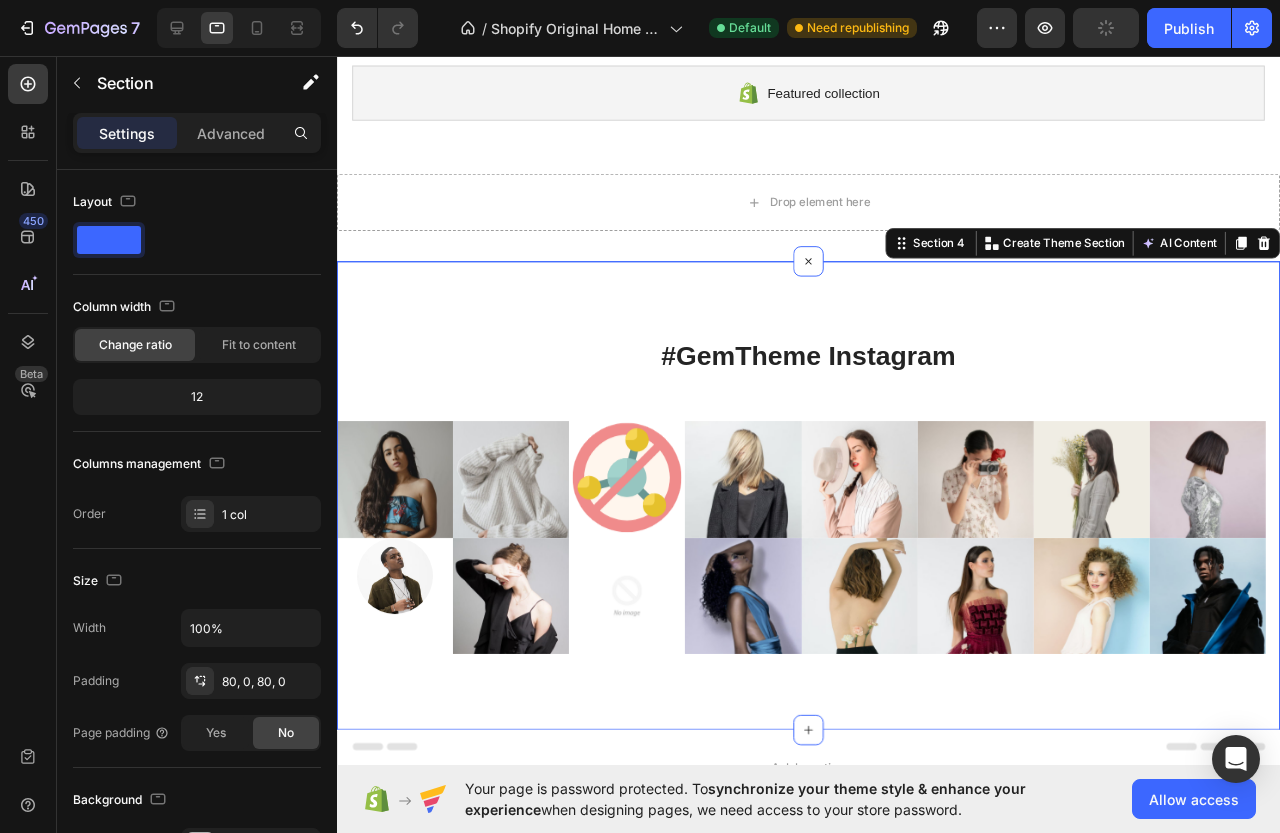 click on "#GemTheme Instagram Heading Row Image Image Image Image Image Image Image Image Carousel Image Image Image Image Image Image Image Image Carousel" at bounding box center (833, 518) 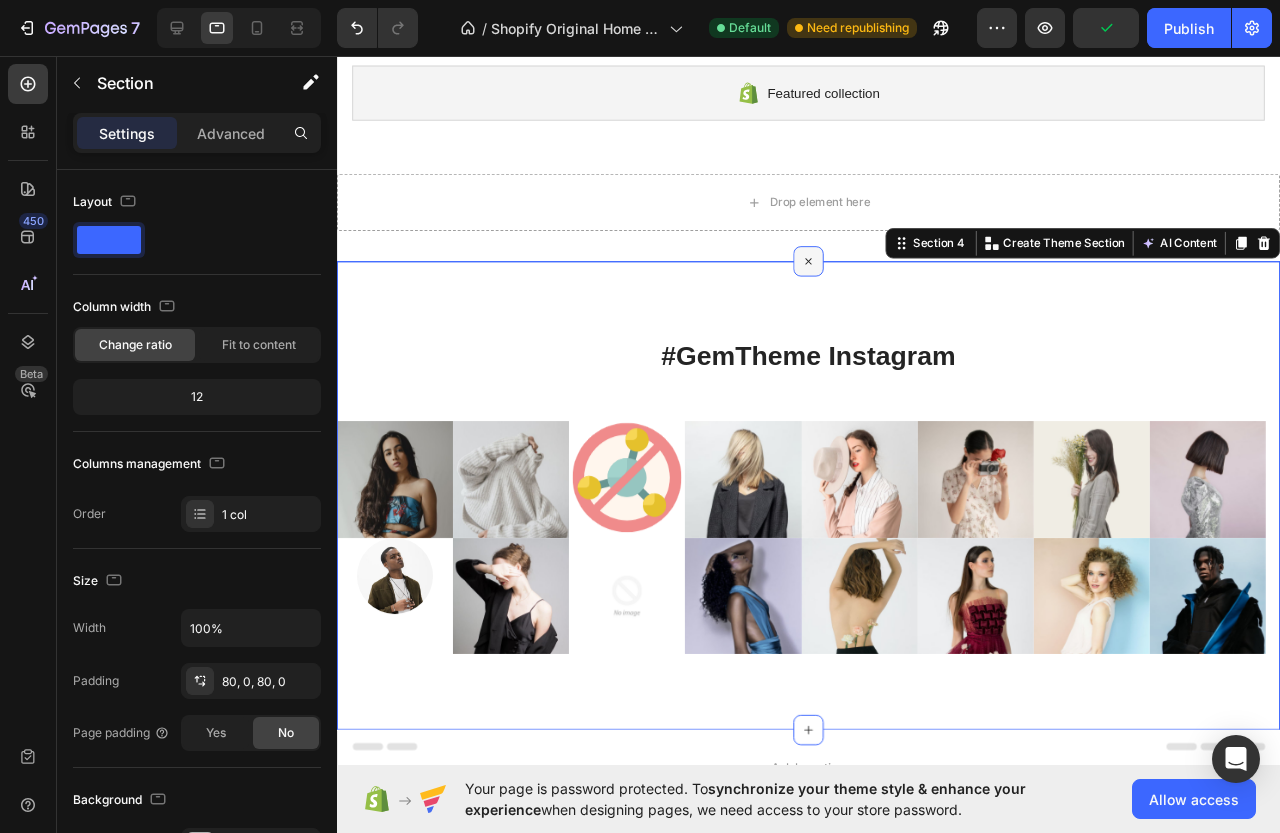 click 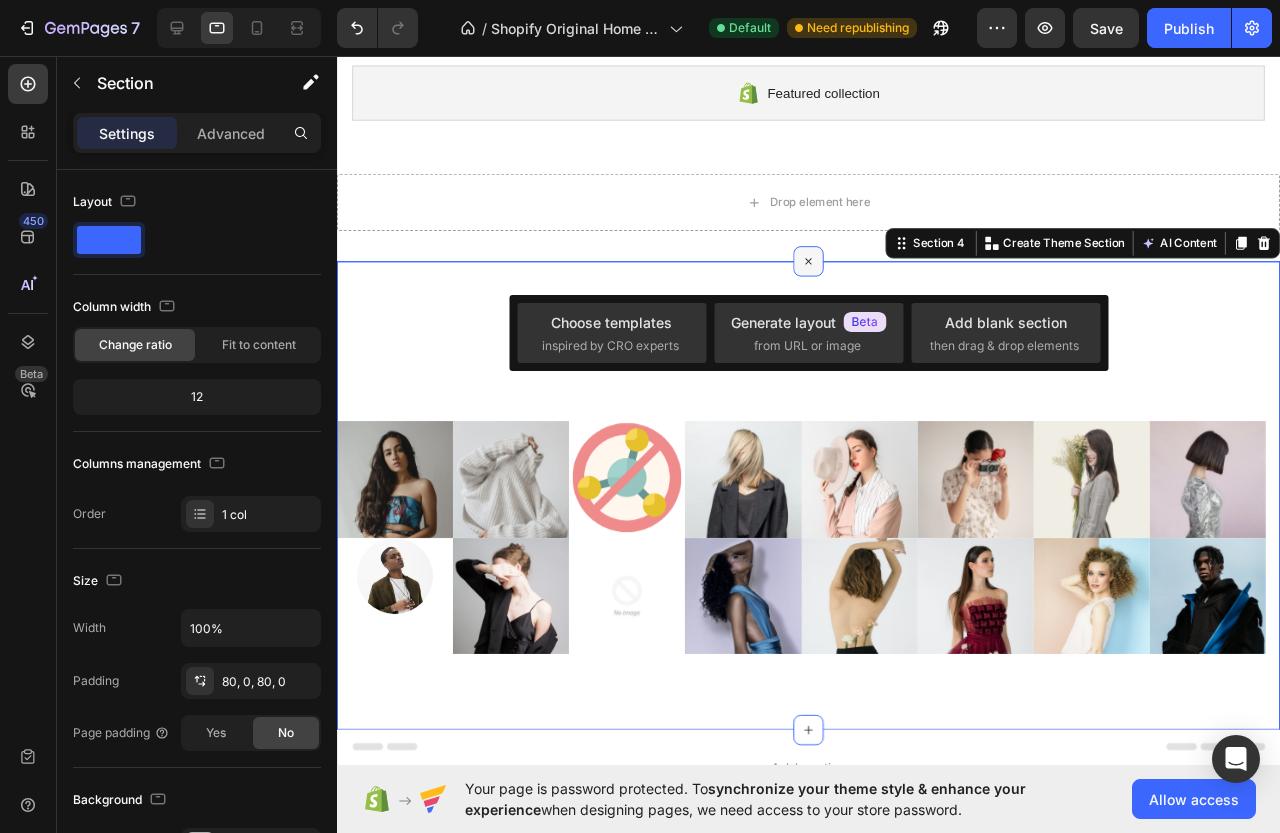 click 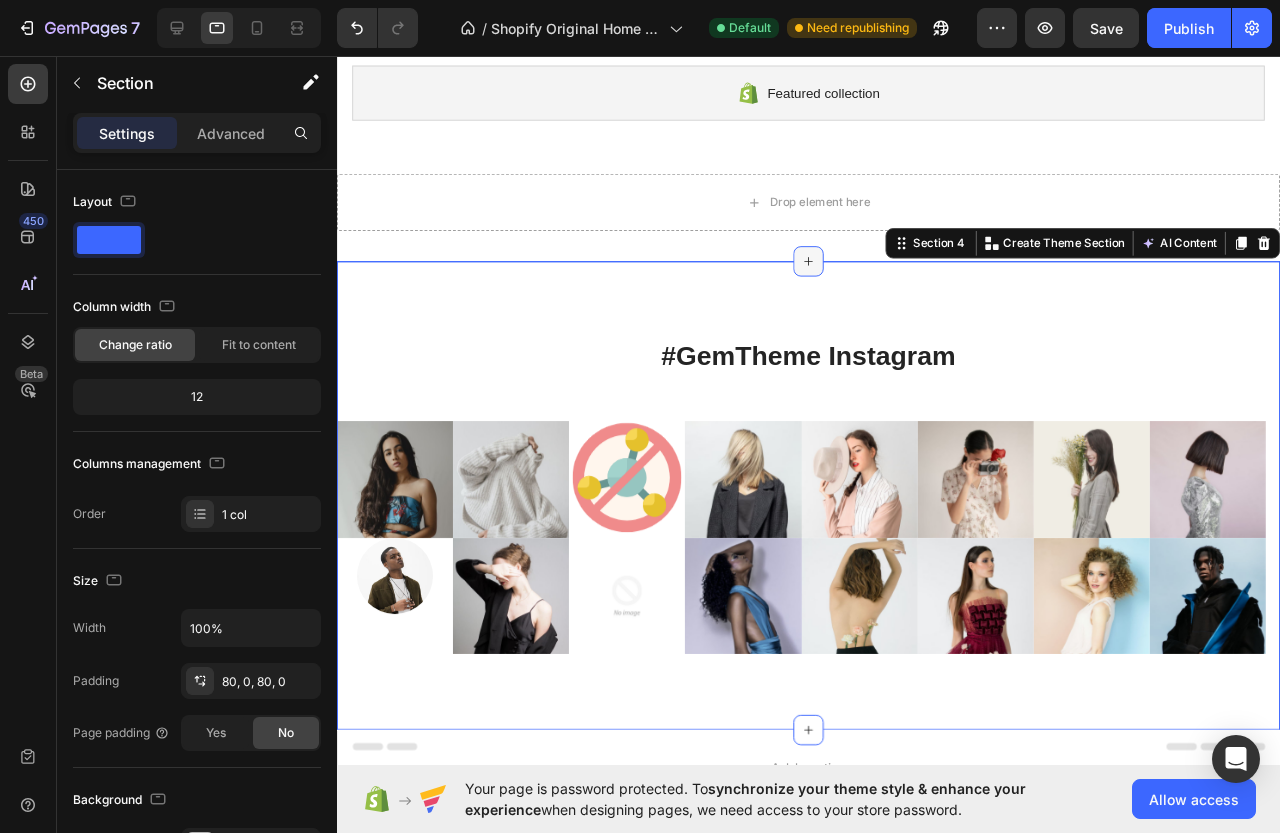 click 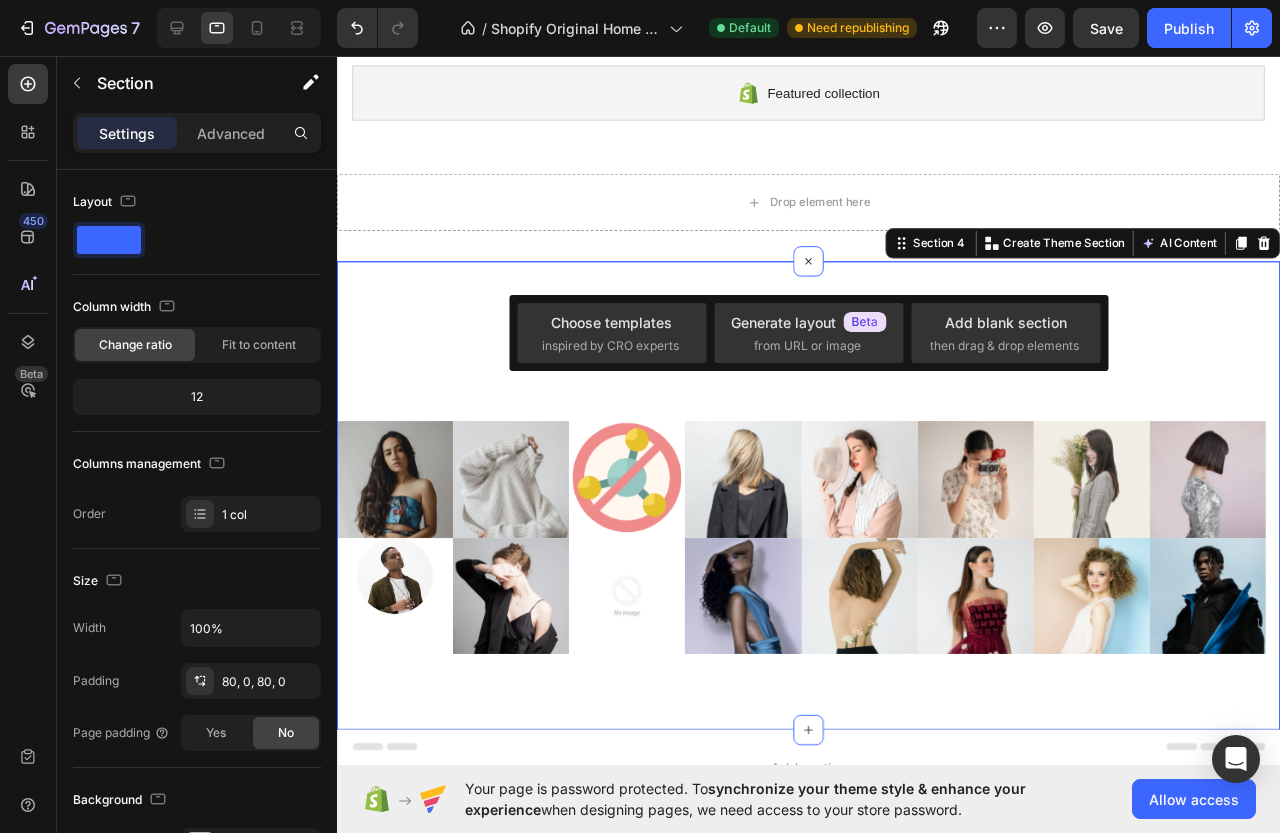 drag, startPoint x: 967, startPoint y: 424, endPoint x: 988, endPoint y: 476, distance: 56.0803 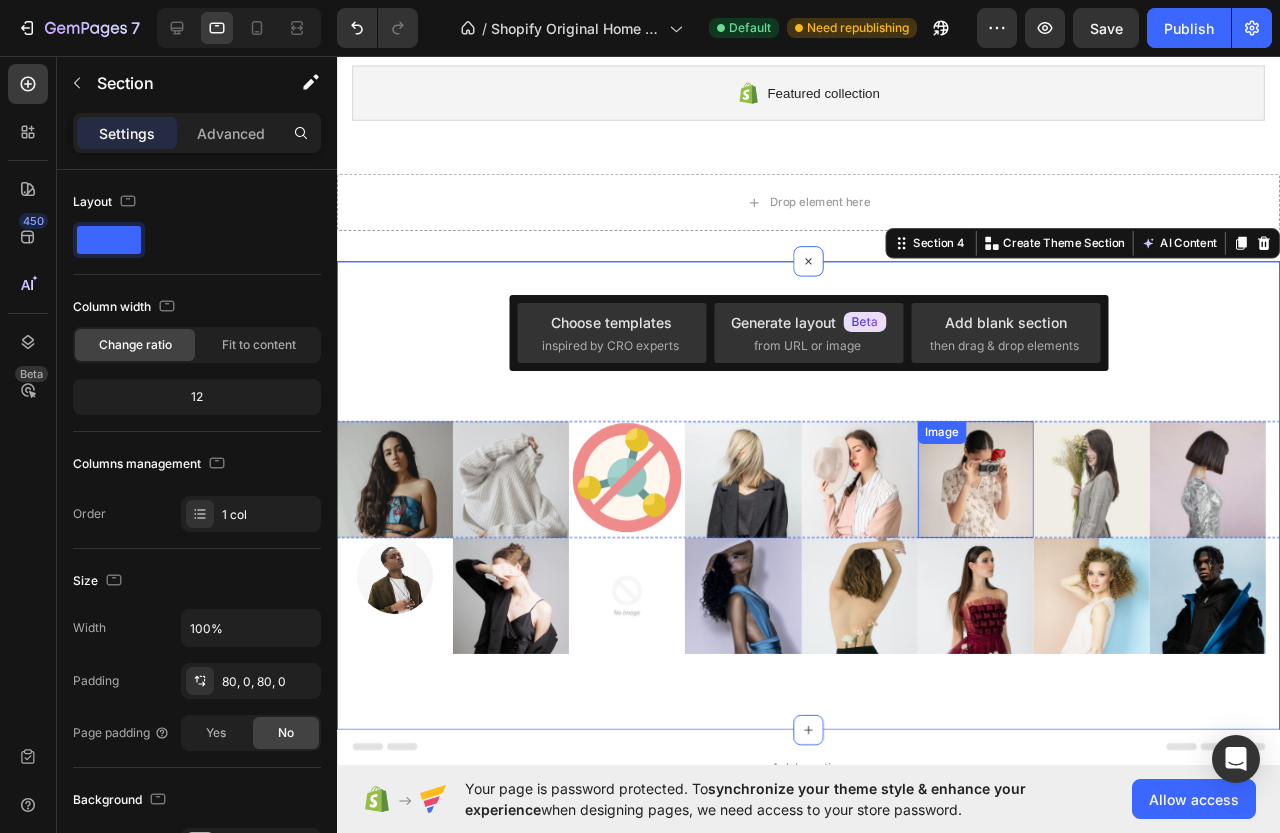 click at bounding box center [1009, 501] 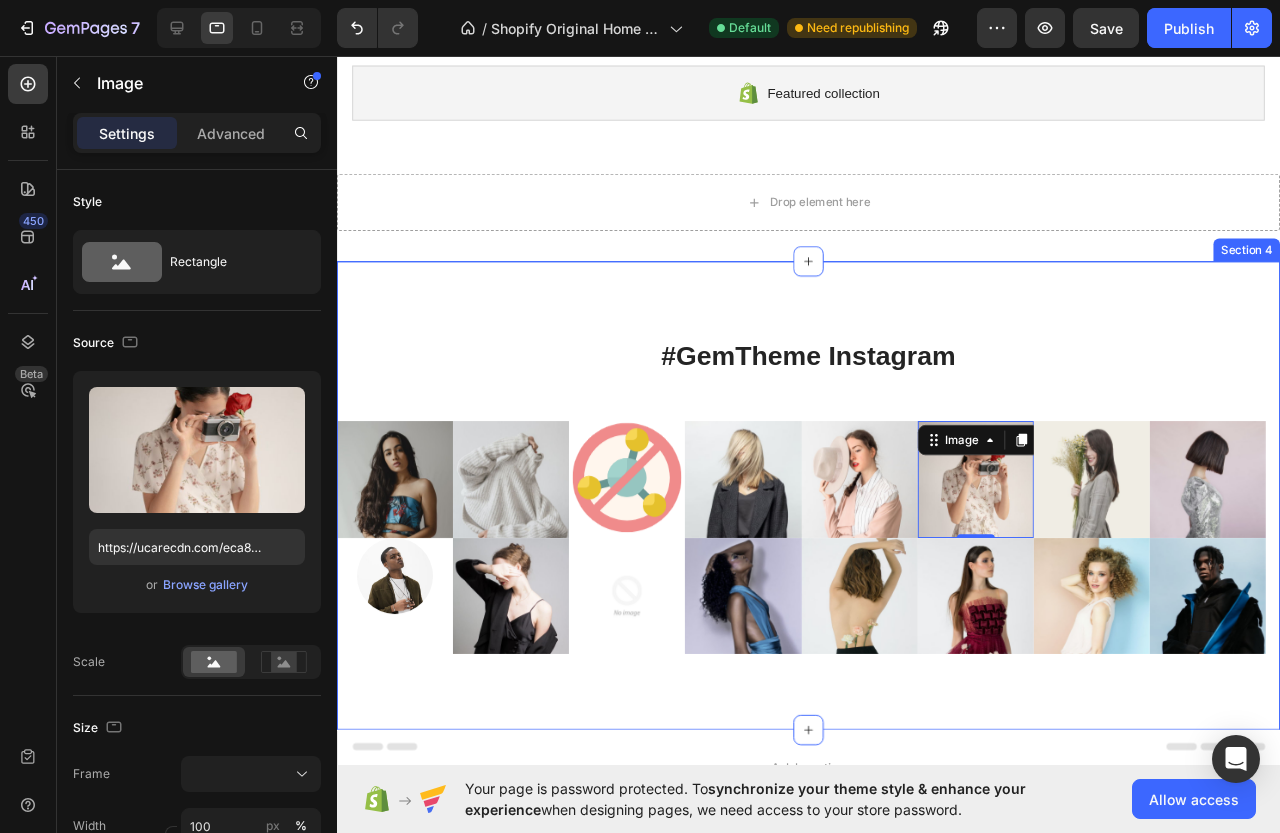 click on "#GemTheme Instagram Heading Row Image Image Image Image Image Image   0 Image Image Carousel Image Image Image Image Image Image Image Image Carousel" at bounding box center [833, 518] 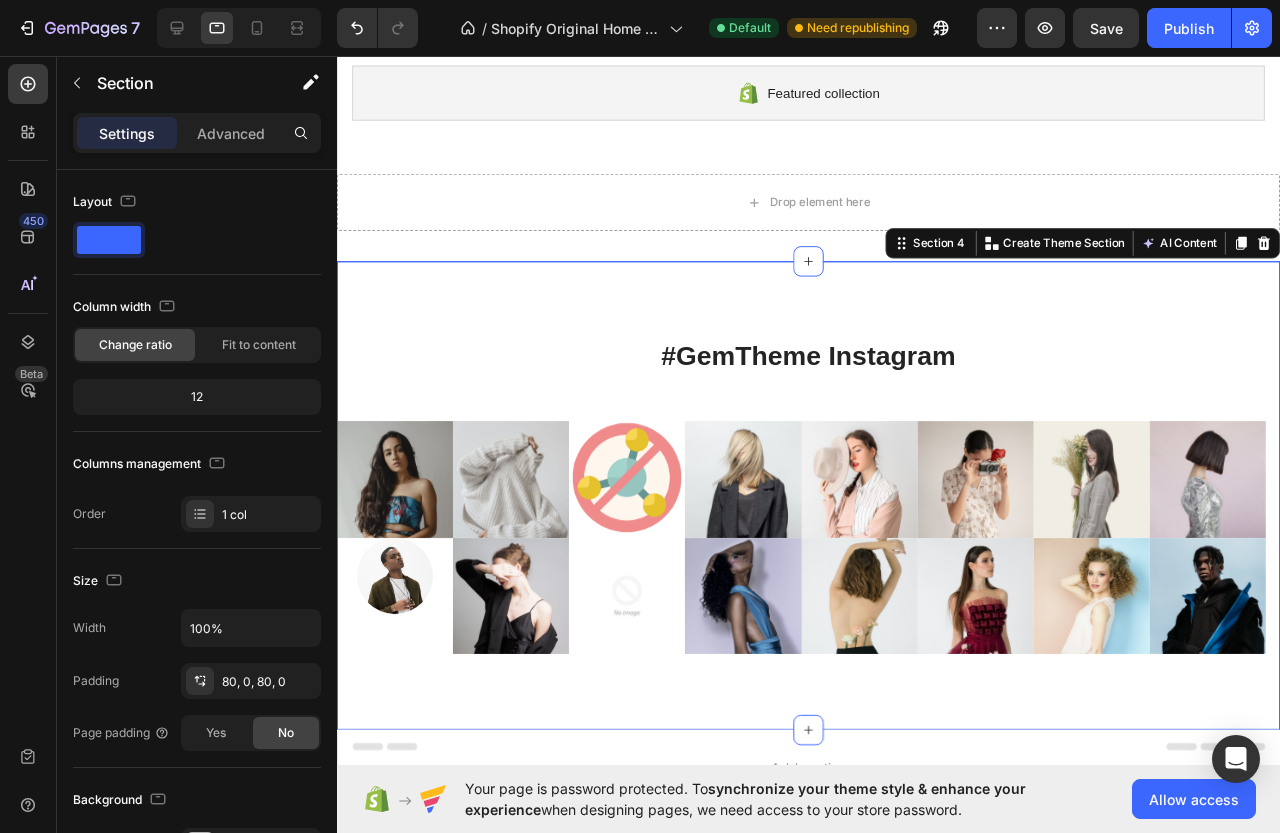 click on "#GemTheme Instagram Heading Row Image Image Image Image Image Image Image Image Carousel Image Image Image Image Image Image Image Image Carousel" at bounding box center (833, 518) 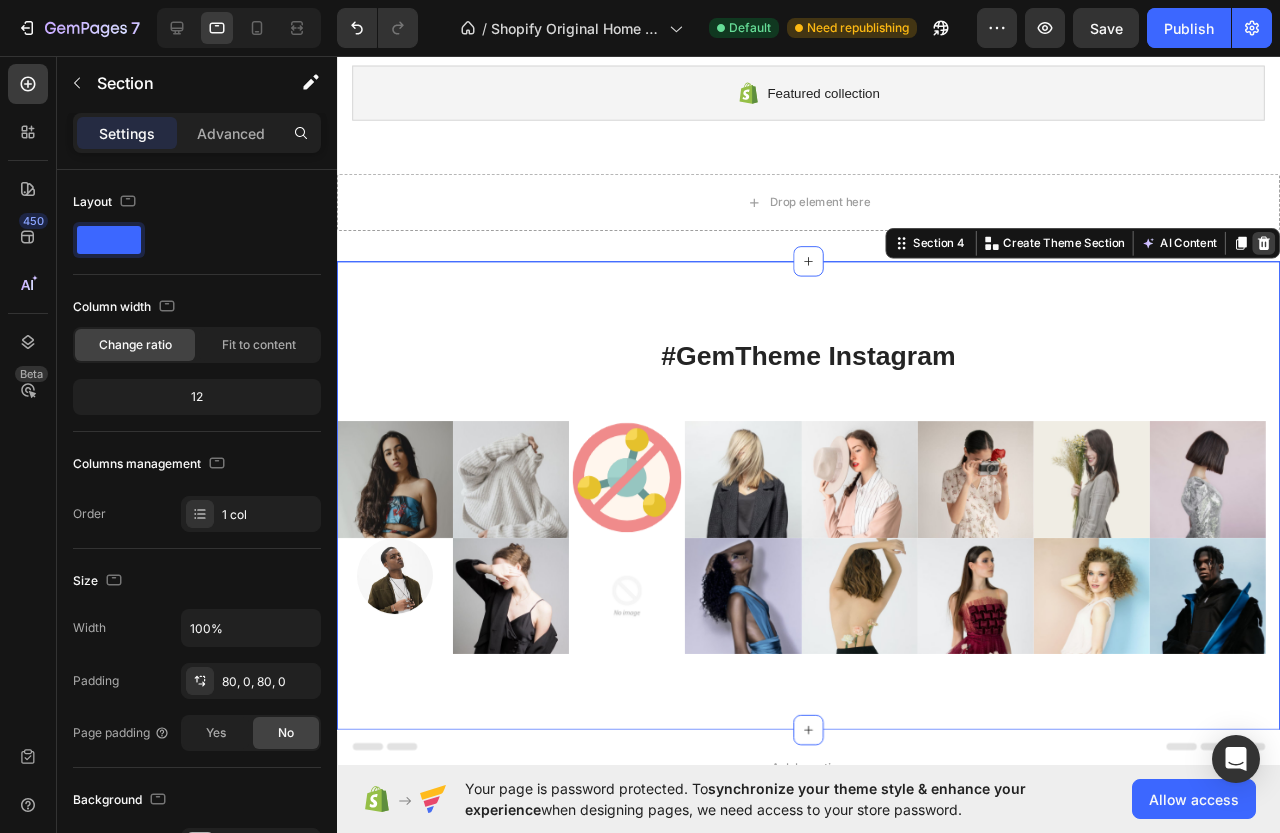 click 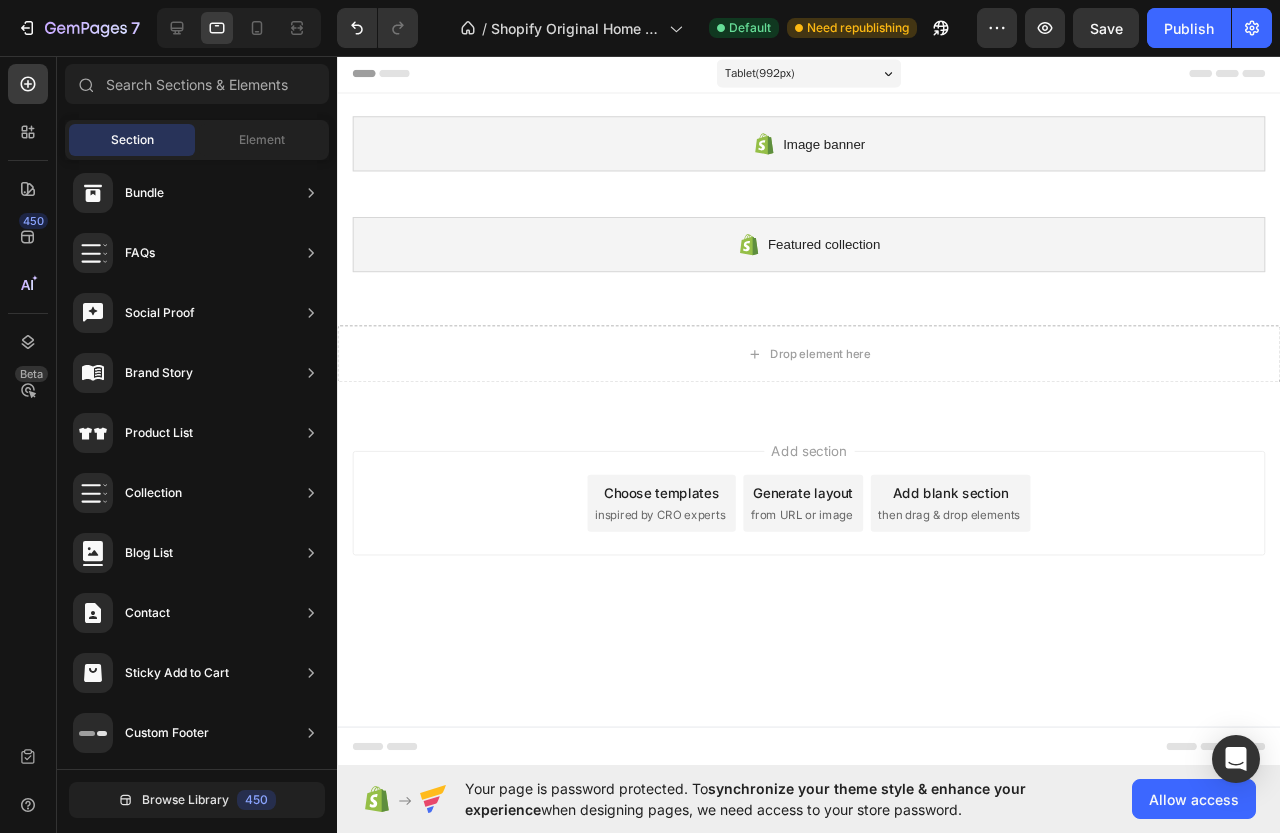scroll, scrollTop: 0, scrollLeft: 0, axis: both 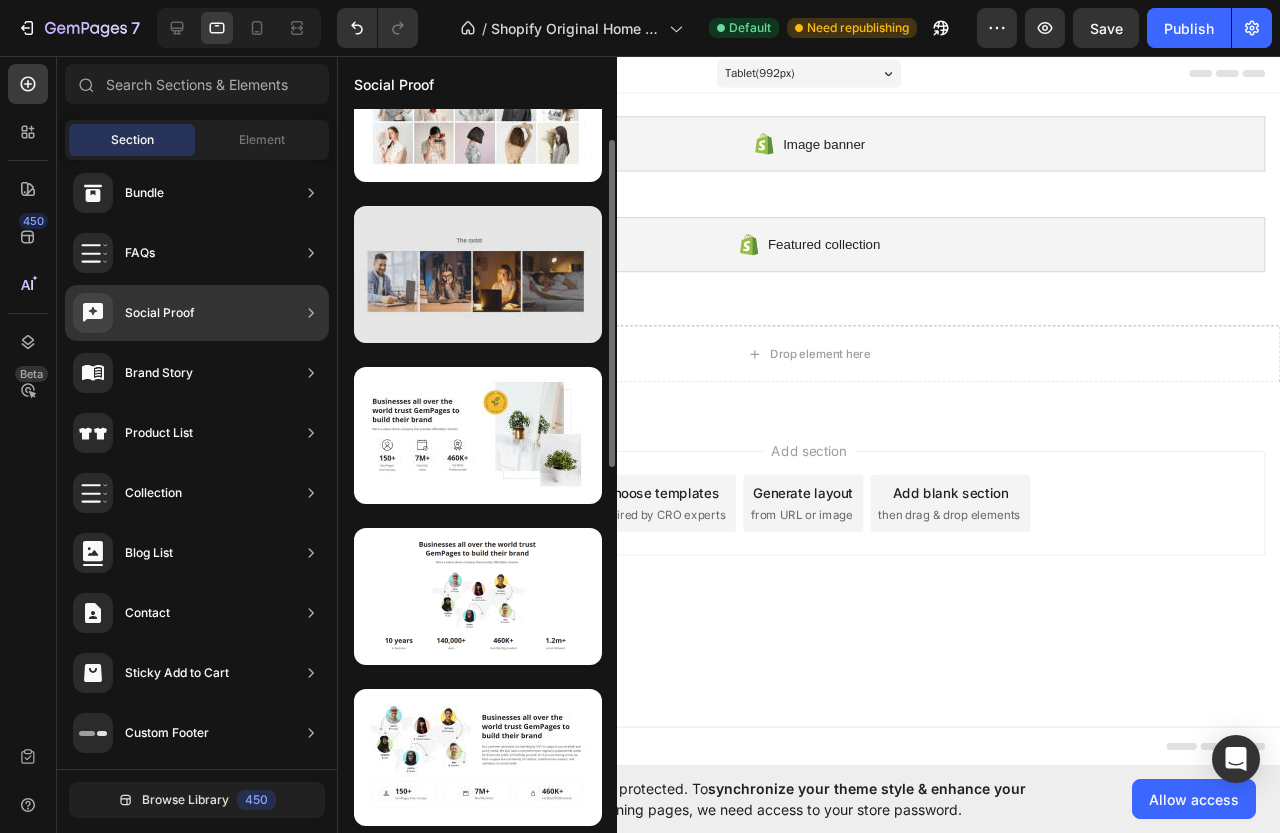 click at bounding box center (478, 274) 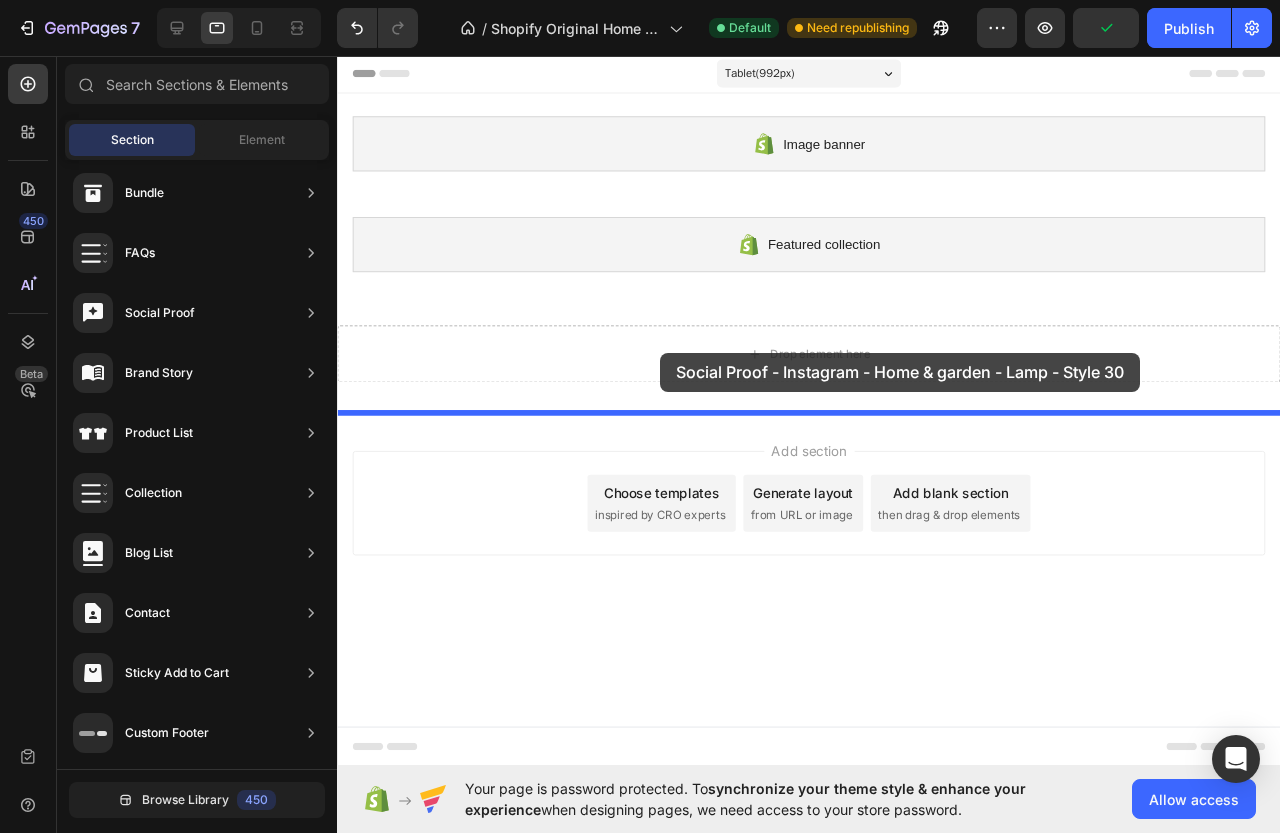 drag, startPoint x: 897, startPoint y: 340, endPoint x: 677, endPoint y: 368, distance: 221.77466 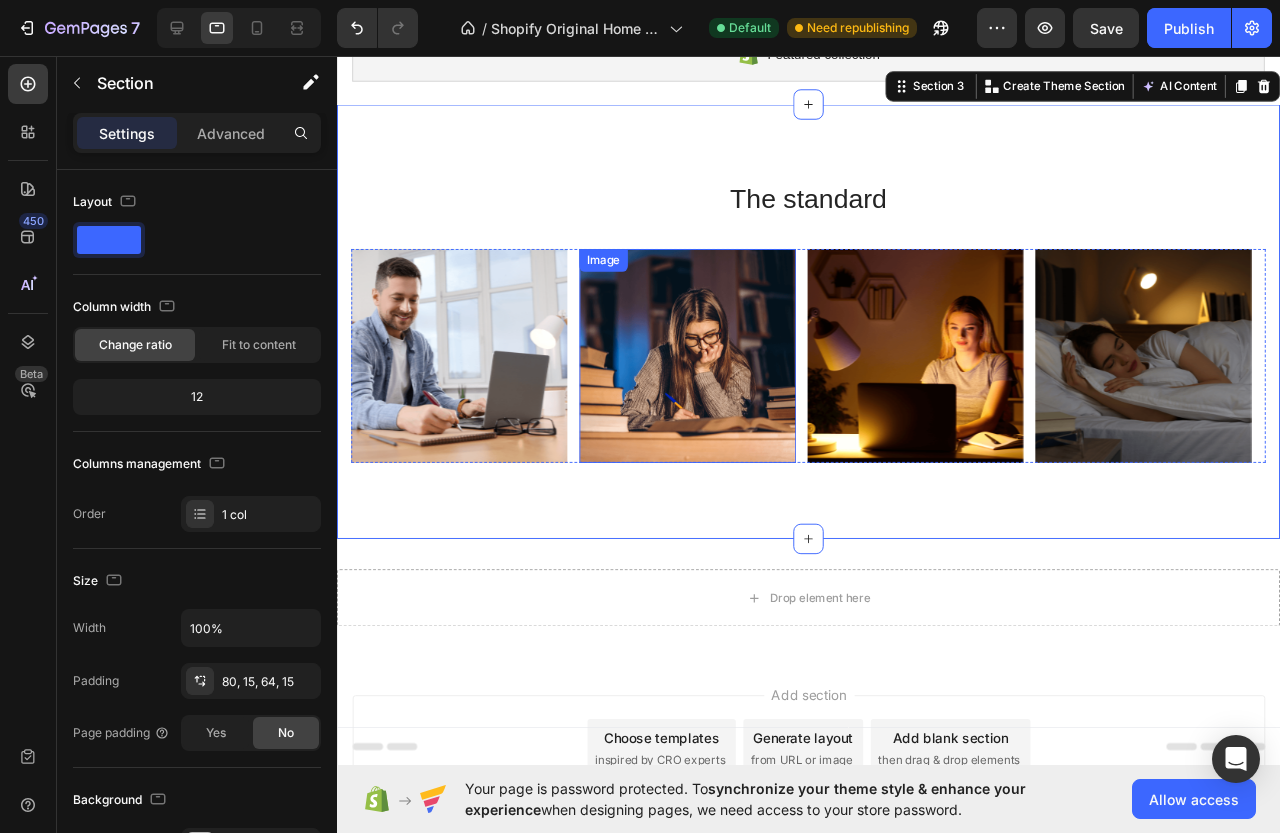 scroll, scrollTop: 100, scrollLeft: 0, axis: vertical 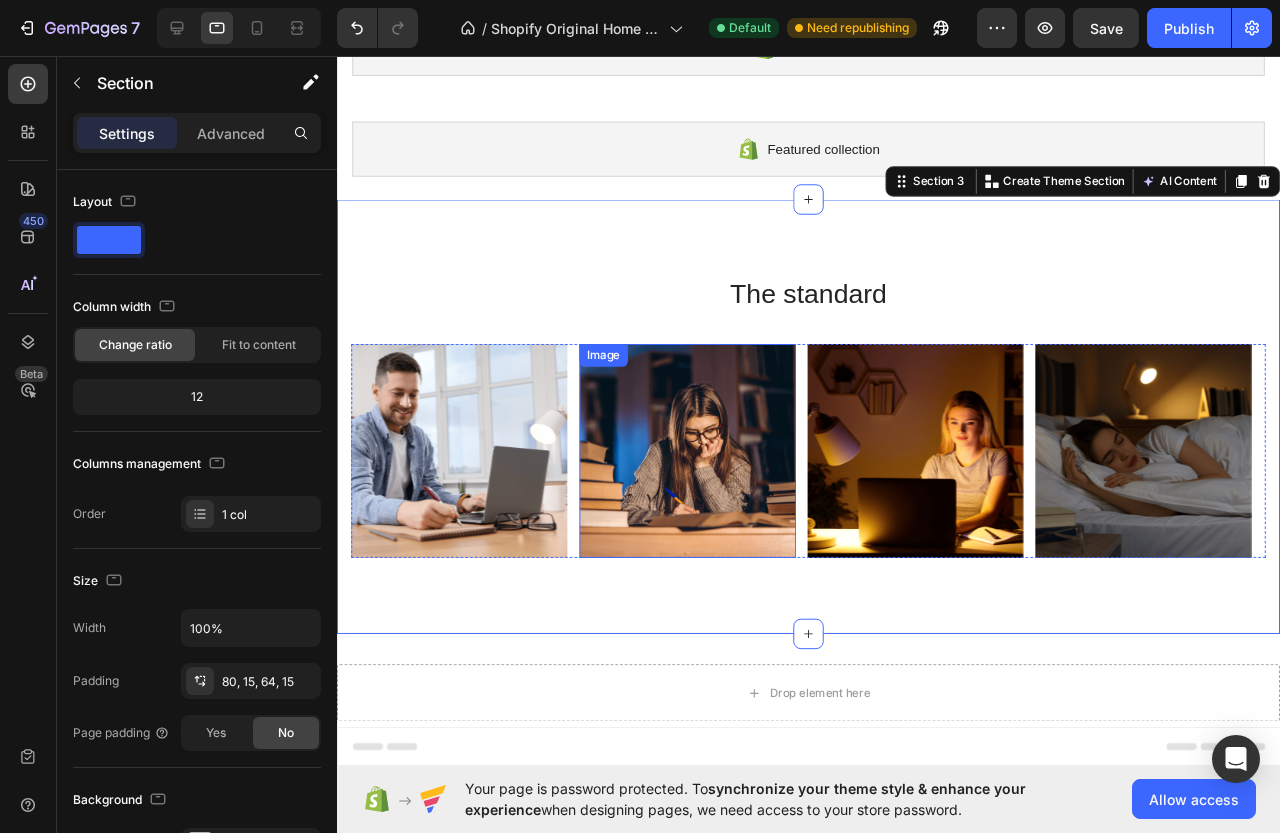 click at bounding box center [706, 471] 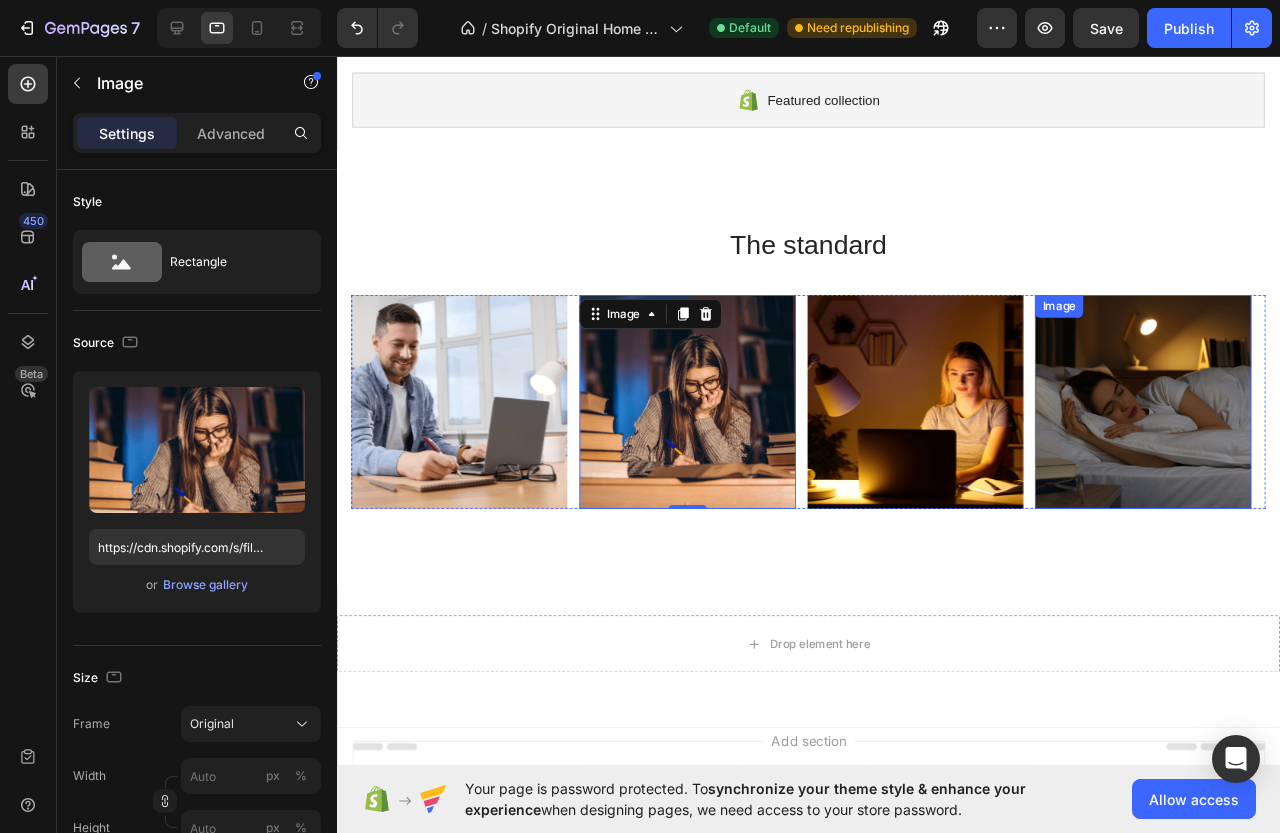 scroll, scrollTop: 200, scrollLeft: 0, axis: vertical 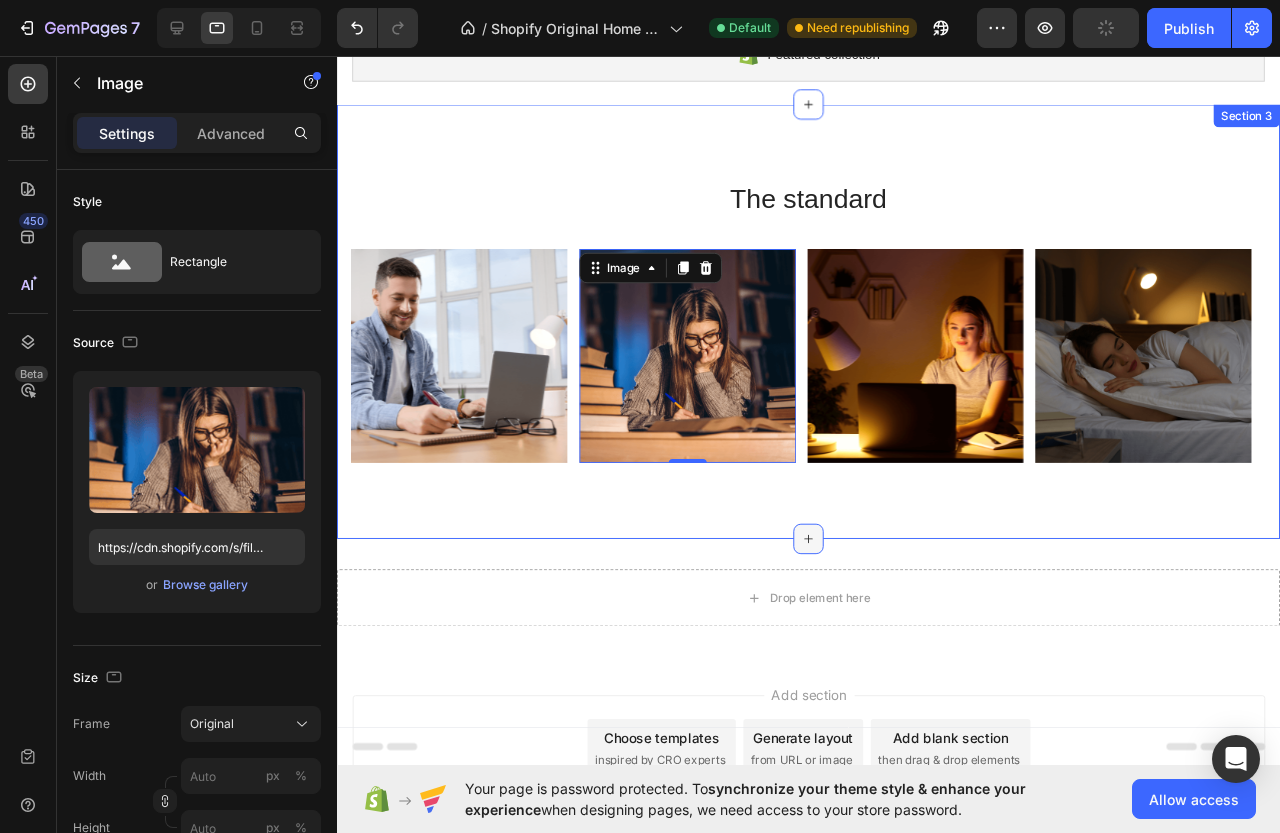 click at bounding box center [833, 564] 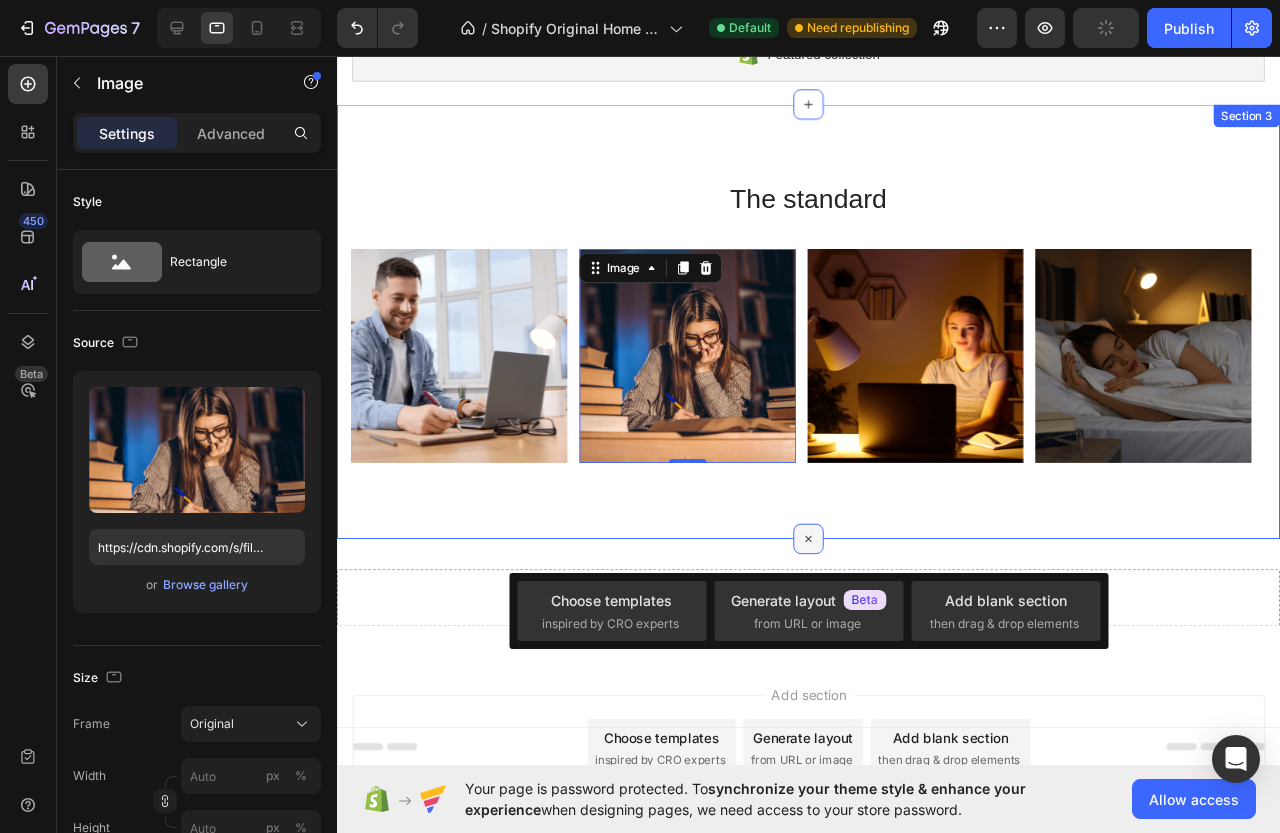 click 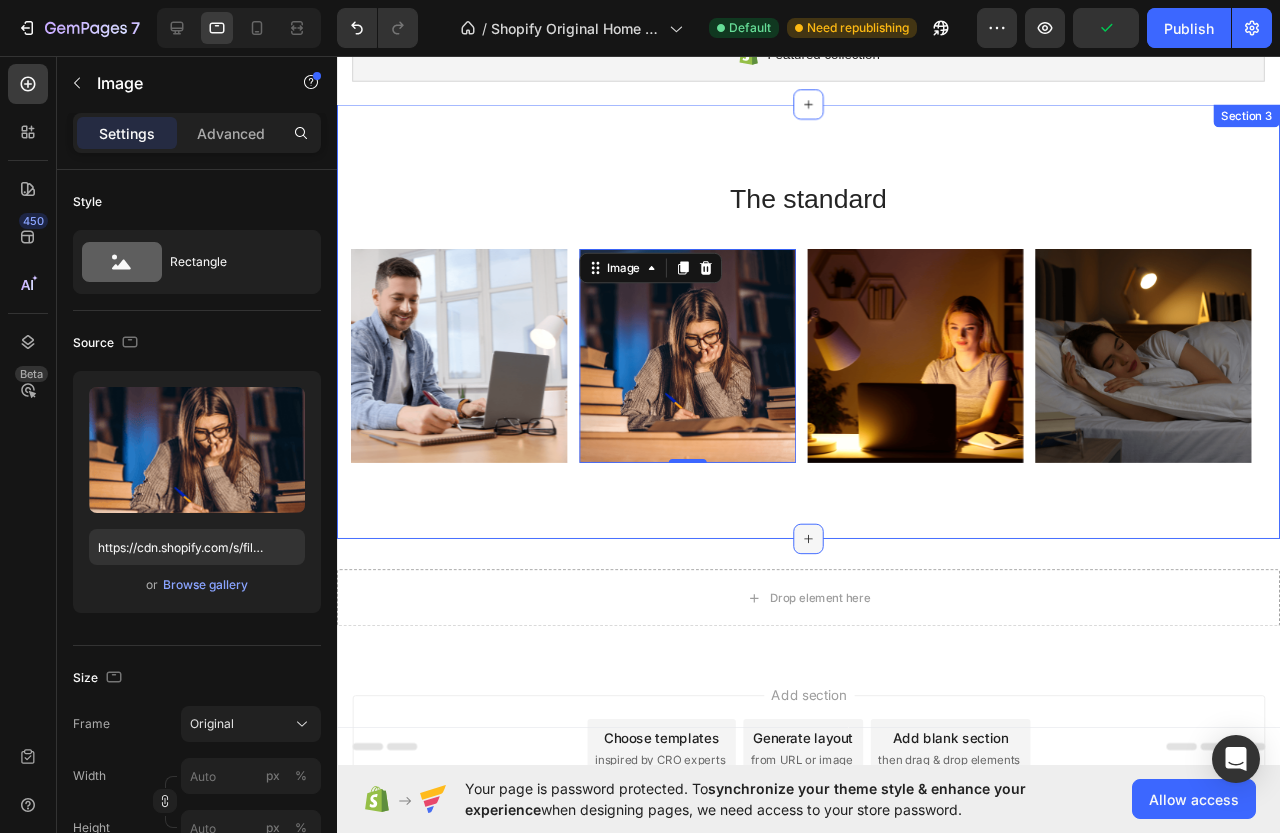 click at bounding box center [833, 564] 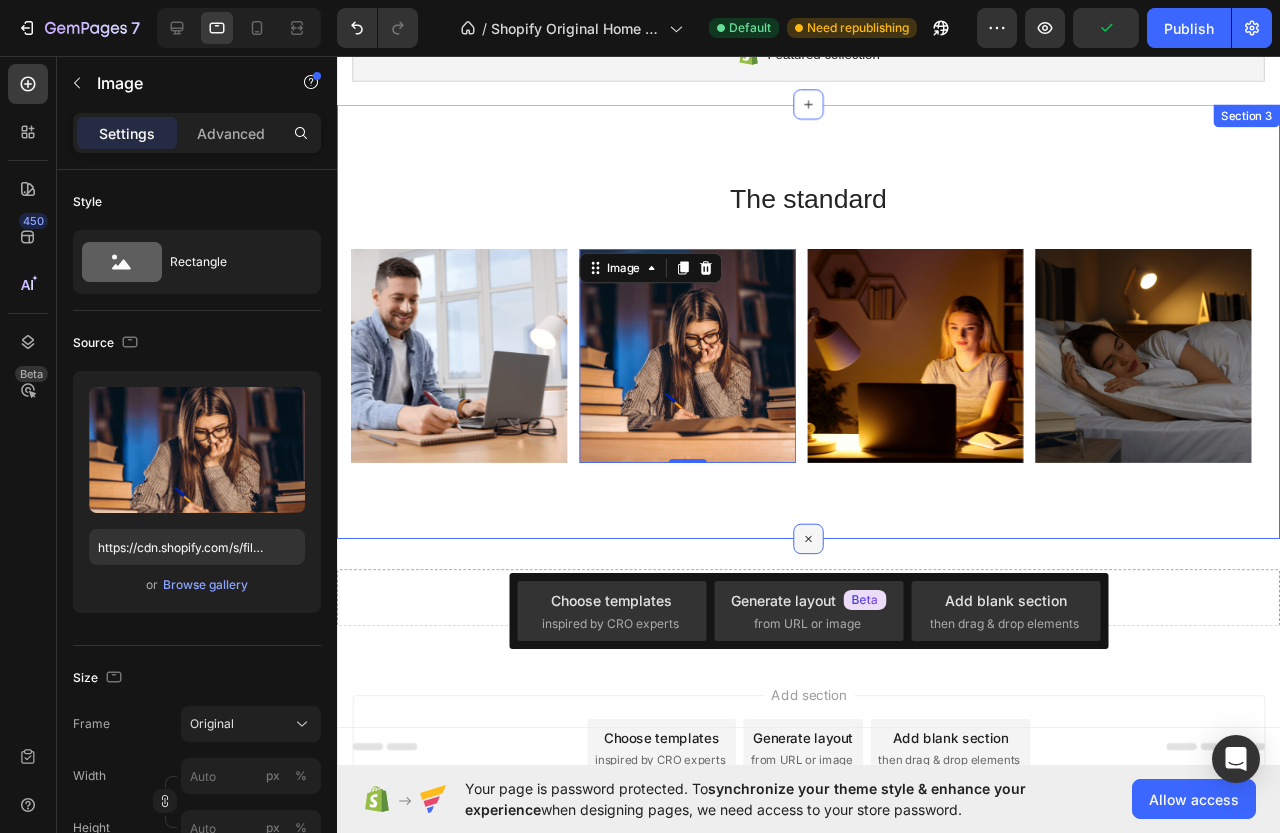 click at bounding box center [833, 564] 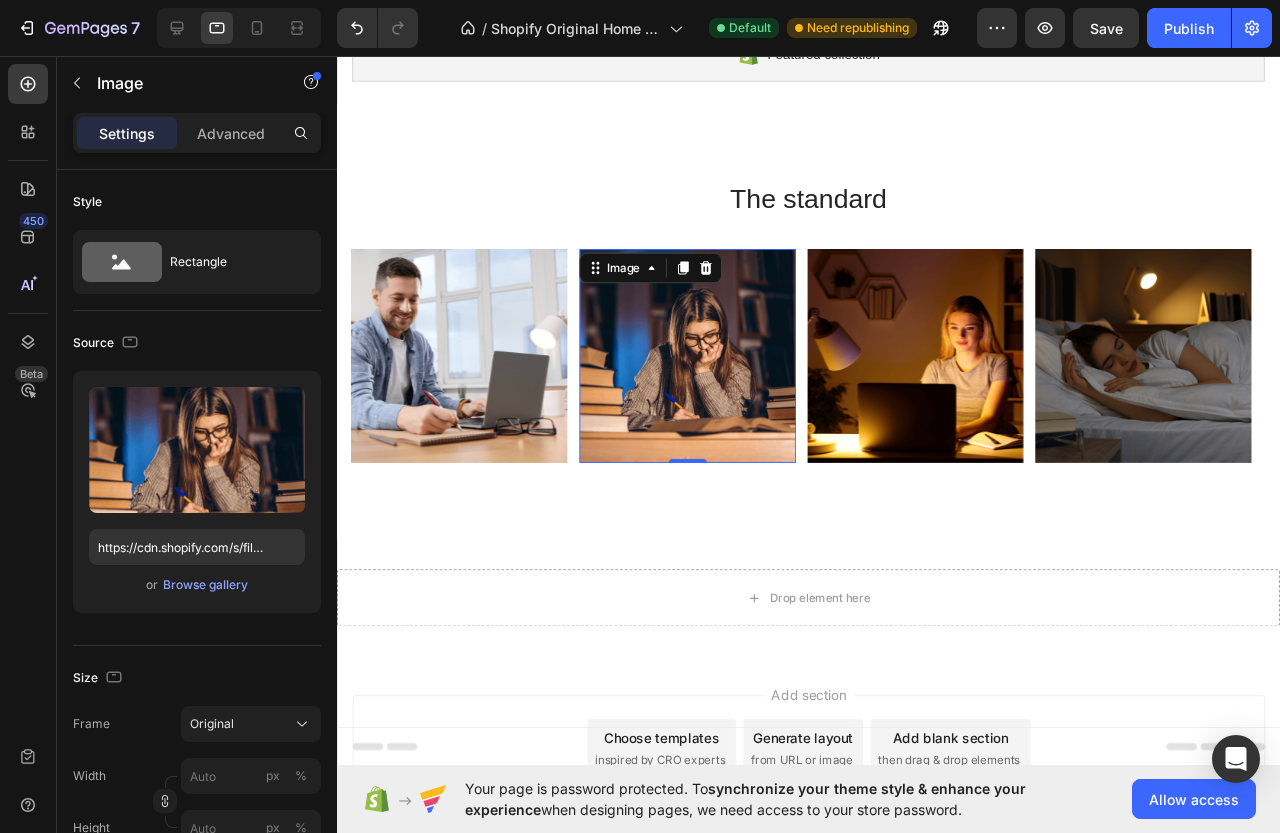 click at bounding box center [706, 371] 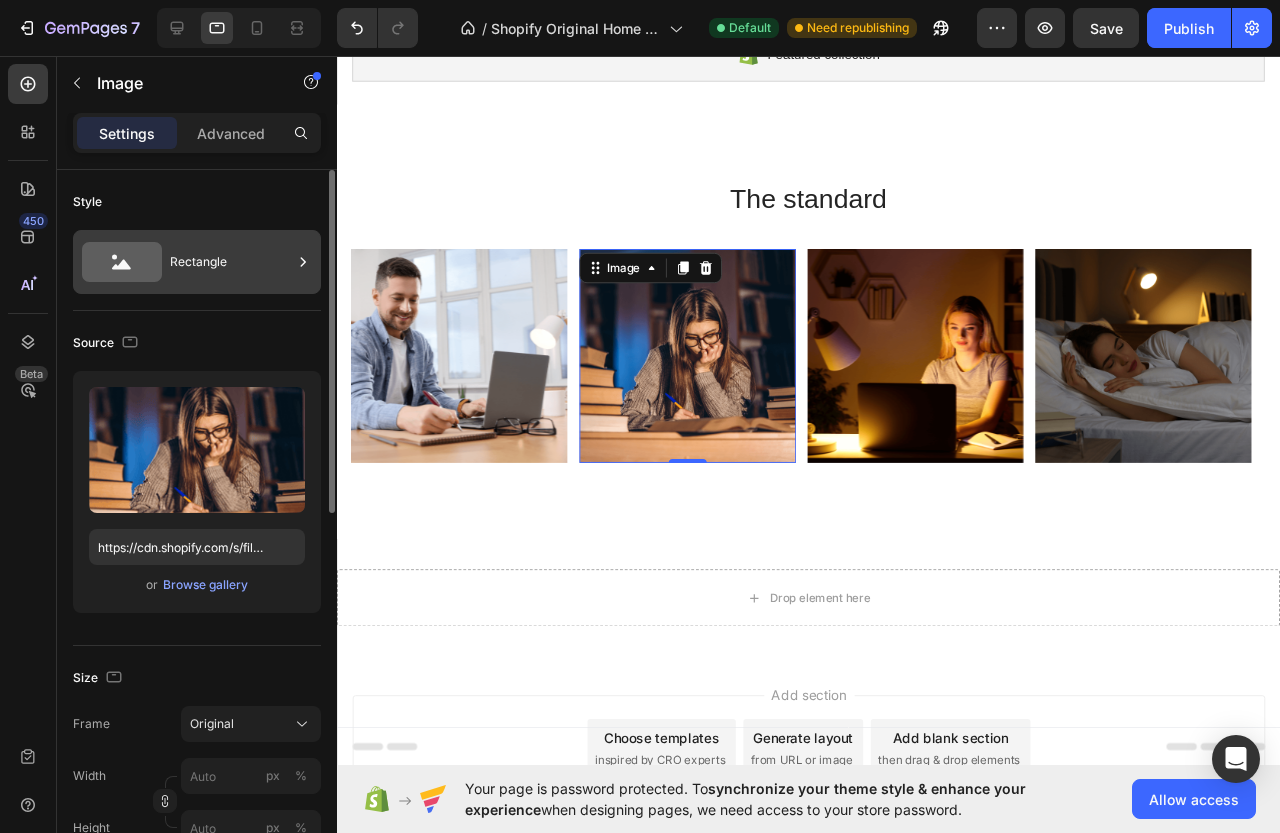 click on "Rectangle" at bounding box center (231, 262) 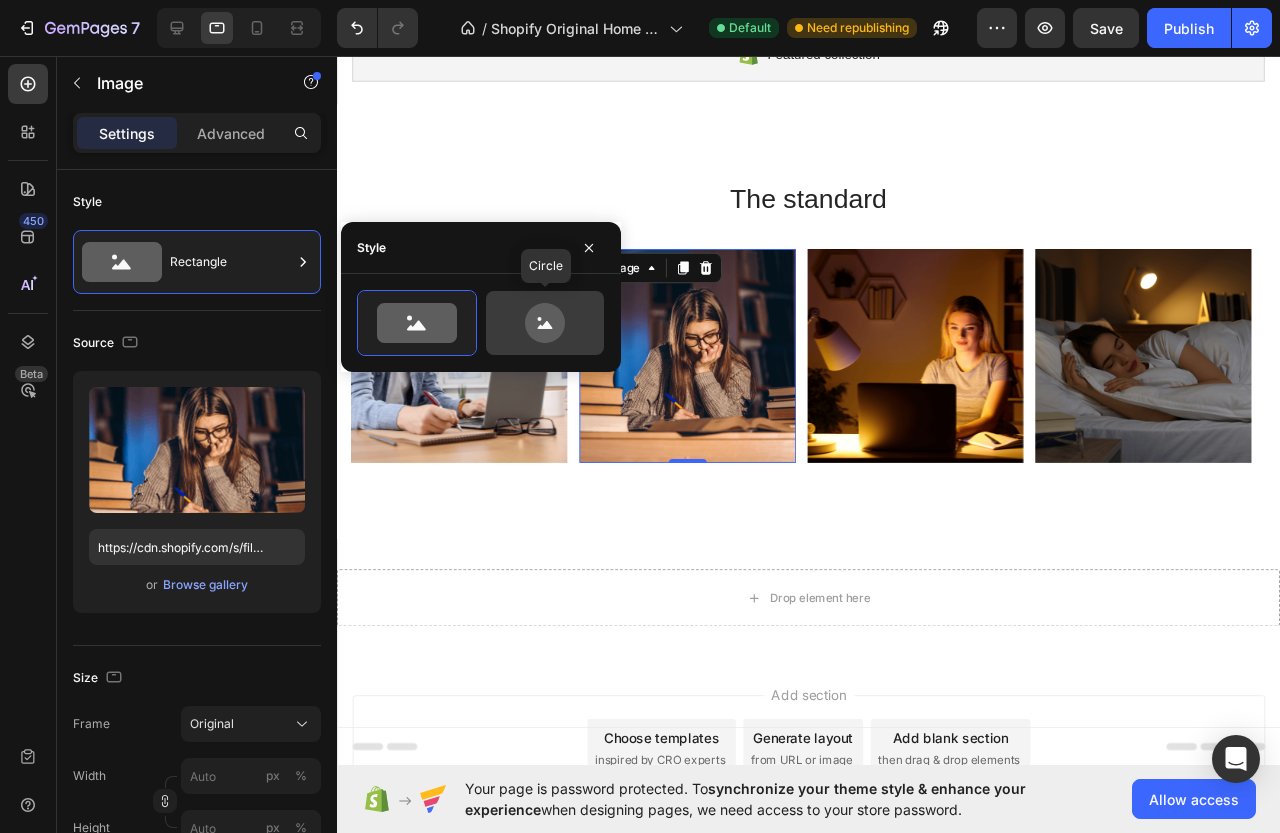 click 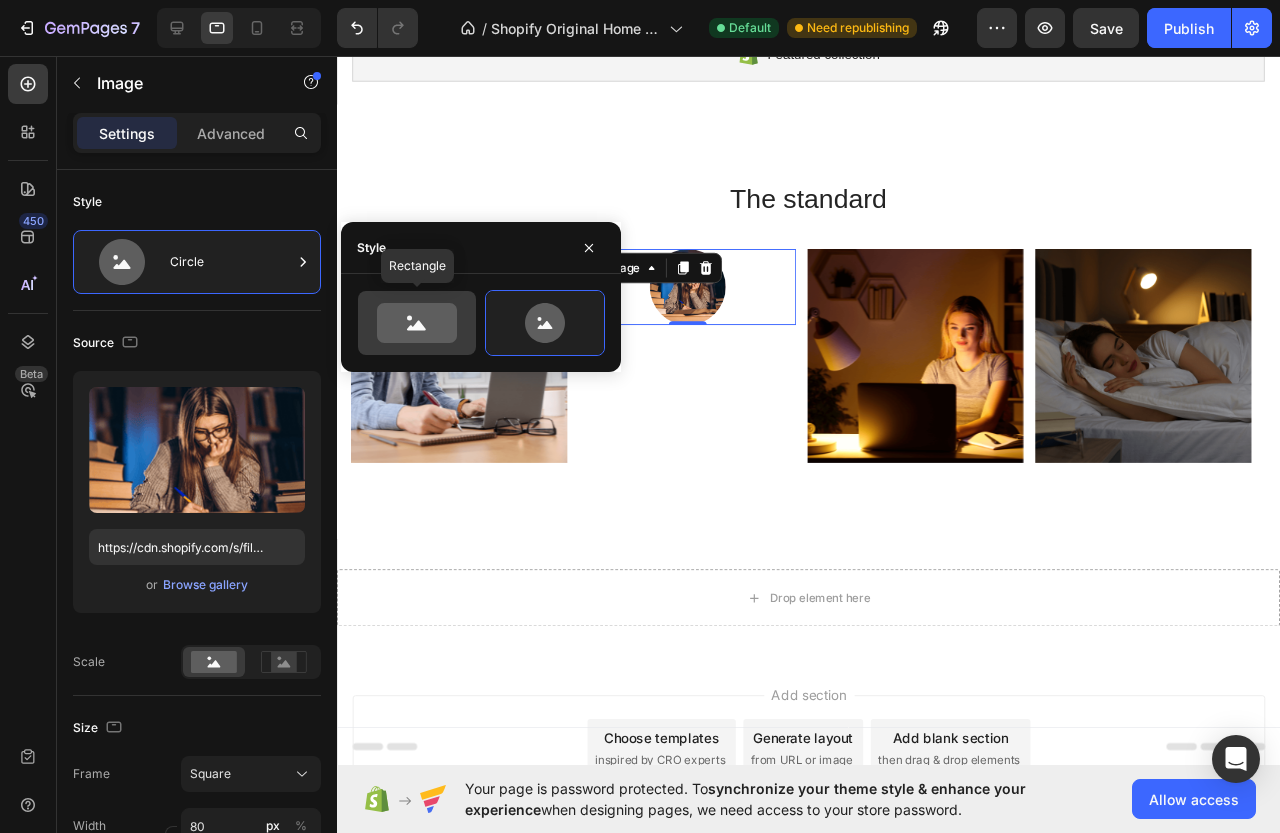 click 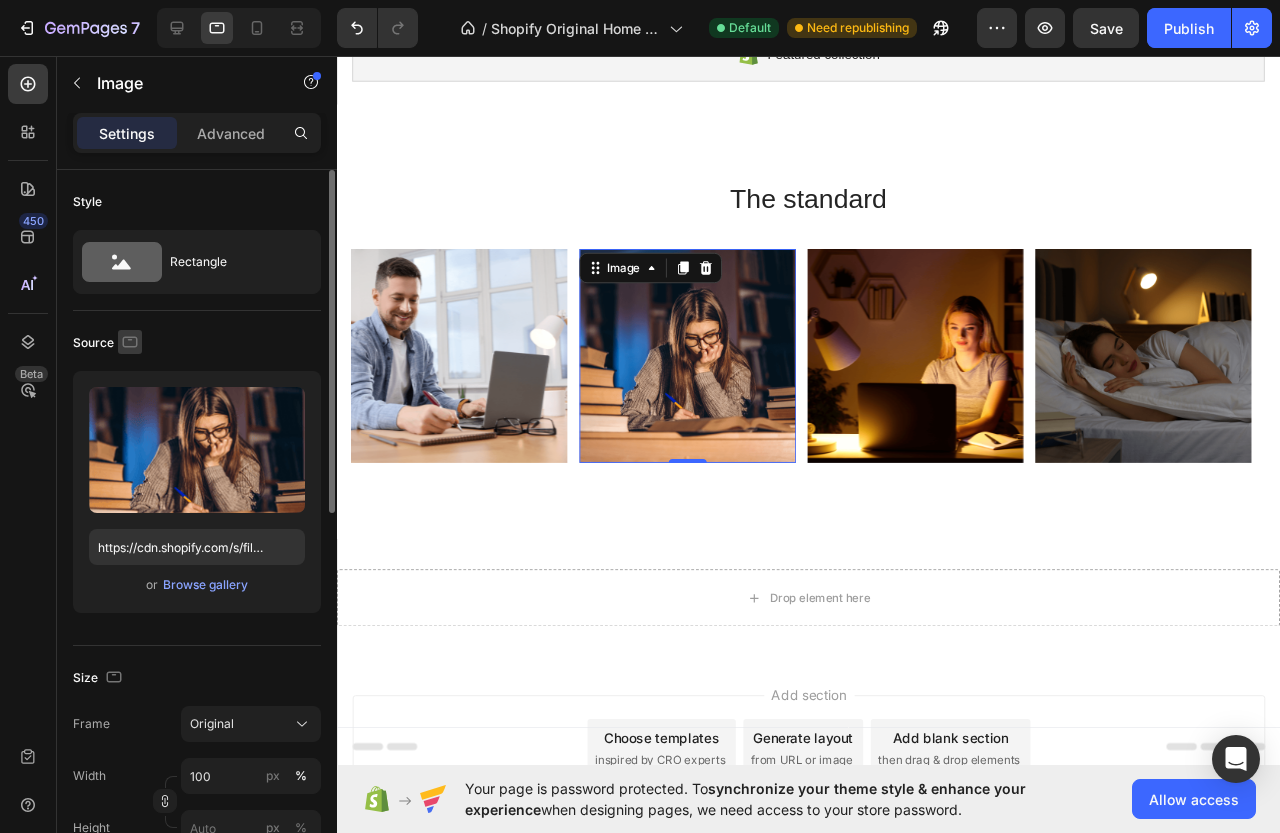 click 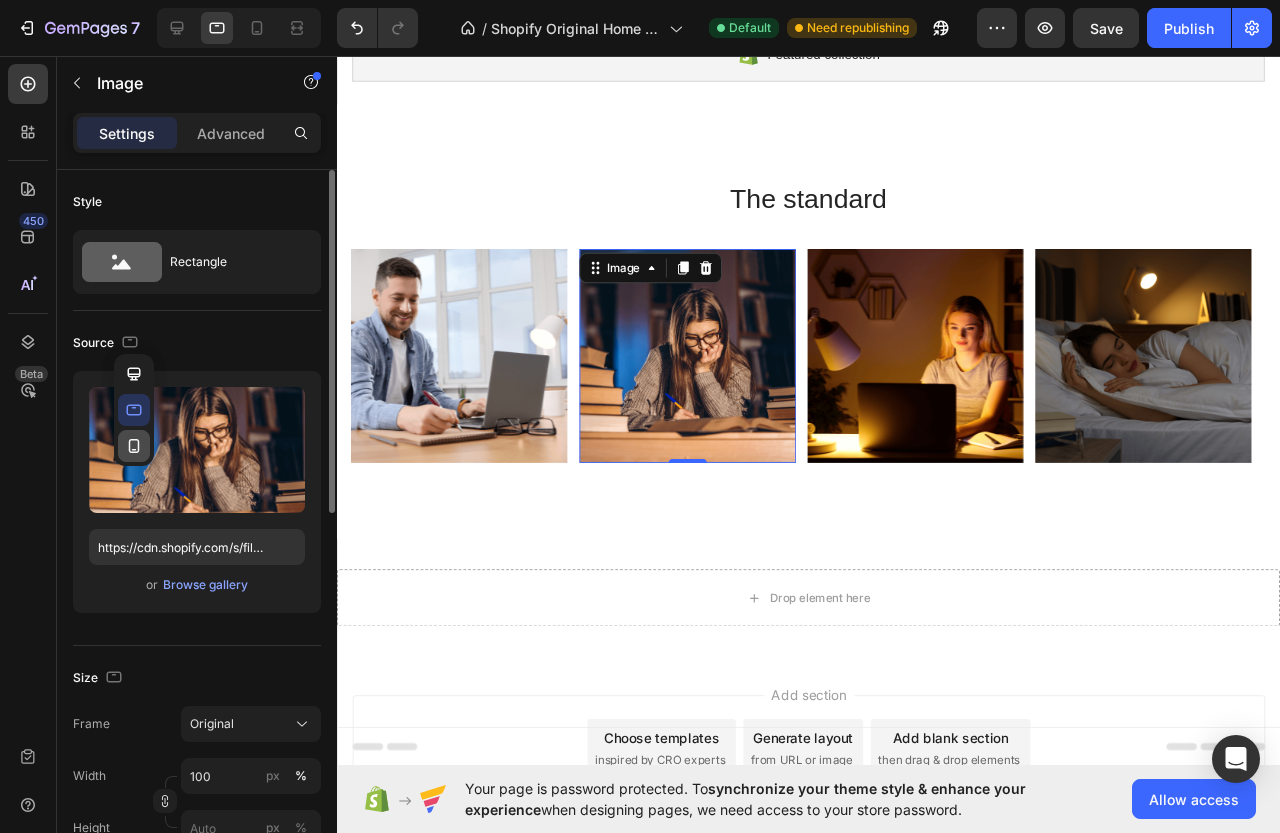 click 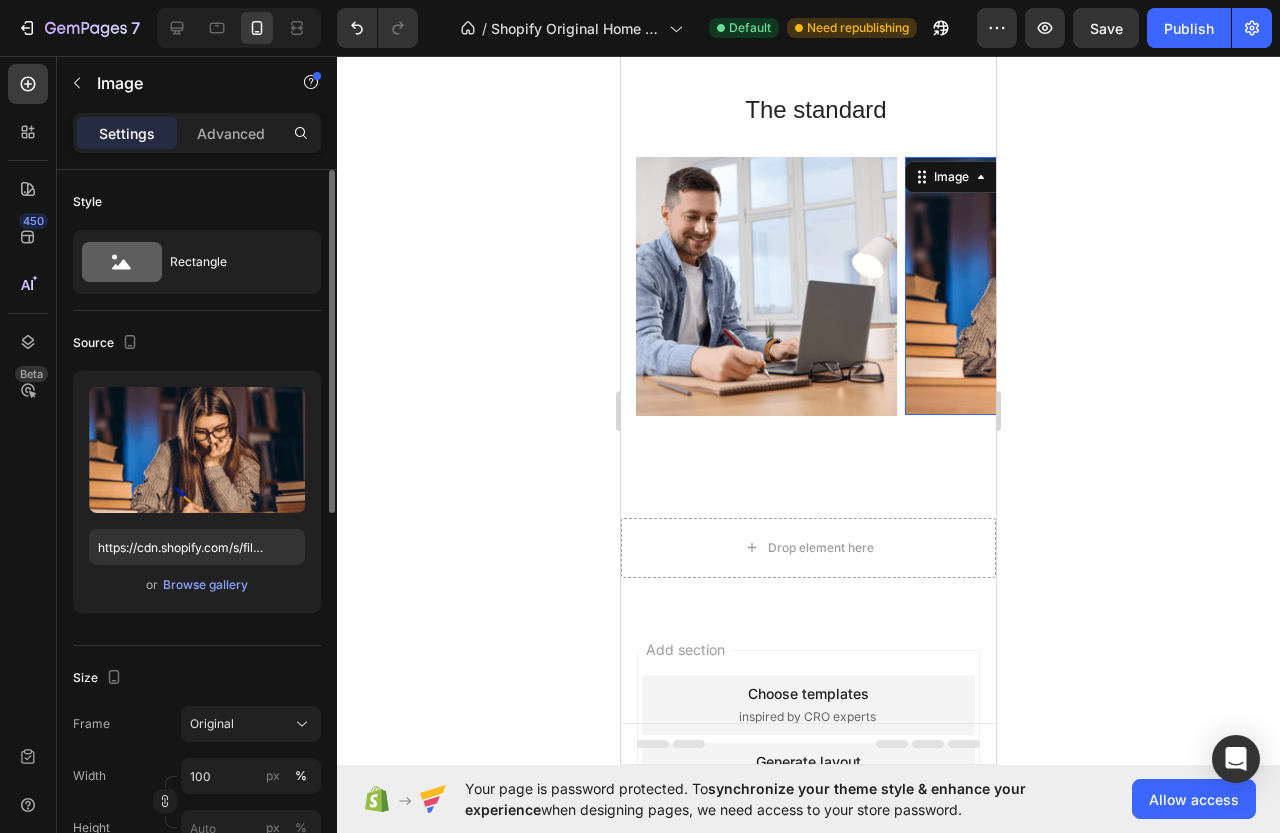 scroll, scrollTop: 318, scrollLeft: 0, axis: vertical 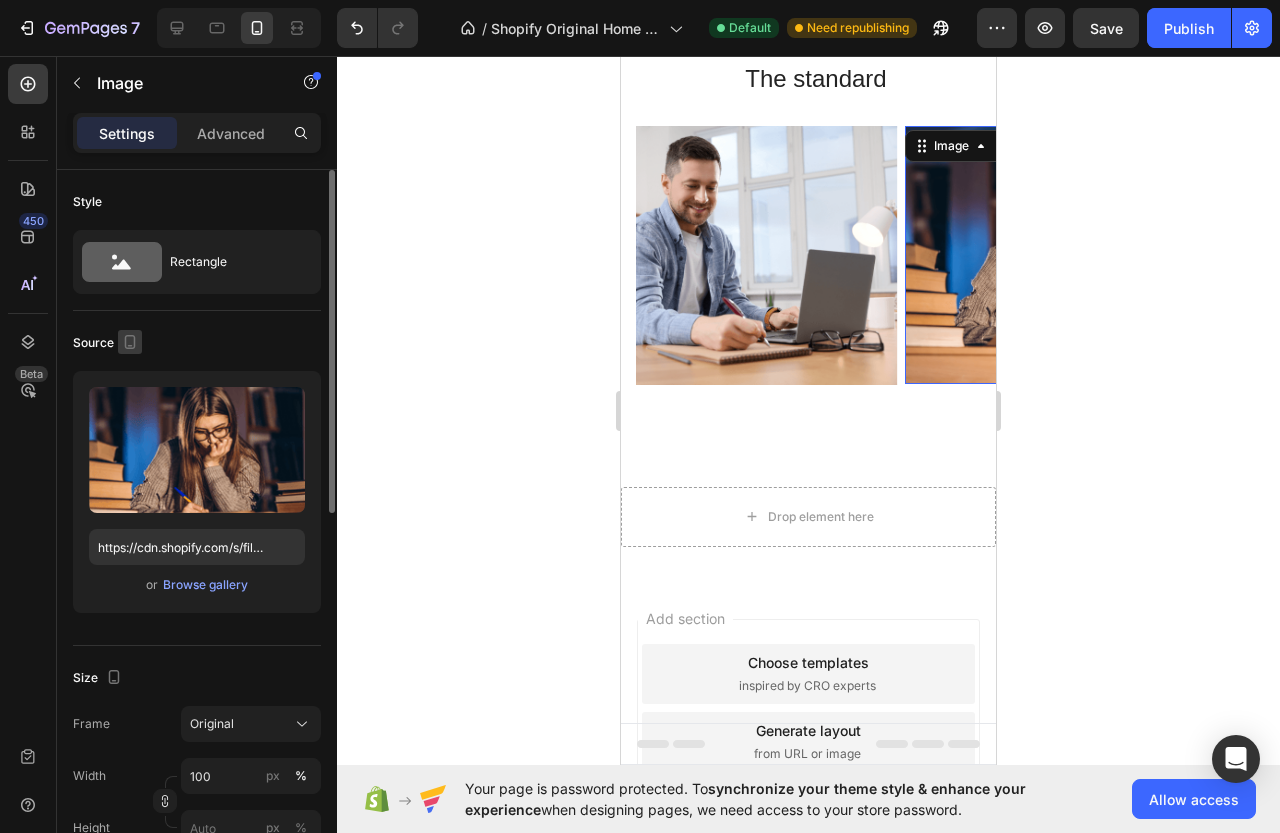 click 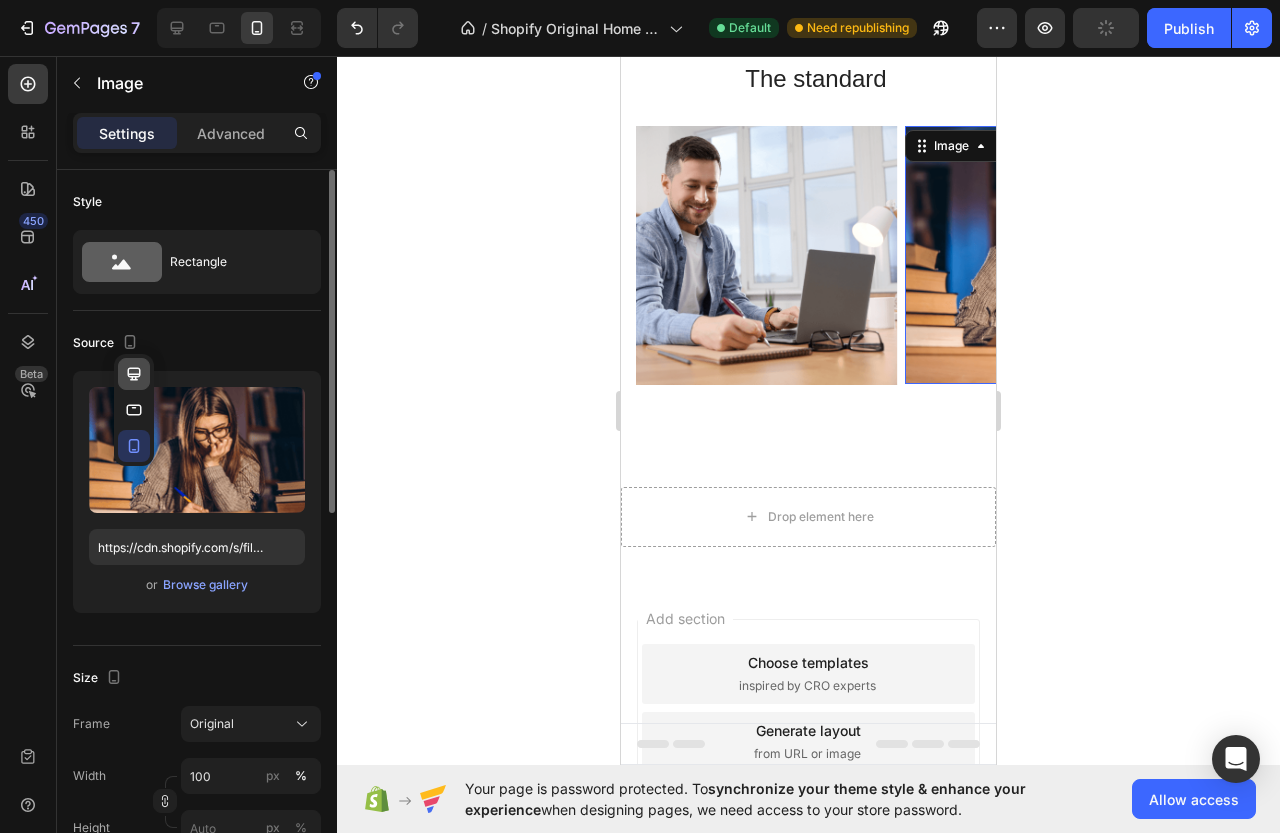 click 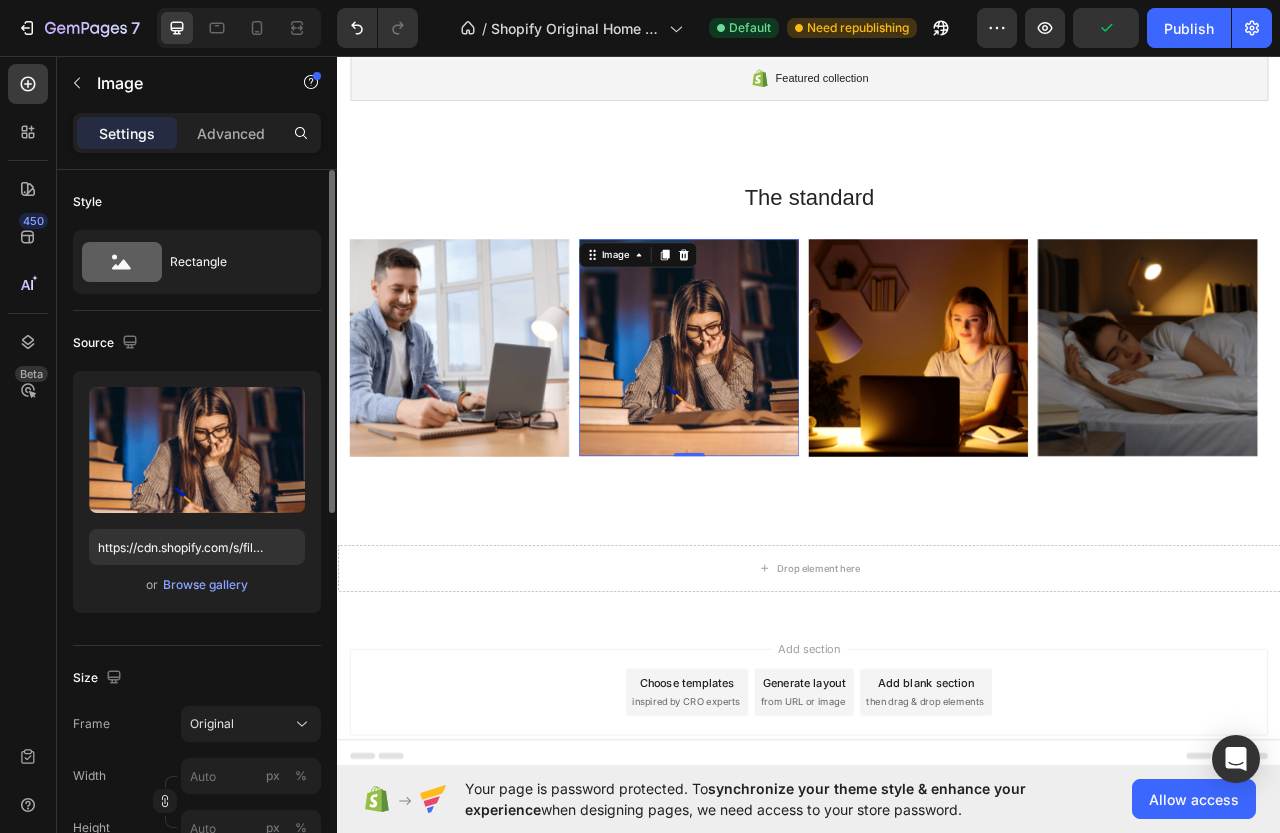scroll, scrollTop: 163, scrollLeft: 0, axis: vertical 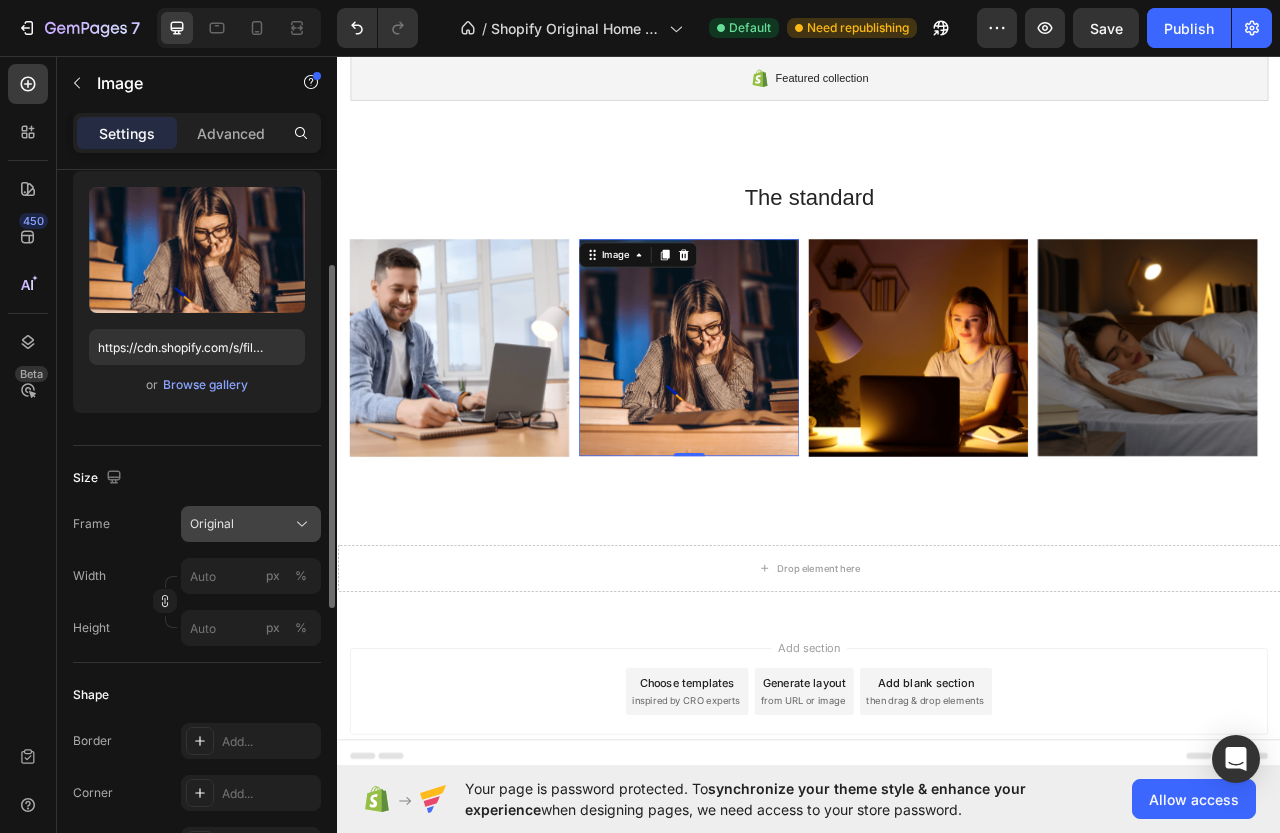 click on "Original" 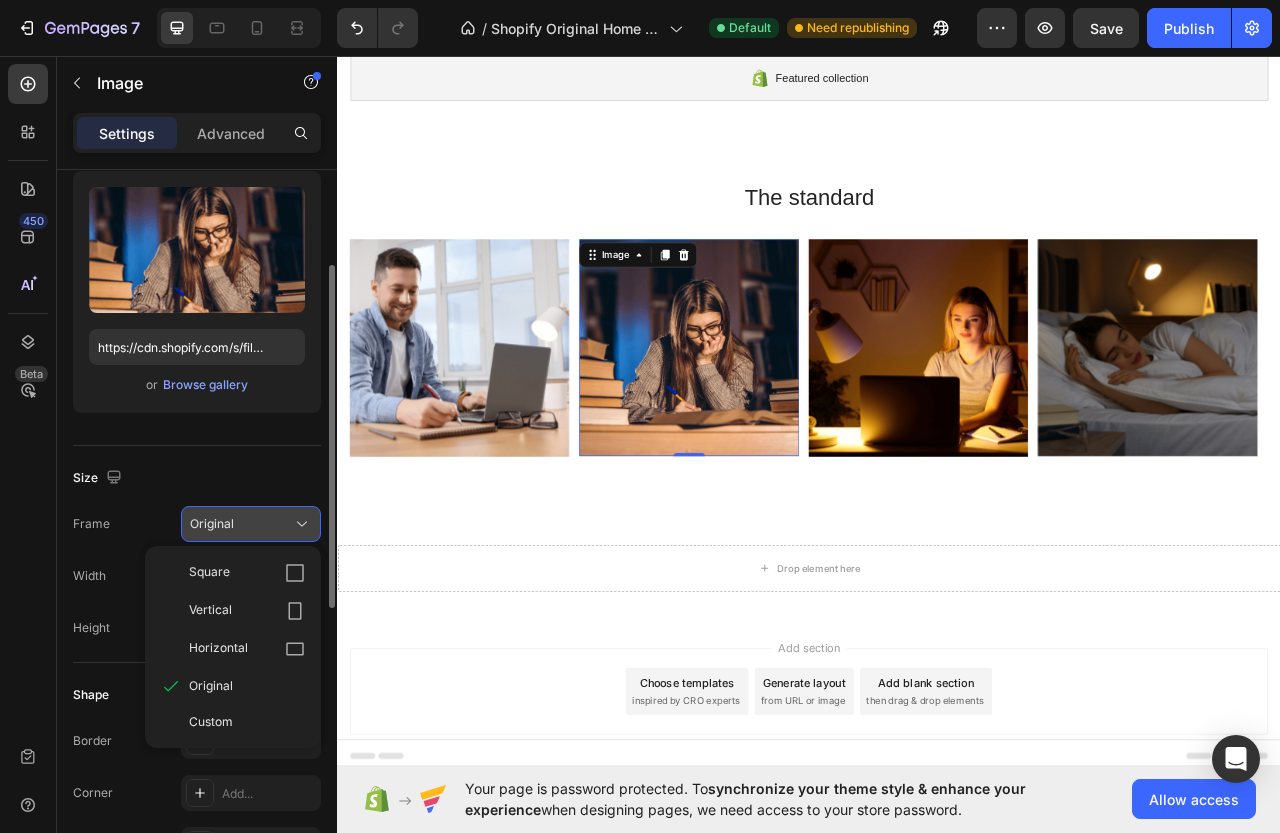 click on "Original" 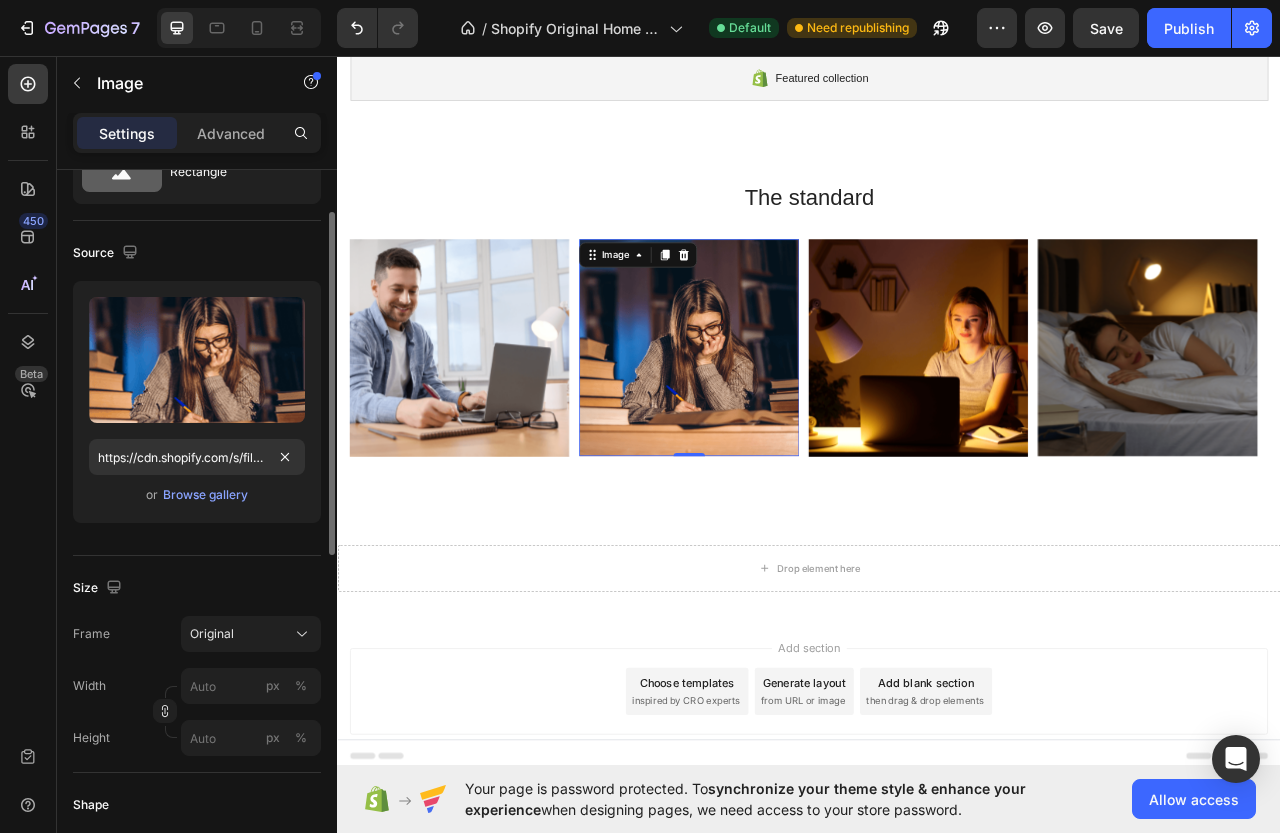 scroll, scrollTop: 0, scrollLeft: 0, axis: both 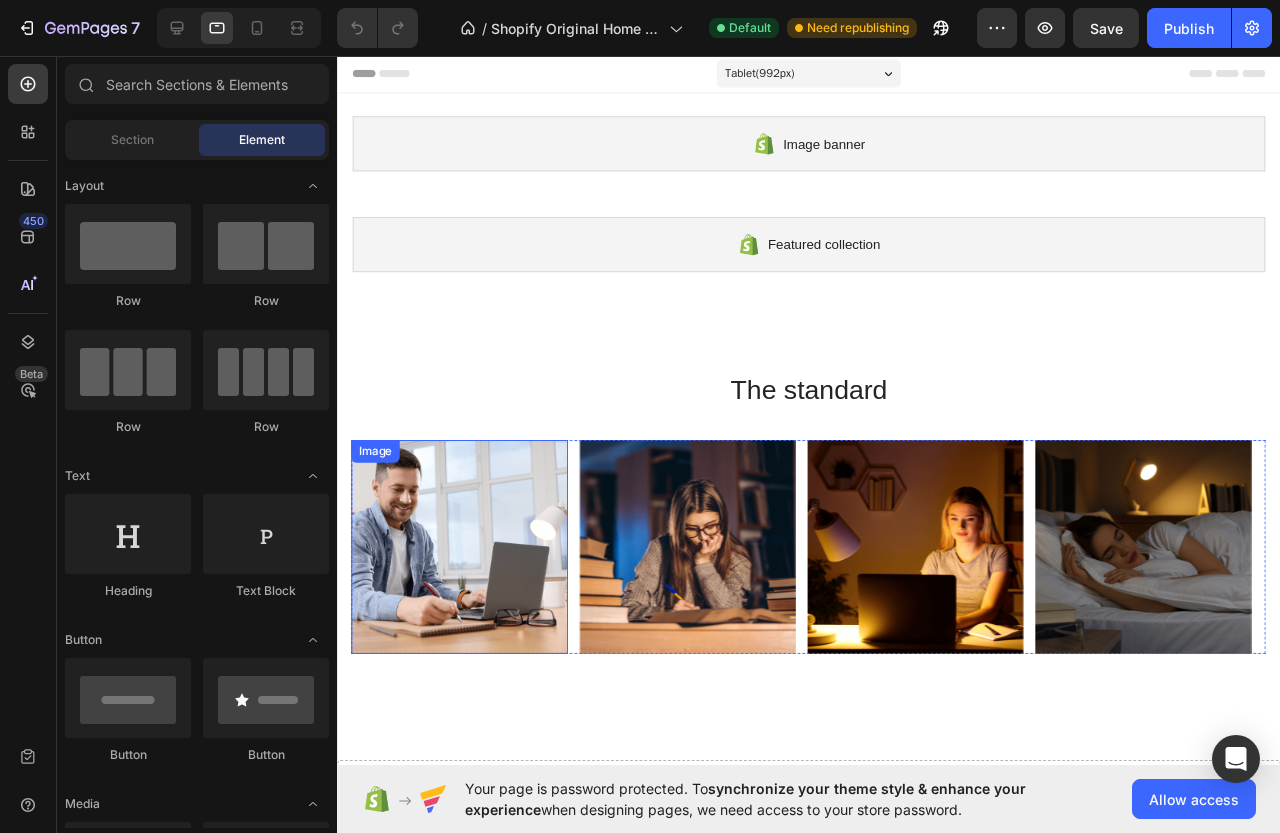 click at bounding box center [466, 571] 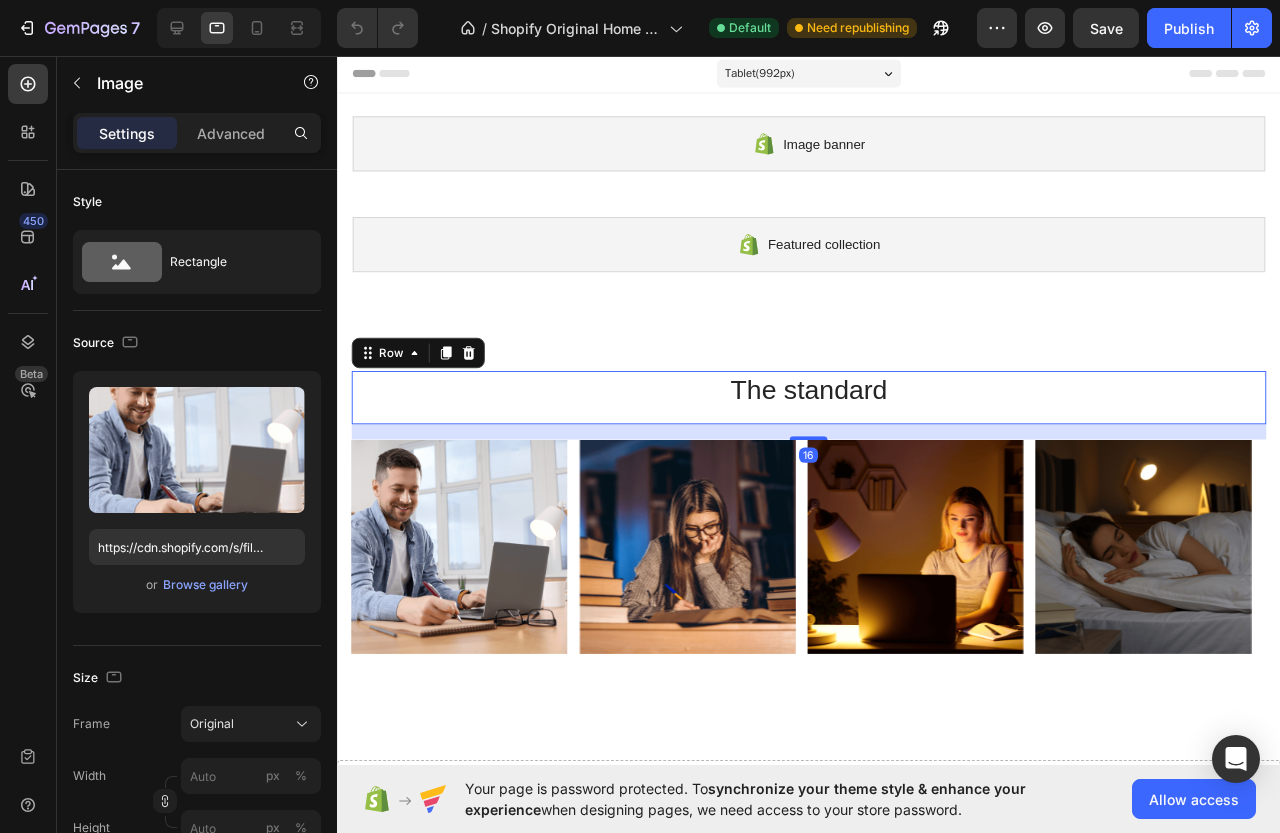 click on "The standard Heading" at bounding box center [833, 415] 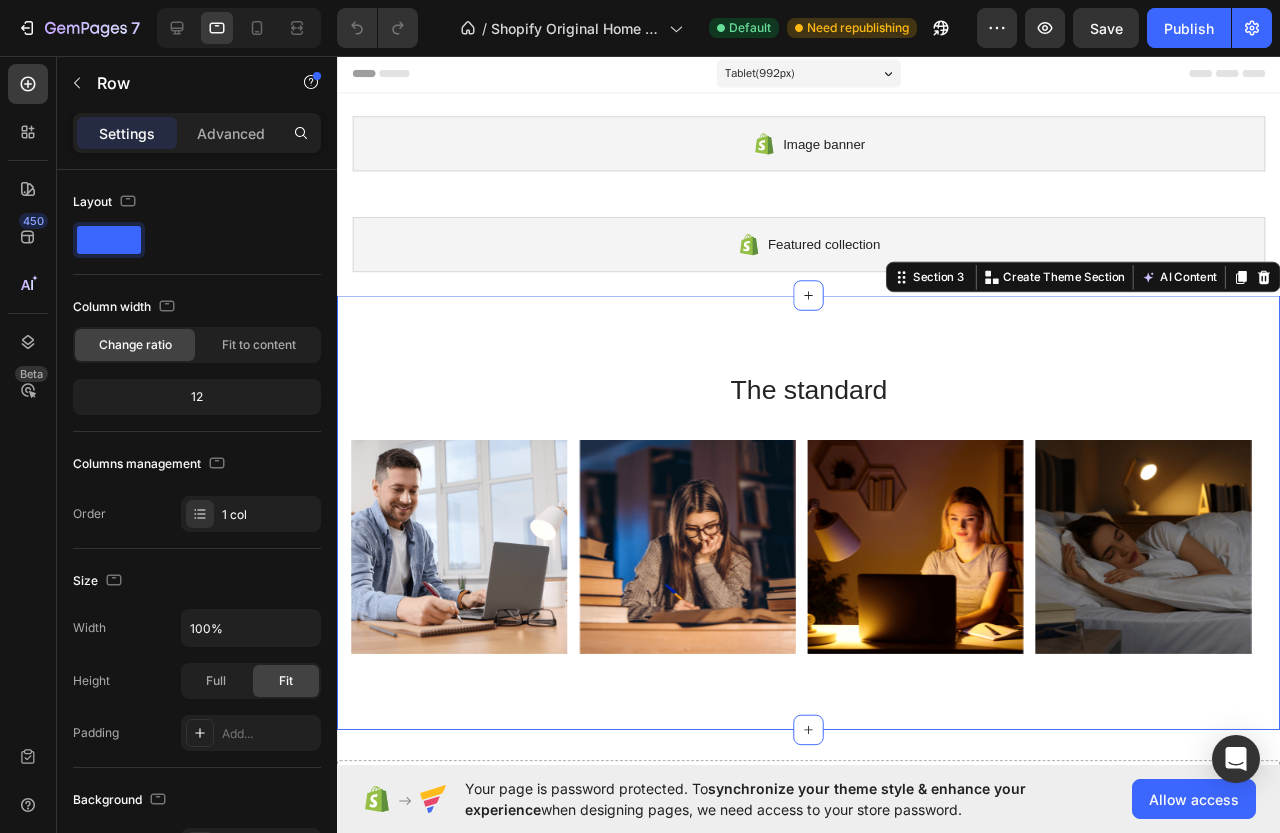 click on "Image Image Image Image Carousel" at bounding box center [833, 579] 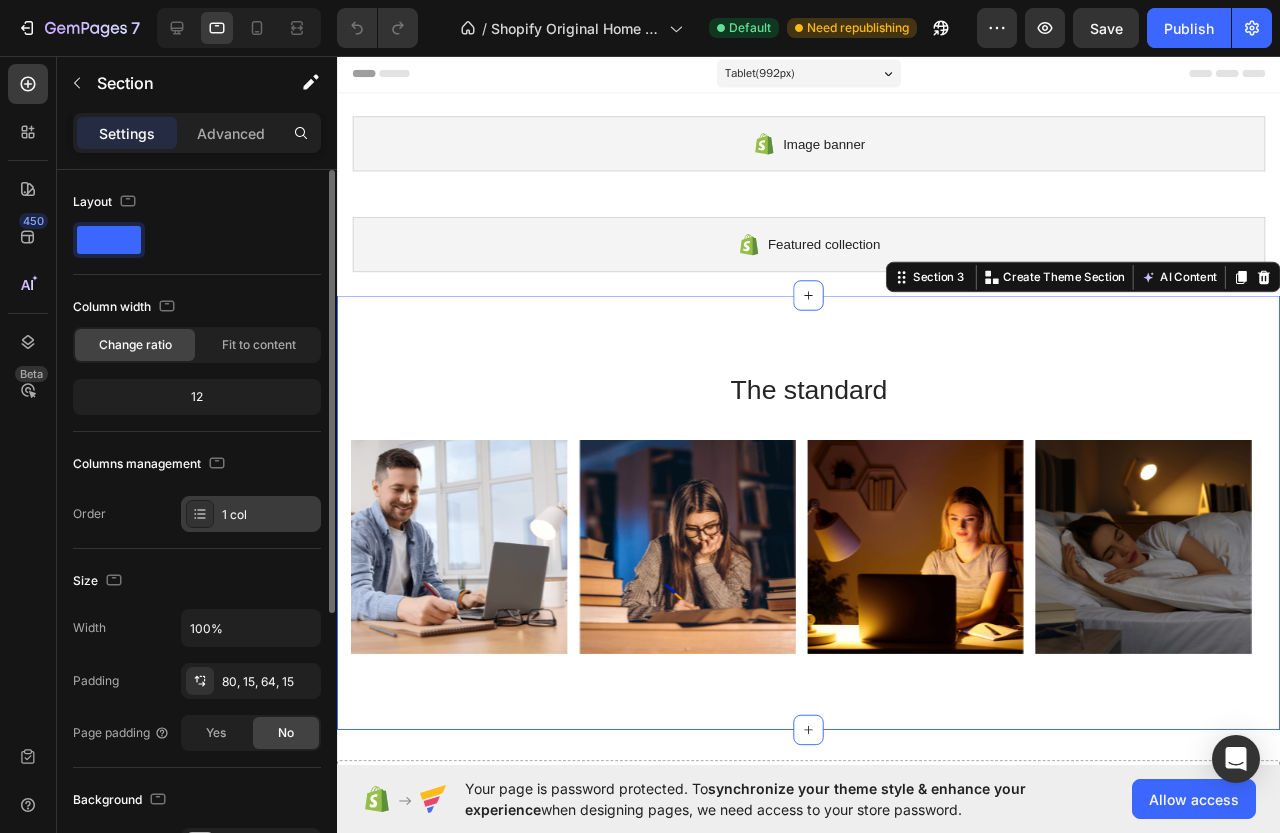 click at bounding box center (200, 514) 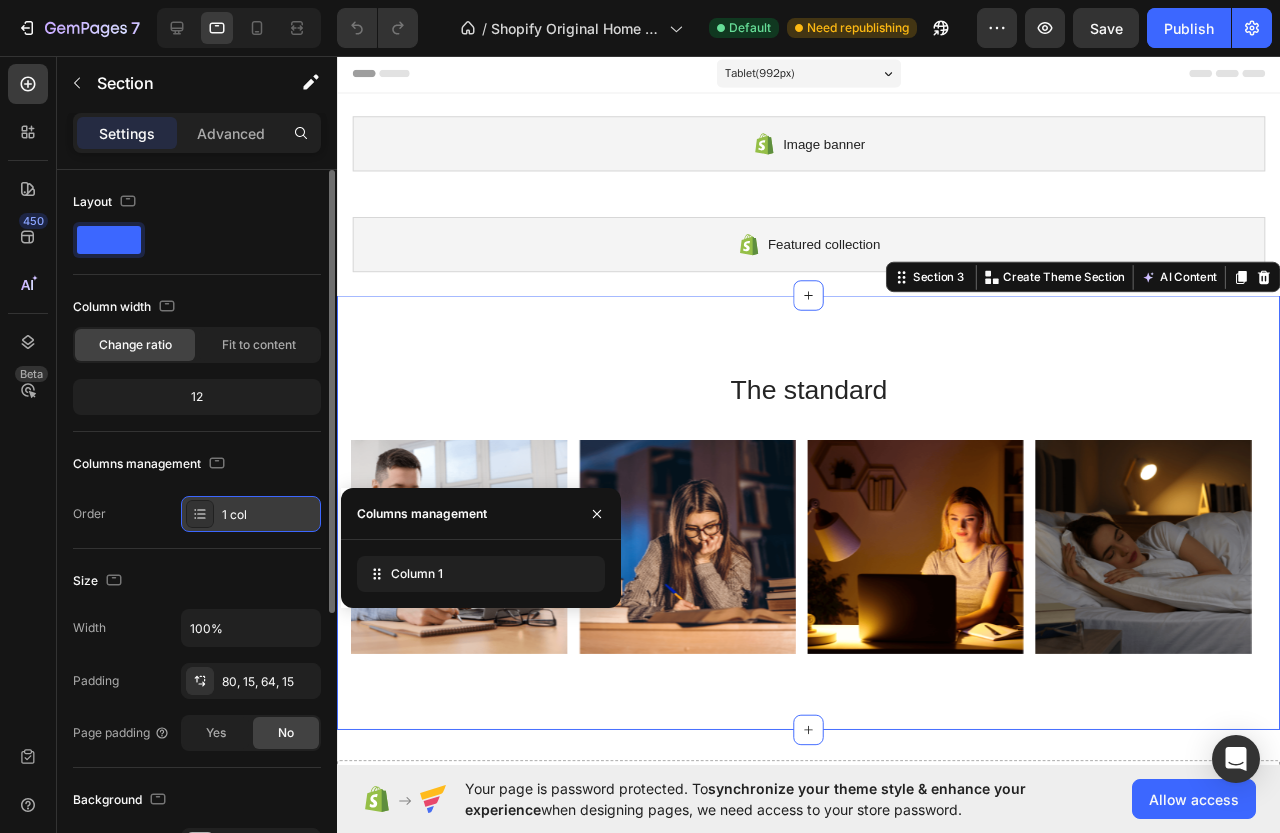 click at bounding box center (200, 514) 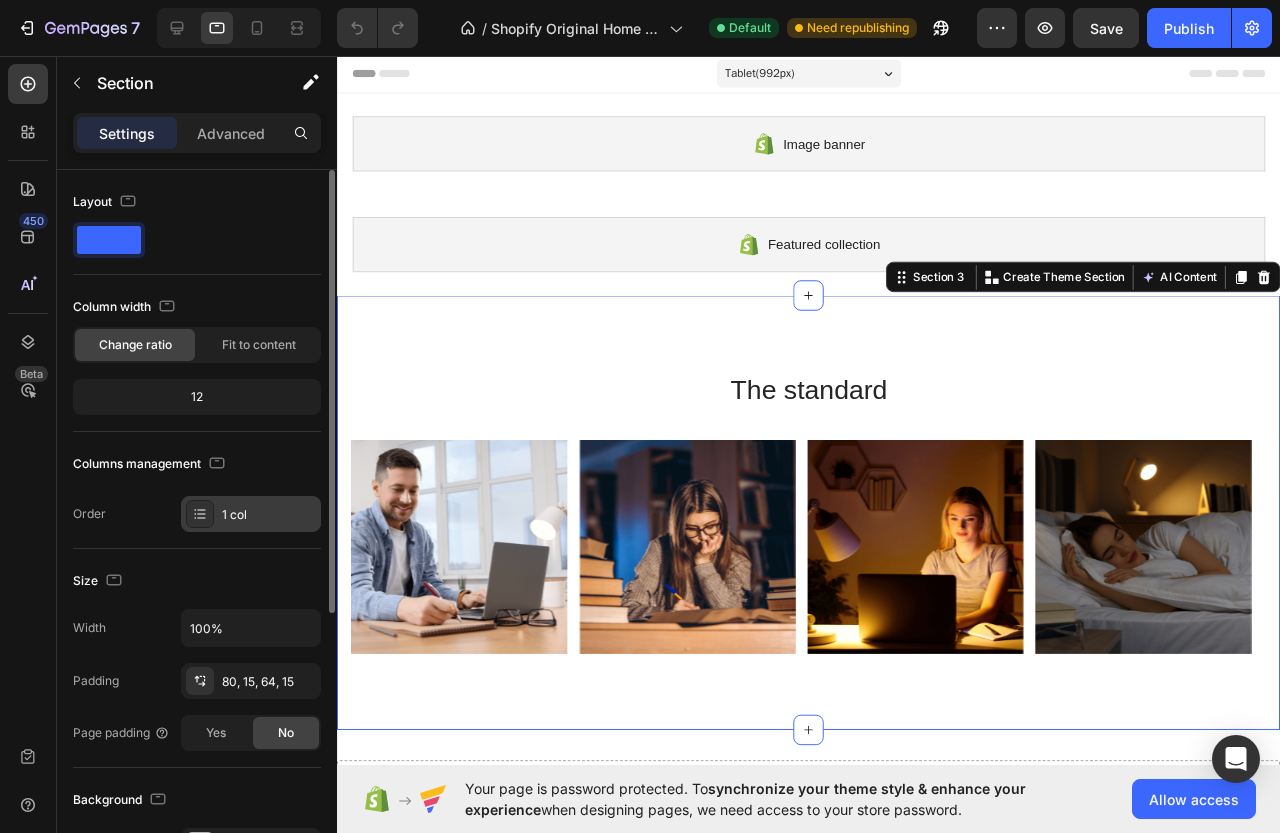 click at bounding box center (200, 514) 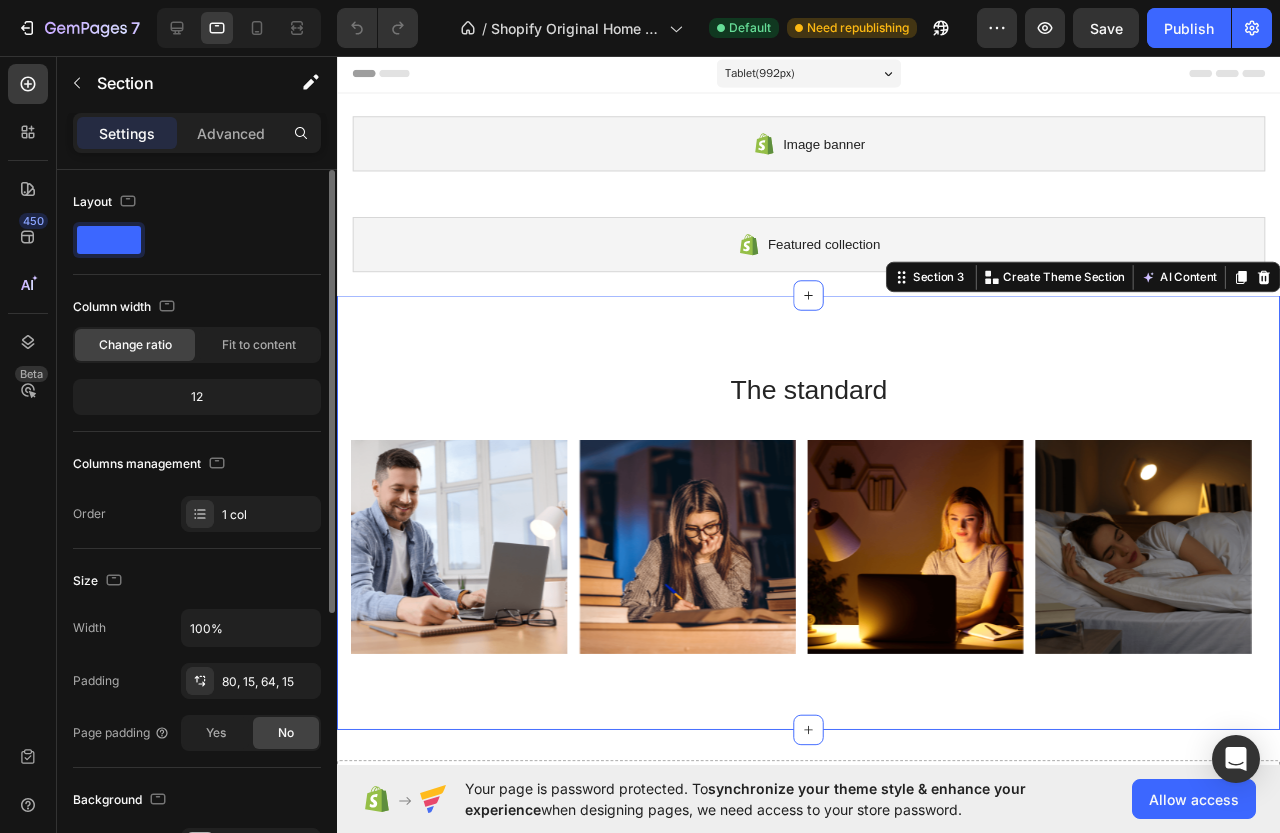 click on "12" 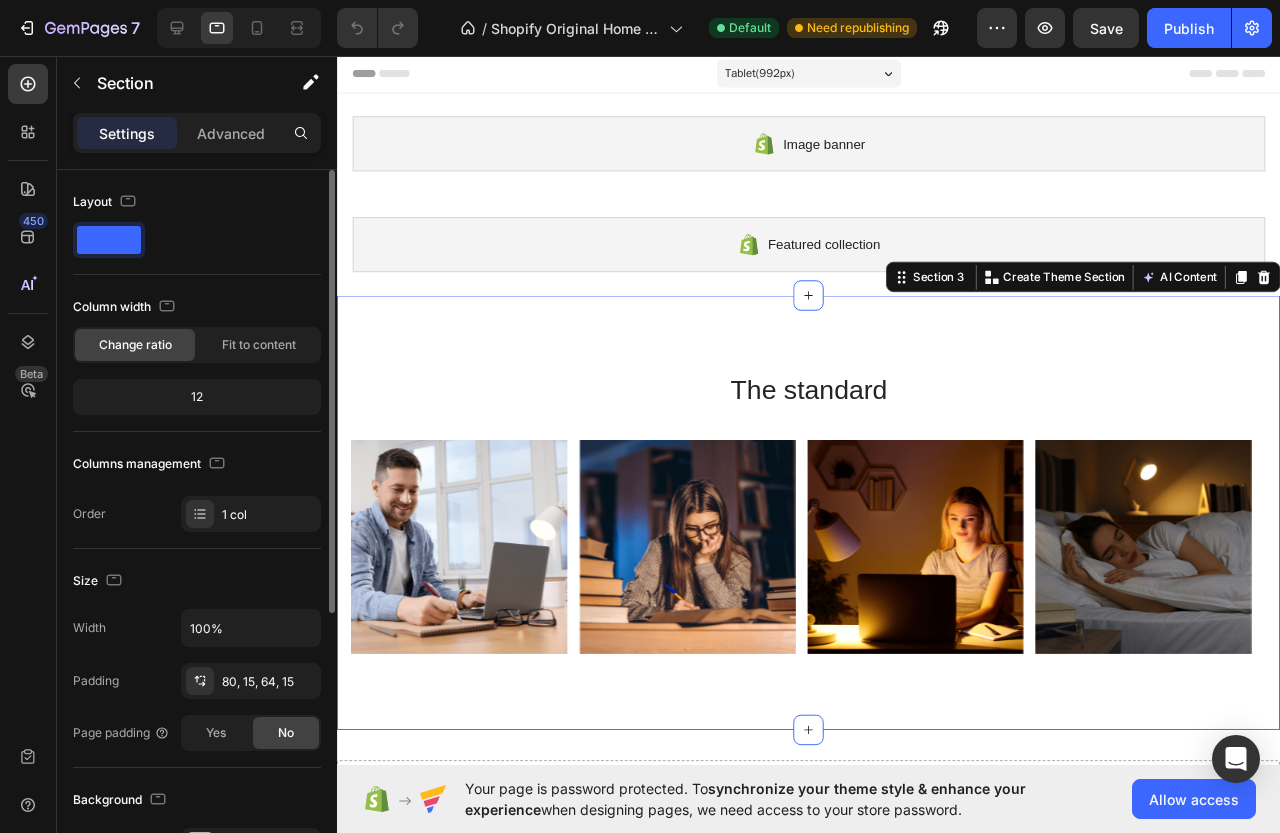 click 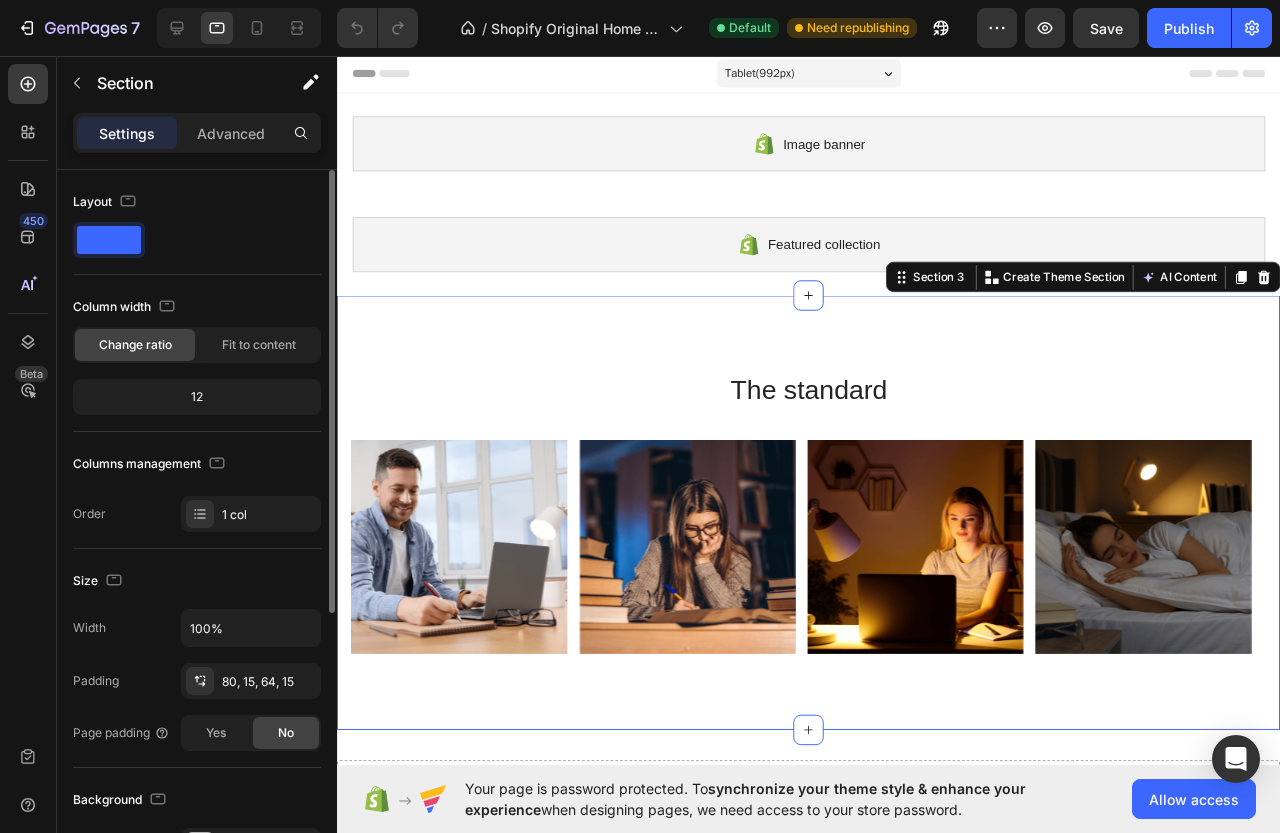 click on "Change ratio" 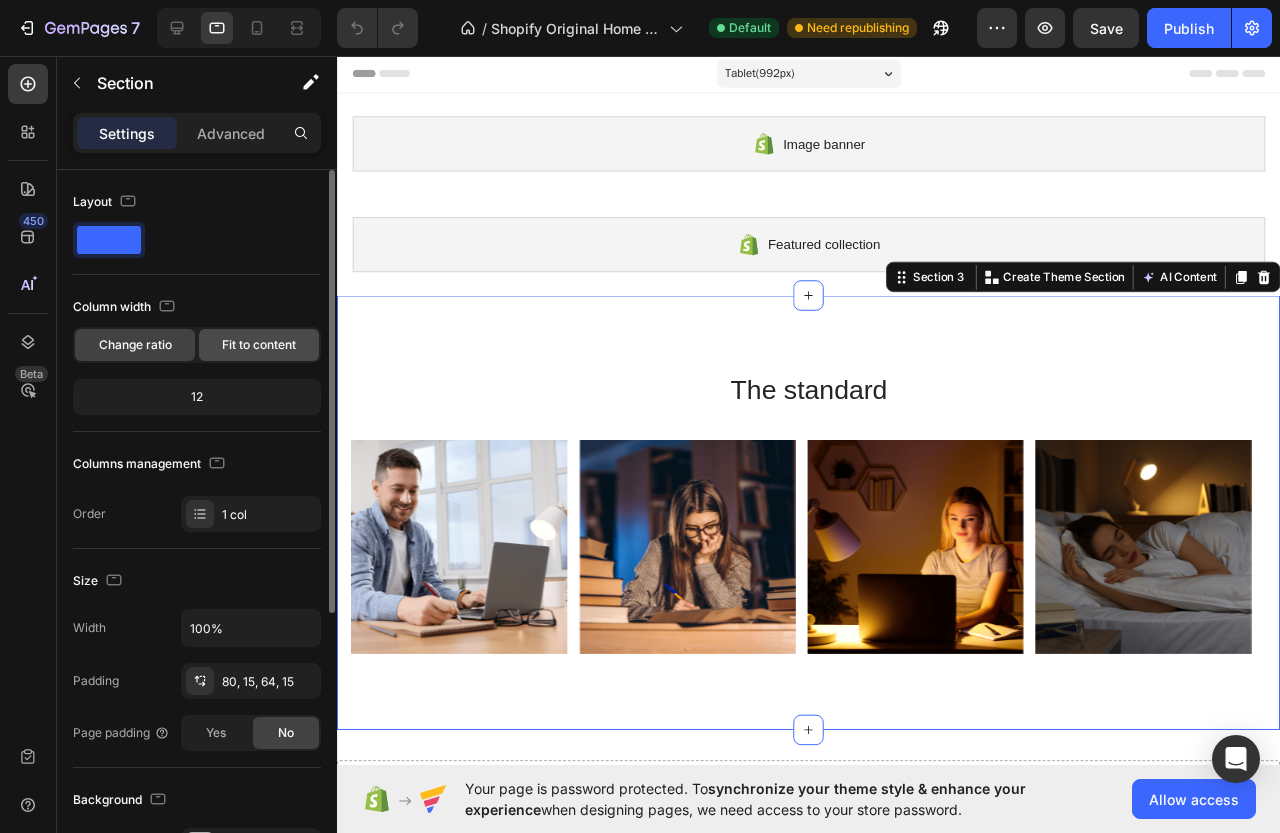 click on "Fit to content" 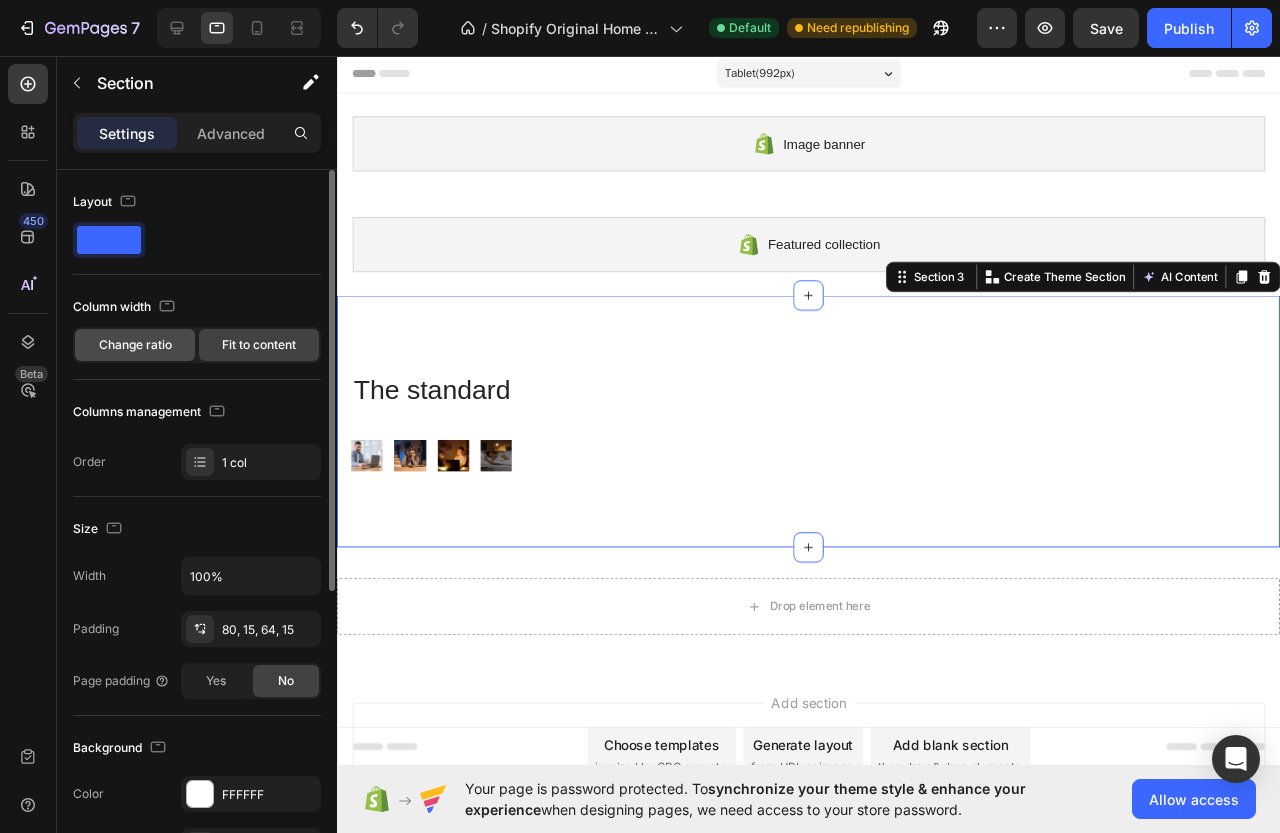 click on "Change ratio" 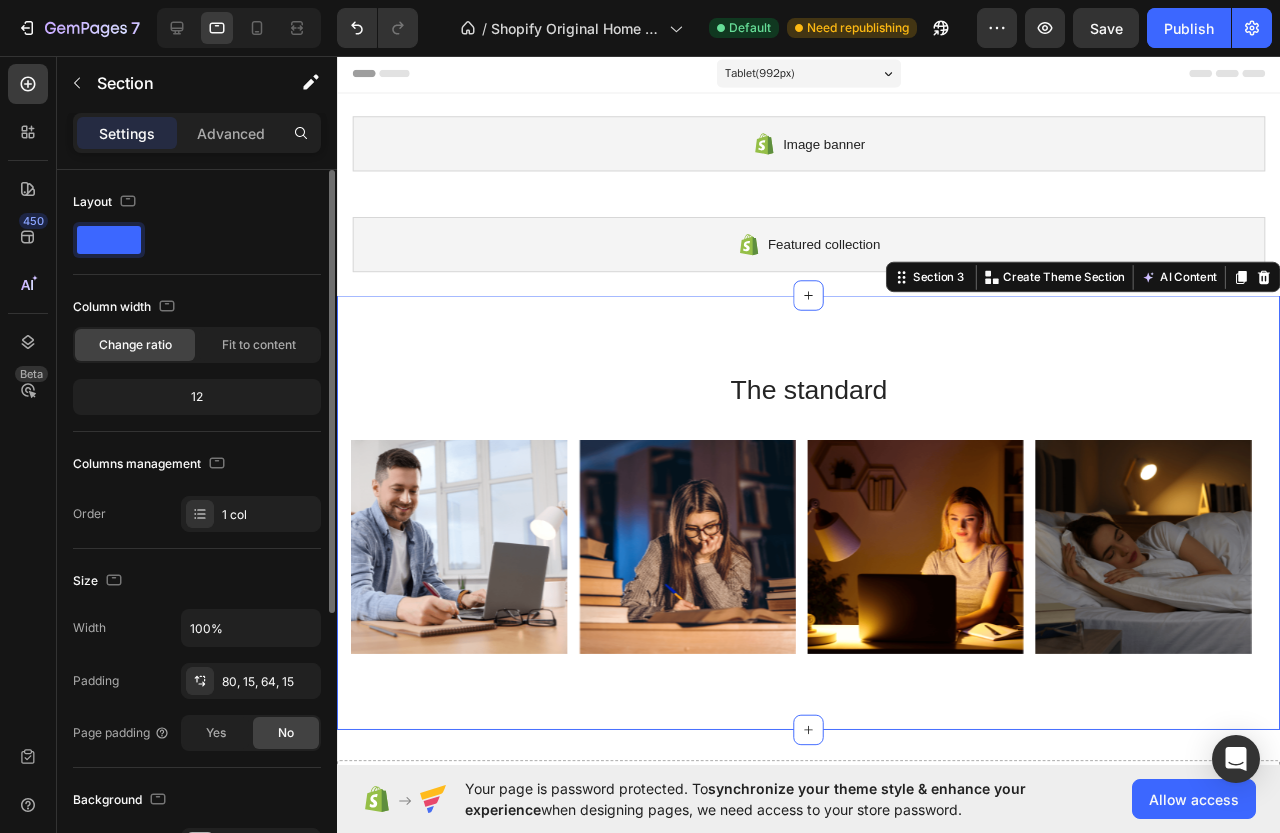 click on "Layout Column width Change ratio Fit to content 12 Columns management Order 1 col Size Width 100% Padding 80, 15, 64, 15 Page padding Yes No Background The changes might be hidden by  the video. Color FFFFFF Image Add... Video Add... Shape Border Add... Corner Add... Shadow Add... Delete element" at bounding box center [197, 754] 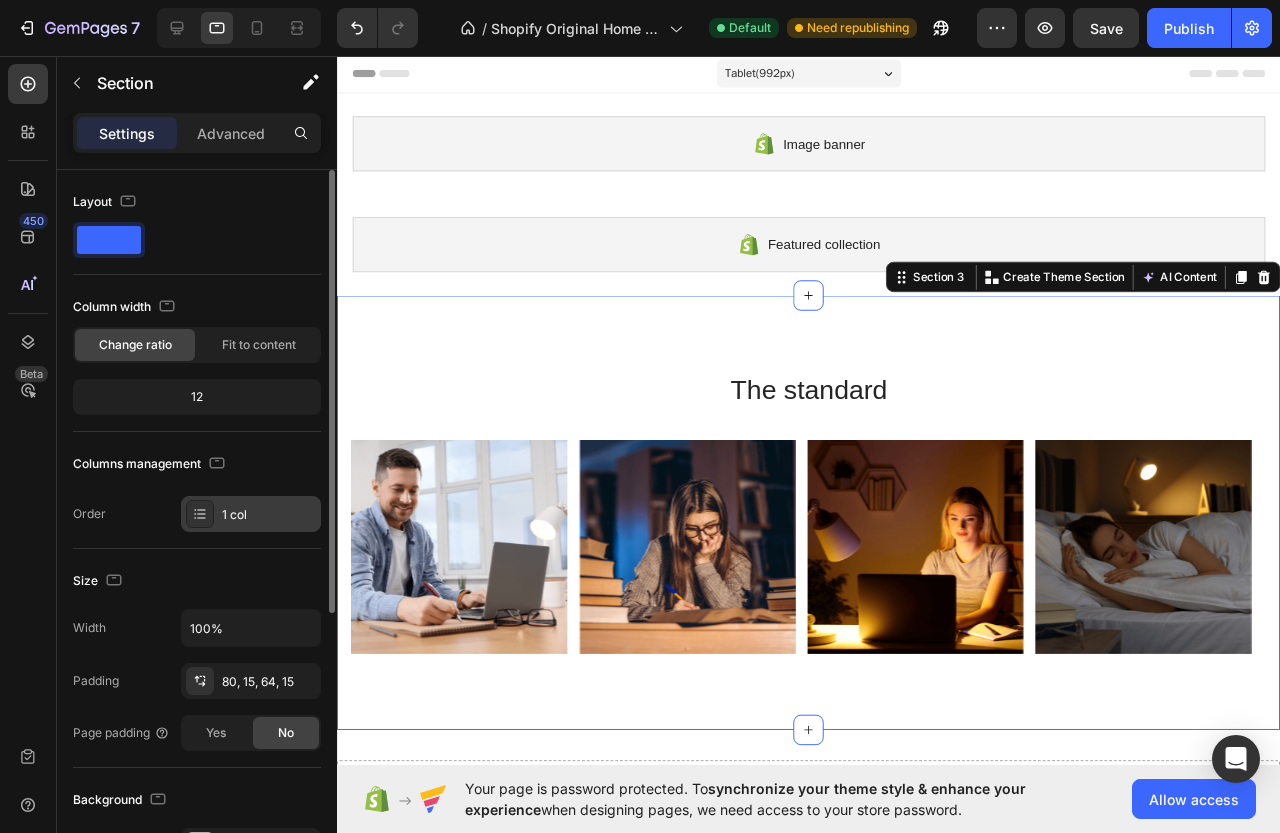 click 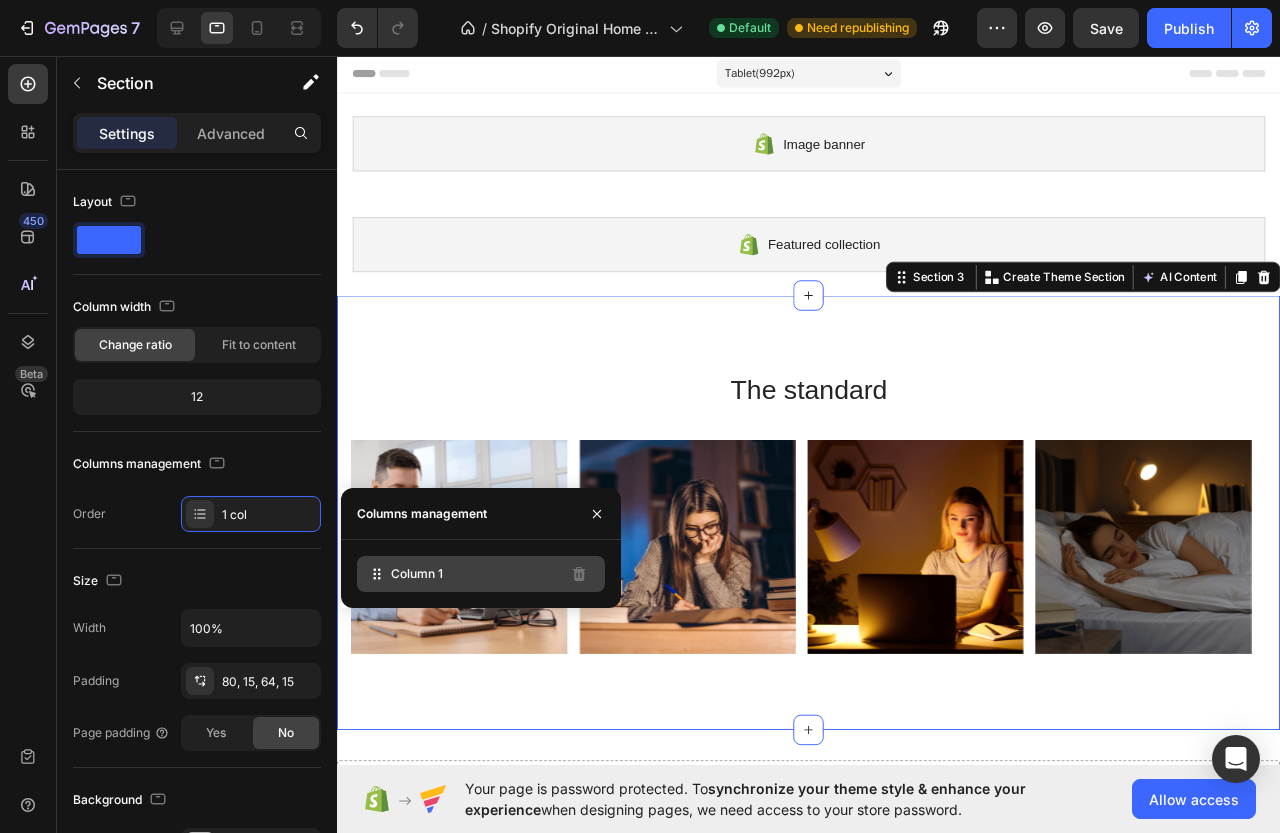 click on "Column 1" at bounding box center (417, 574) 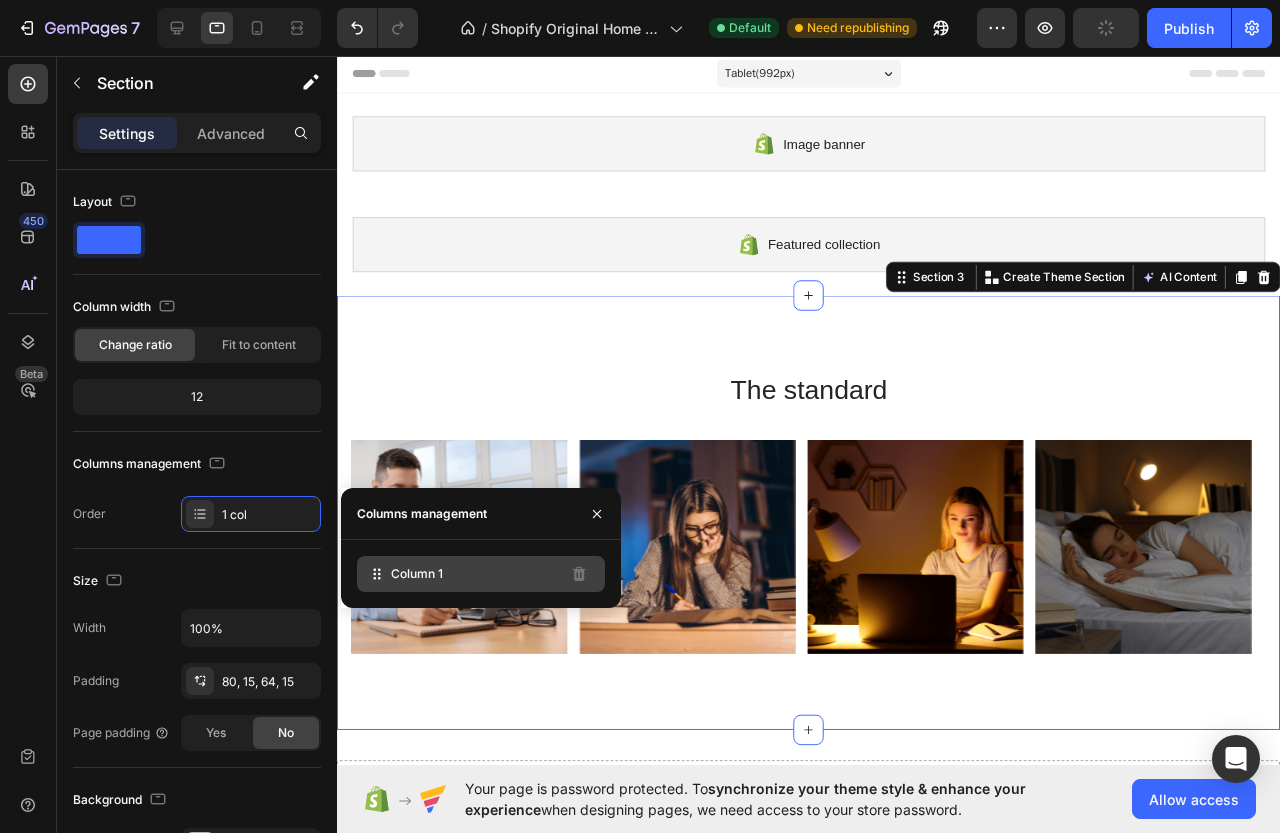 click on "Column 1" at bounding box center [417, 574] 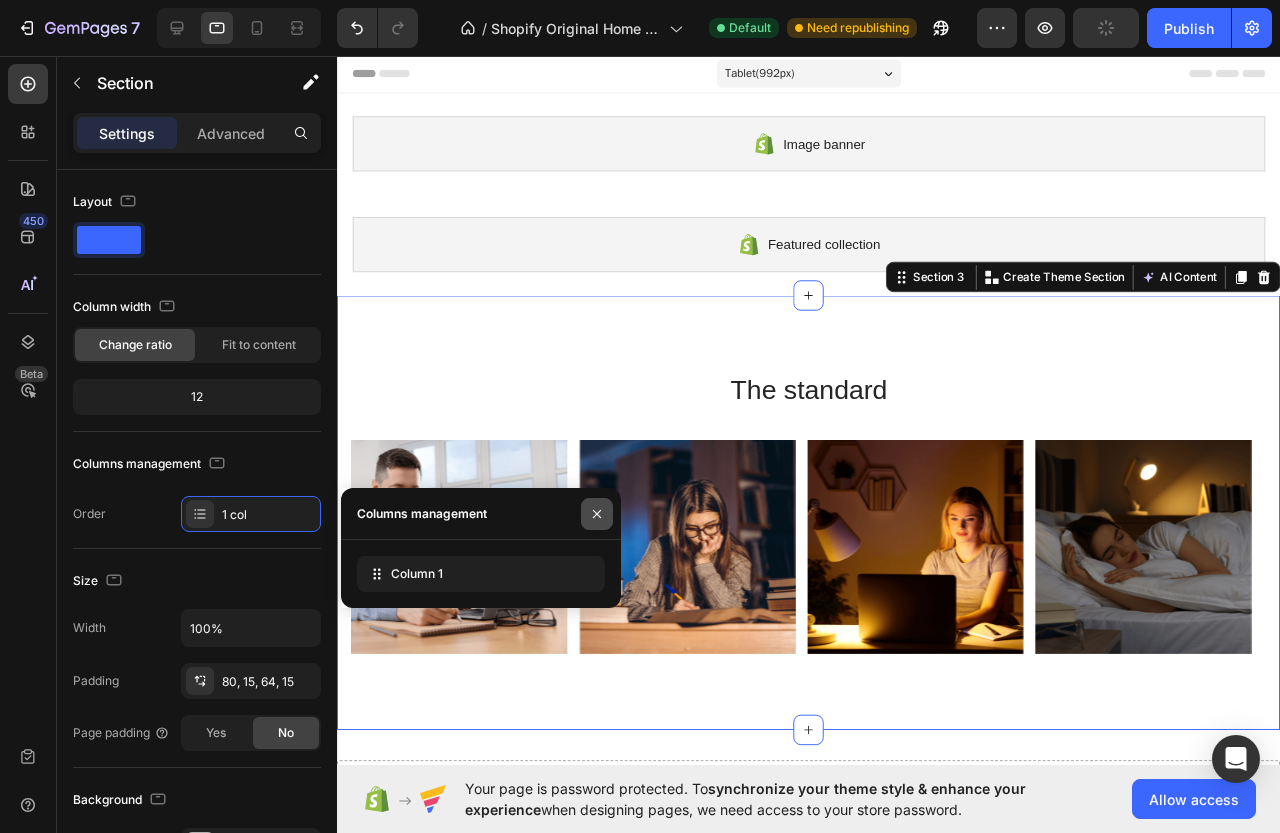 click 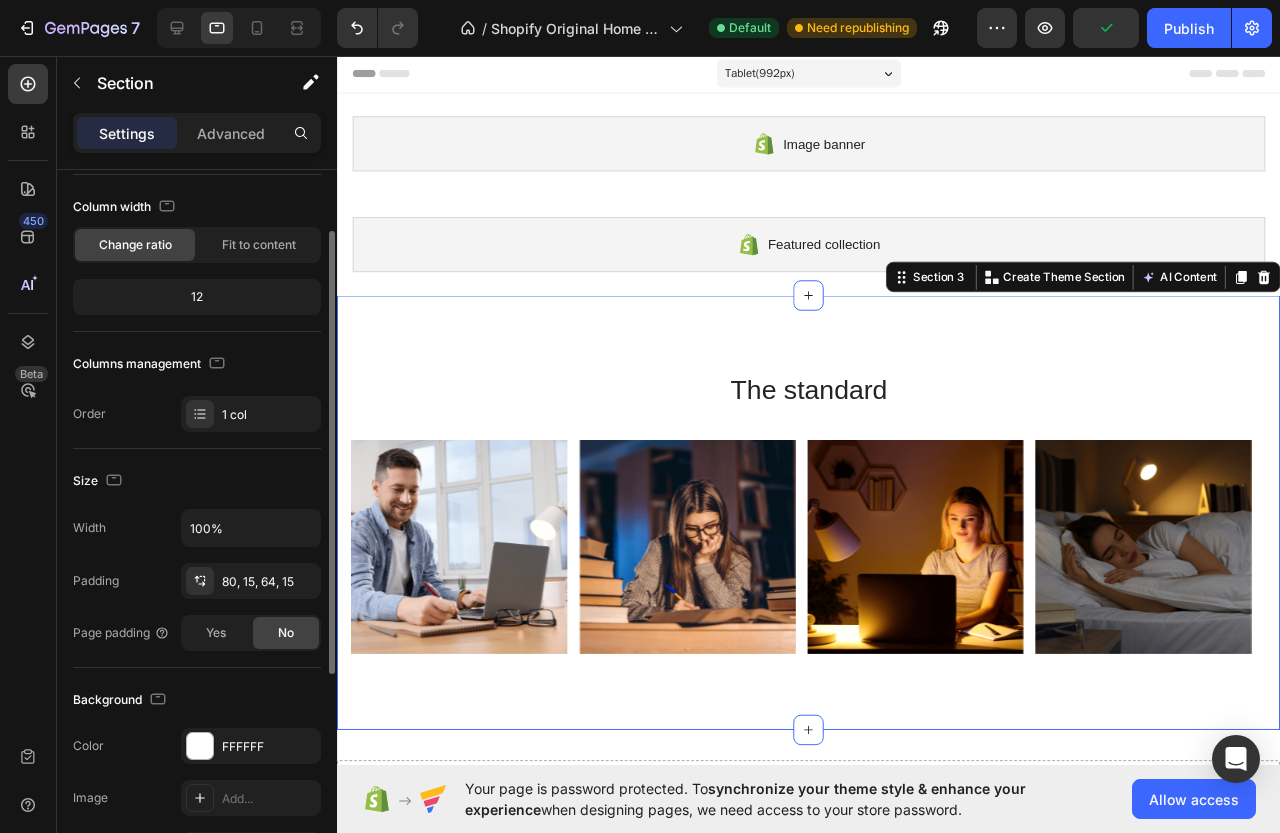 scroll, scrollTop: 200, scrollLeft: 0, axis: vertical 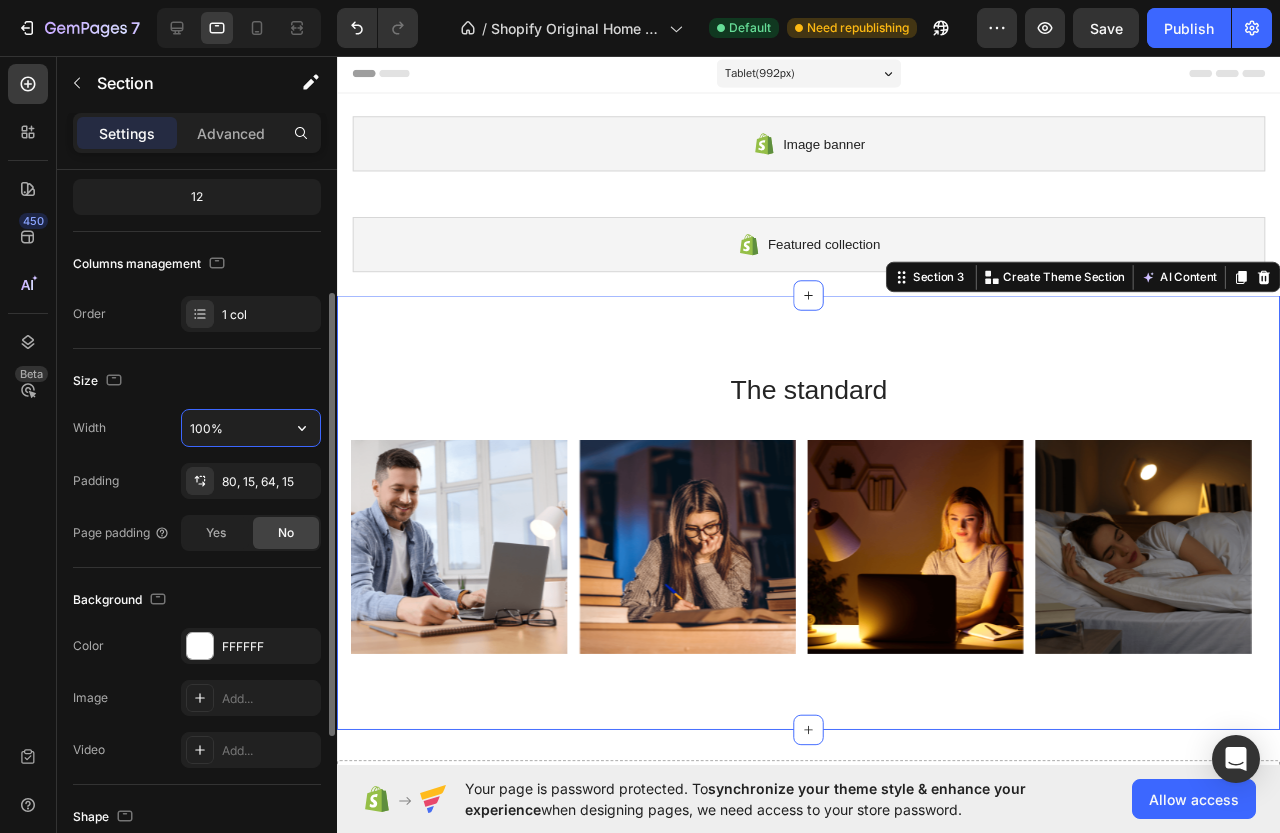 click on "100%" at bounding box center [251, 428] 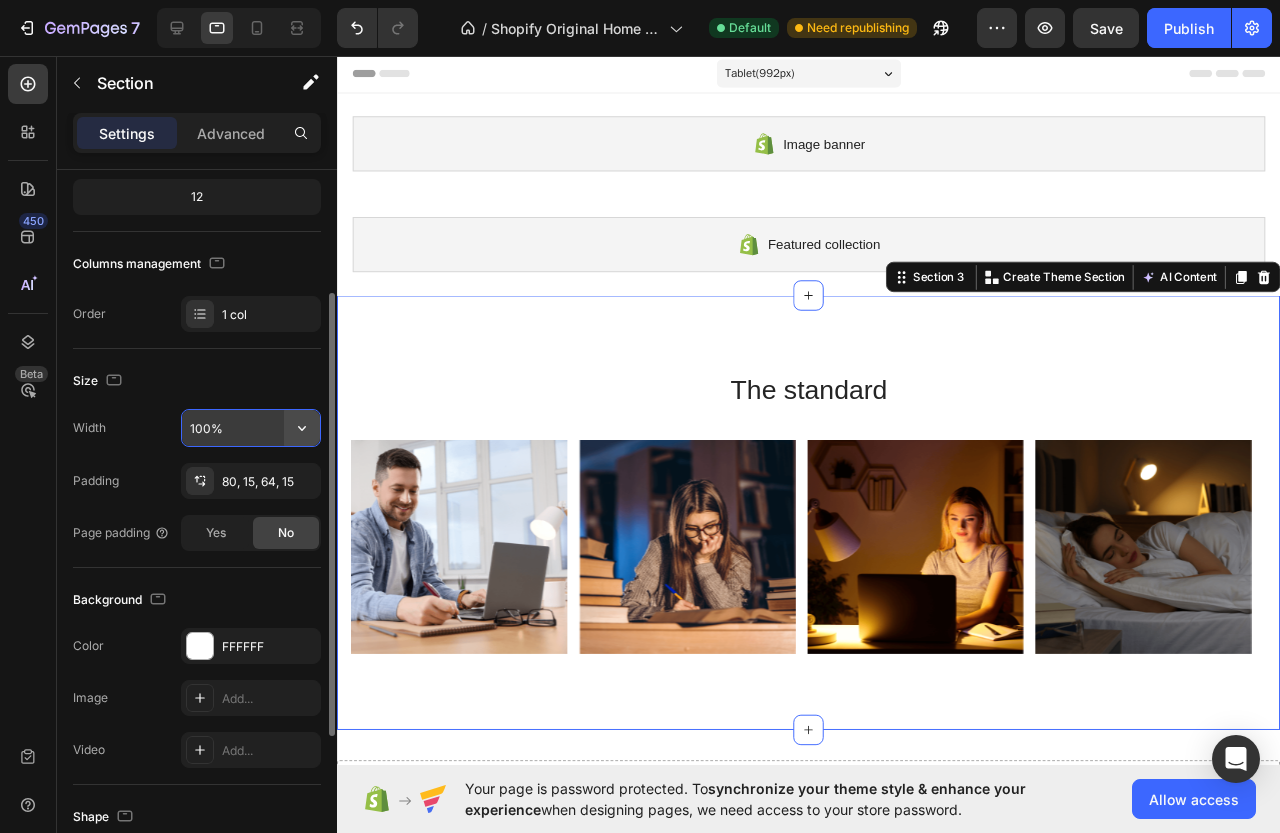 click 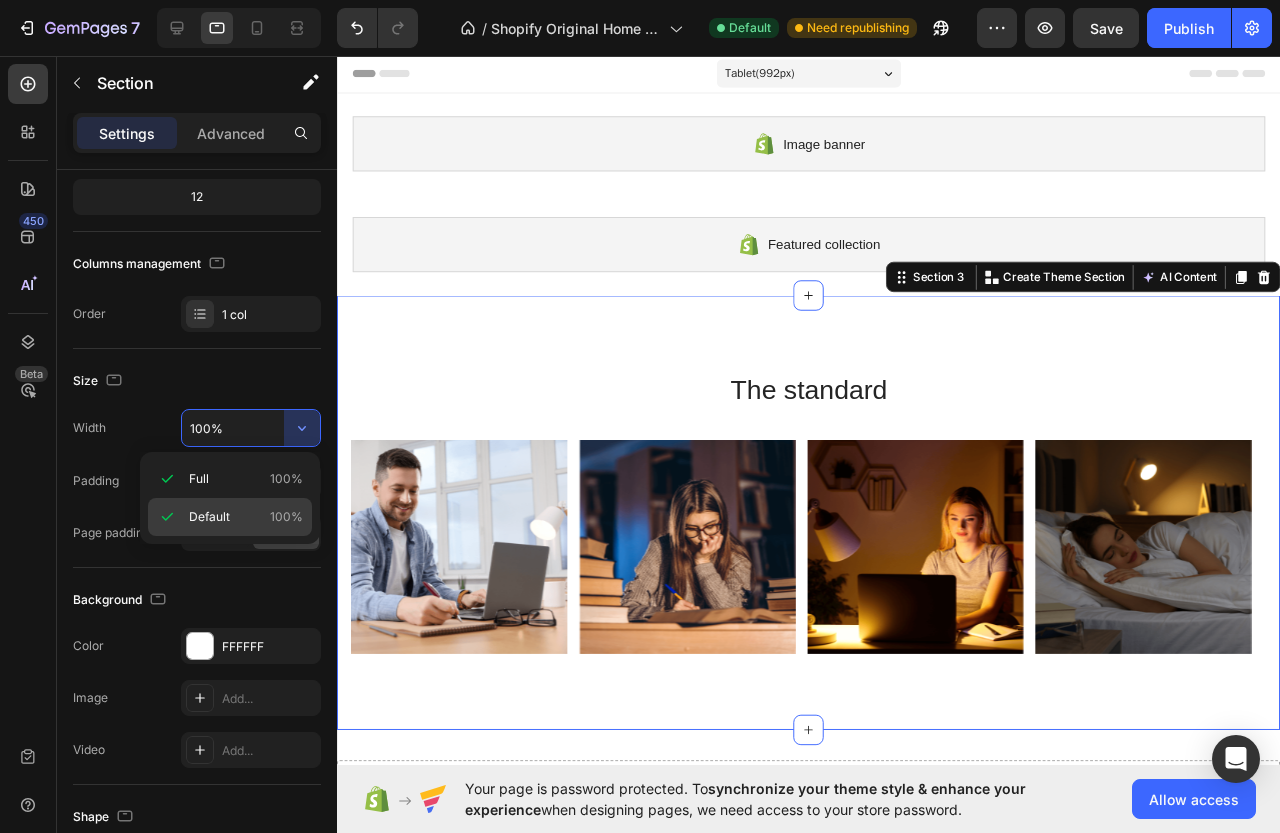 click on "Default 100%" at bounding box center (246, 517) 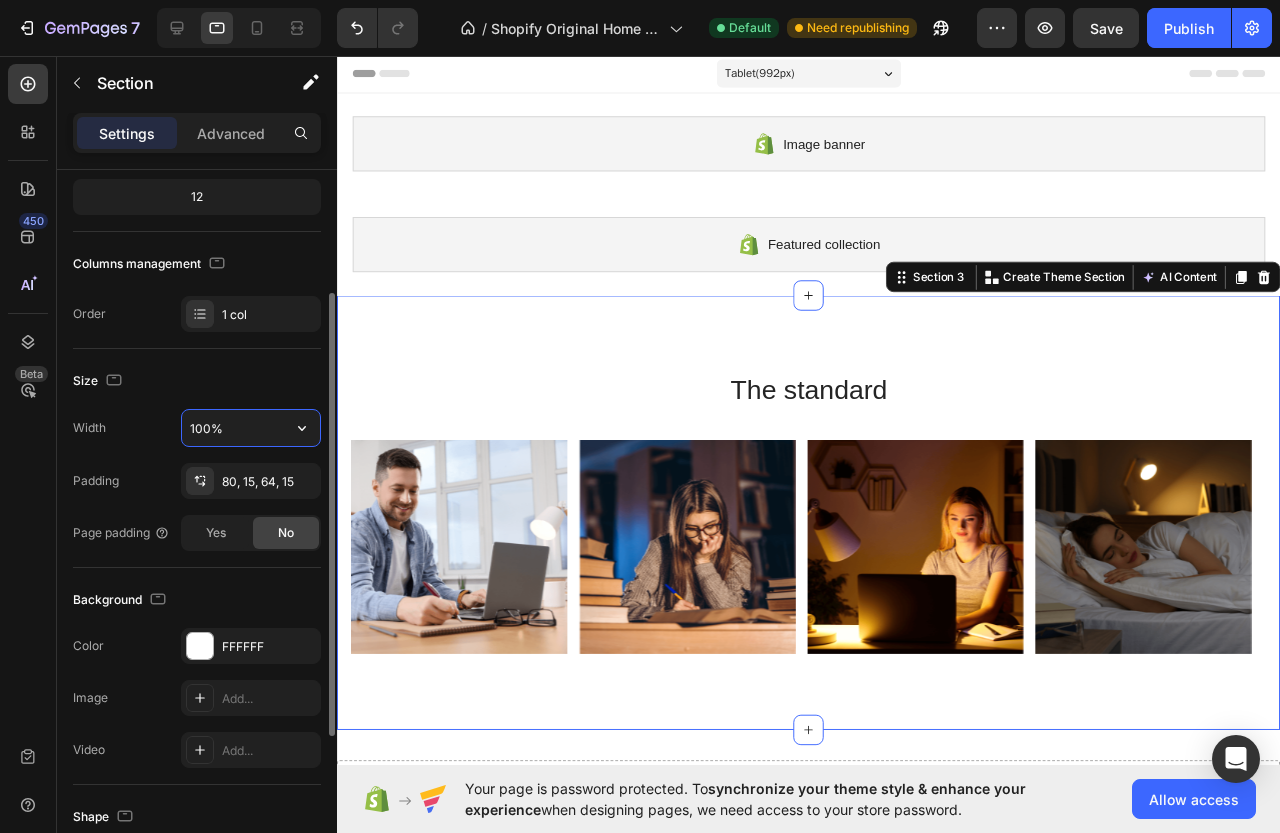 click on "100%" at bounding box center [251, 428] 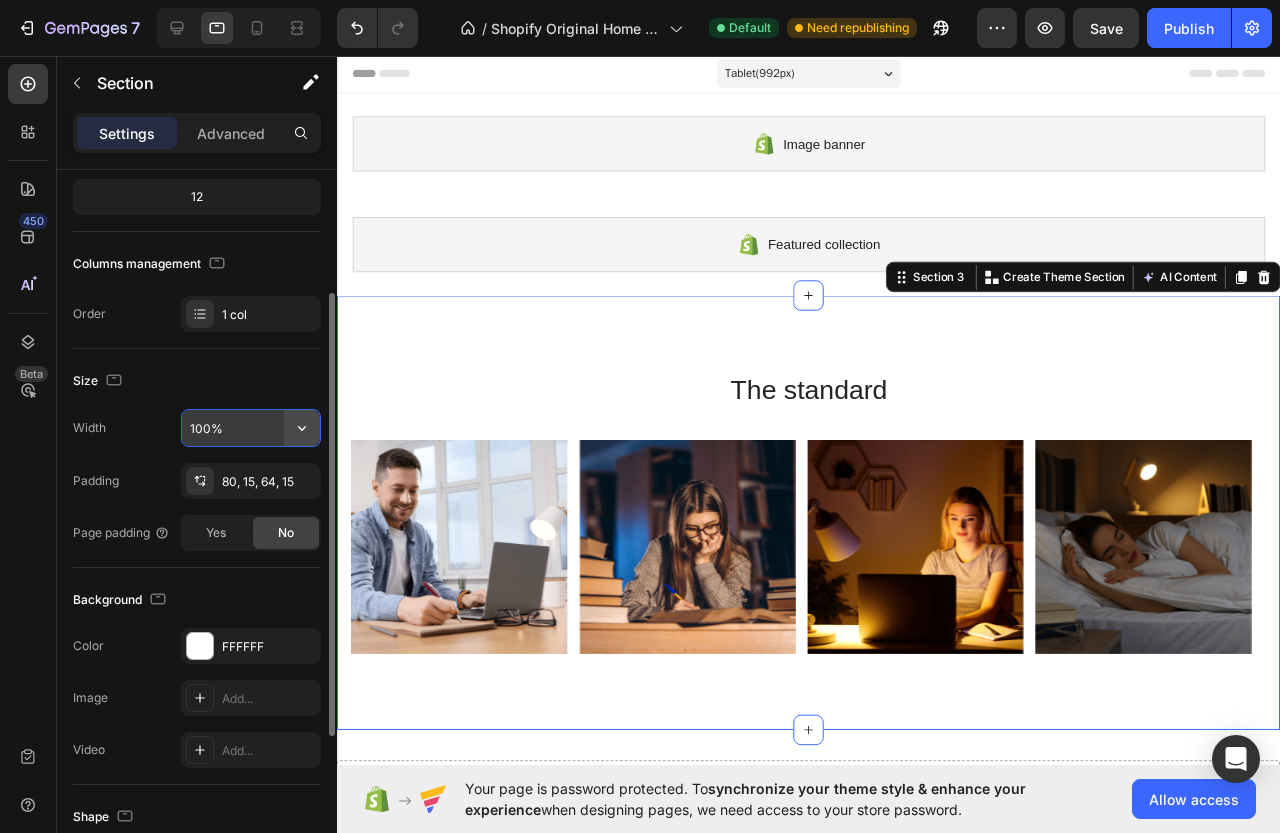 click 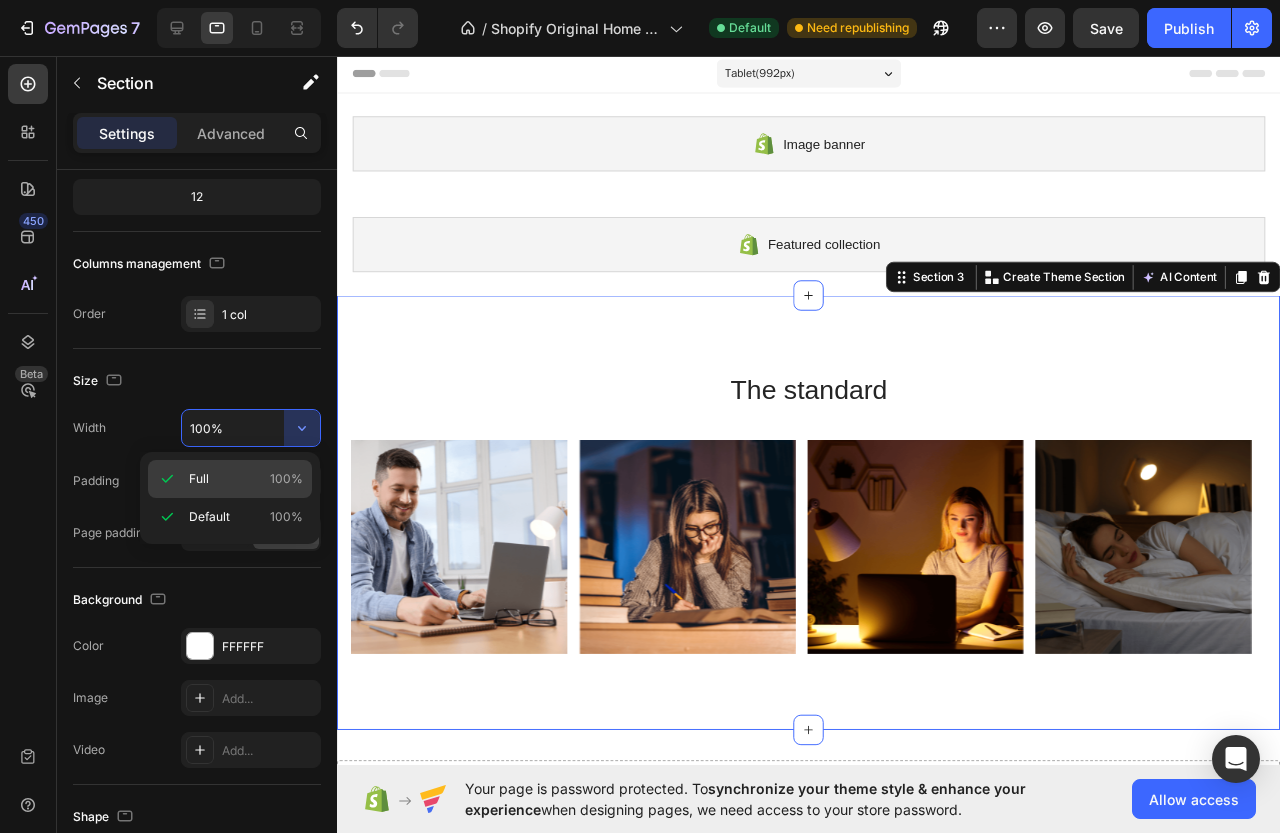 click on "Full 100%" 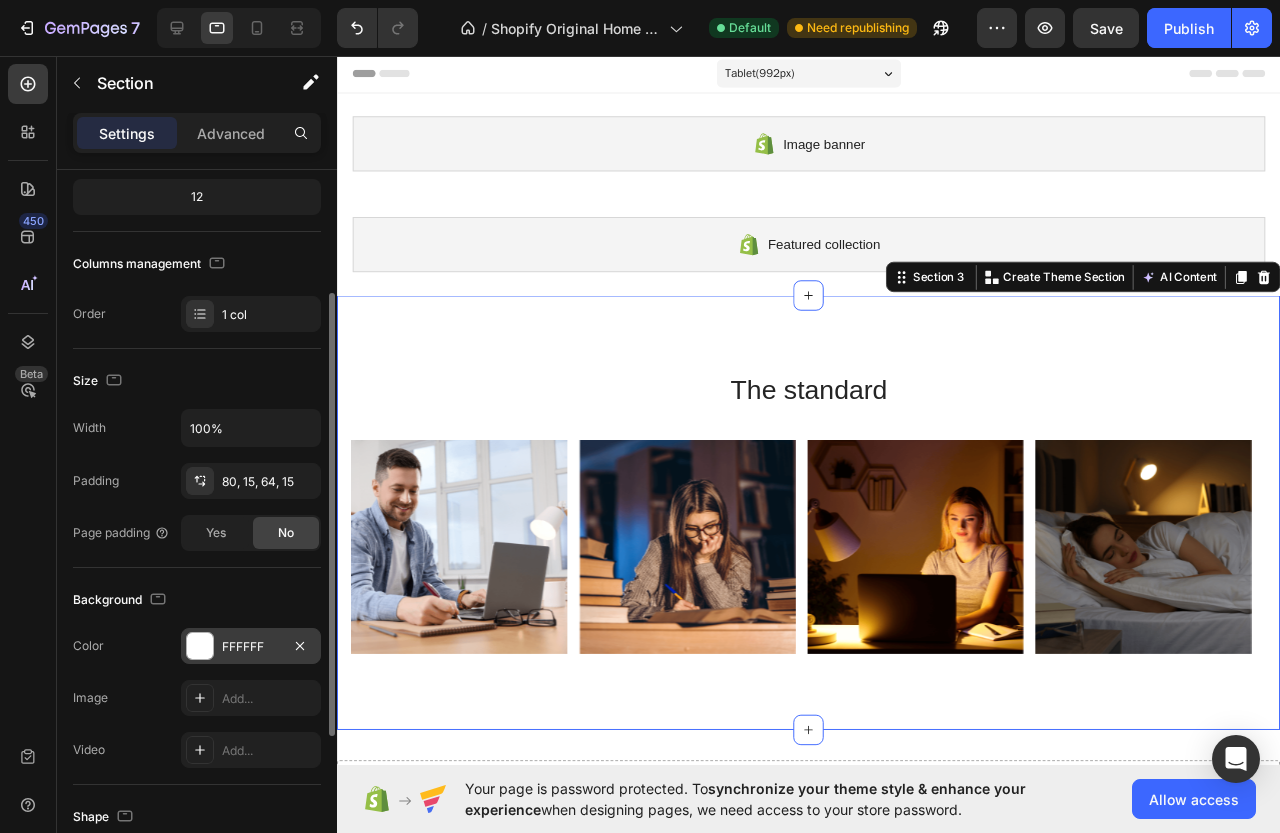 click at bounding box center [200, 646] 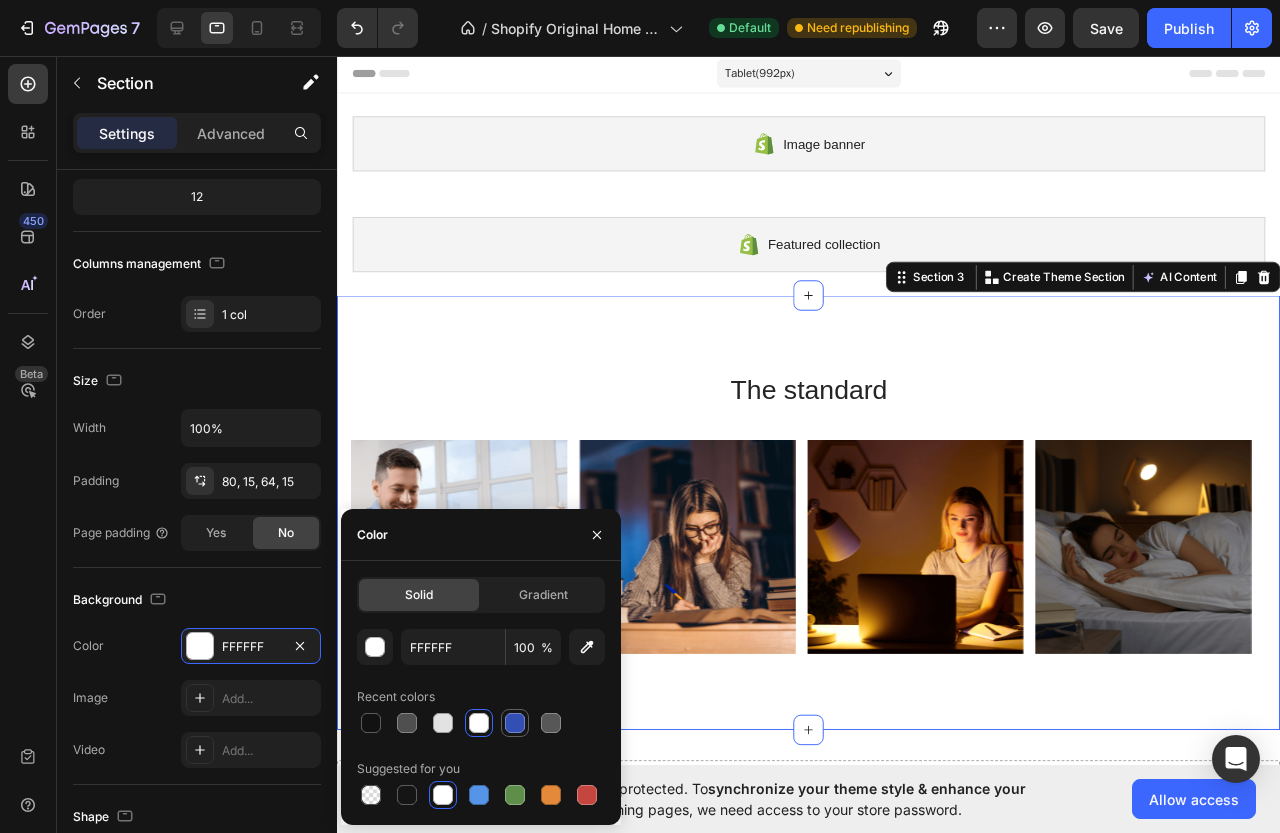 click at bounding box center (515, 723) 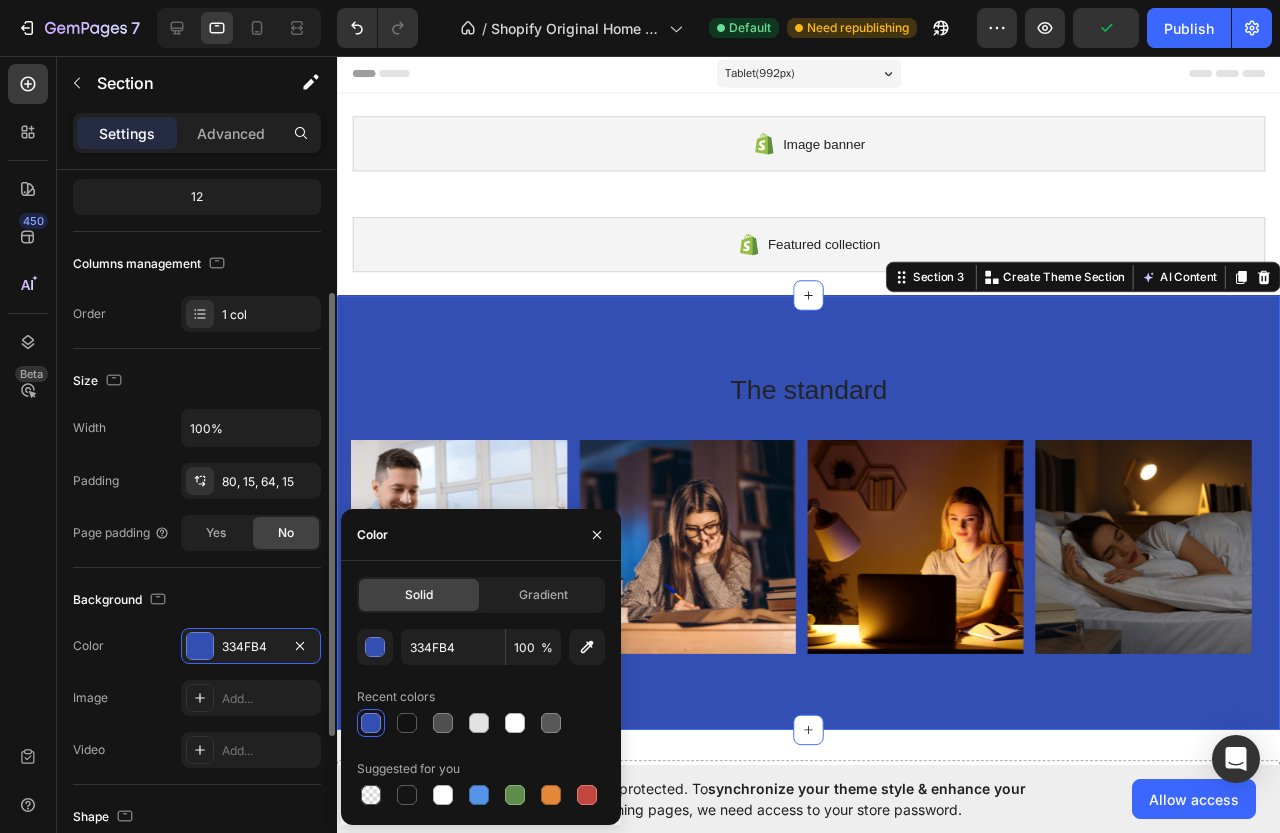 click on "Size Width 100% Padding 80, 15, 64, 15 Page padding Yes No" 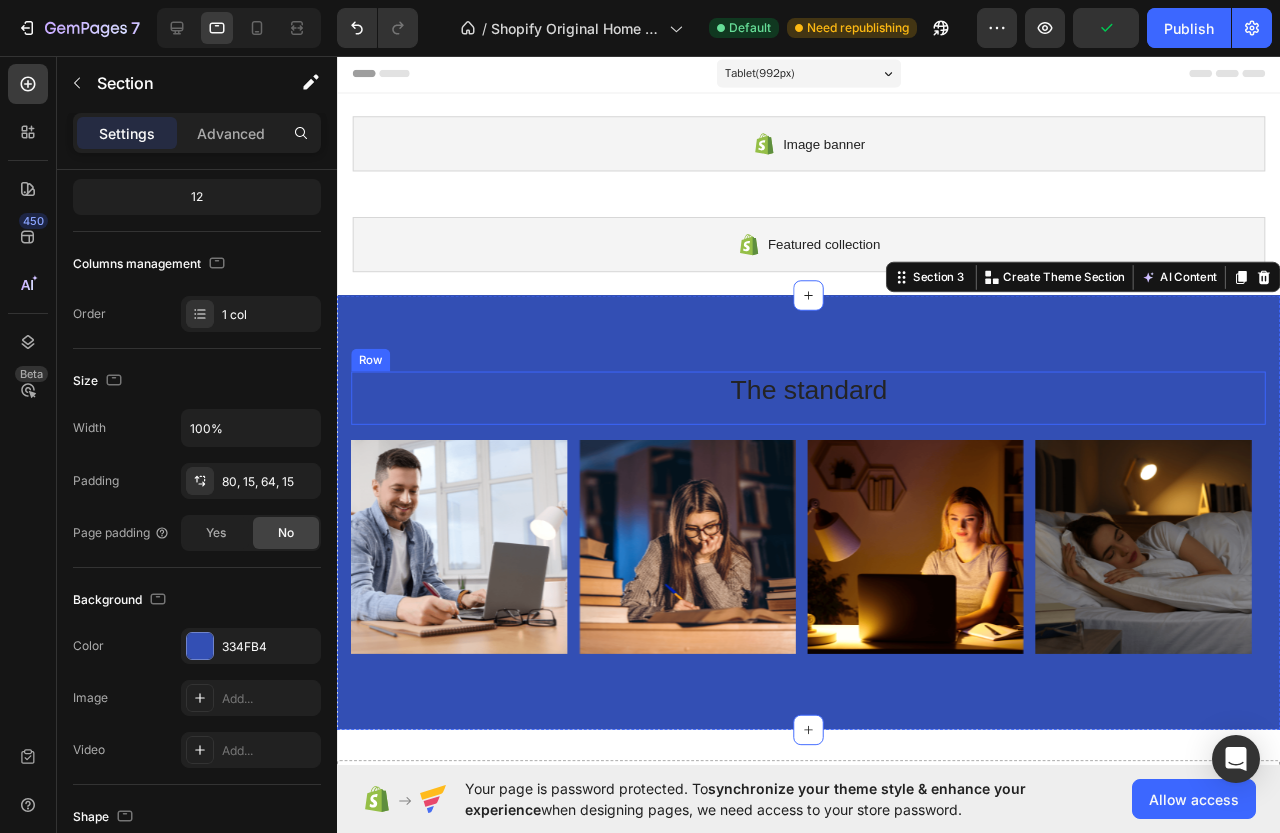 click on "The standard Heading" at bounding box center [833, 415] 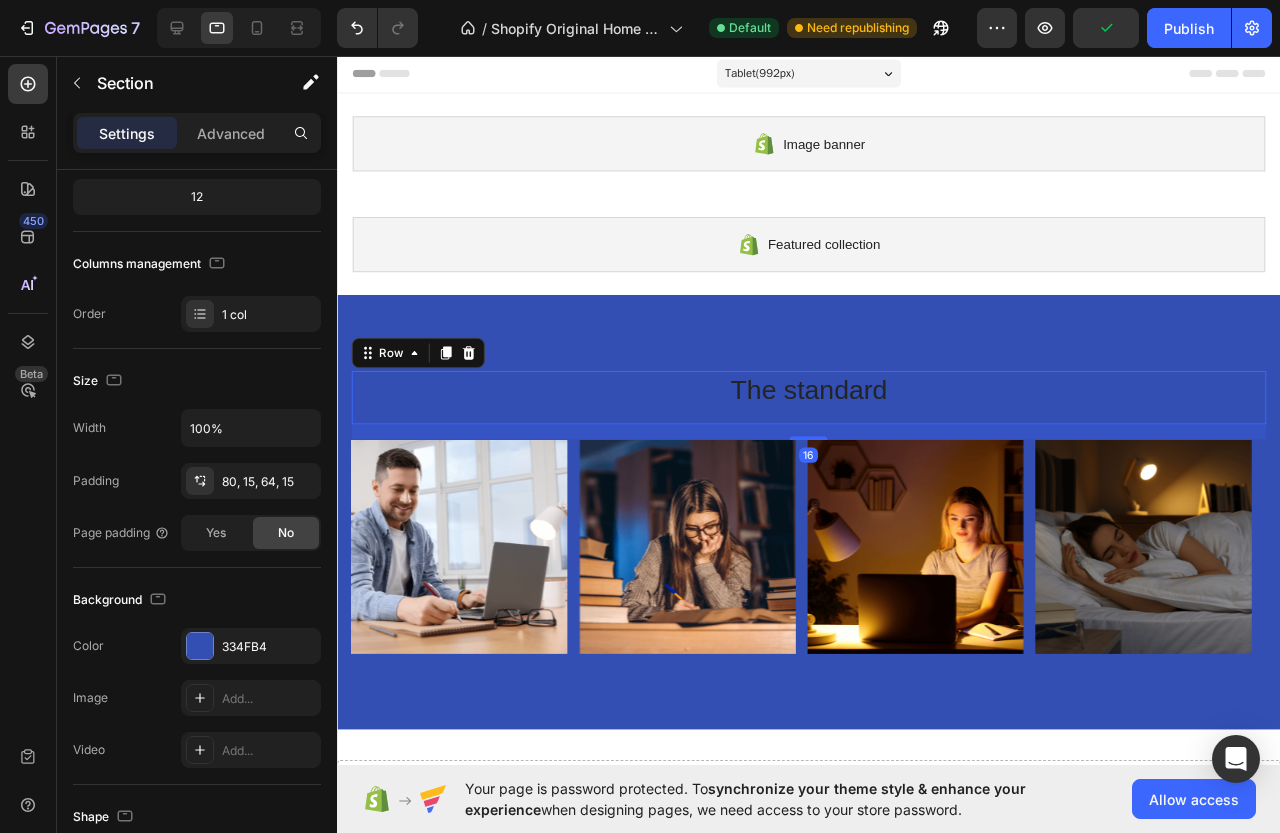 scroll, scrollTop: 0, scrollLeft: 0, axis: both 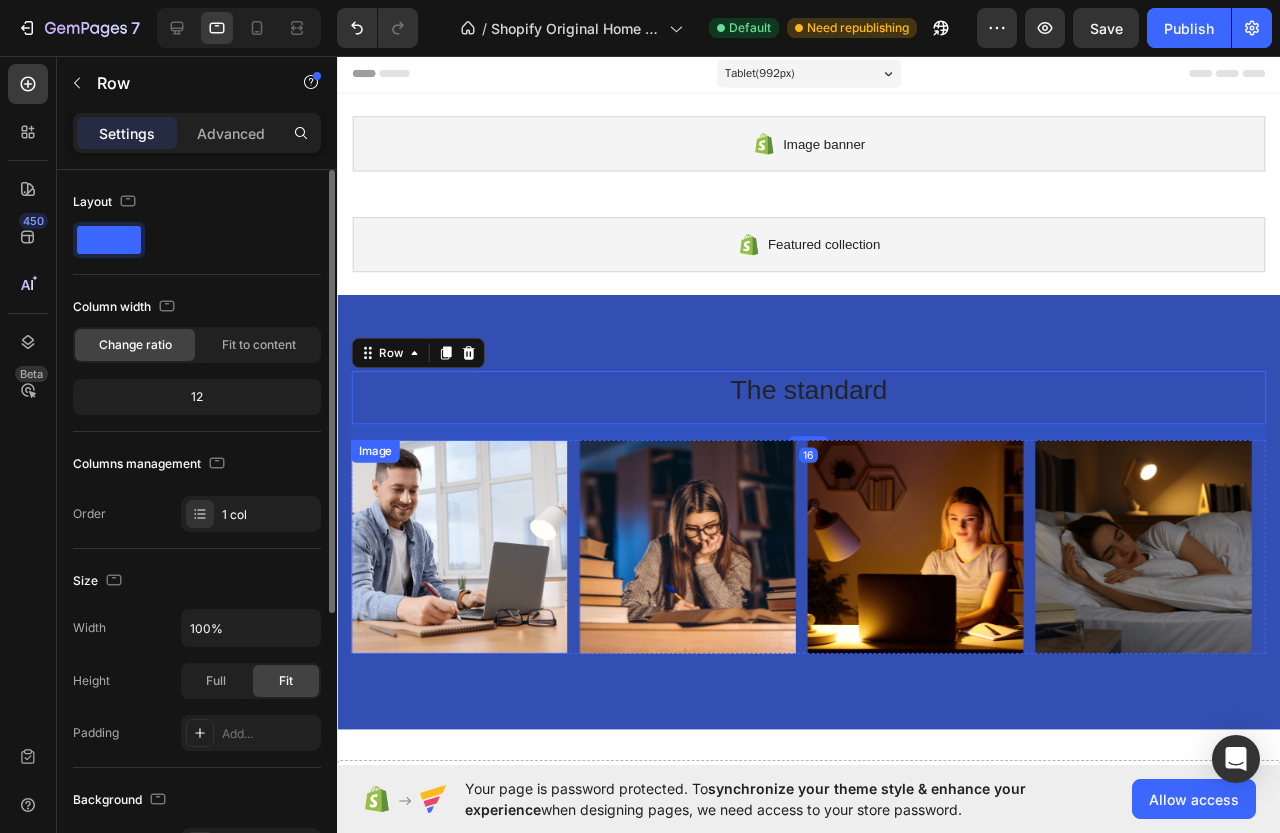 click at bounding box center (466, 571) 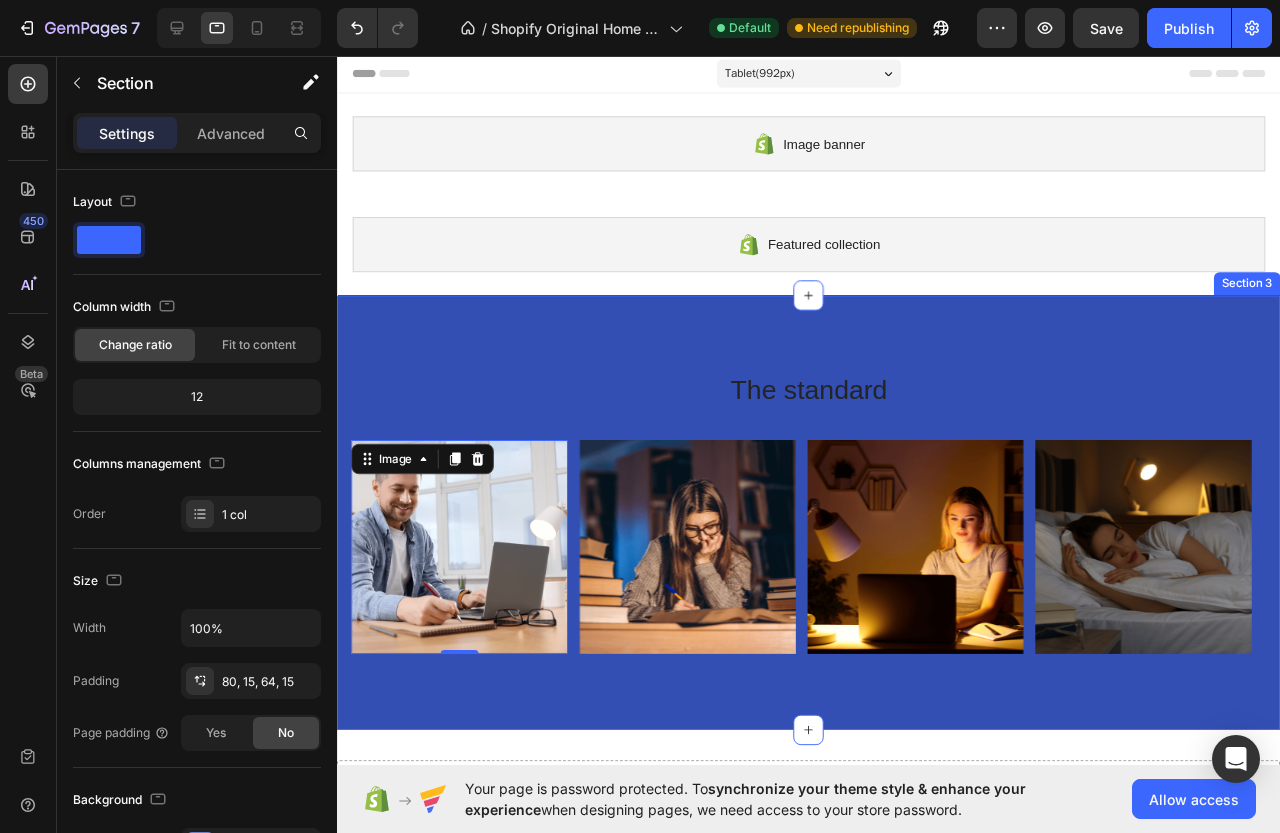 click on "The standard Heading Row Image   0 Image Image Image Carousel" at bounding box center [833, 543] 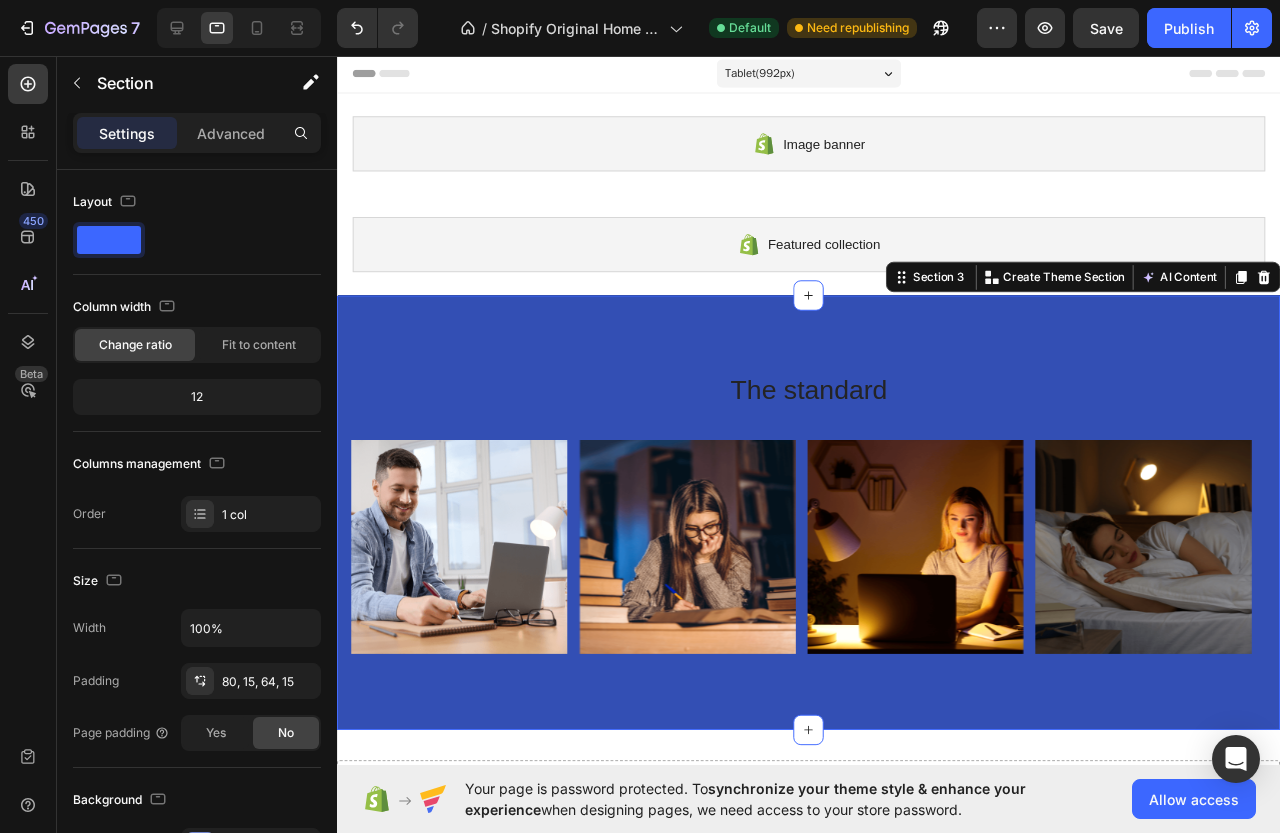 click on "The standard Heading Row Image Image Image Image Carousel" at bounding box center (833, 543) 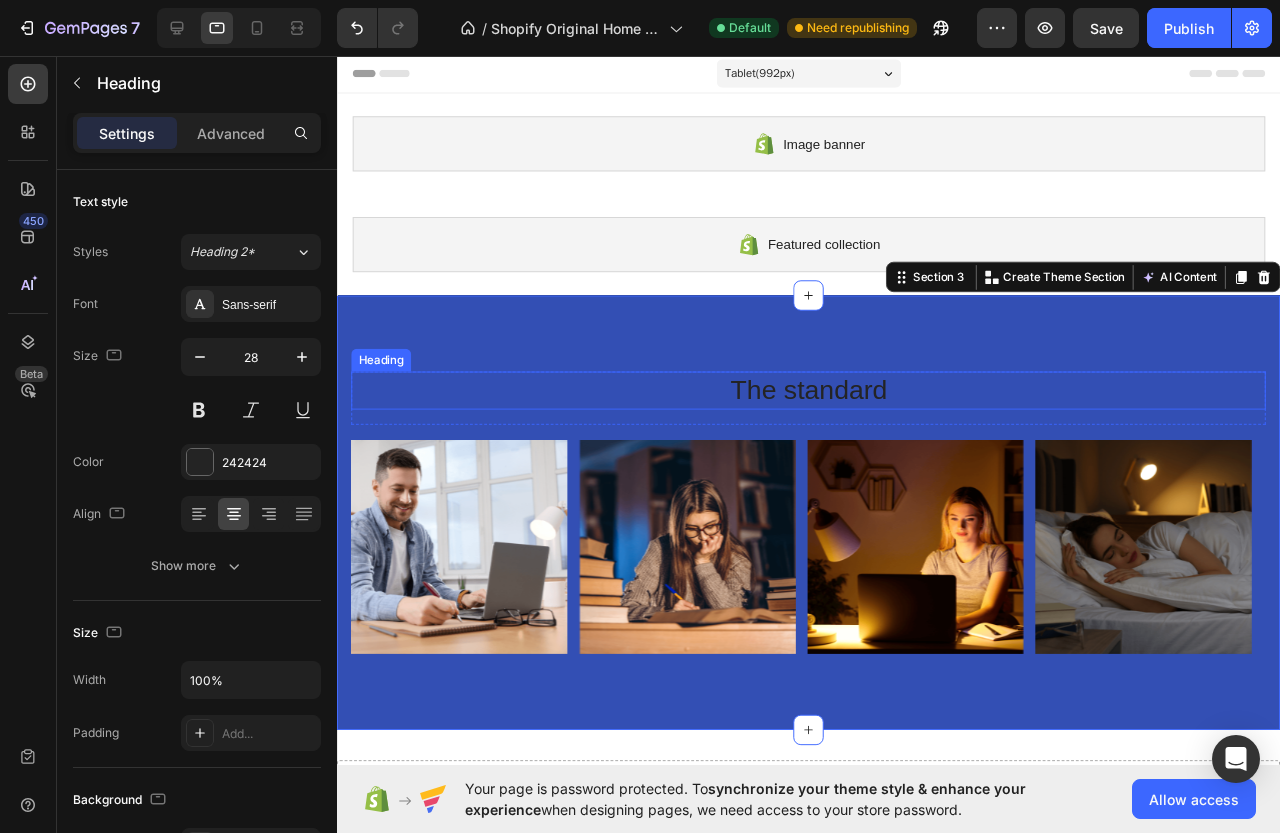click on "The standard" at bounding box center (833, 407) 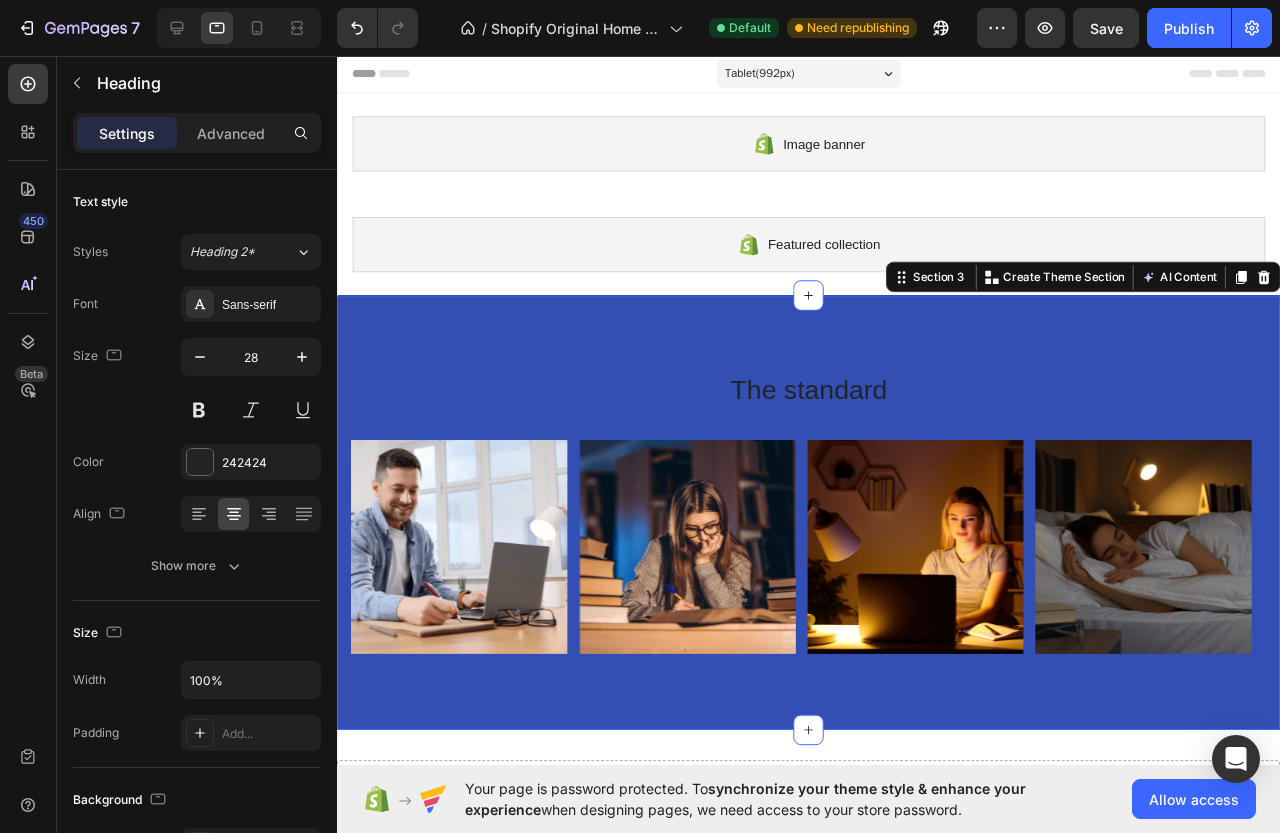 click on "The standard Heading Row Image Image Image Image Carousel Section 3   You can create reusable sections Create Theme Section AI Content Write with GemAI What would you like to describe here? Tone and Voice Persuasive Product Show more Generate" at bounding box center [833, 535] 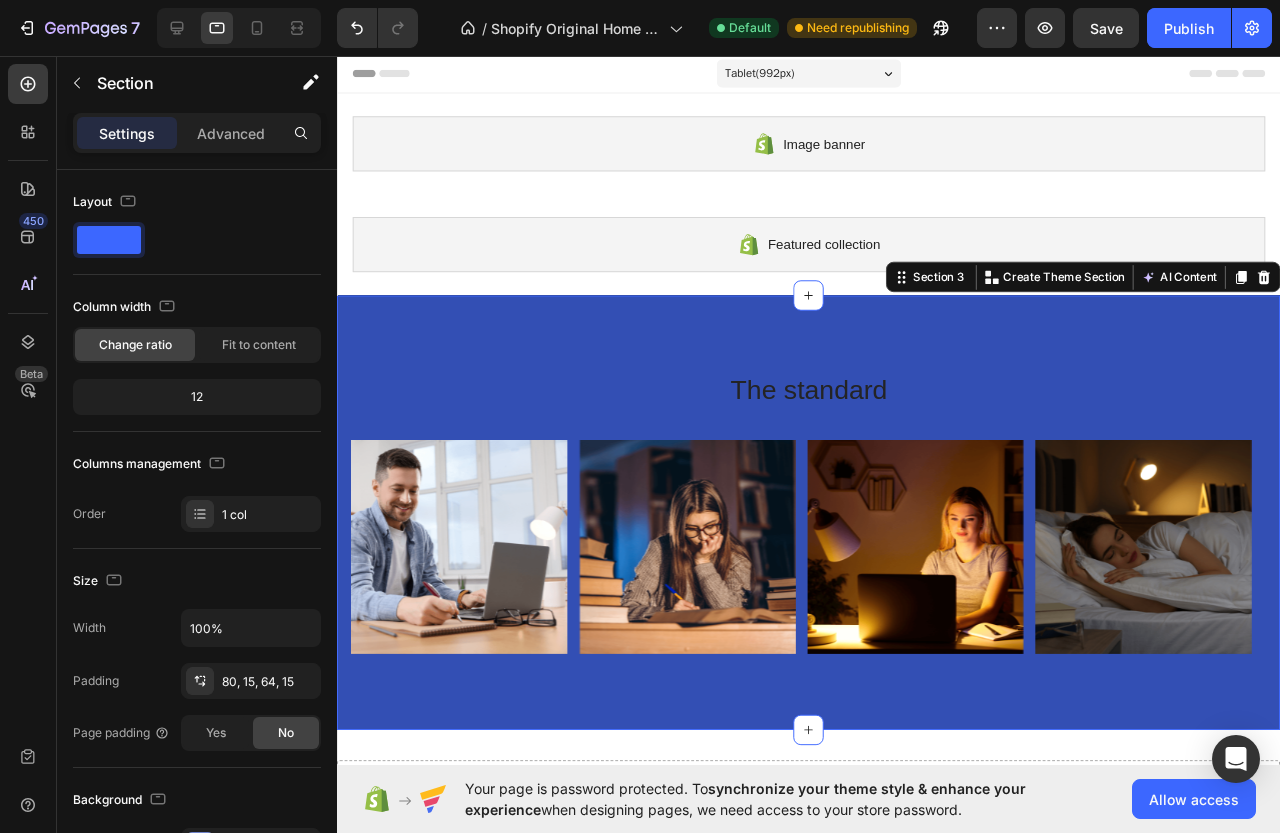 click on "The standard Heading Row Image Image Image Image Carousel" at bounding box center (833, 543) 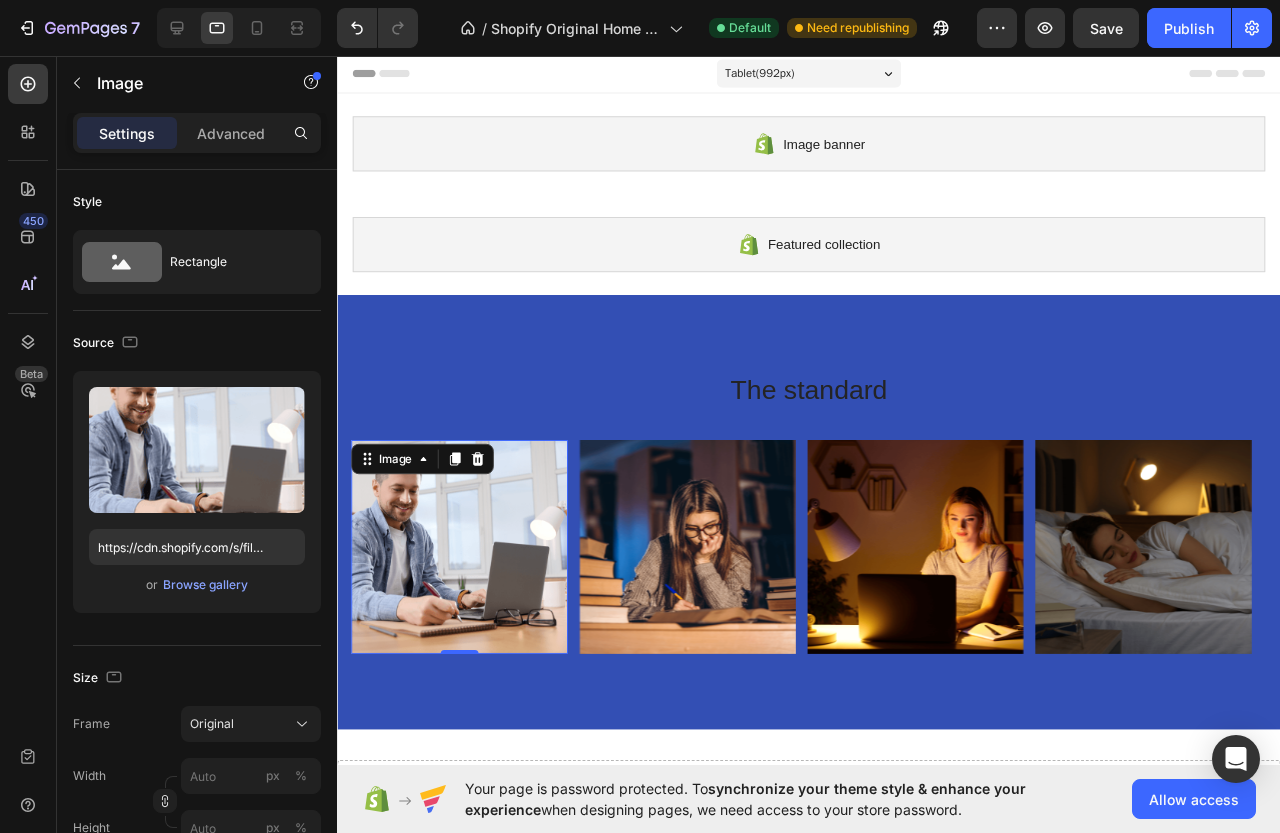 click at bounding box center (466, 571) 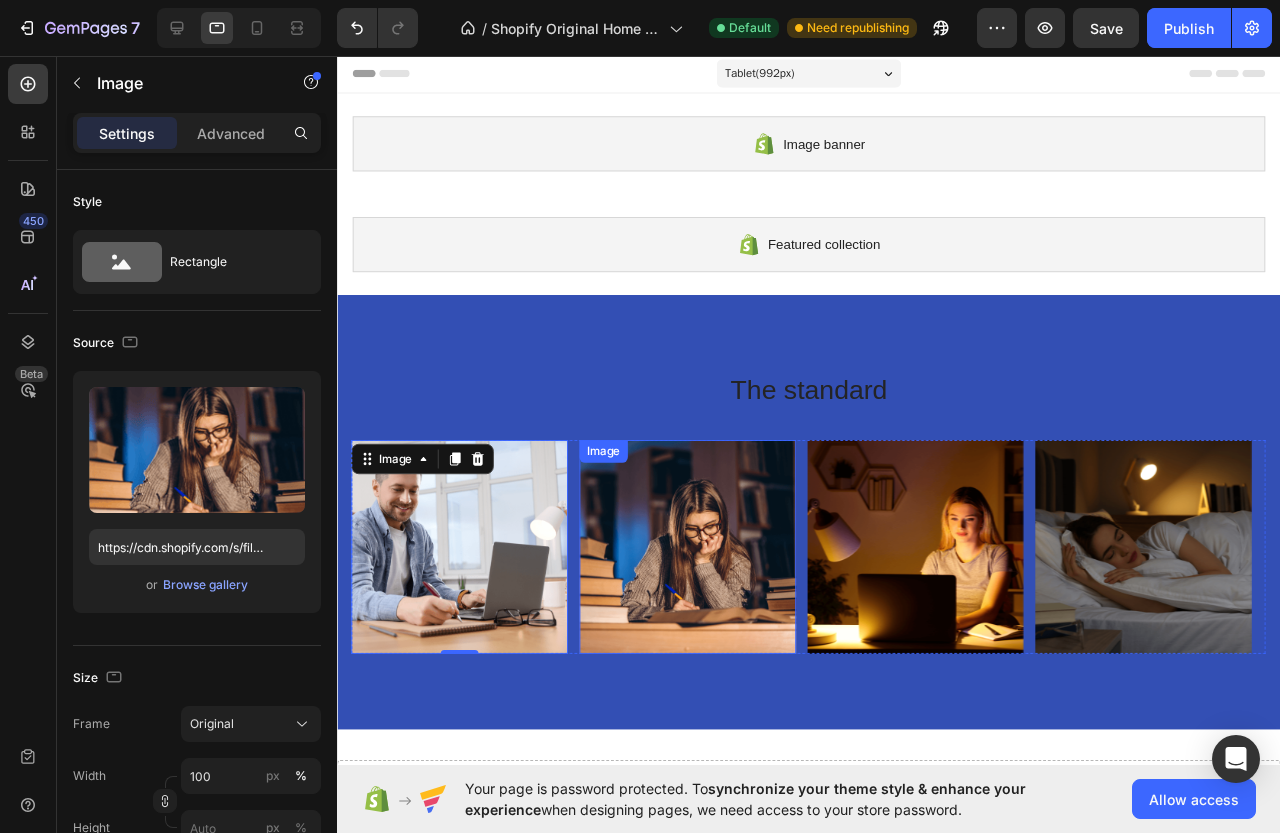 click on "Image" at bounding box center [706, 571] 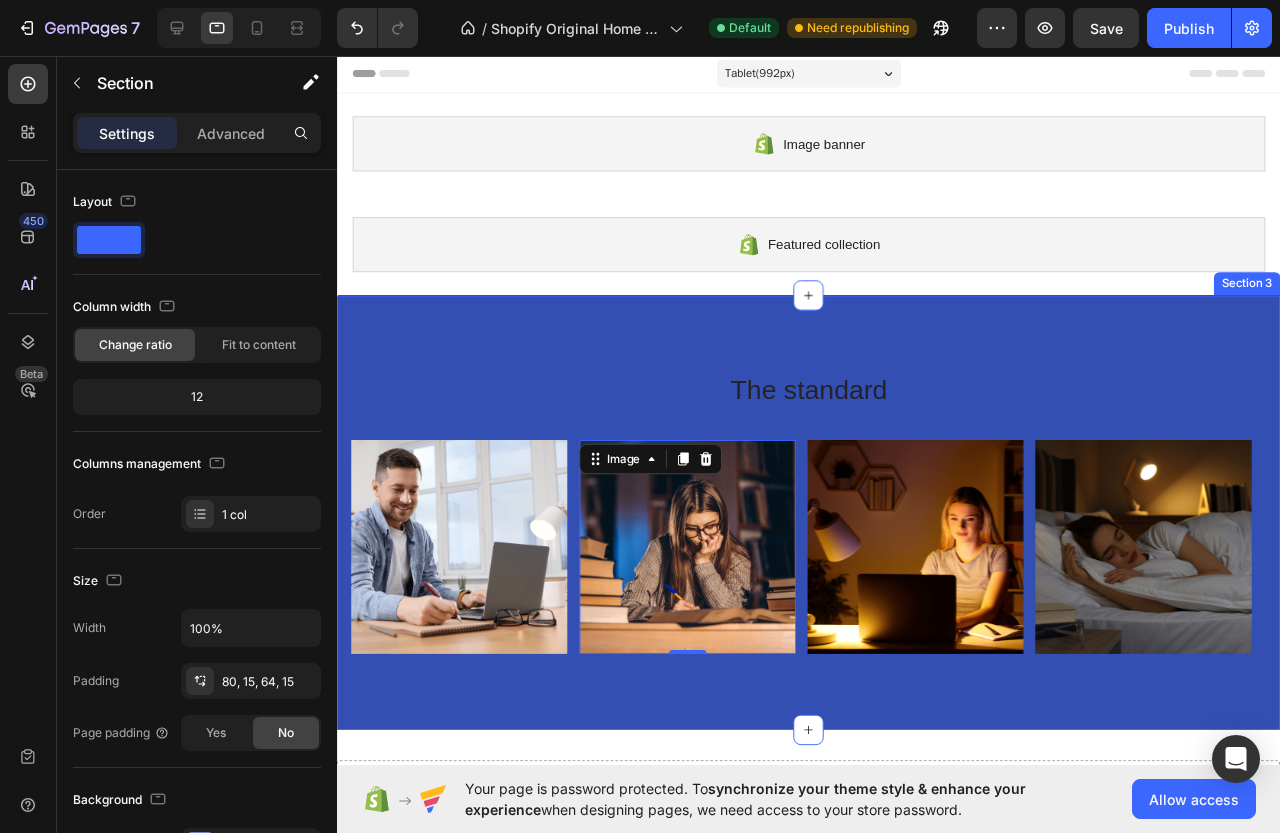 click on "The standard Heading Row Image Image   0 Image Image Carousel Section 3" at bounding box center (833, 535) 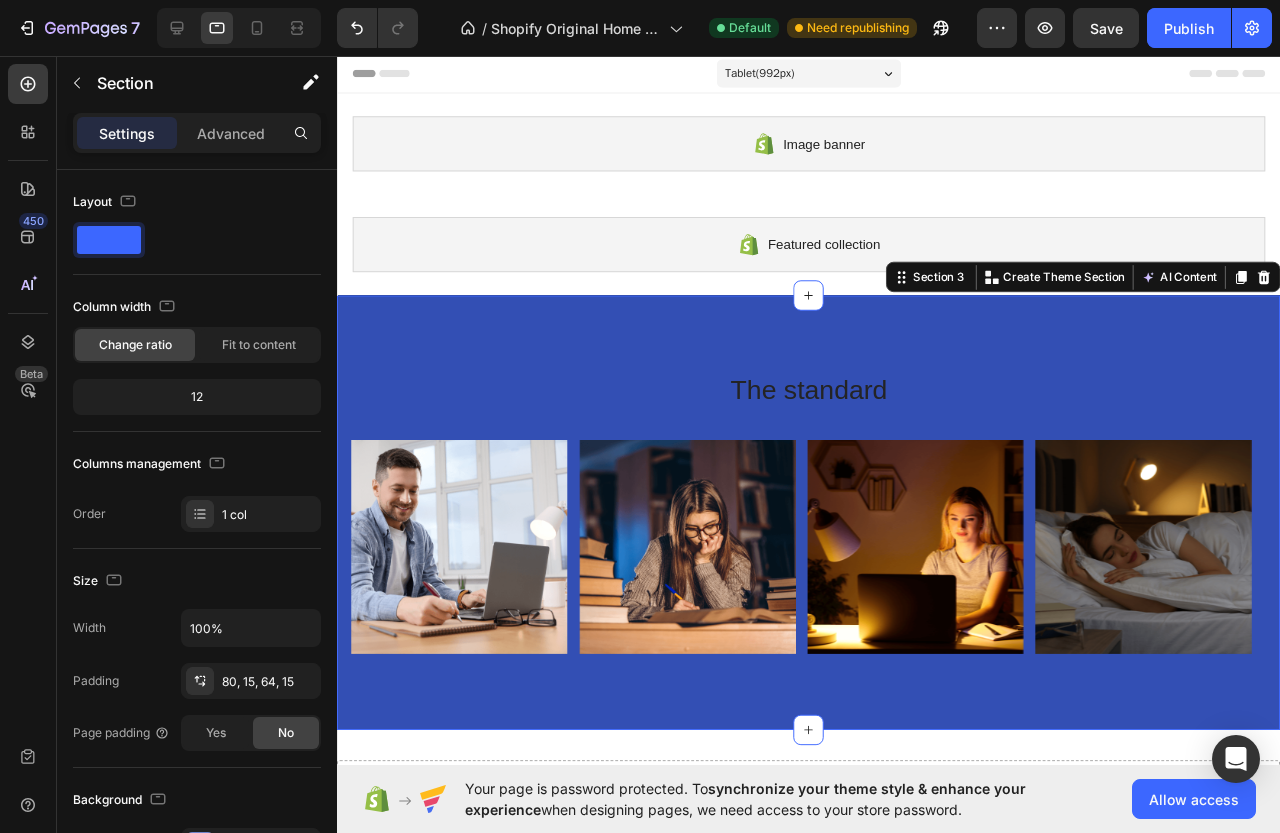 click on "The standard Heading Row Image Image Image Image Carousel Section 3   You can create reusable sections Create Theme Section AI Content Write with GemAI What would you like to describe here? Tone and Voice Persuasive Product TruHeight® Kit Show more Generate" at bounding box center [833, 535] 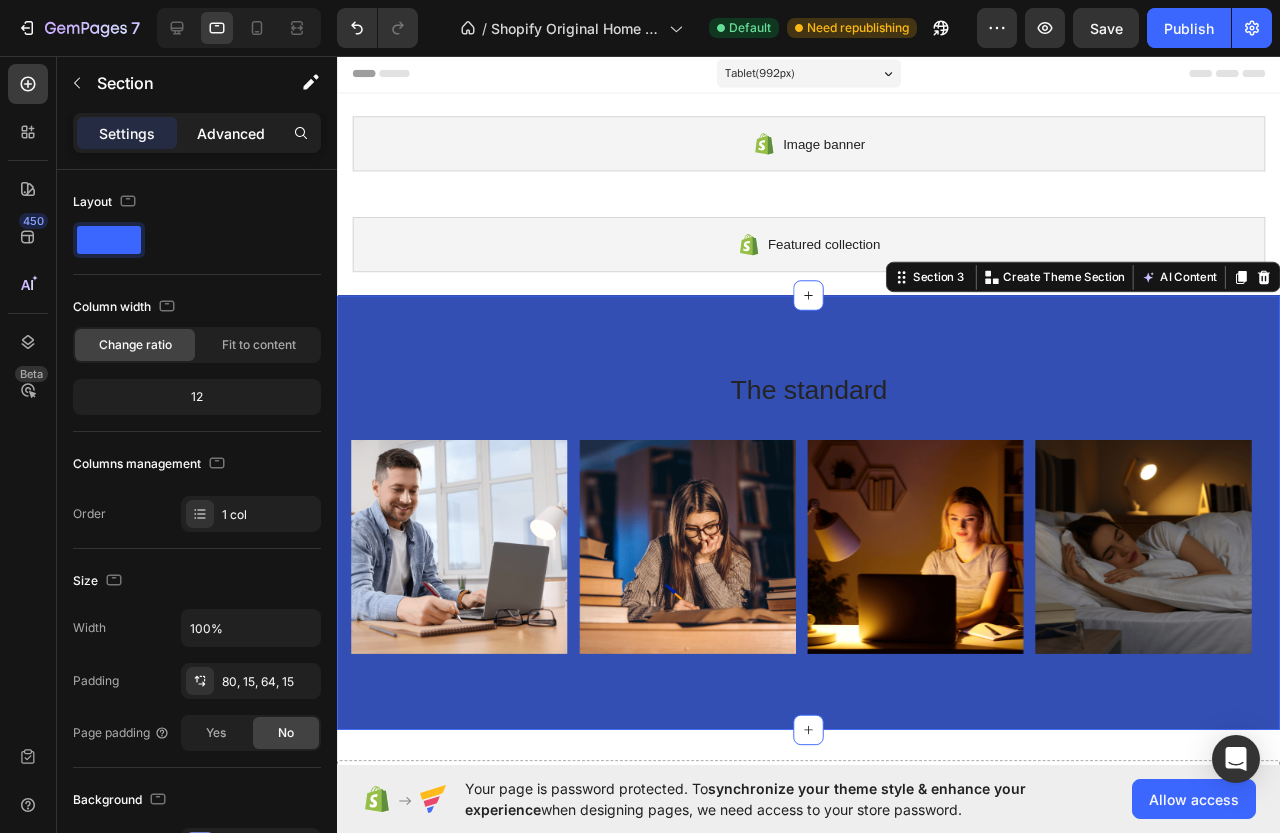 click on "Advanced" at bounding box center [231, 133] 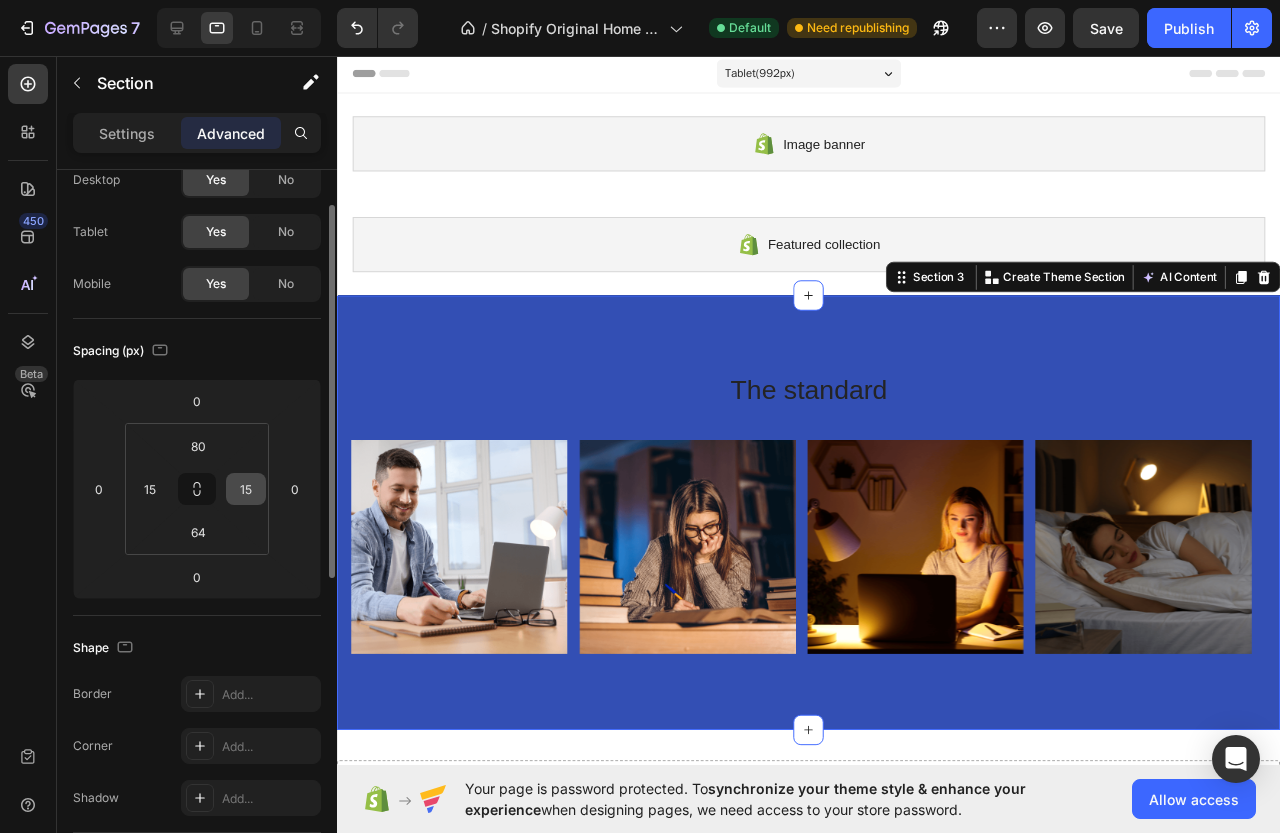 scroll, scrollTop: 0, scrollLeft: 0, axis: both 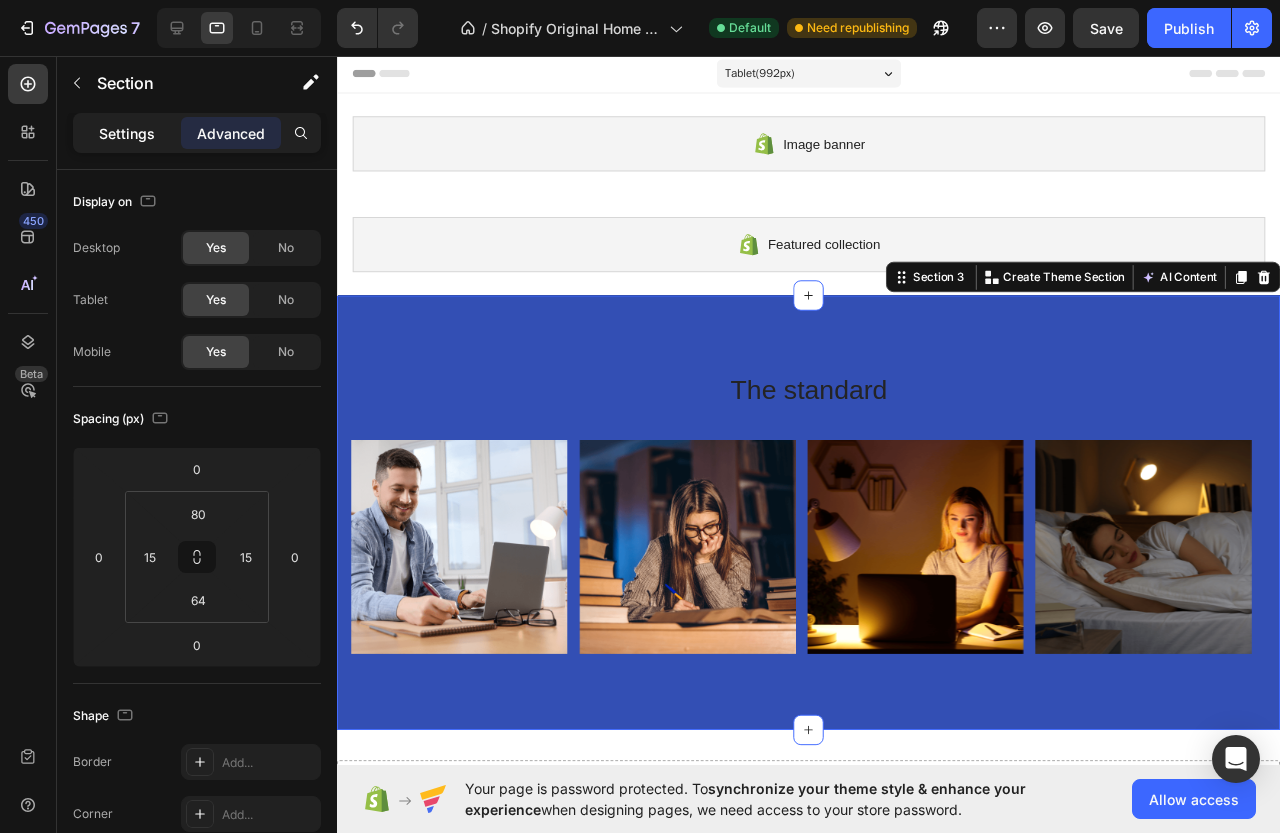 click on "Settings" 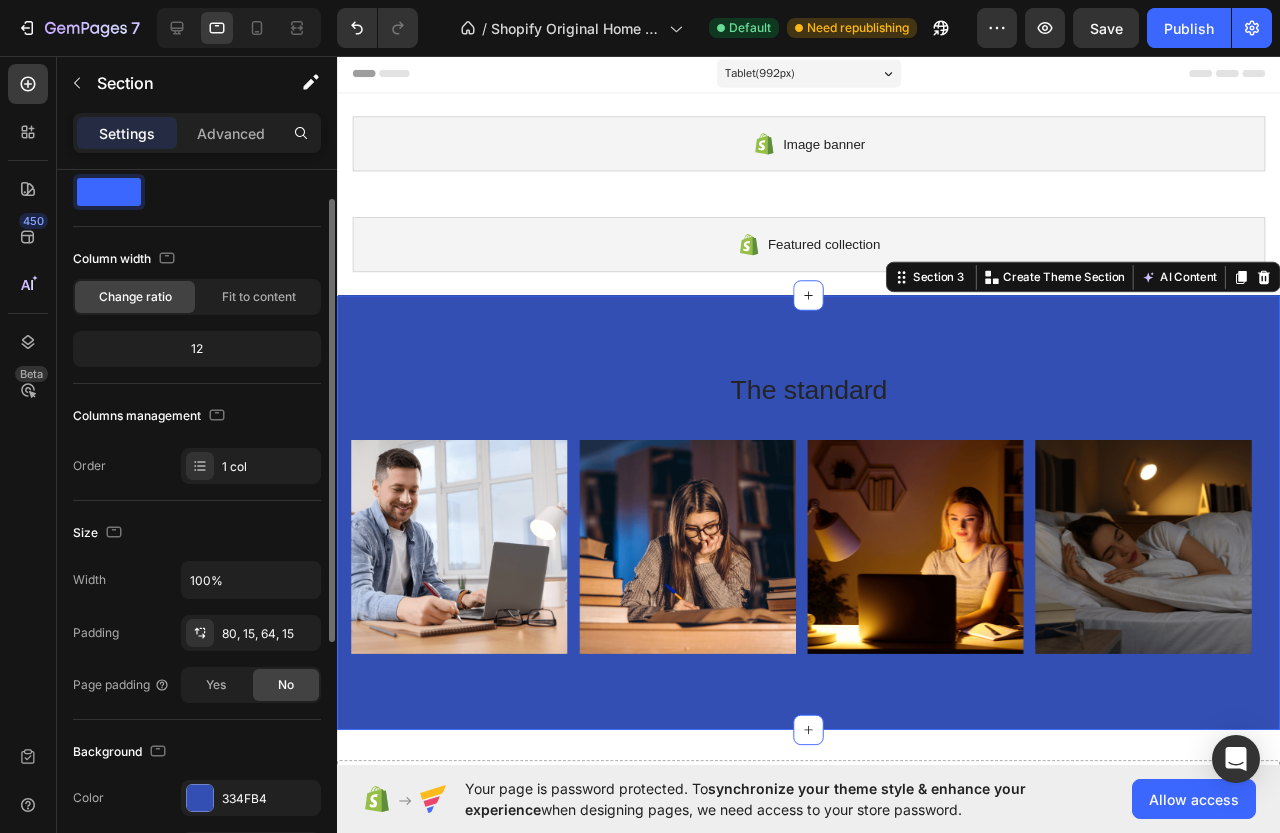 scroll, scrollTop: 0, scrollLeft: 0, axis: both 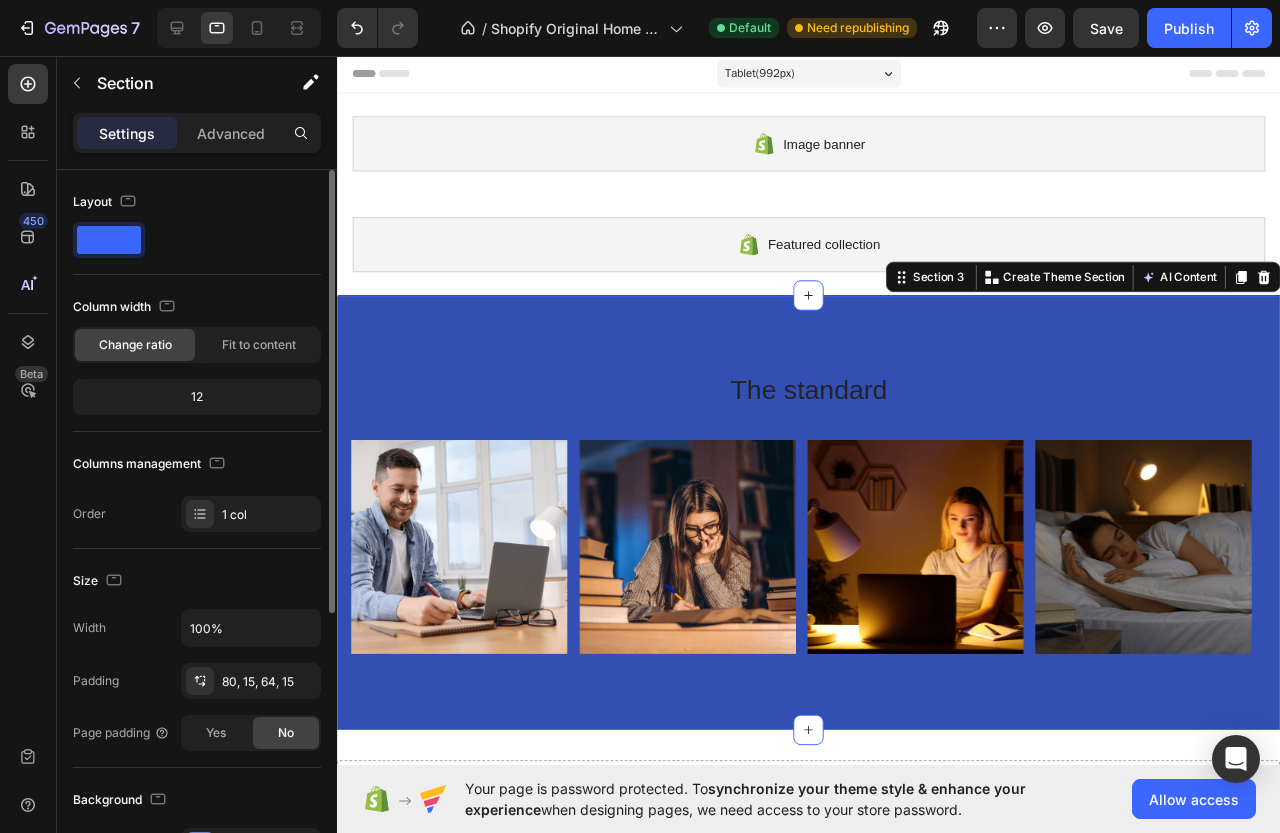 click 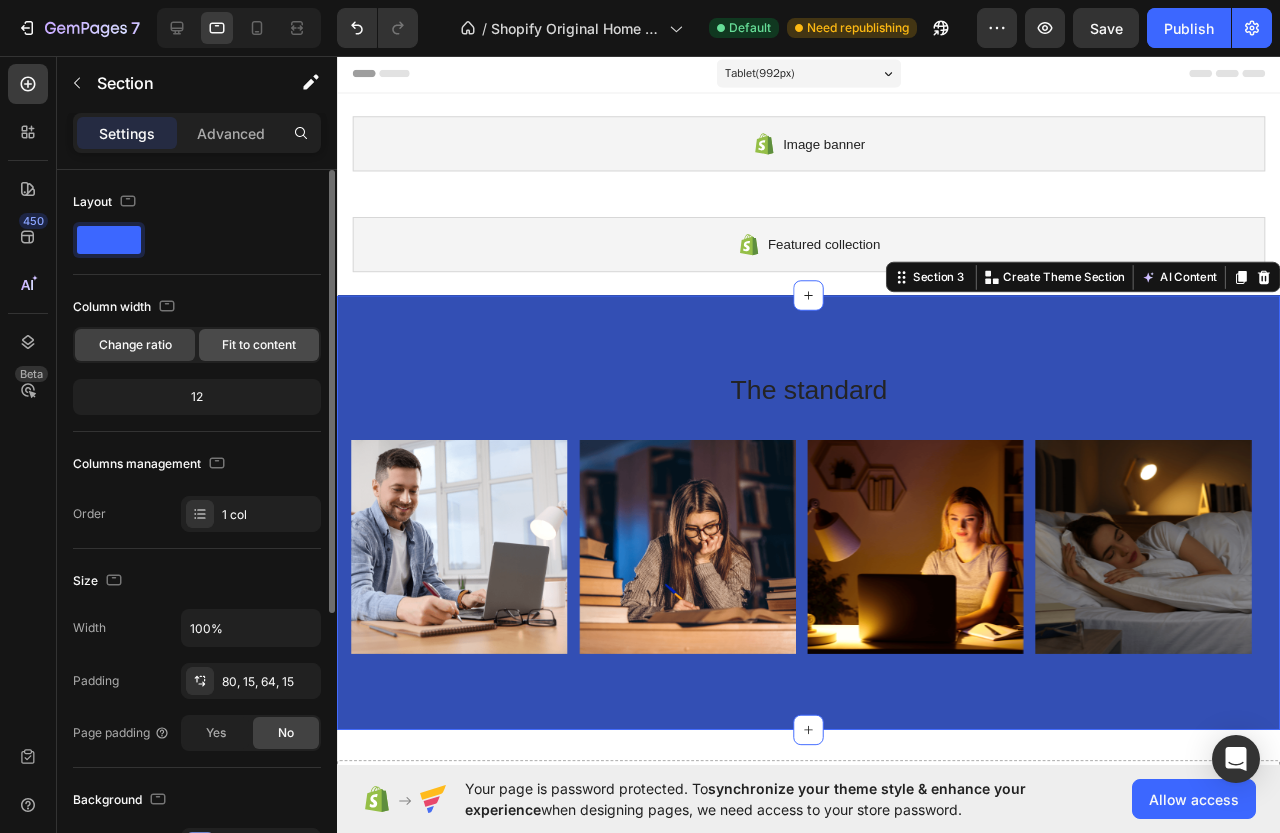 click on "Fit to content" 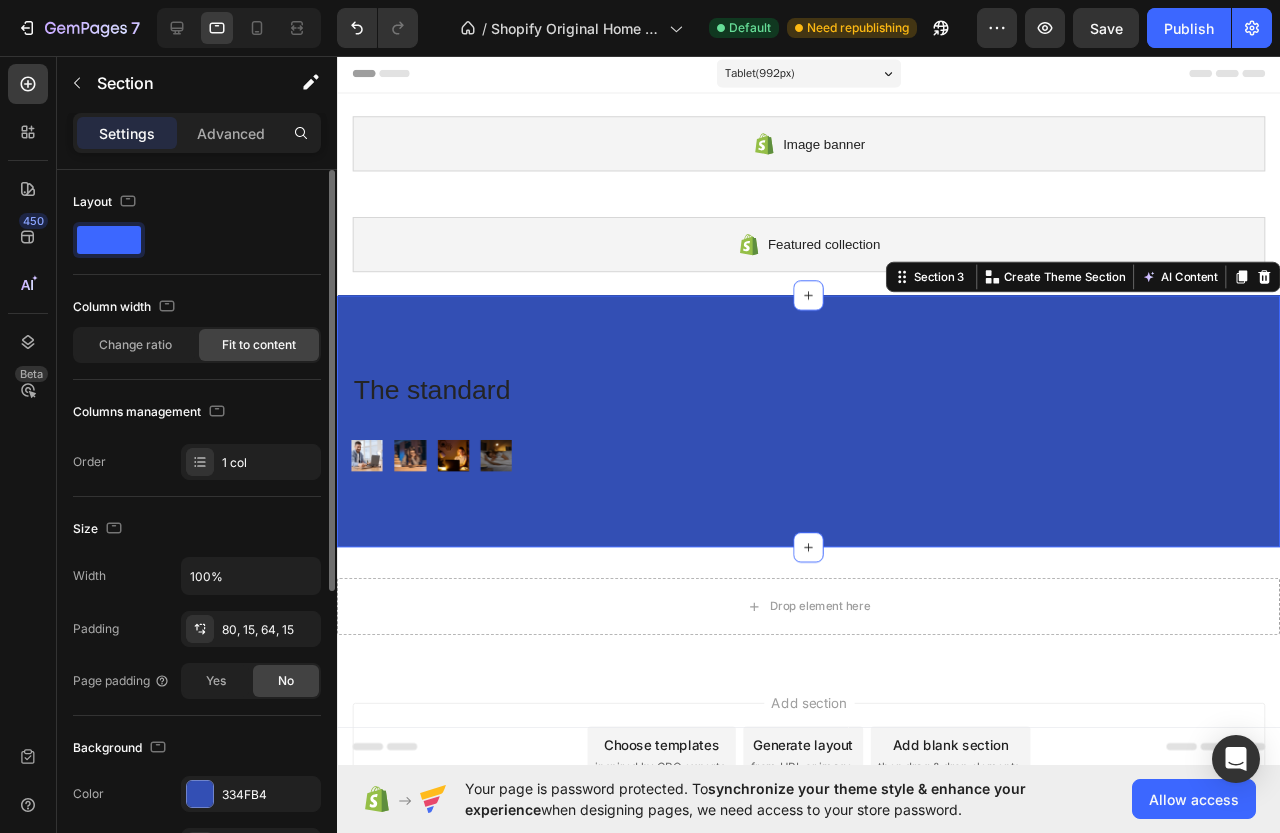 click on "Order 1 col" at bounding box center (197, 462) 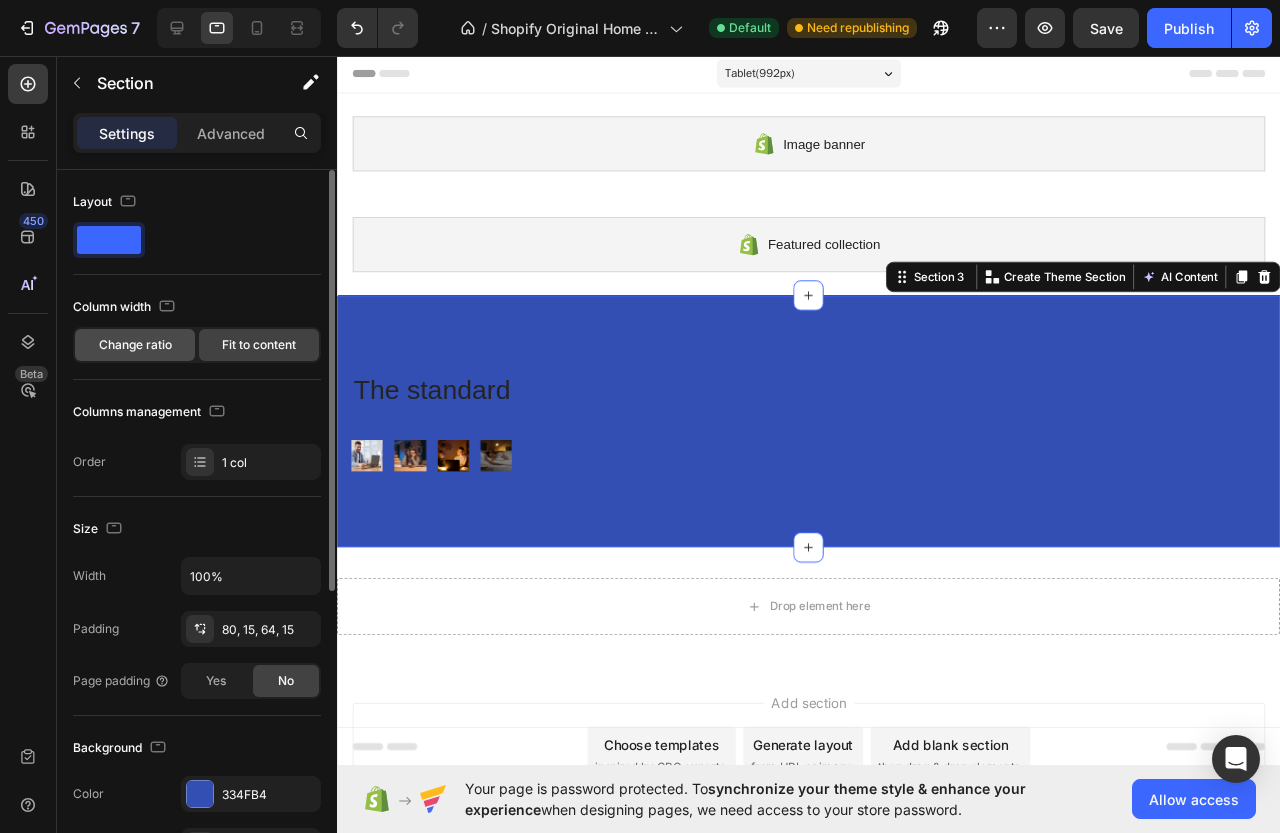 click on "Change ratio" 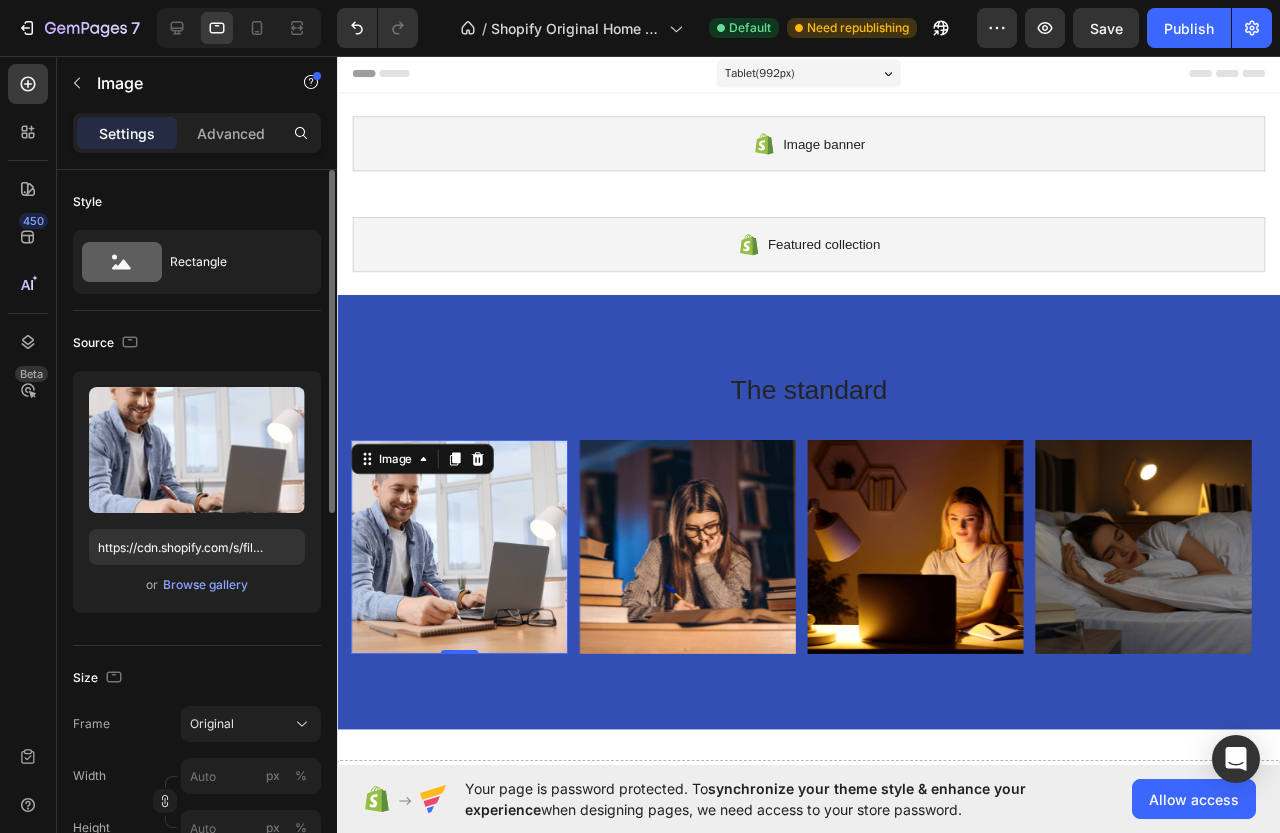click at bounding box center [466, 571] 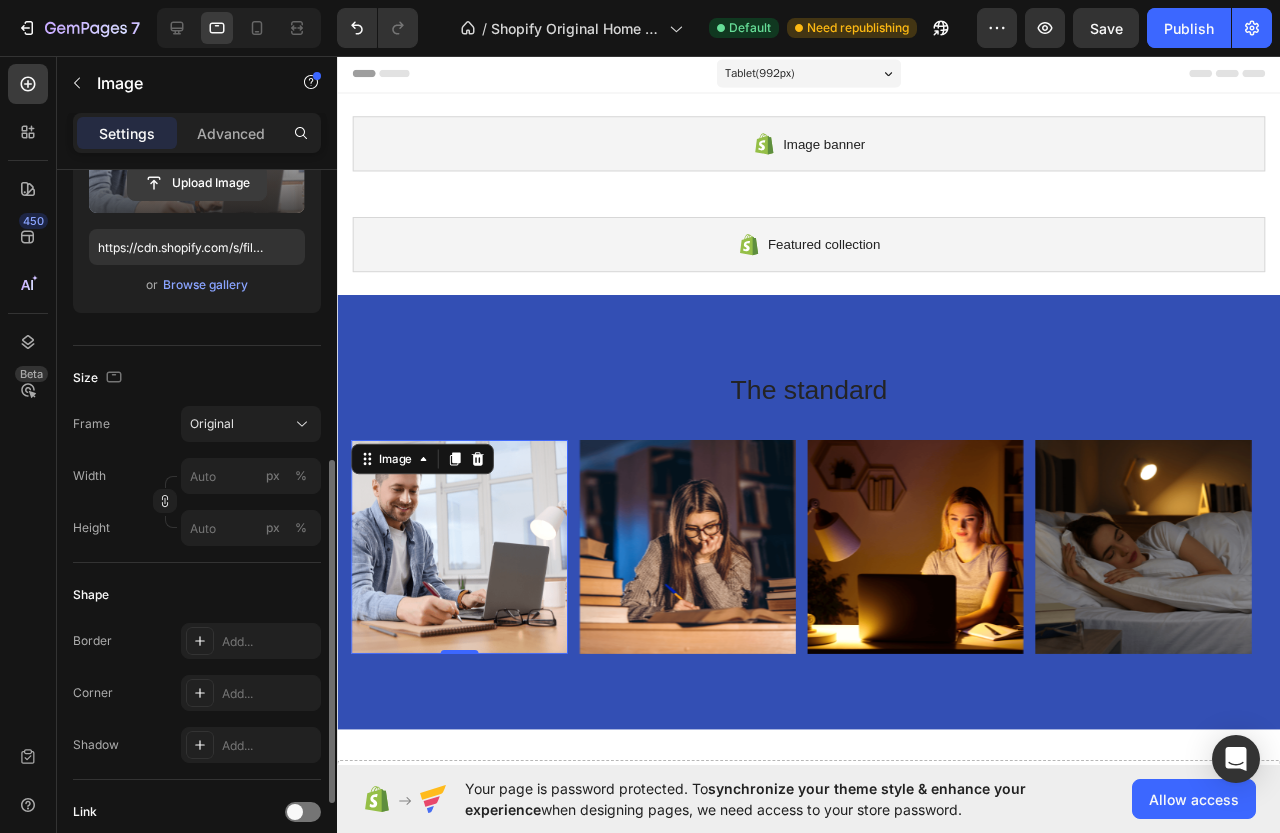 scroll, scrollTop: 400, scrollLeft: 0, axis: vertical 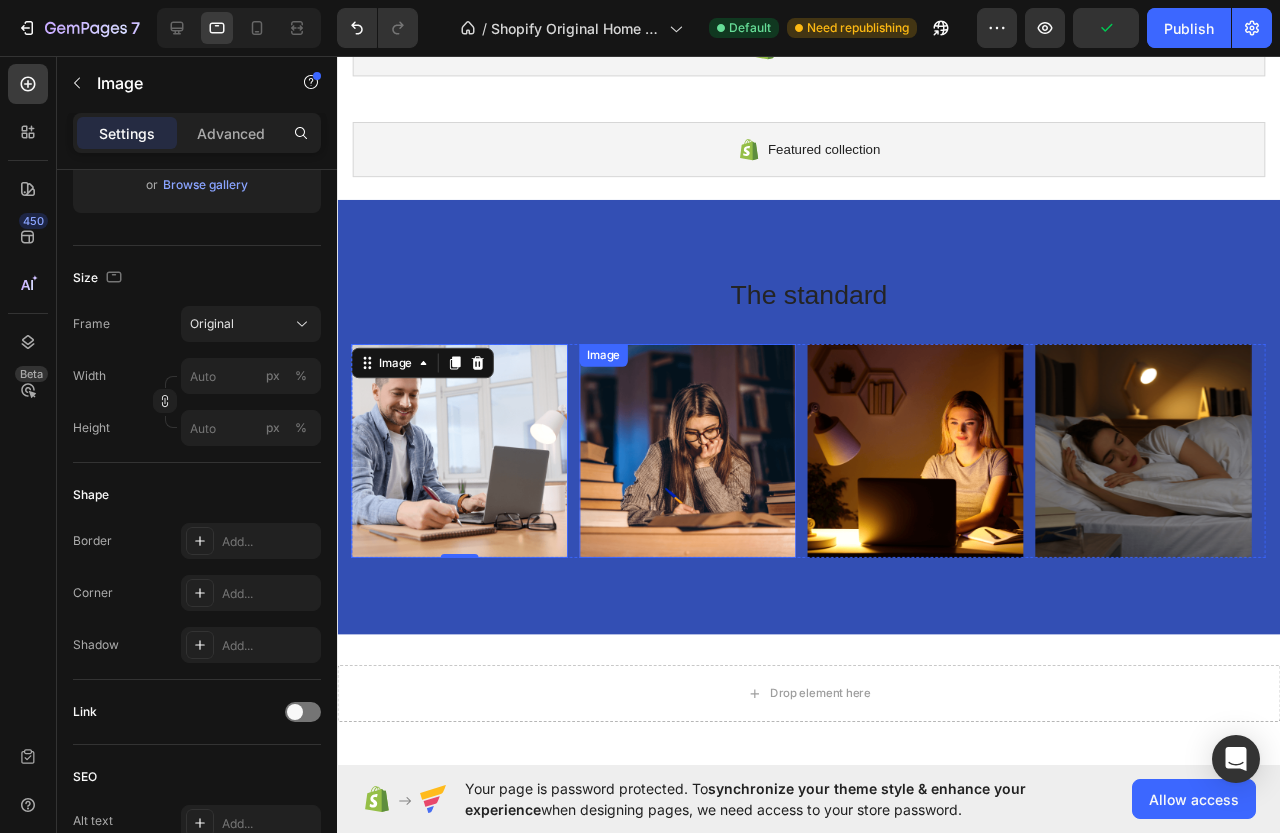 click at bounding box center [706, 471] 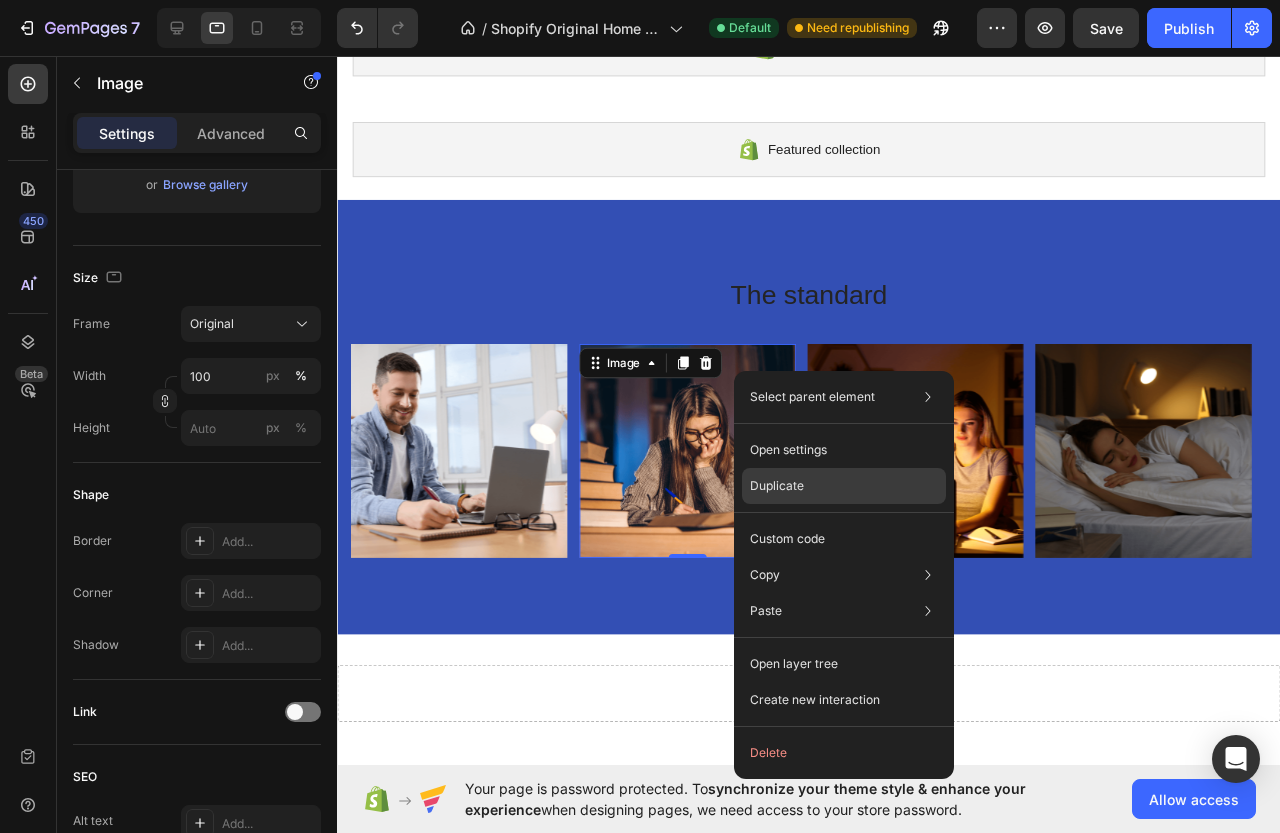click on "Duplicate" 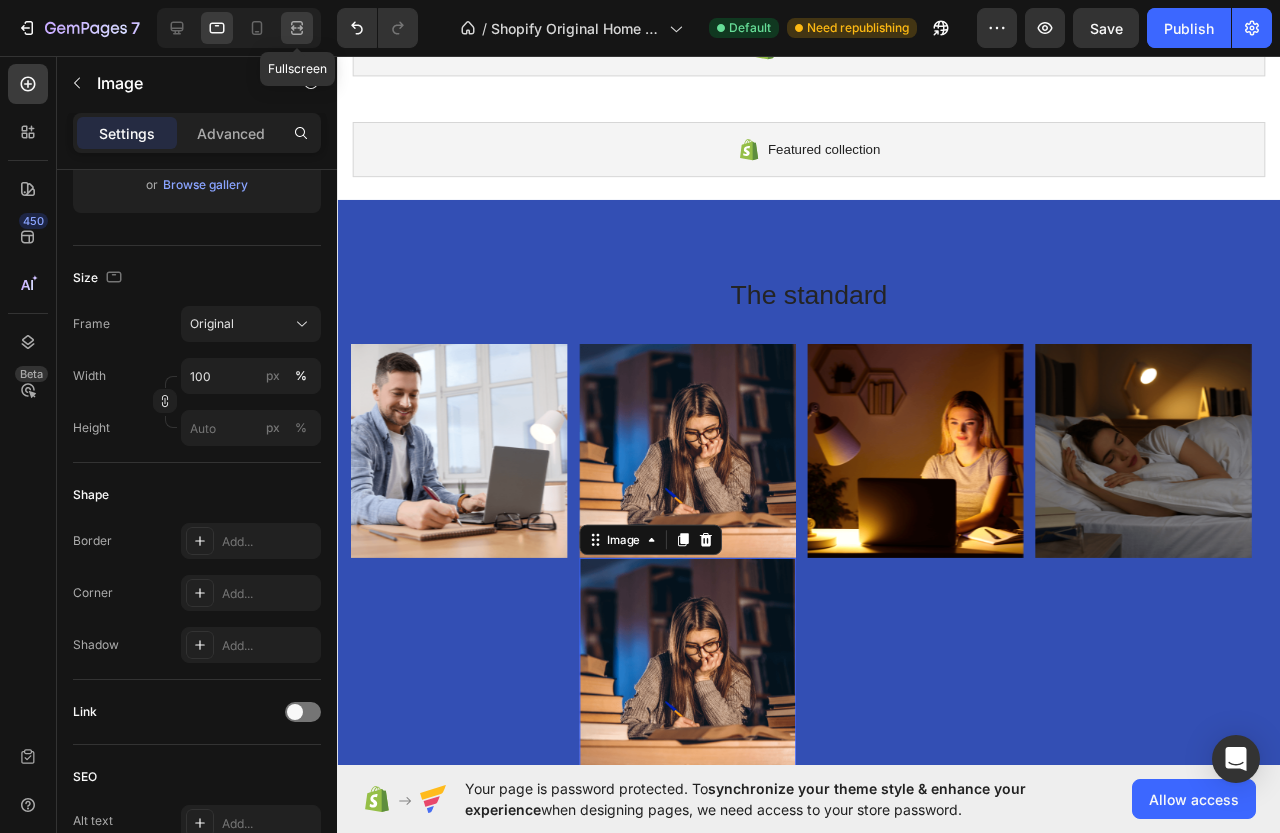 click 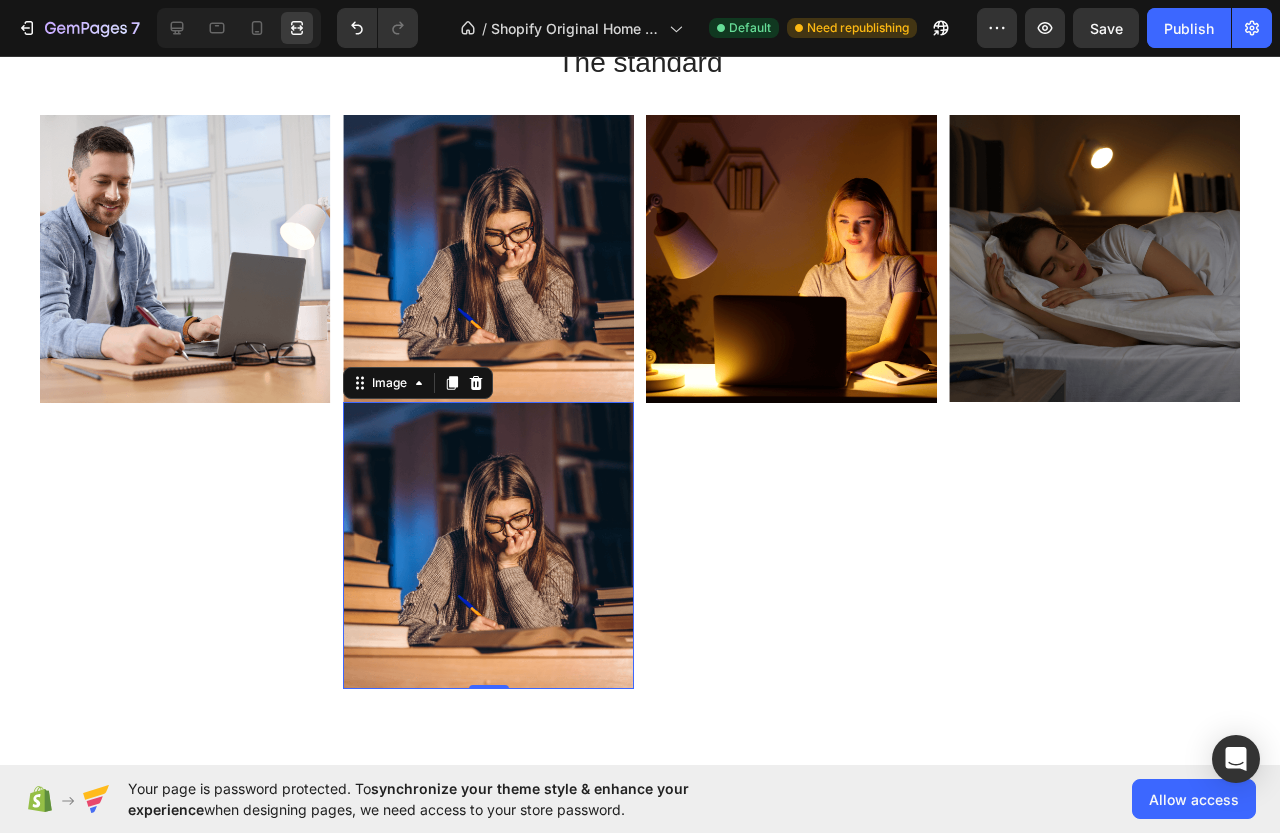 scroll, scrollTop: 322, scrollLeft: 0, axis: vertical 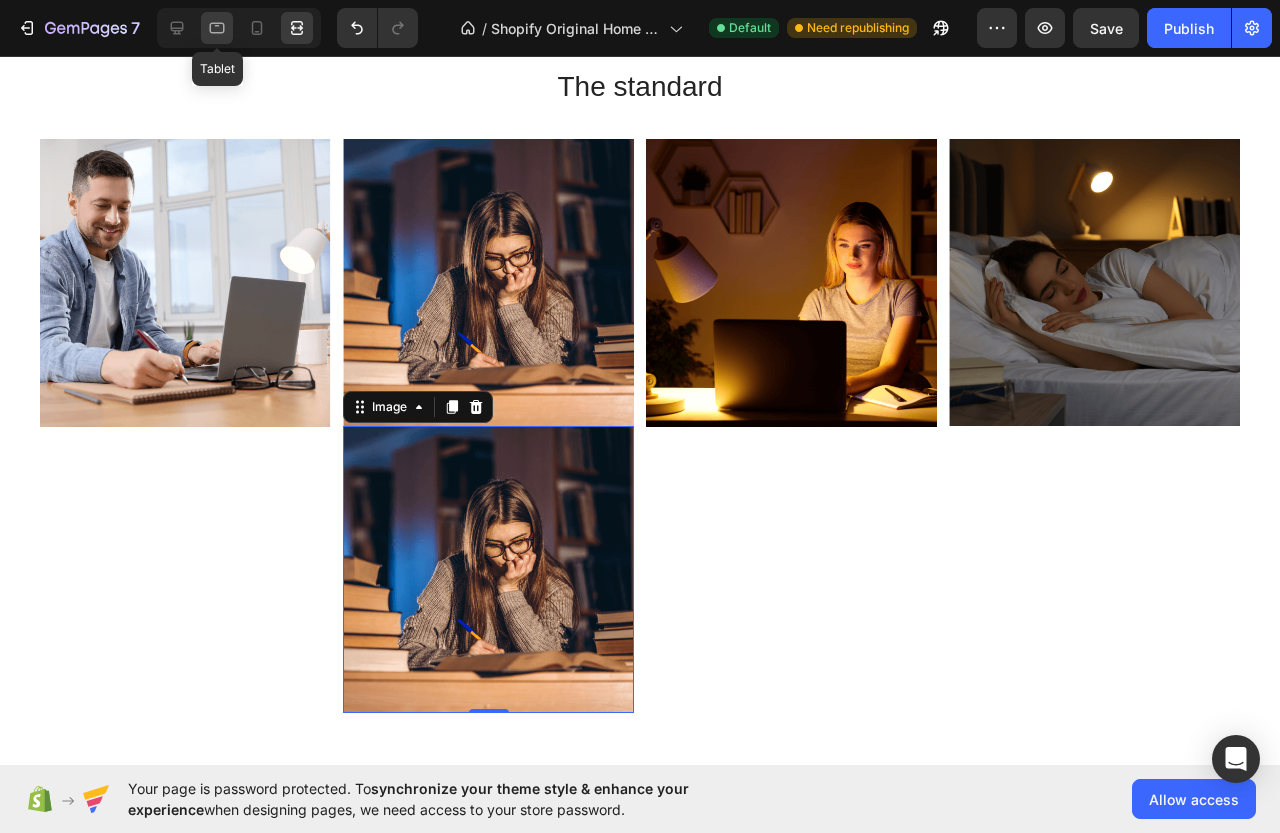 click 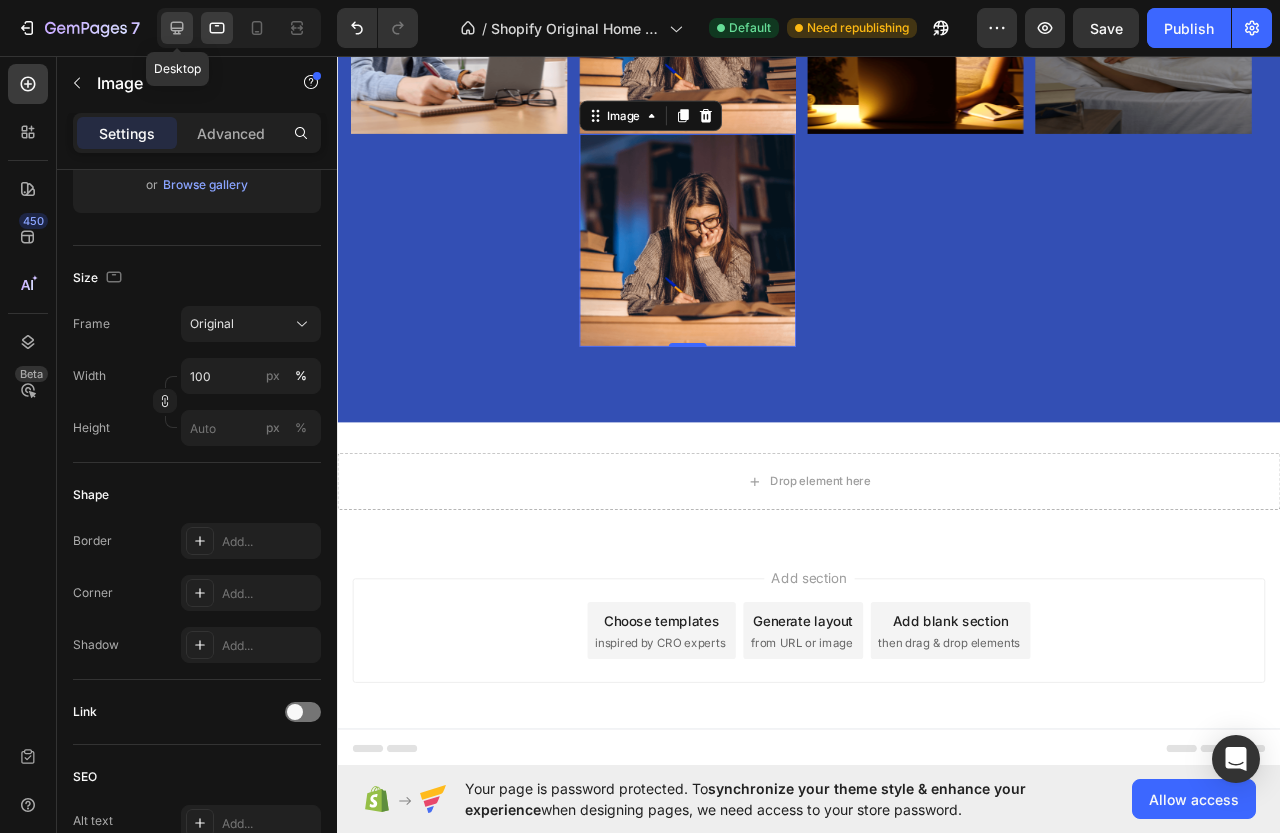 click 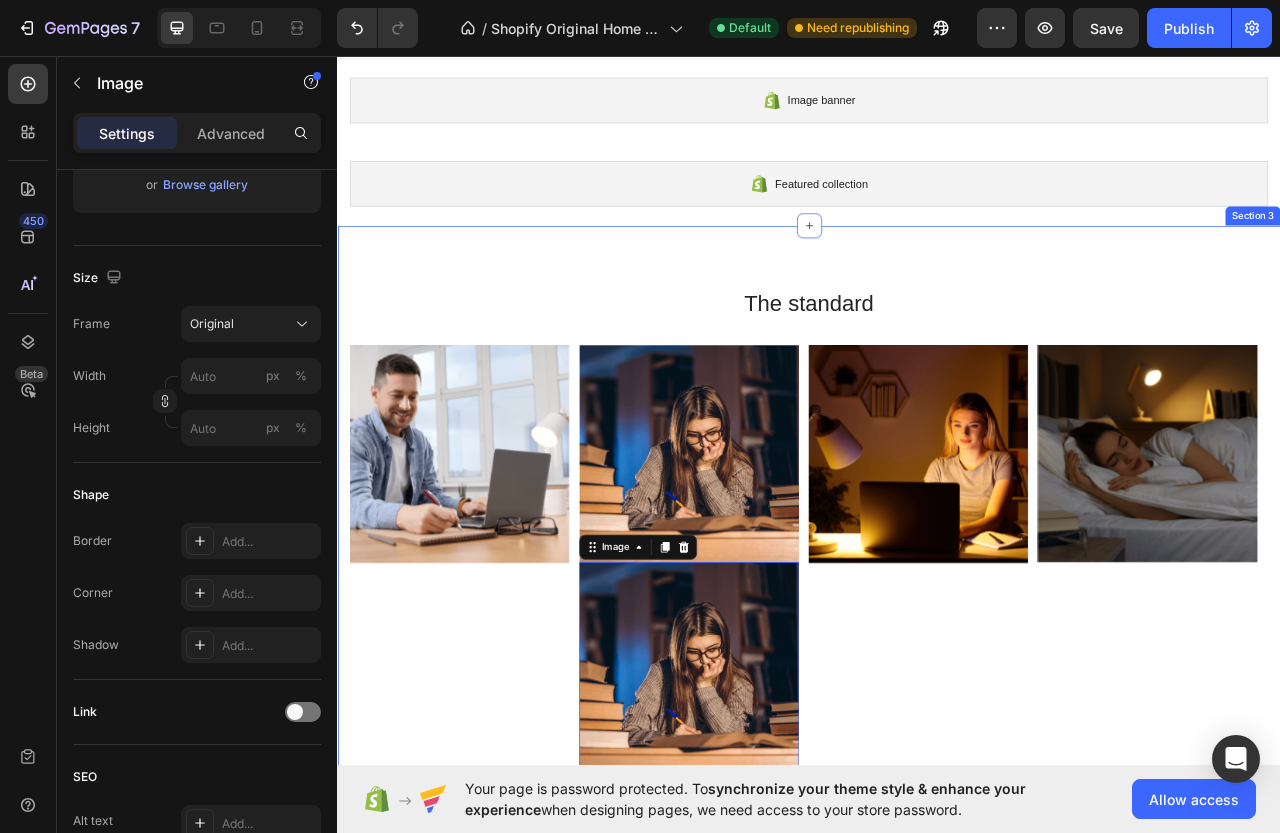 scroll, scrollTop: 0, scrollLeft: 0, axis: both 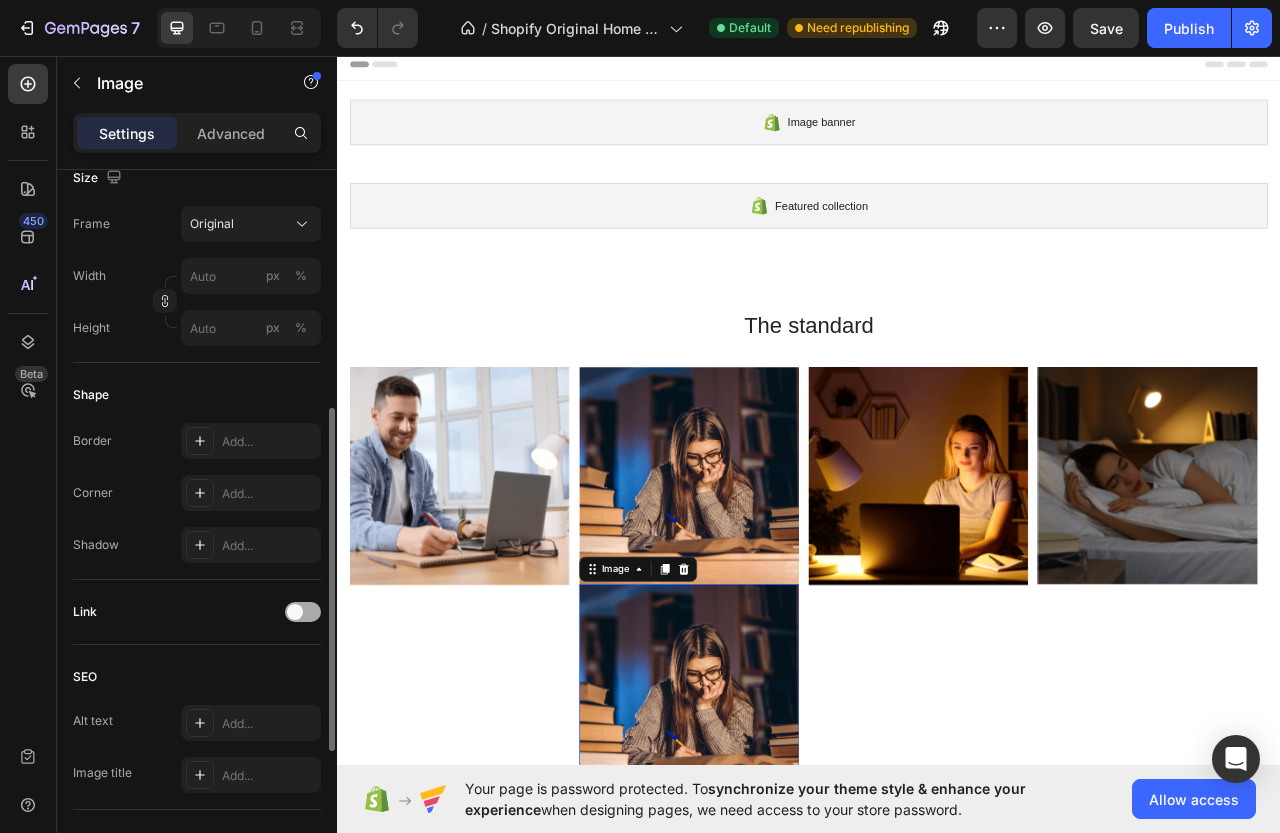 click at bounding box center [303, 612] 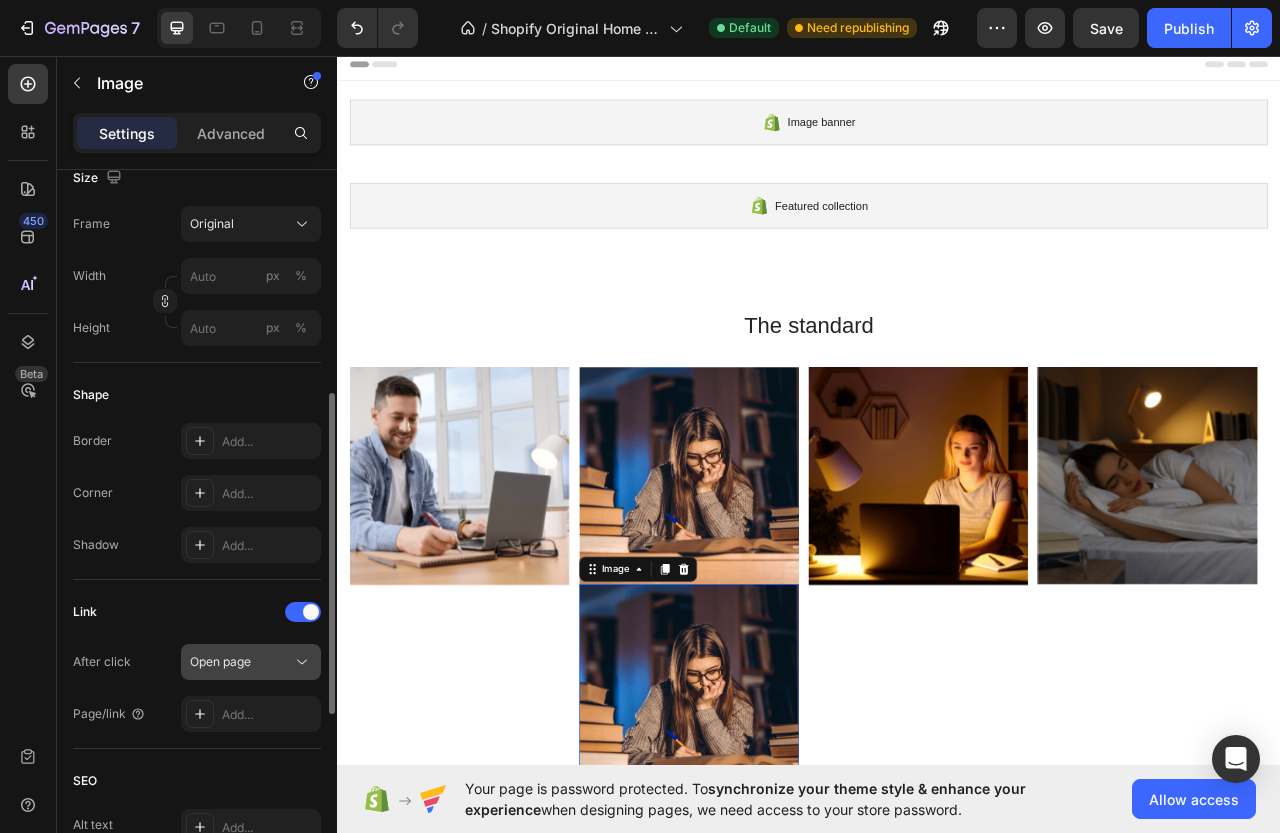 click on "Open page" at bounding box center (241, 662) 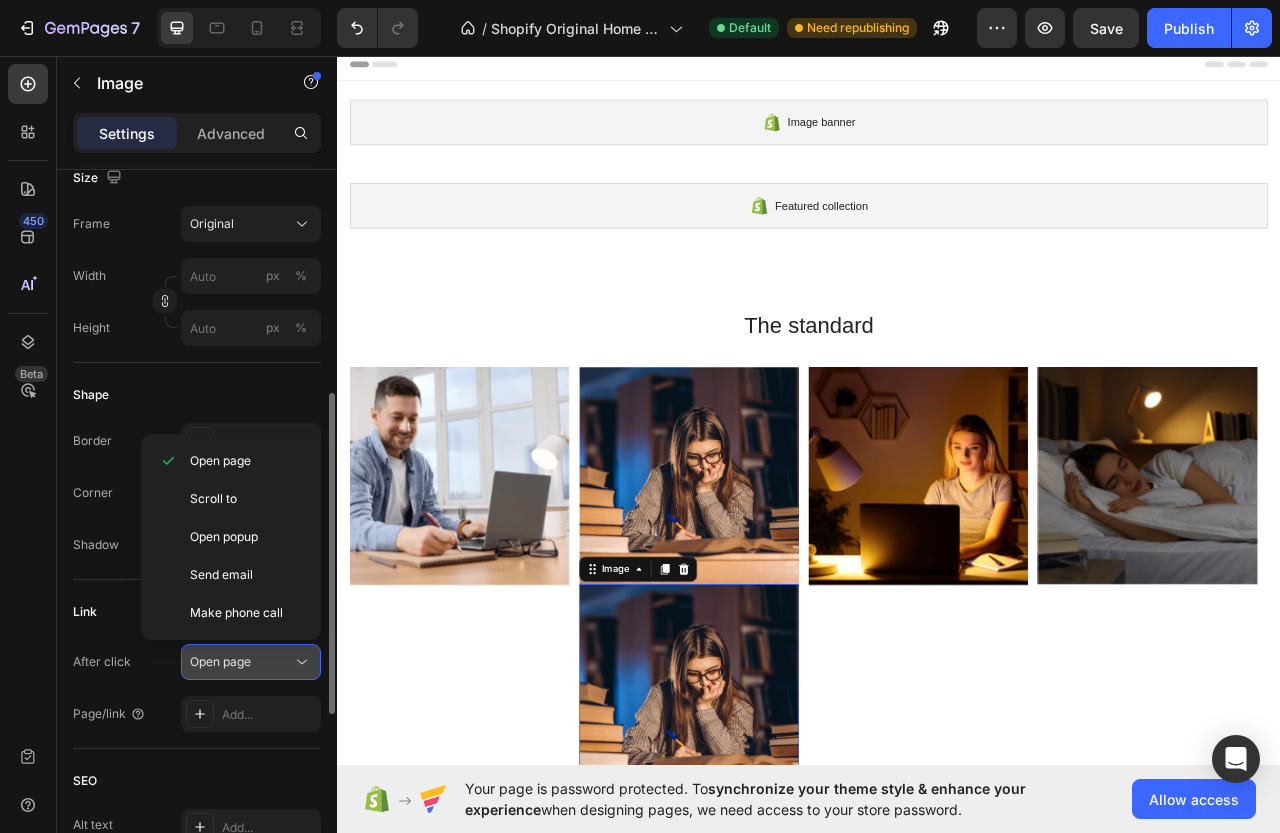click on "Open page" at bounding box center (241, 662) 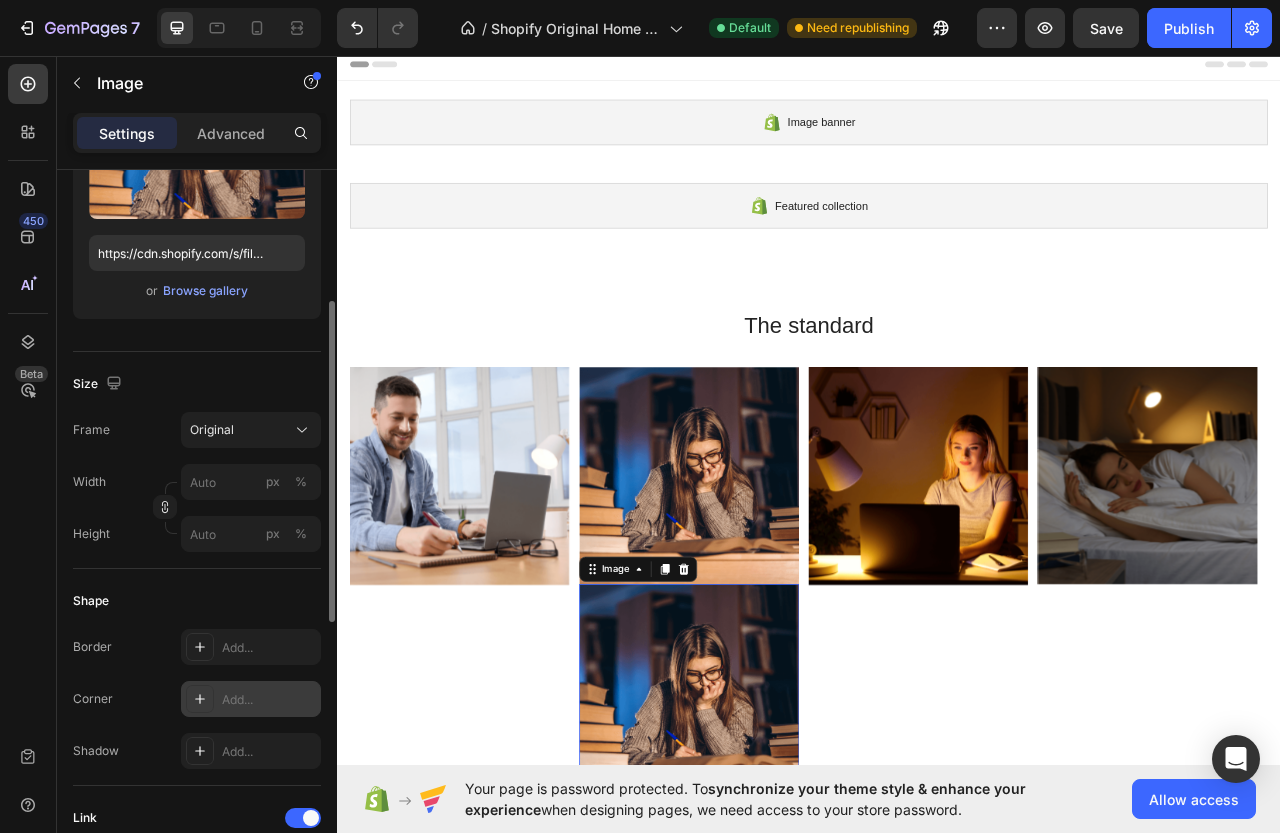scroll, scrollTop: 94, scrollLeft: 0, axis: vertical 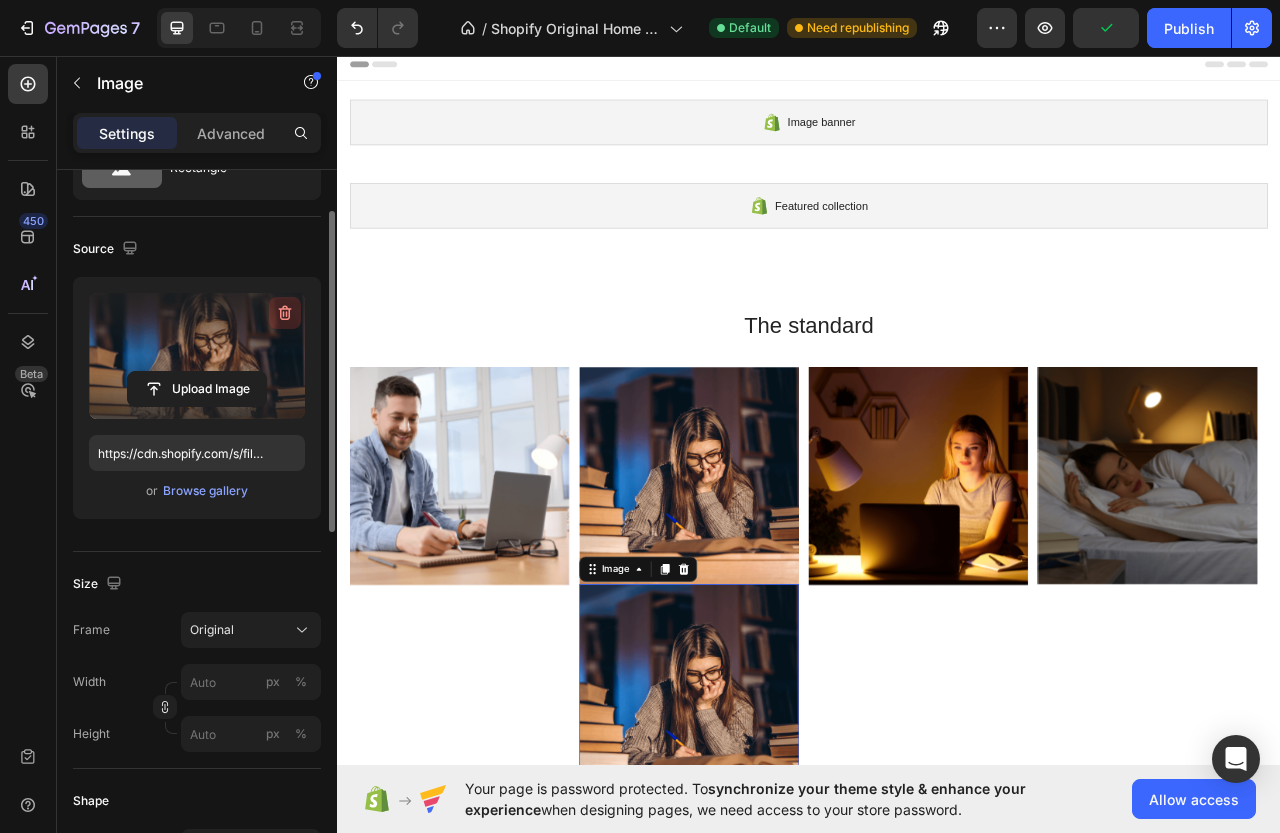 click 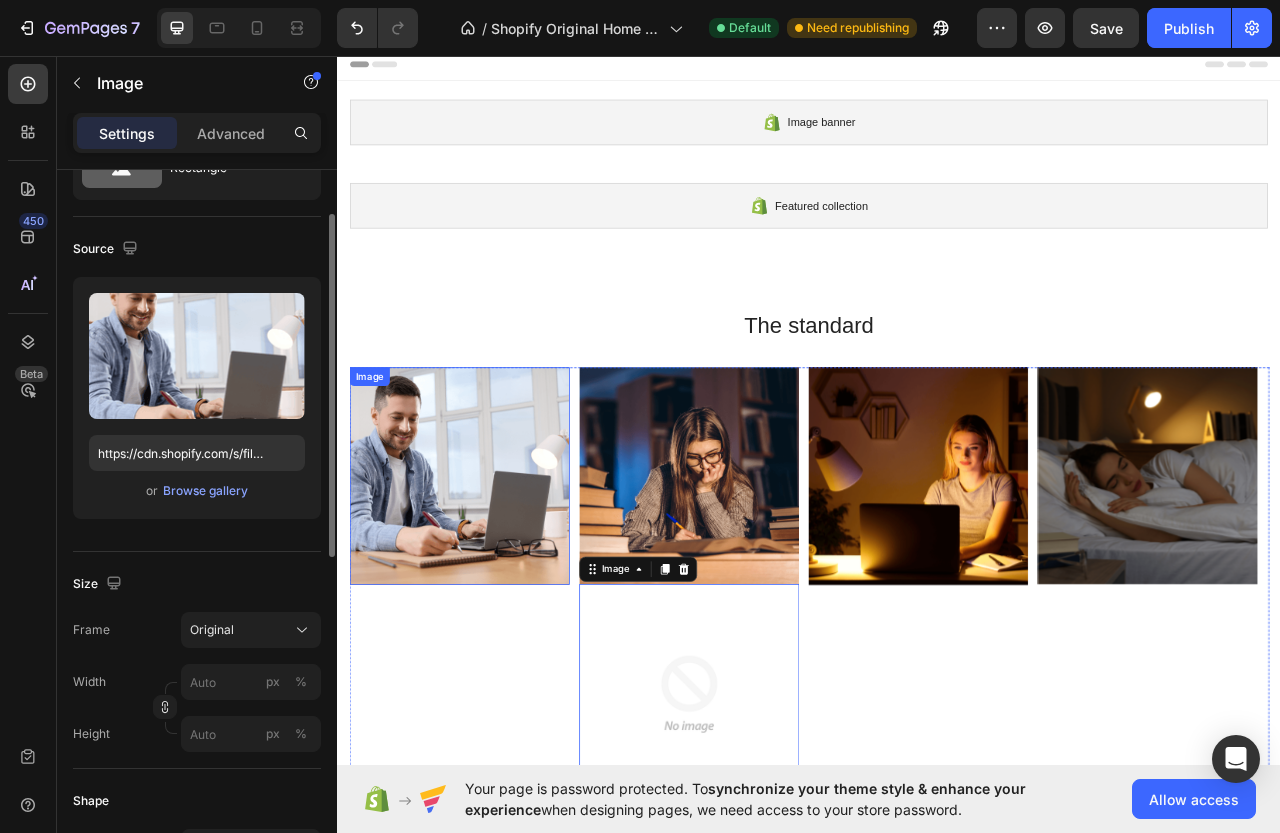 click at bounding box center [492, 591] 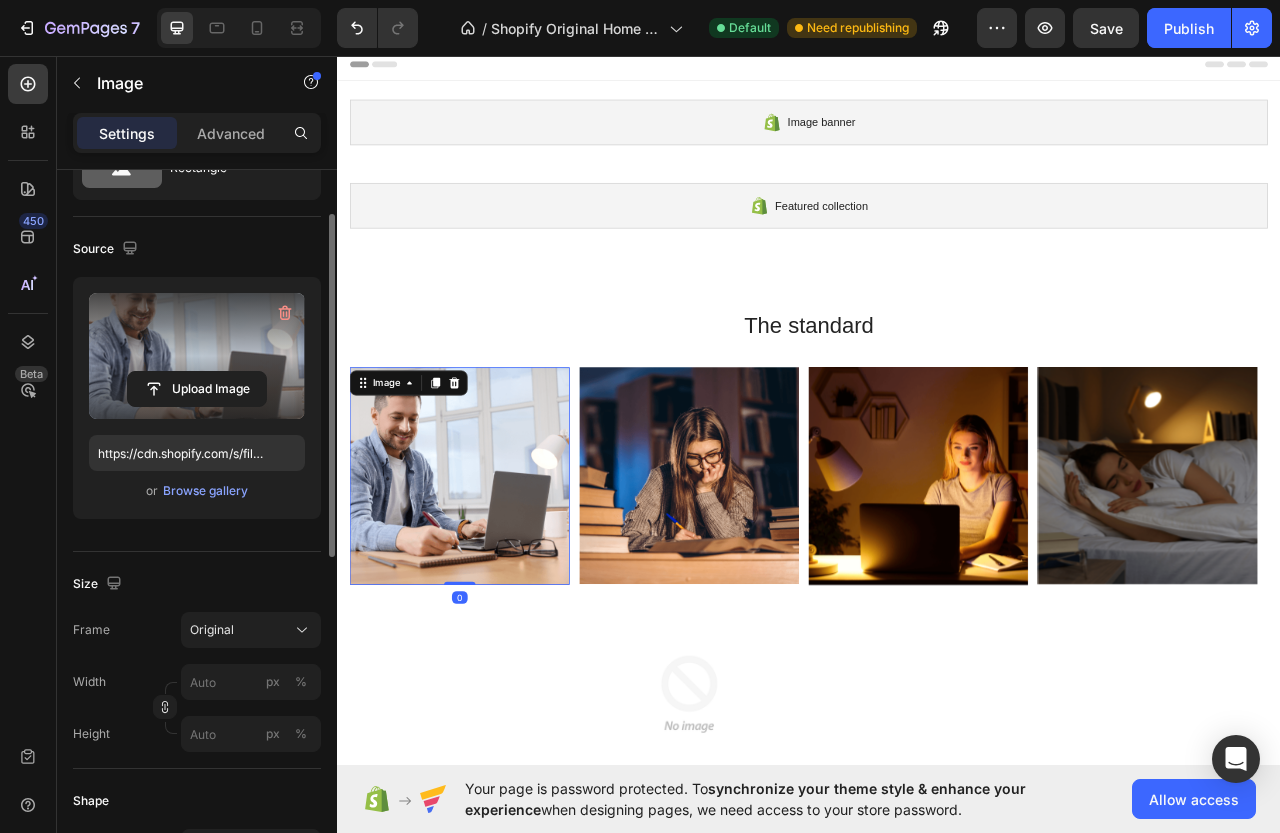 click at bounding box center [197, 356] 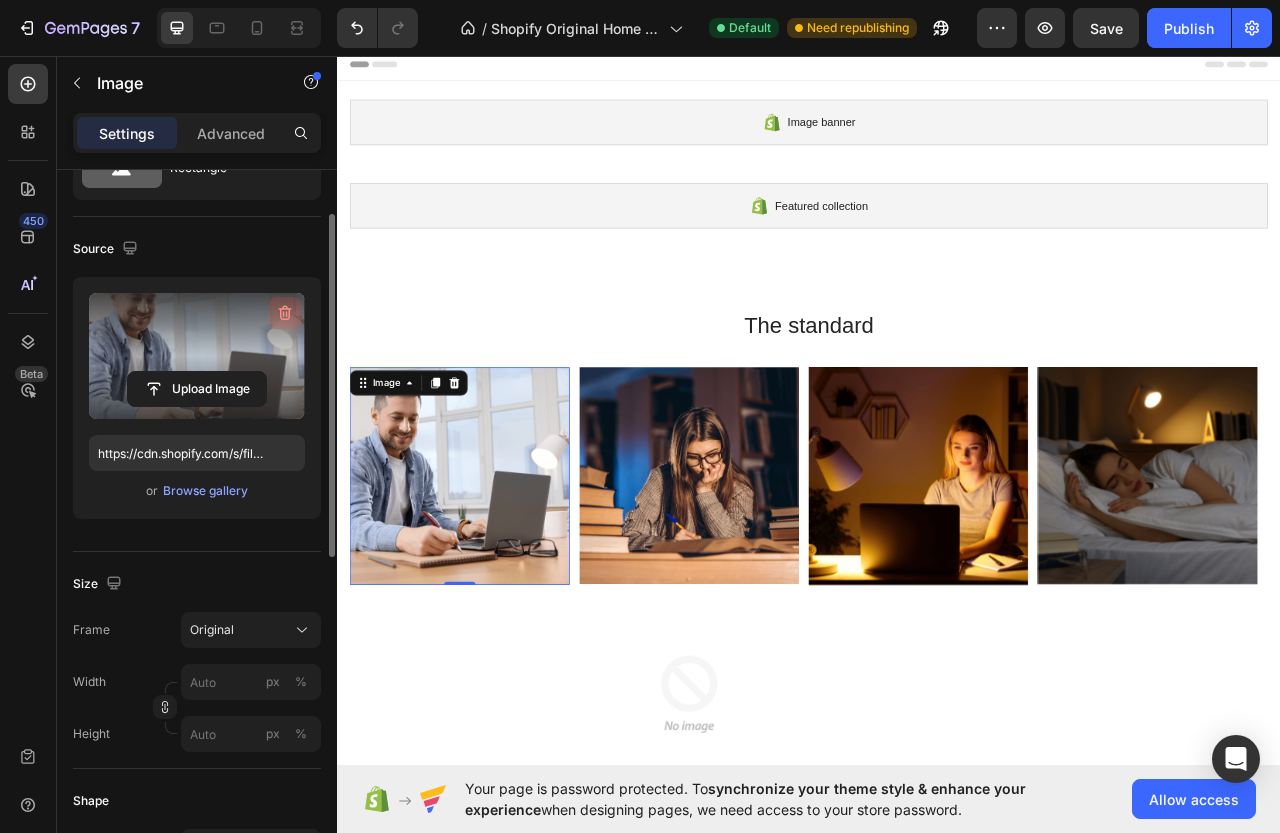 click 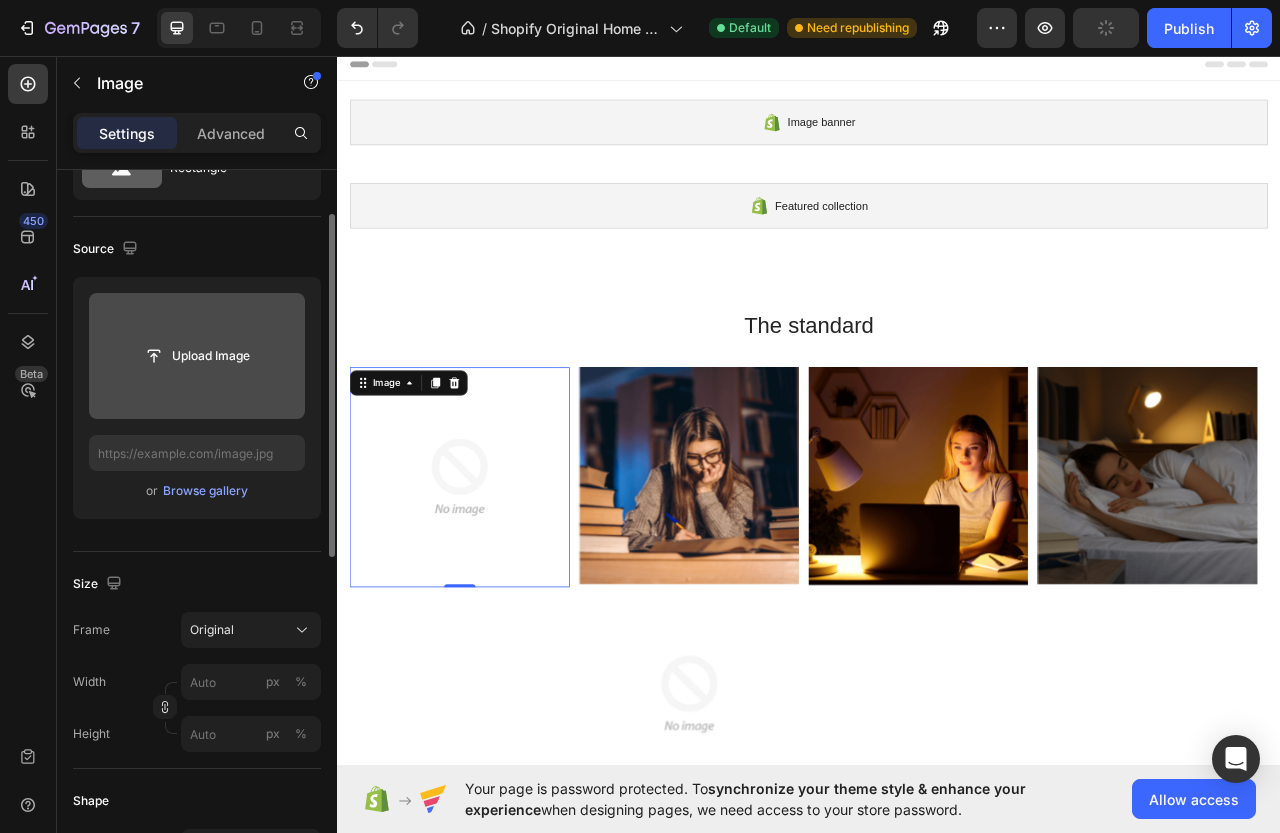 click at bounding box center [492, 593] 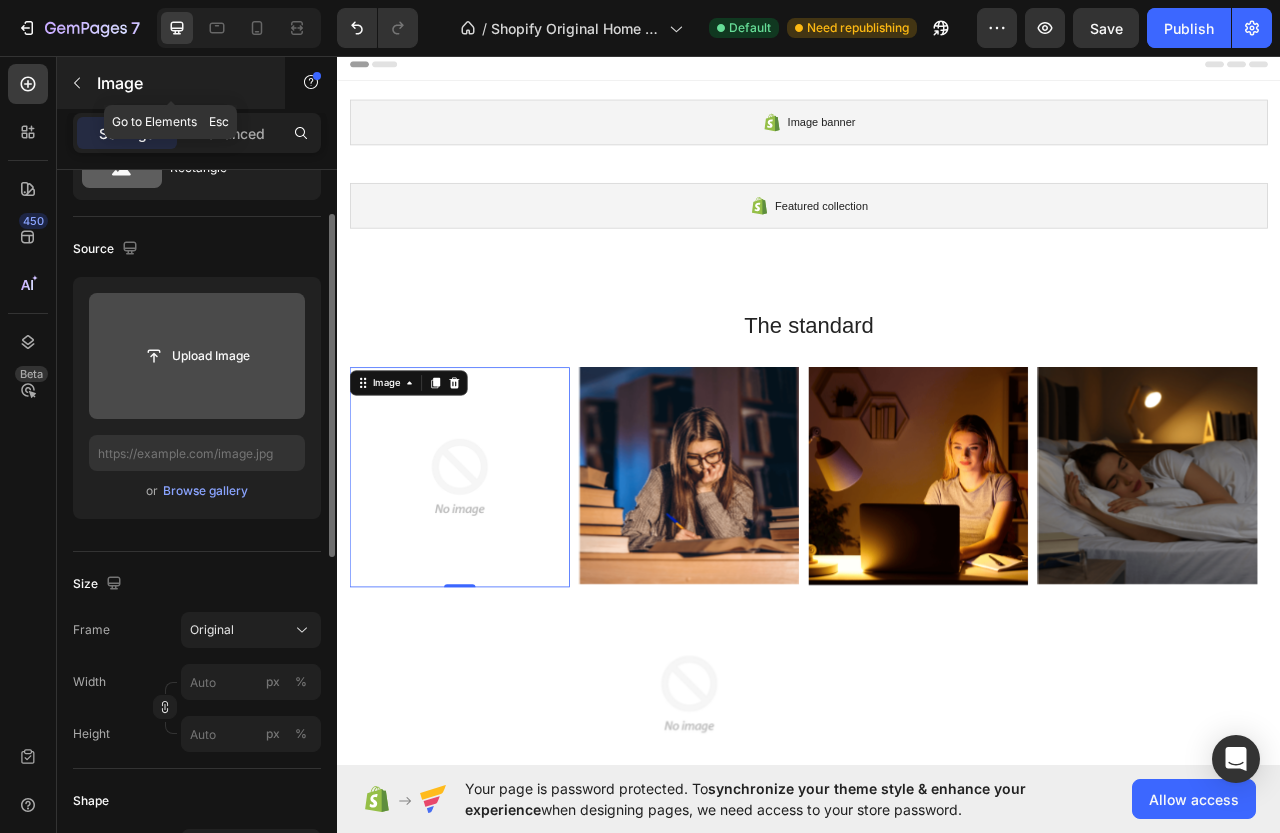 click 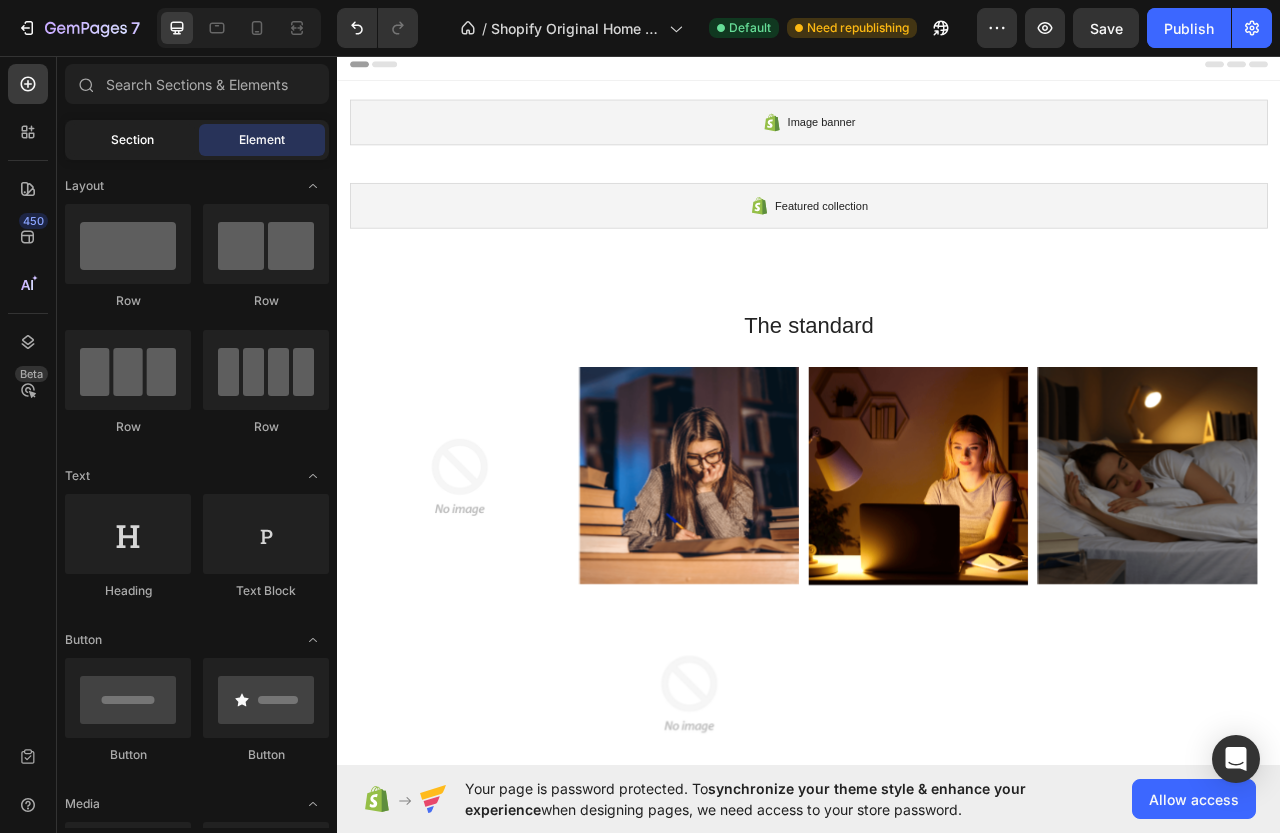 click on "Section" at bounding box center (132, 140) 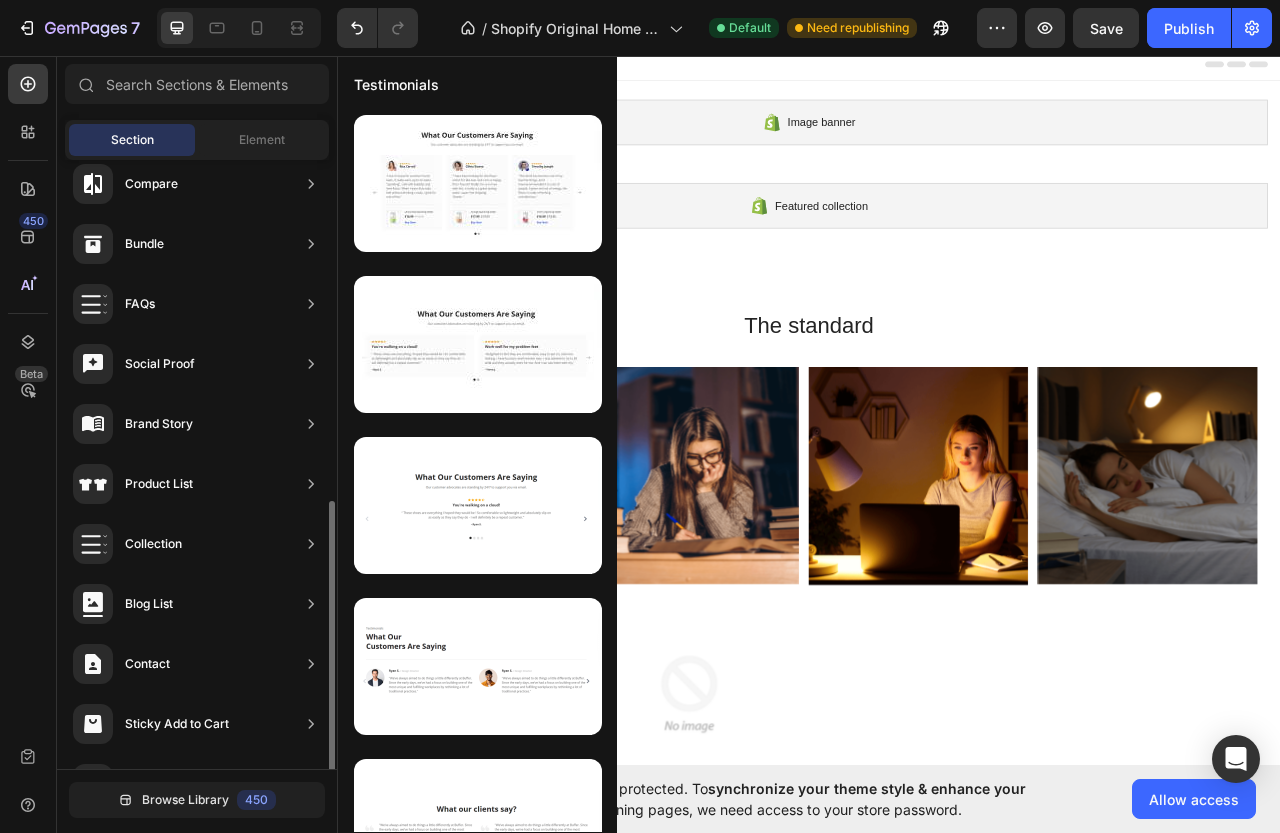 scroll, scrollTop: 551, scrollLeft: 0, axis: vertical 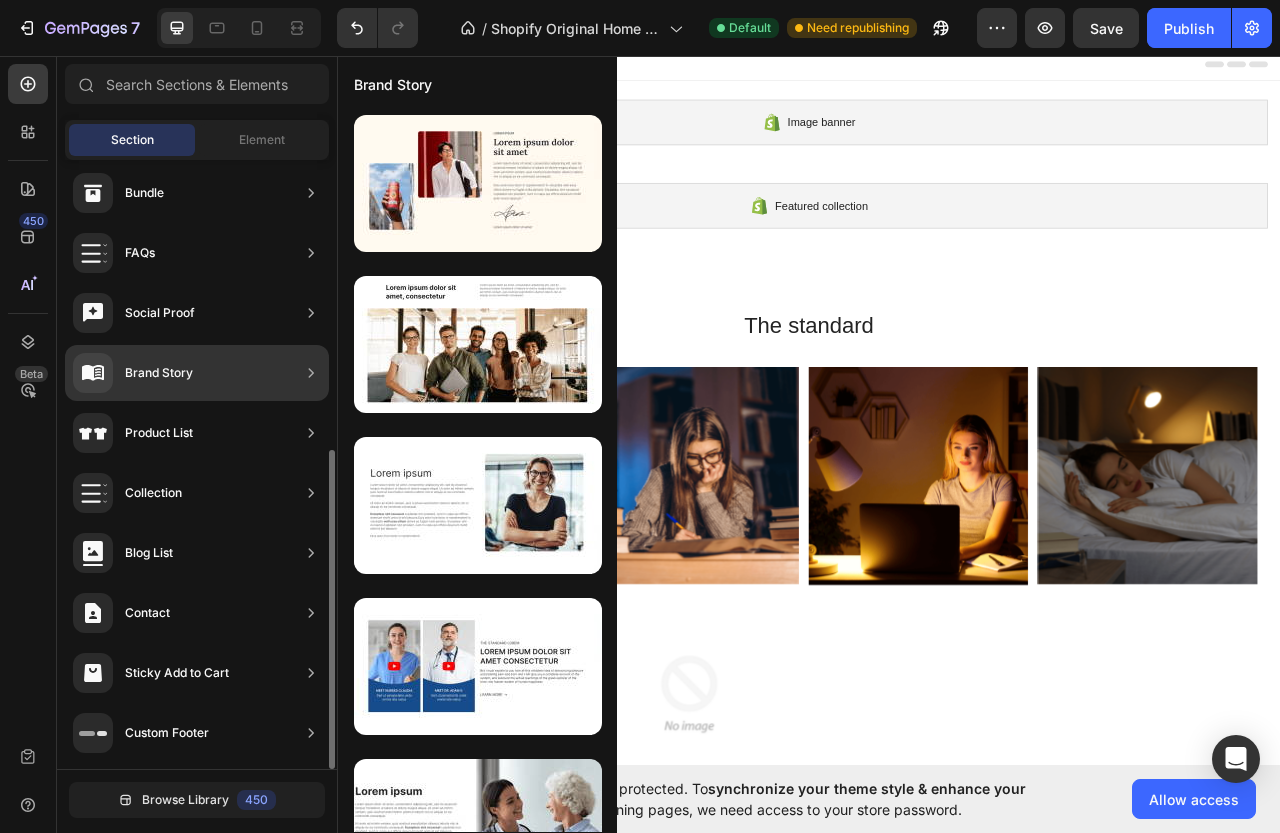 click on "Brand Story" 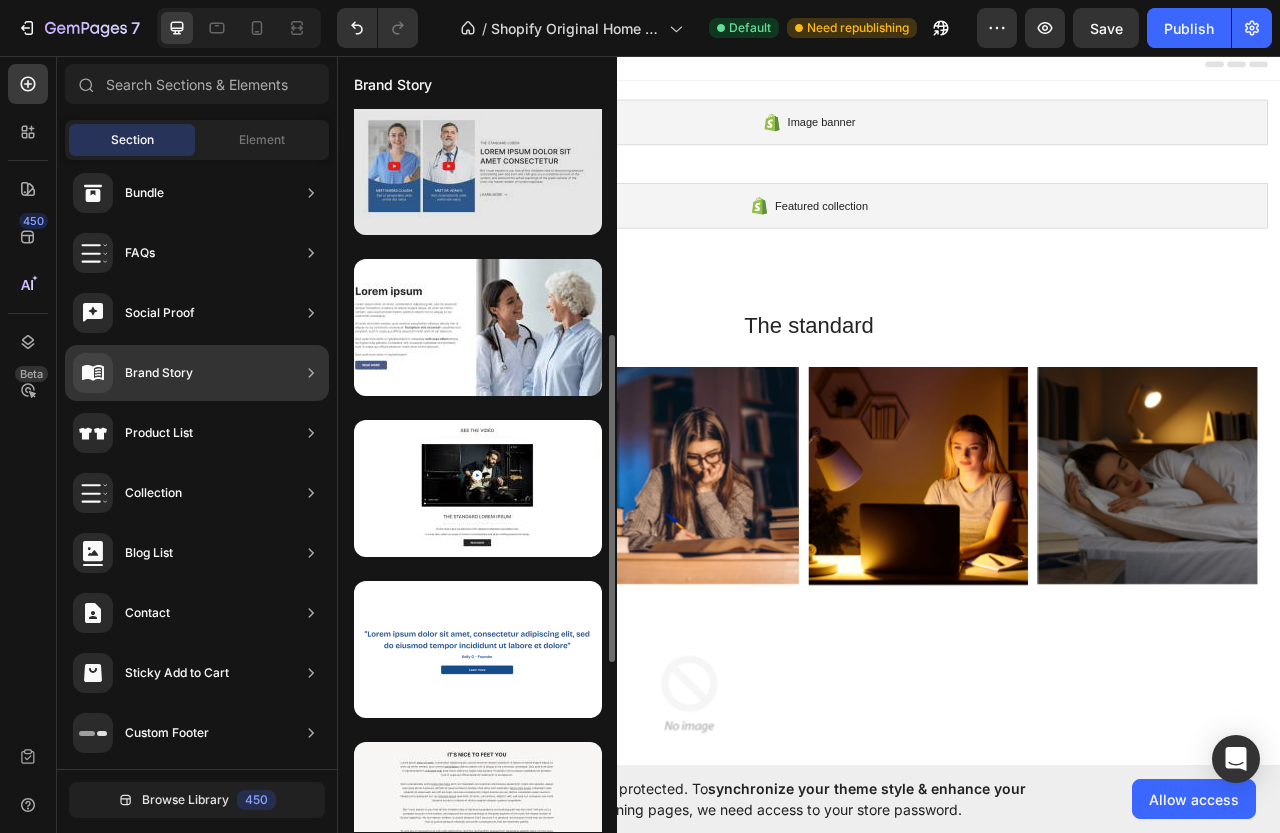 scroll, scrollTop: 0, scrollLeft: 0, axis: both 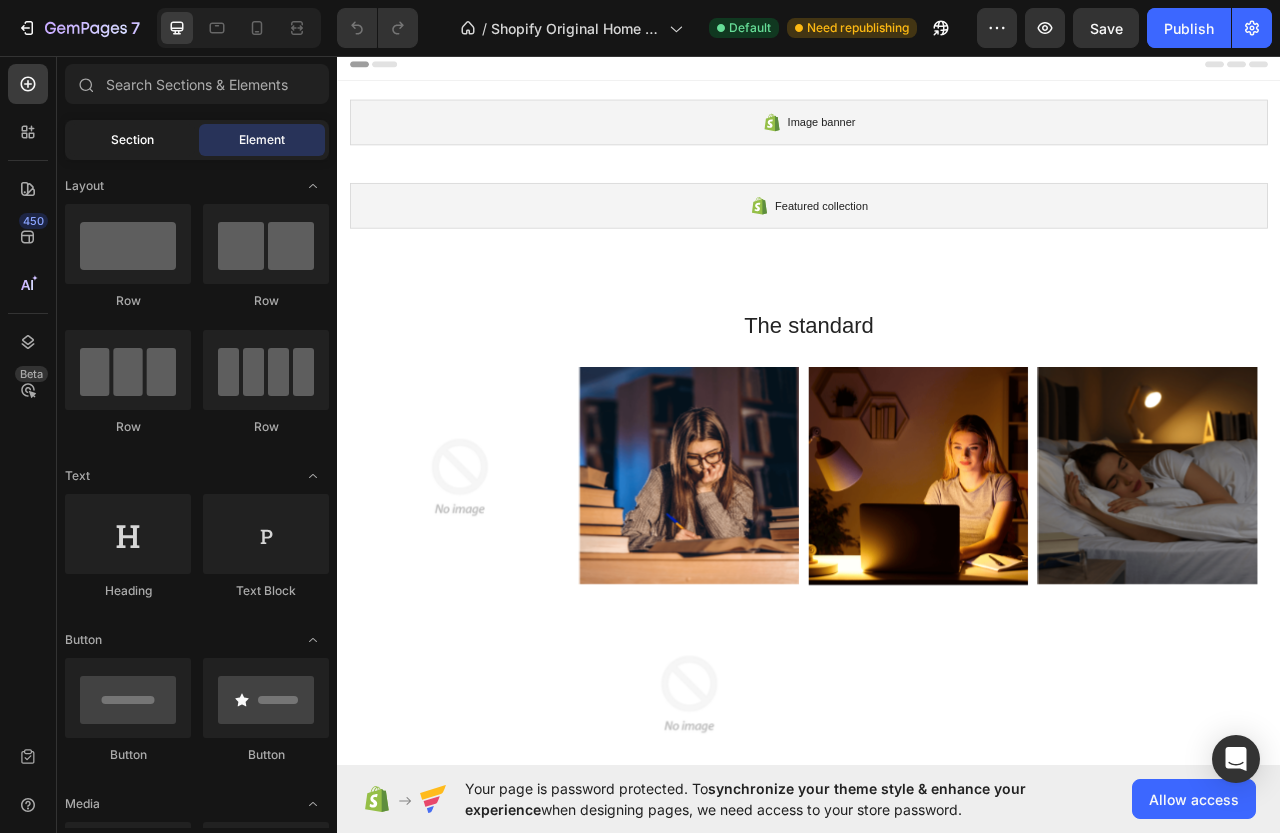 click on "Section" at bounding box center [132, 140] 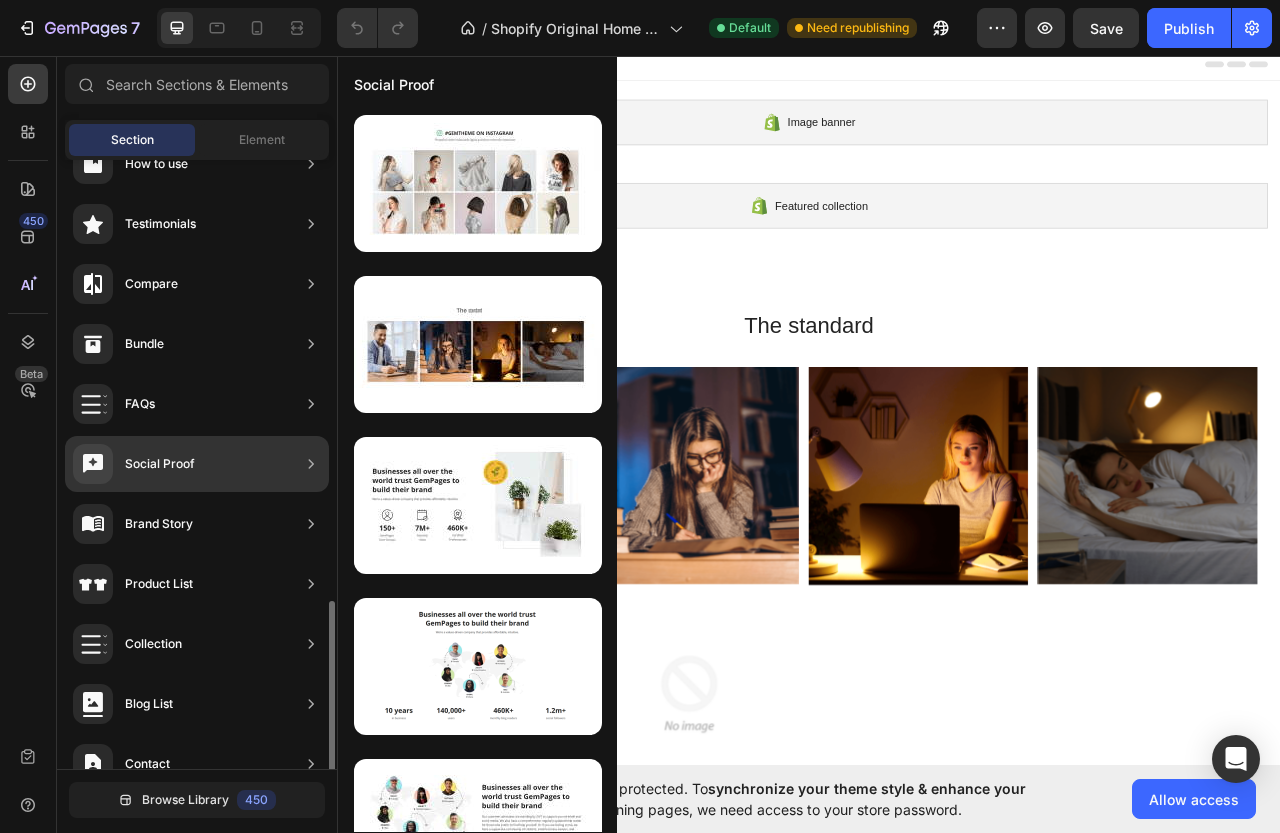 scroll, scrollTop: 551, scrollLeft: 0, axis: vertical 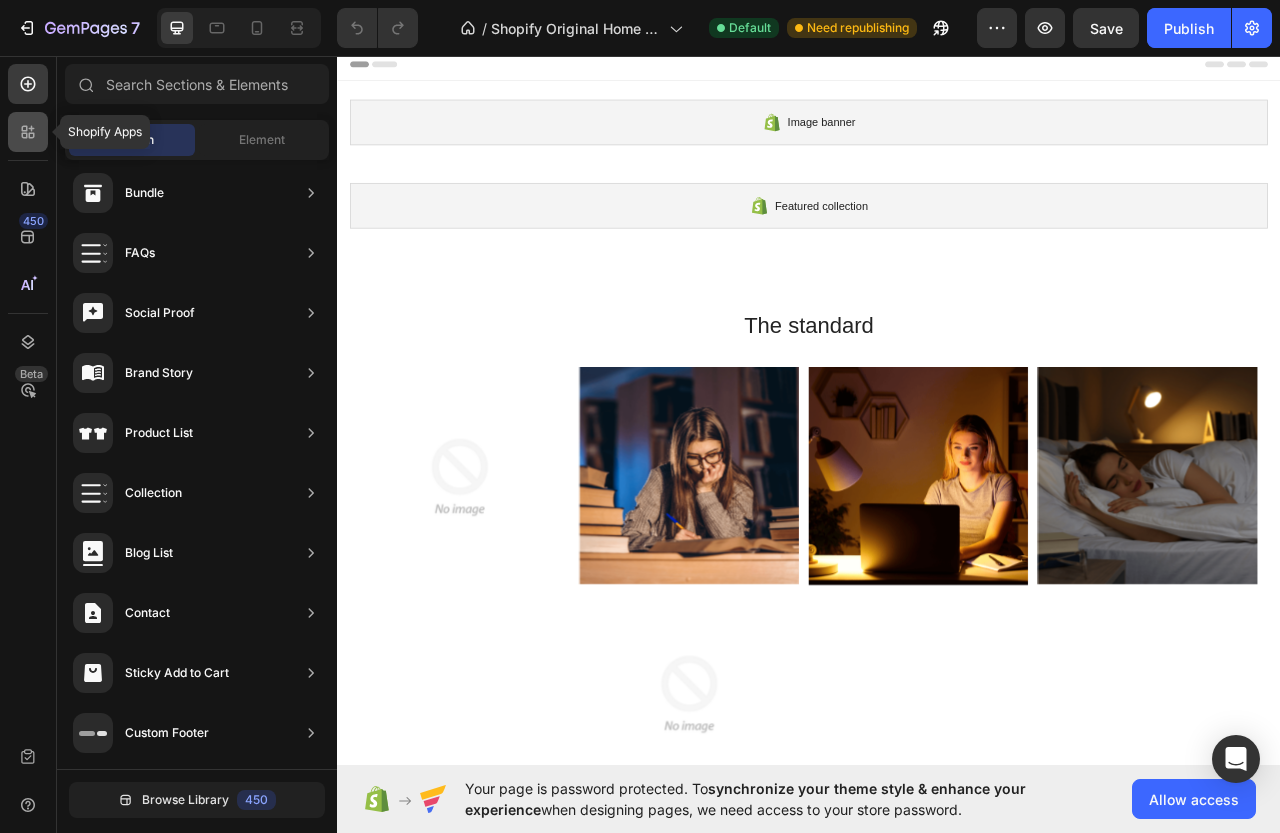 click 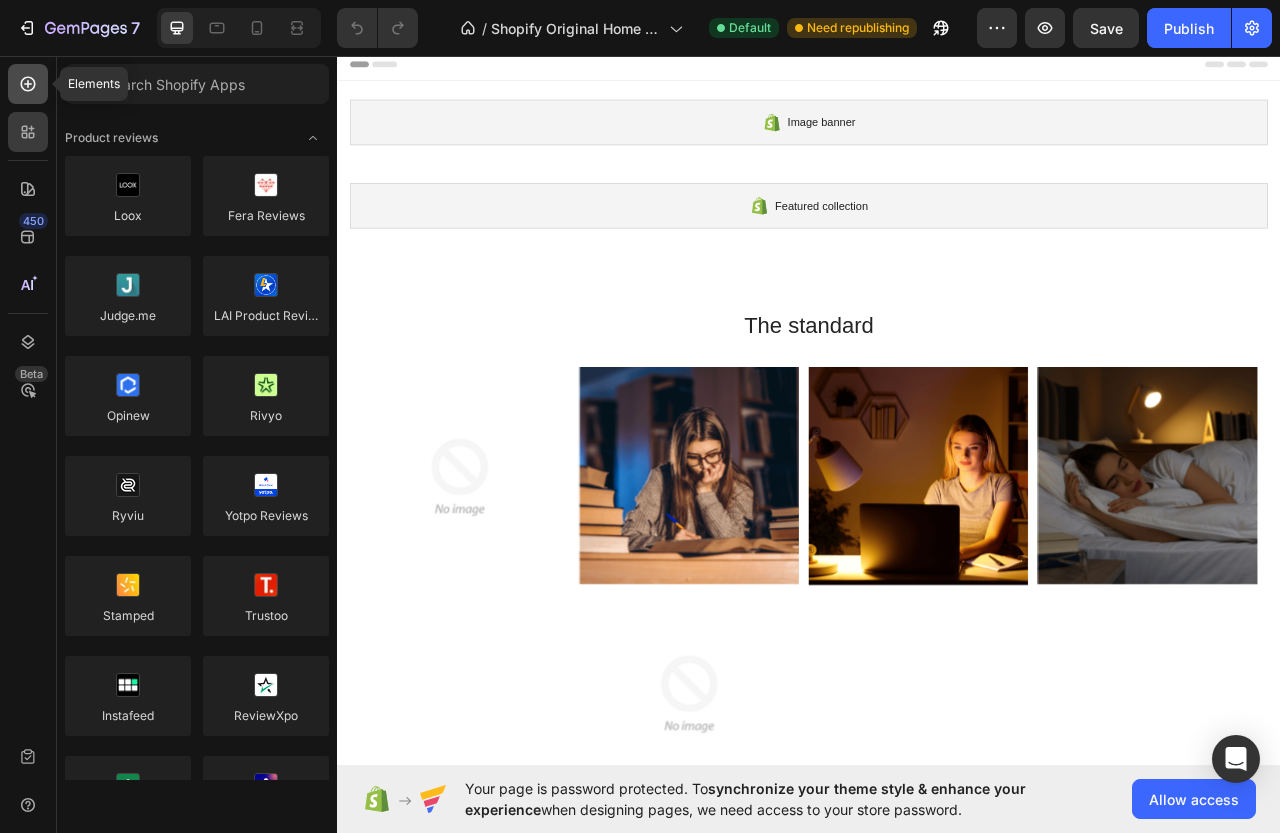 click 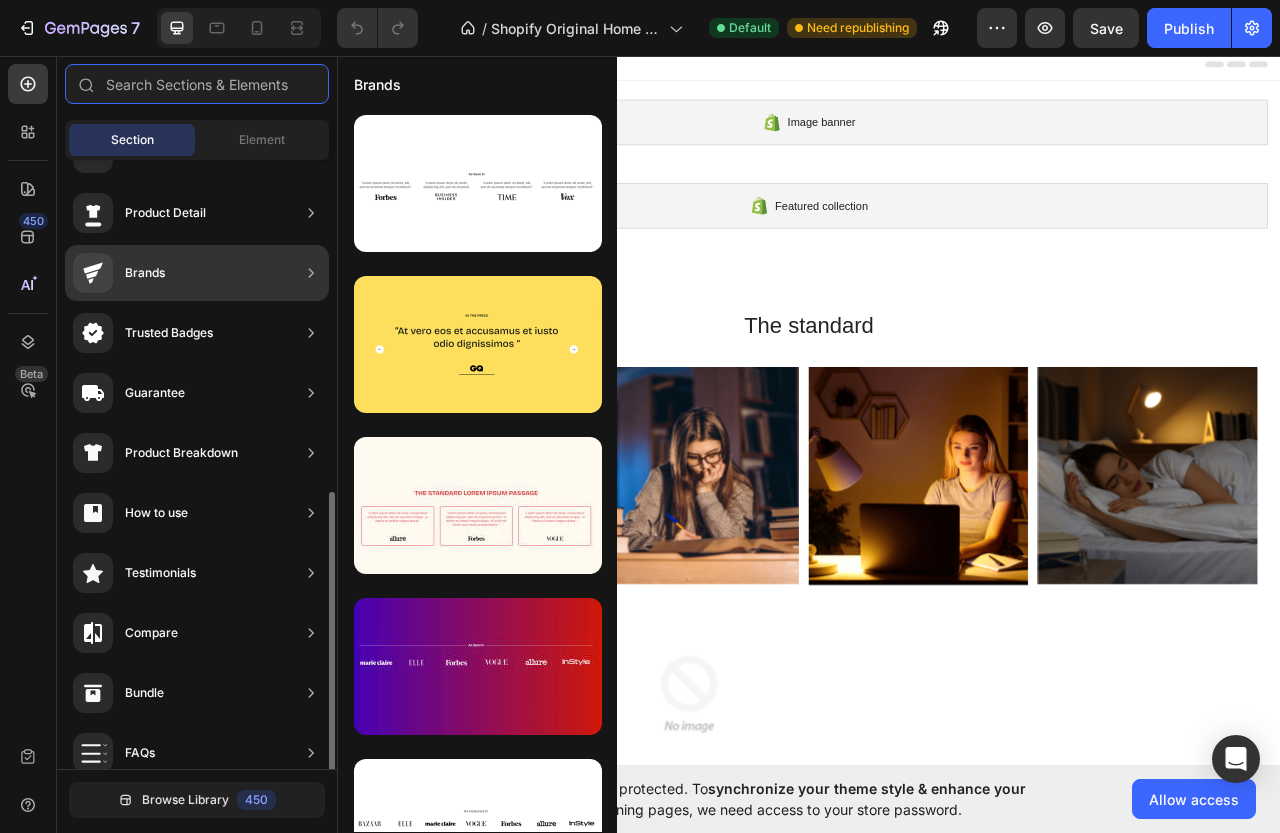 scroll, scrollTop: 551, scrollLeft: 0, axis: vertical 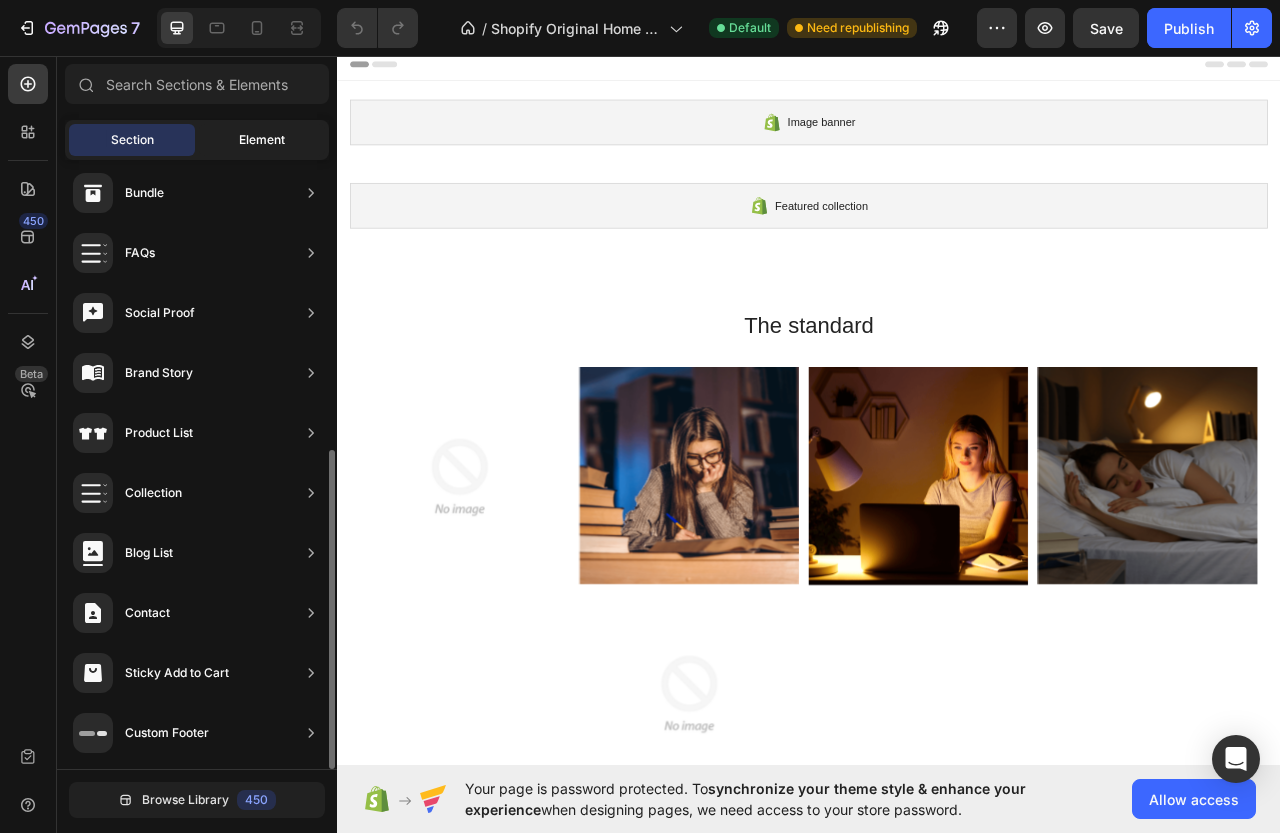 click on "Element" at bounding box center [262, 140] 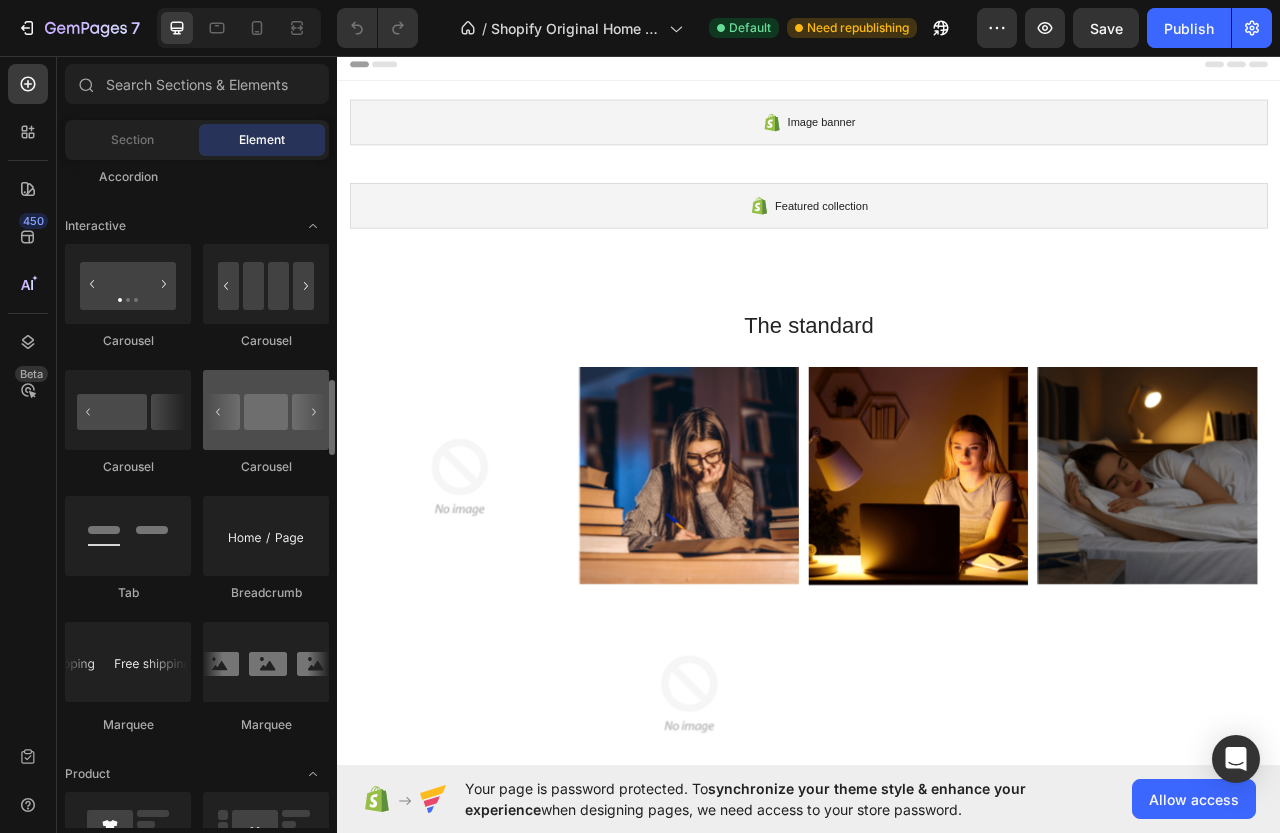 scroll, scrollTop: 1858, scrollLeft: 0, axis: vertical 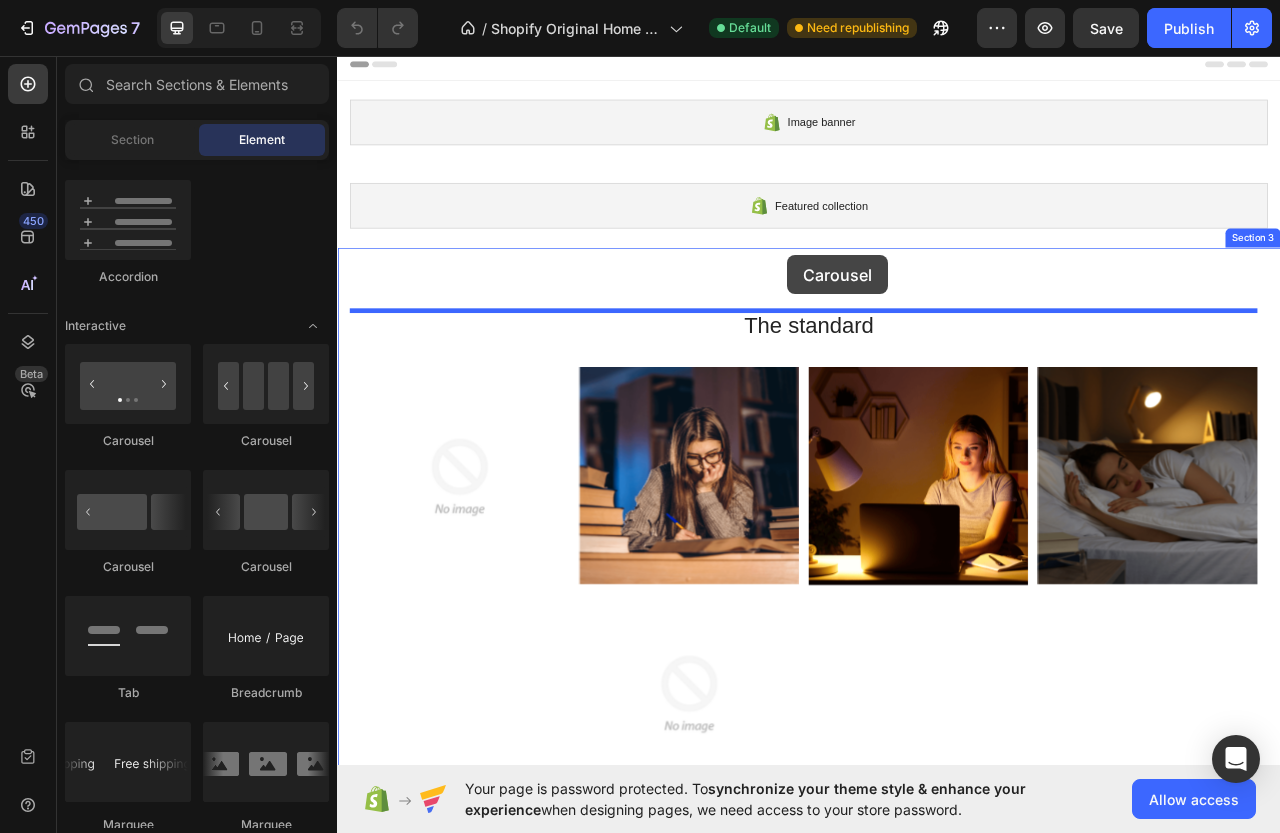 drag, startPoint x: 617, startPoint y: 451, endPoint x: 910, endPoint y: 311, distance: 324.72913 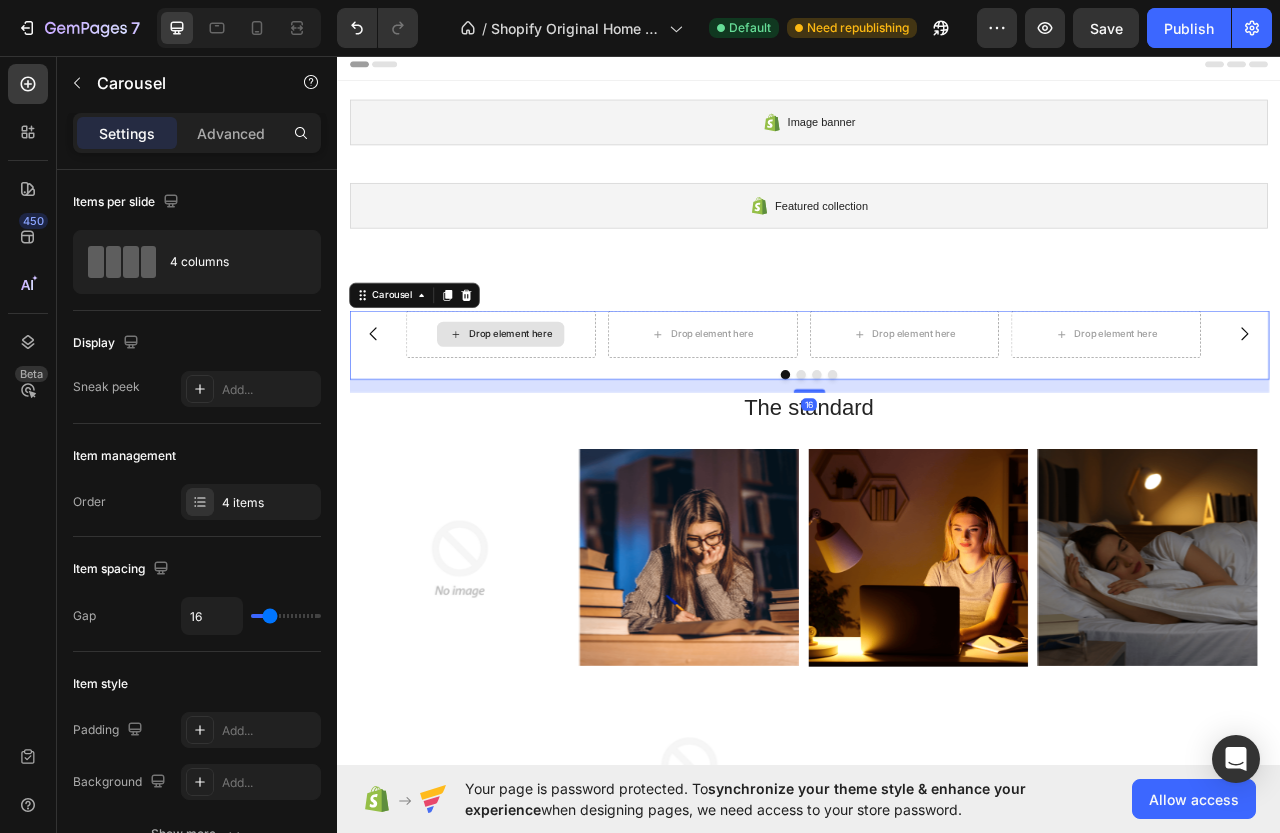 click on "Drop element here" at bounding box center (556, 411) 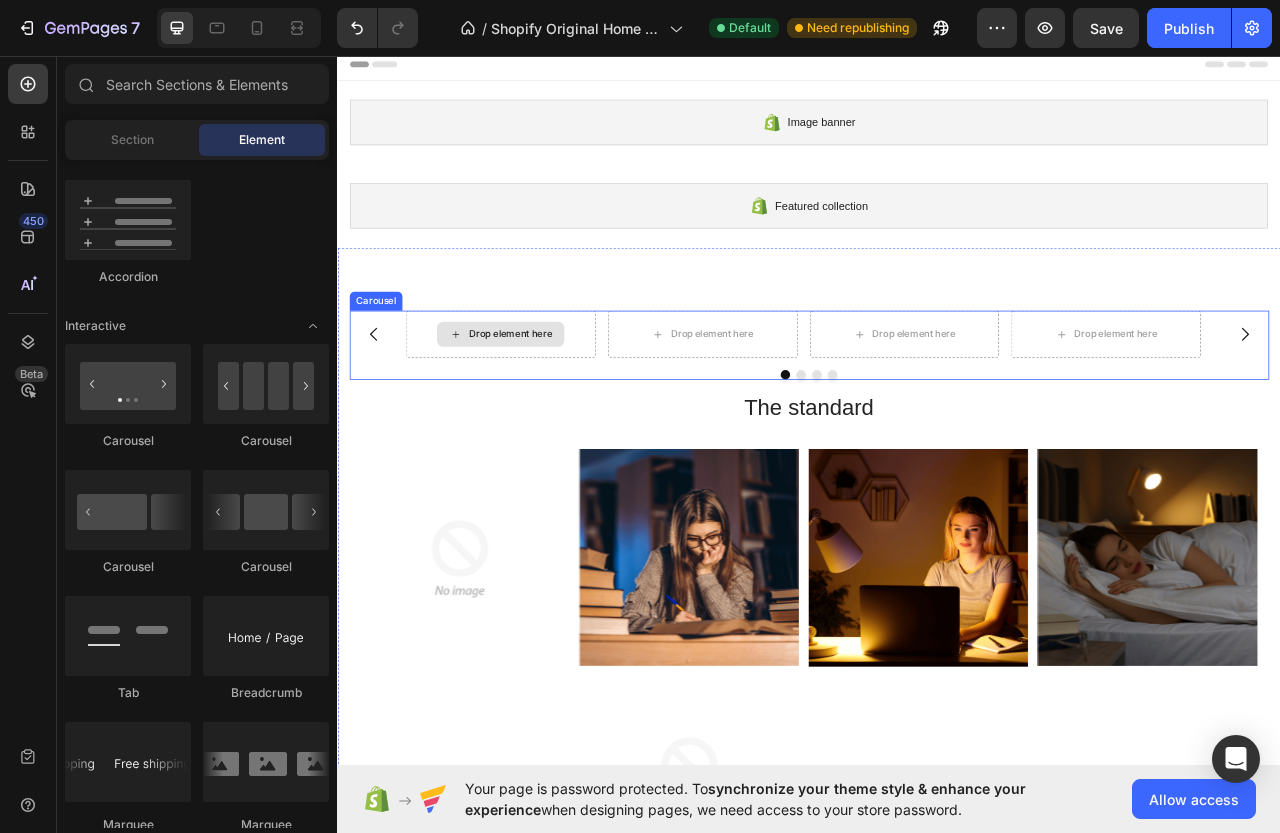click on "Drop element here" at bounding box center [556, 411] 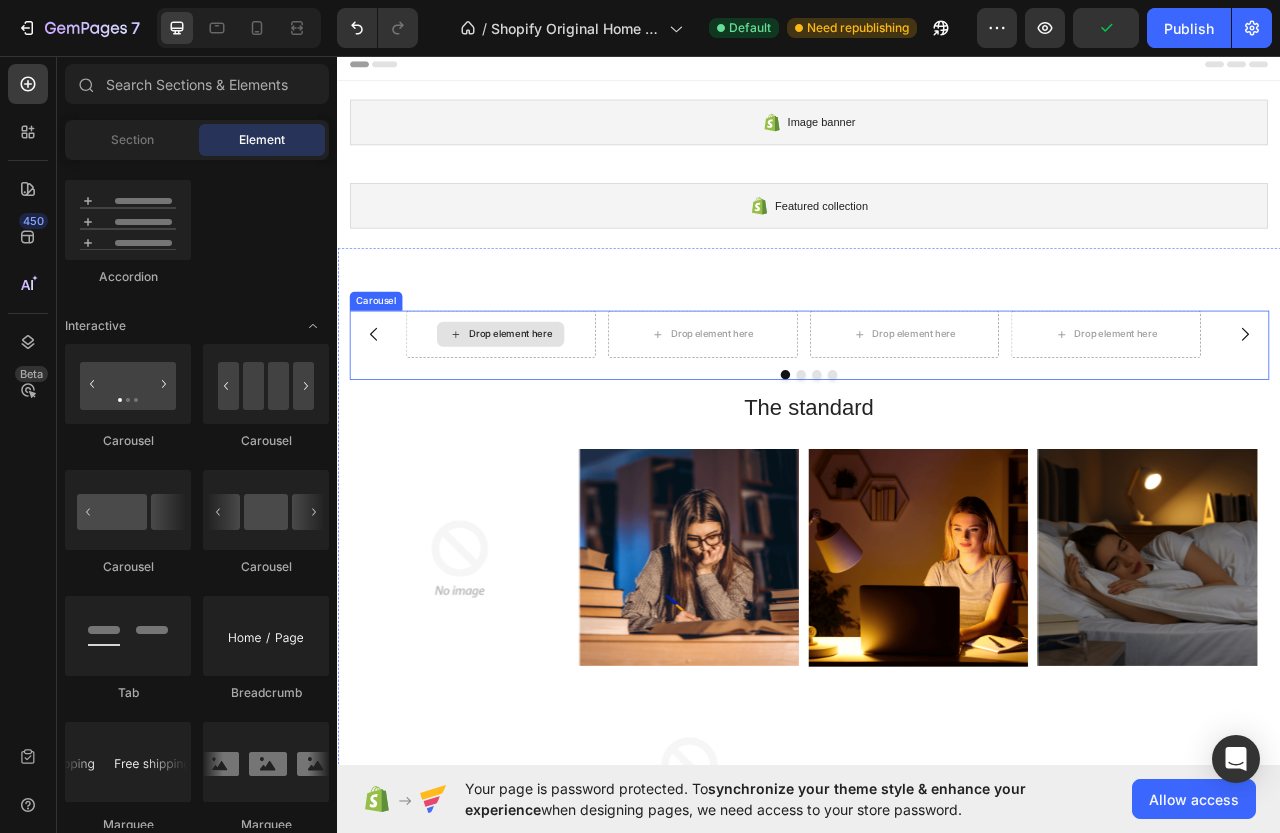 click on "Drop element here" at bounding box center [556, 411] 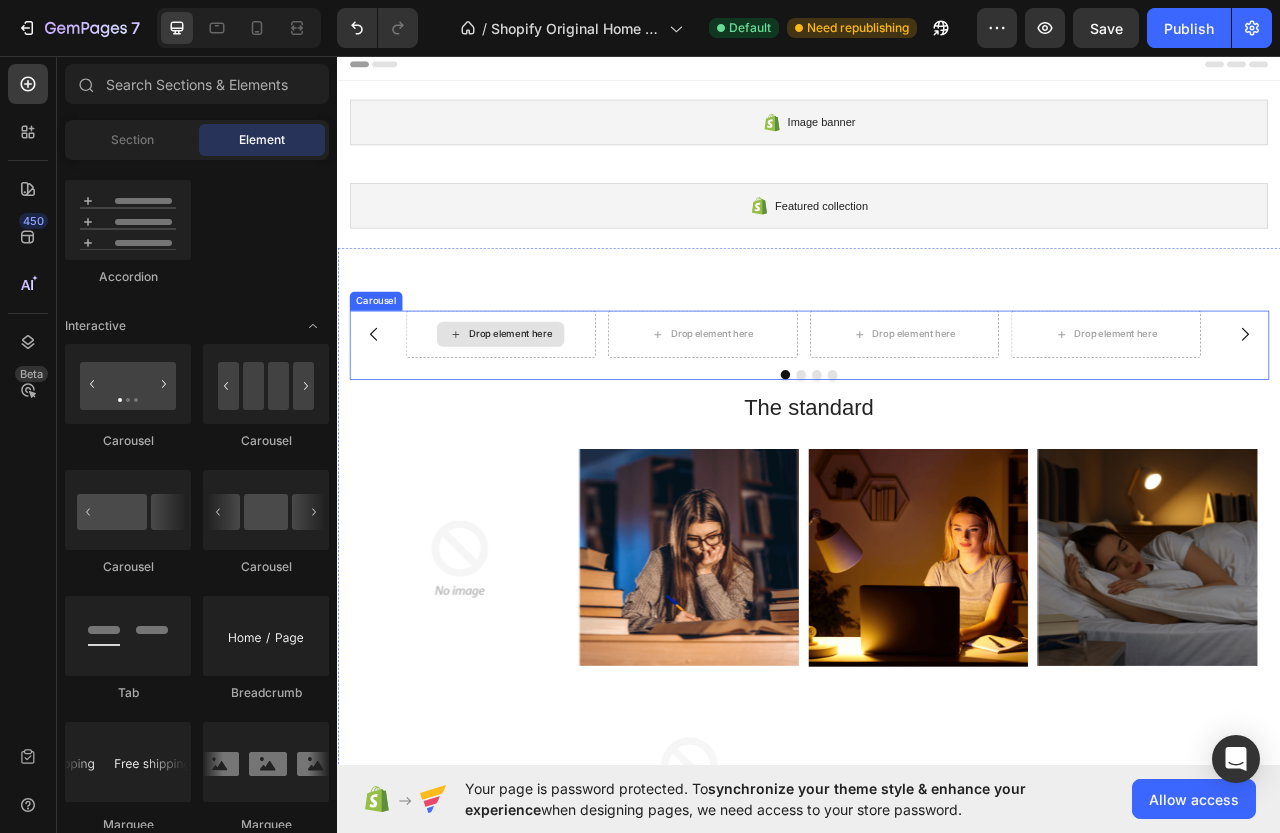 click on "Drop element here" at bounding box center (556, 411) 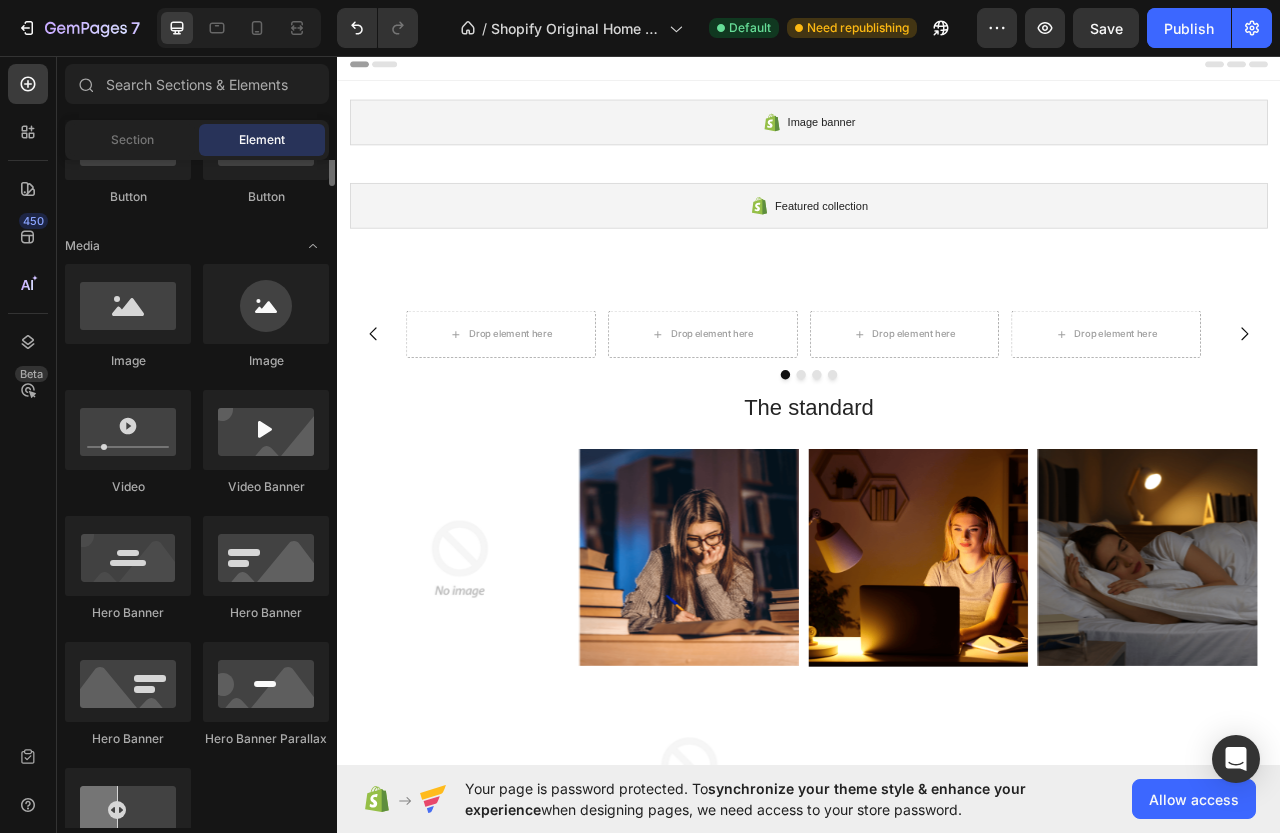 scroll, scrollTop: 358, scrollLeft: 0, axis: vertical 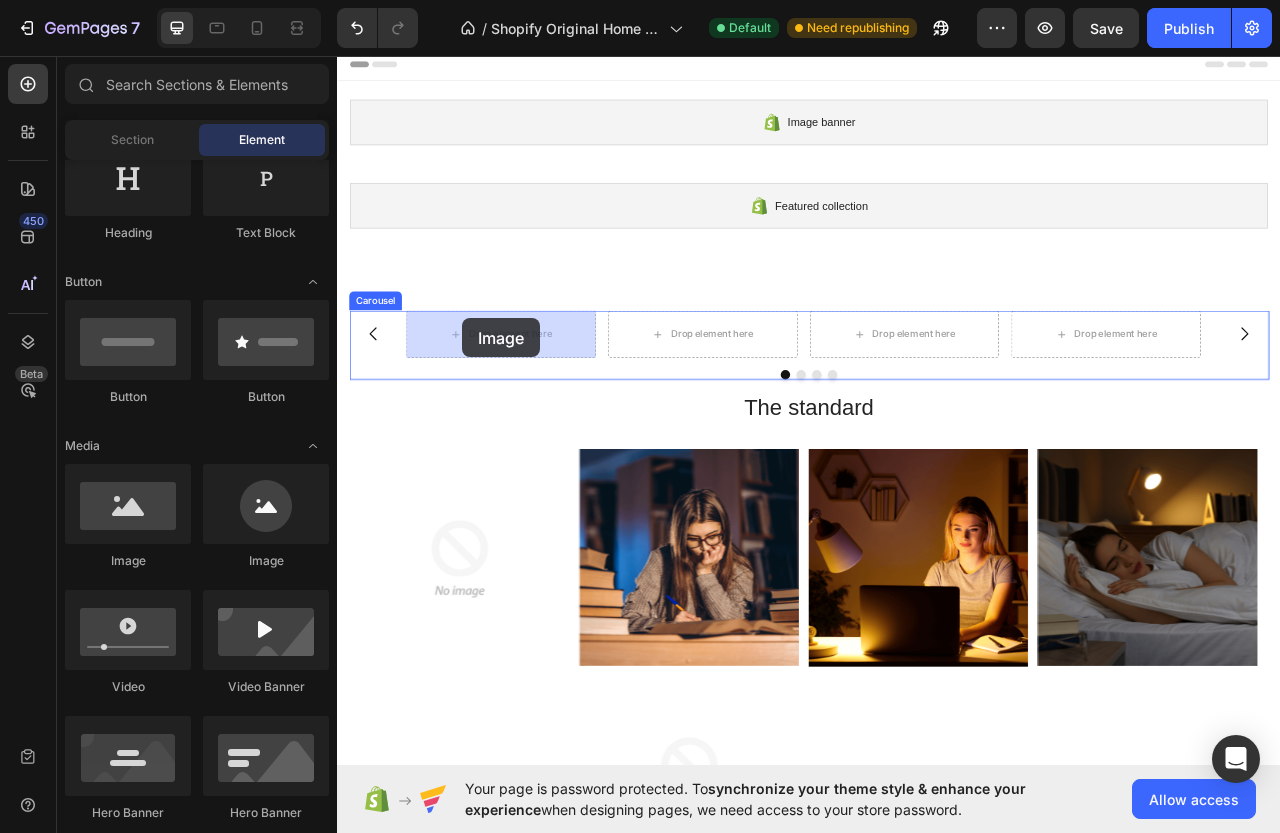 drag, startPoint x: 479, startPoint y: 561, endPoint x: 496, endPoint y: 391, distance: 170.84789 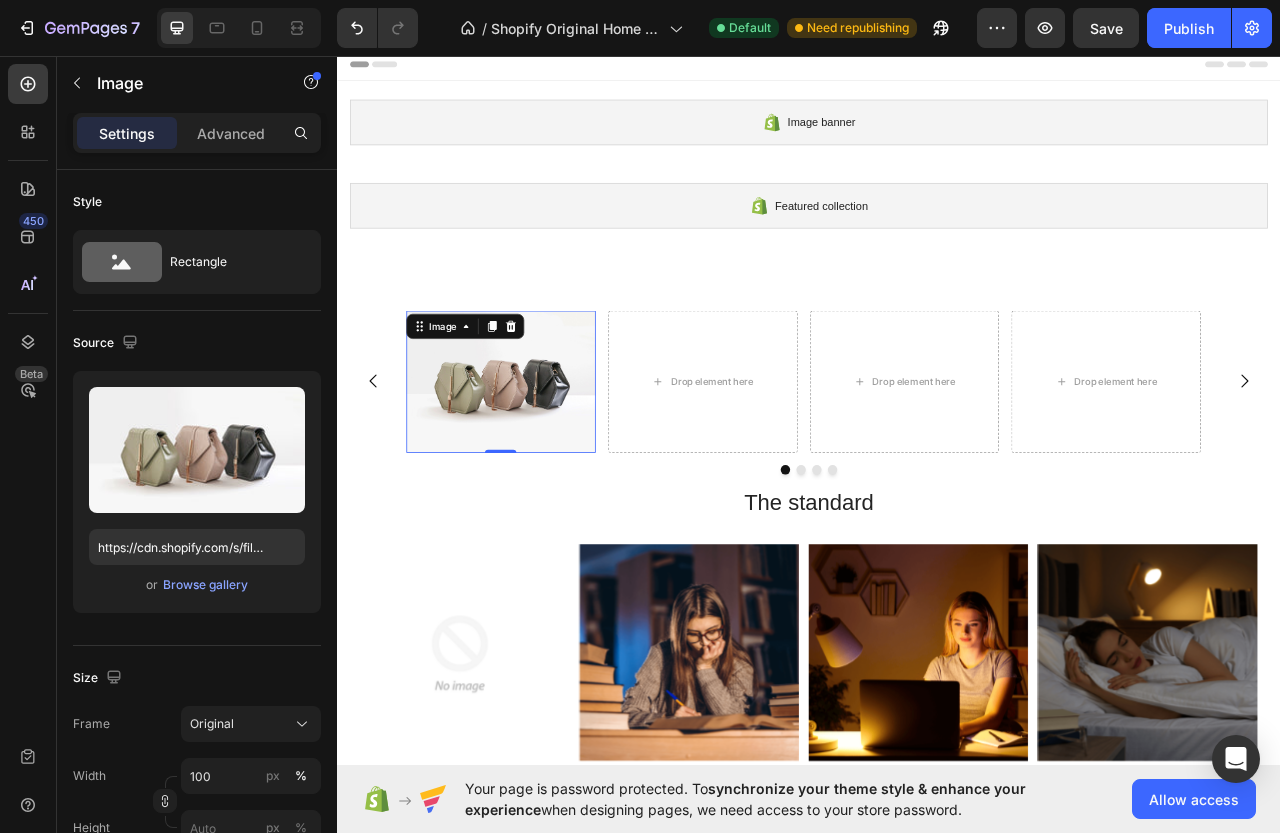 click at bounding box center [544, 471] 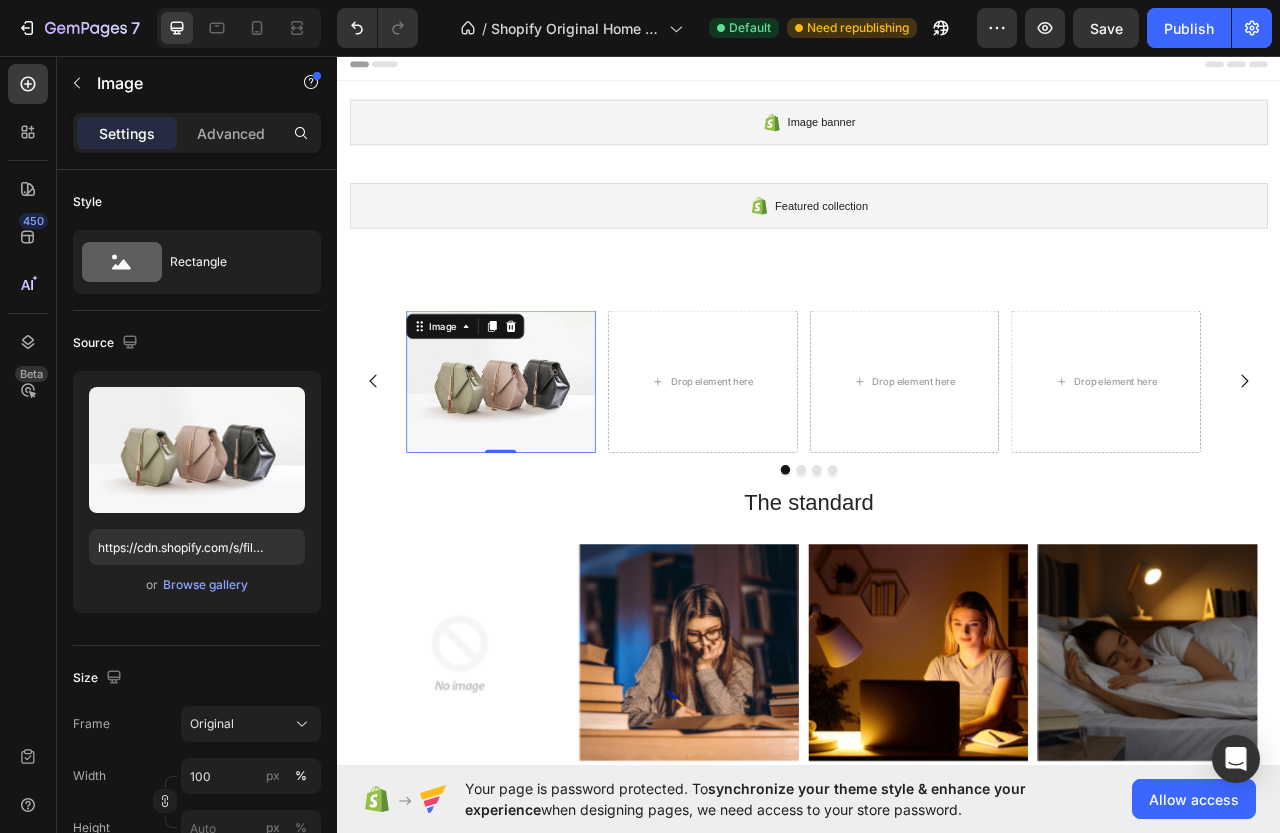 click at bounding box center [544, 471] 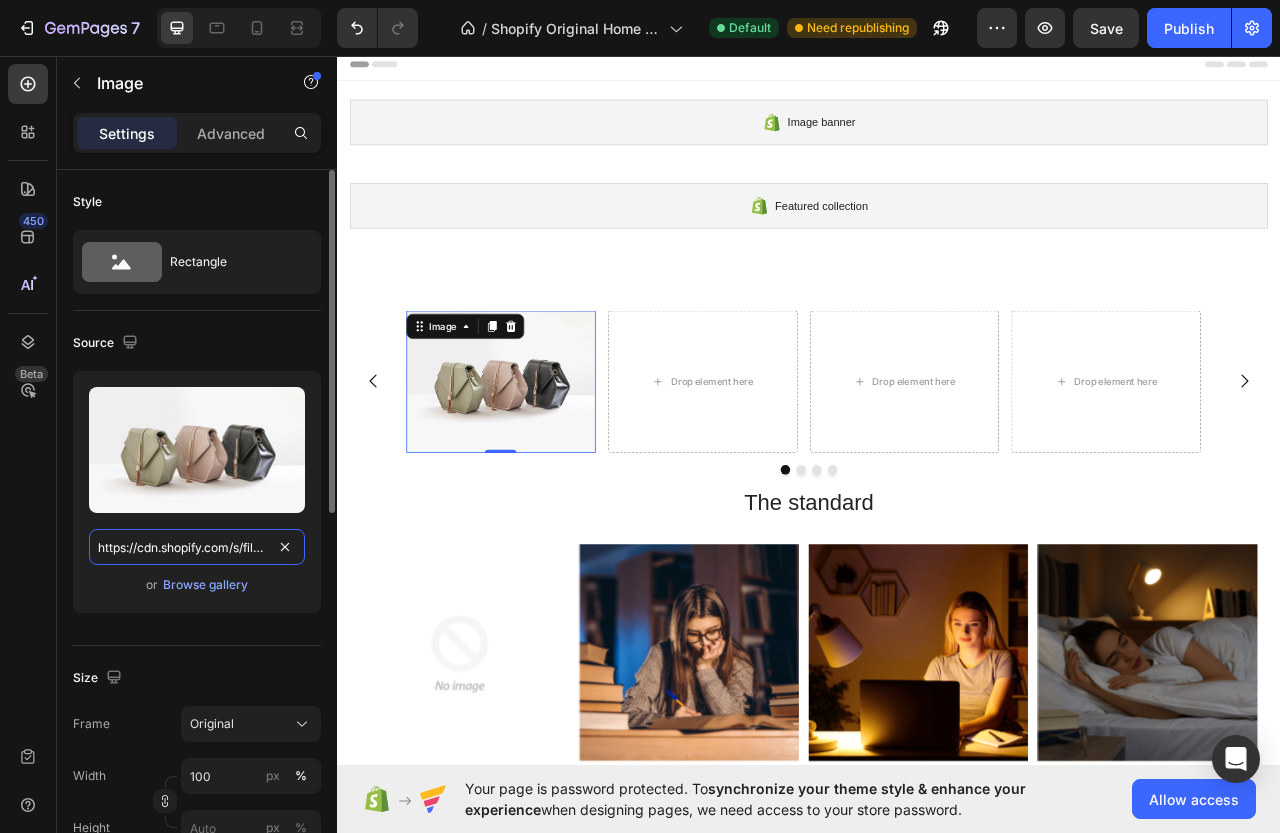 click on "https://cdn.shopify.com/s/files/1/2005/9307/files/image_demo.jpg" at bounding box center (197, 547) 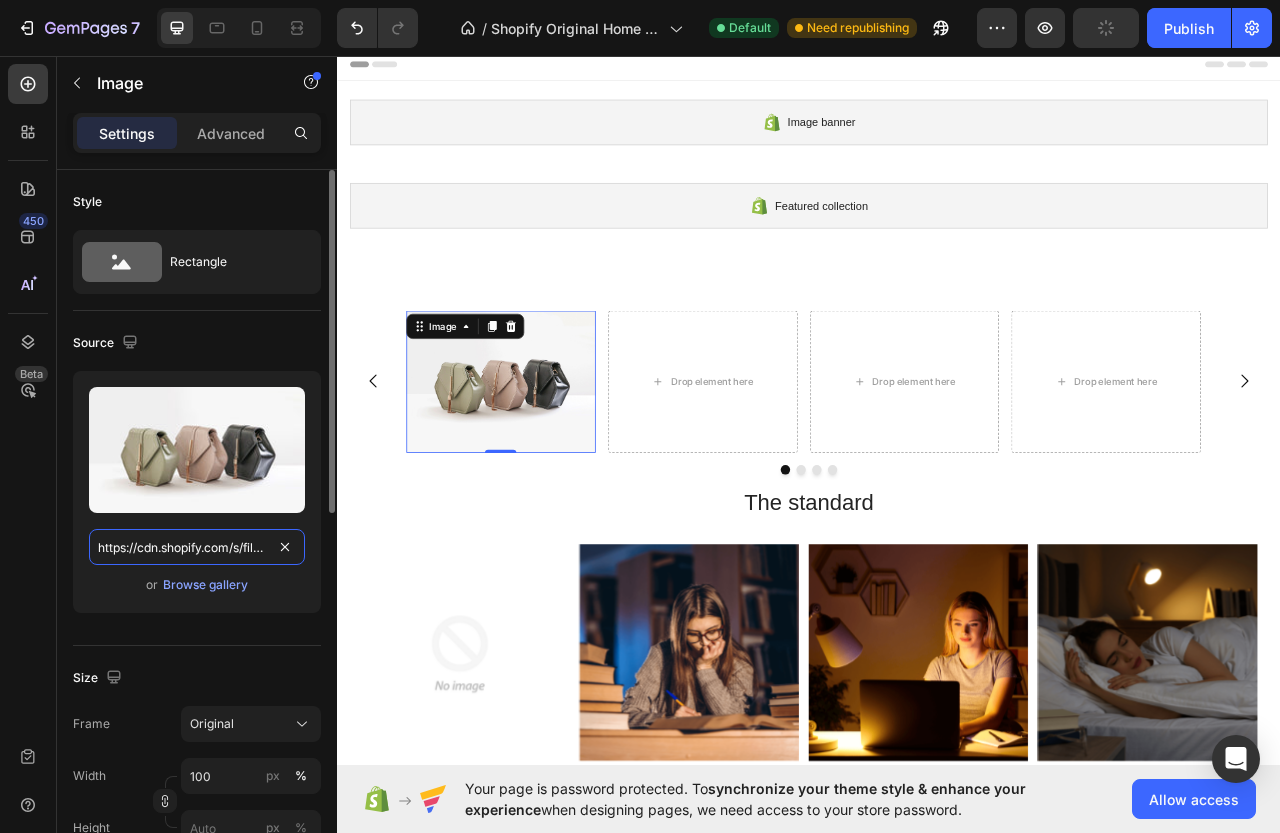 click on "https://cdn.shopify.com/s/files/1/2005/9307/files/image_demo.jpg" at bounding box center (197, 547) 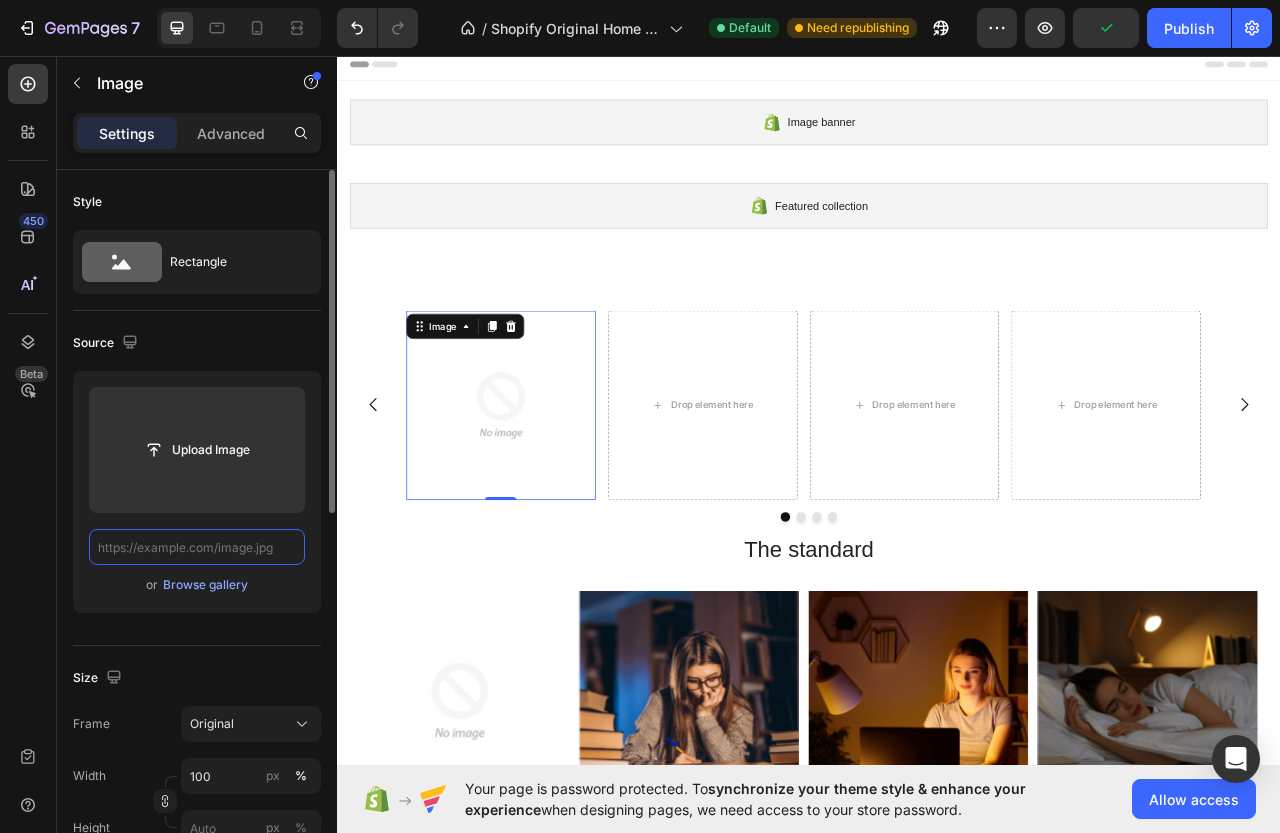 click at bounding box center [197, 547] 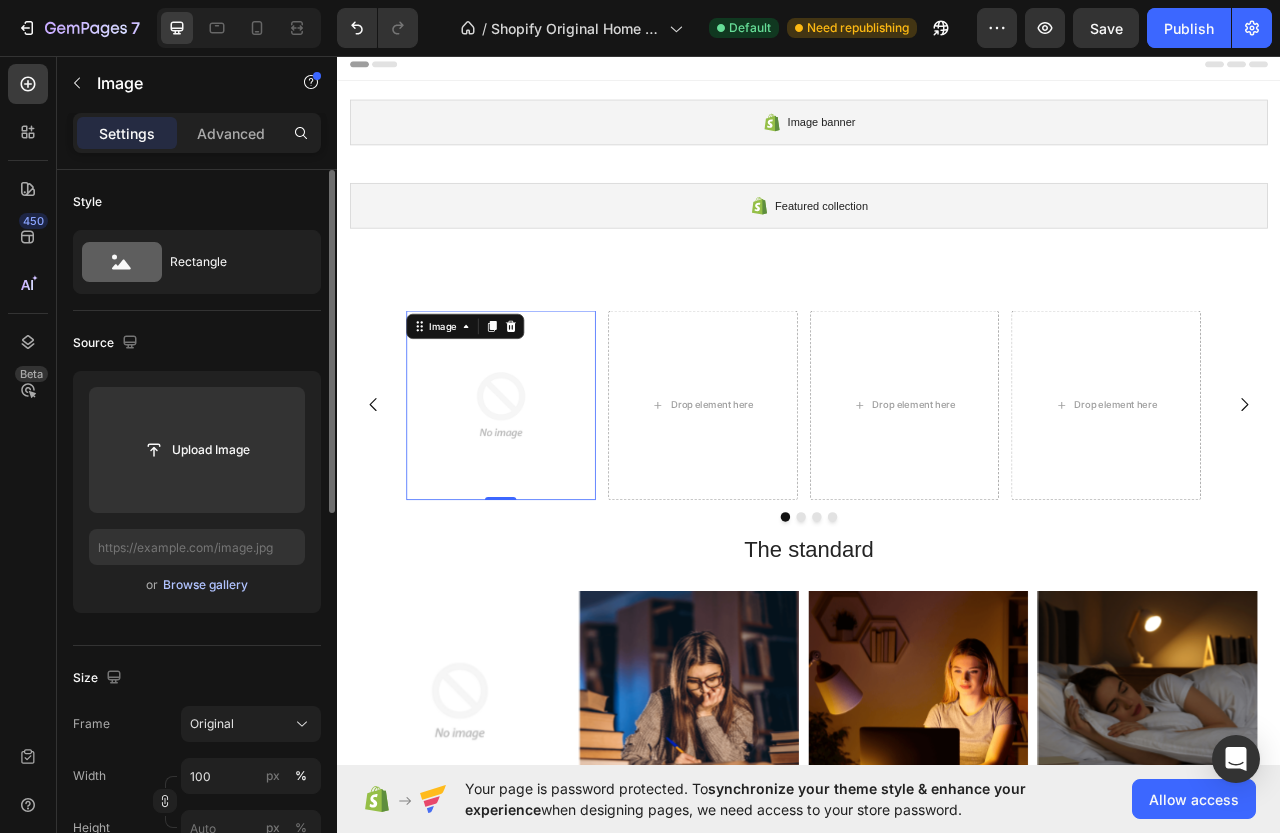 click on "Browse gallery" at bounding box center [205, 585] 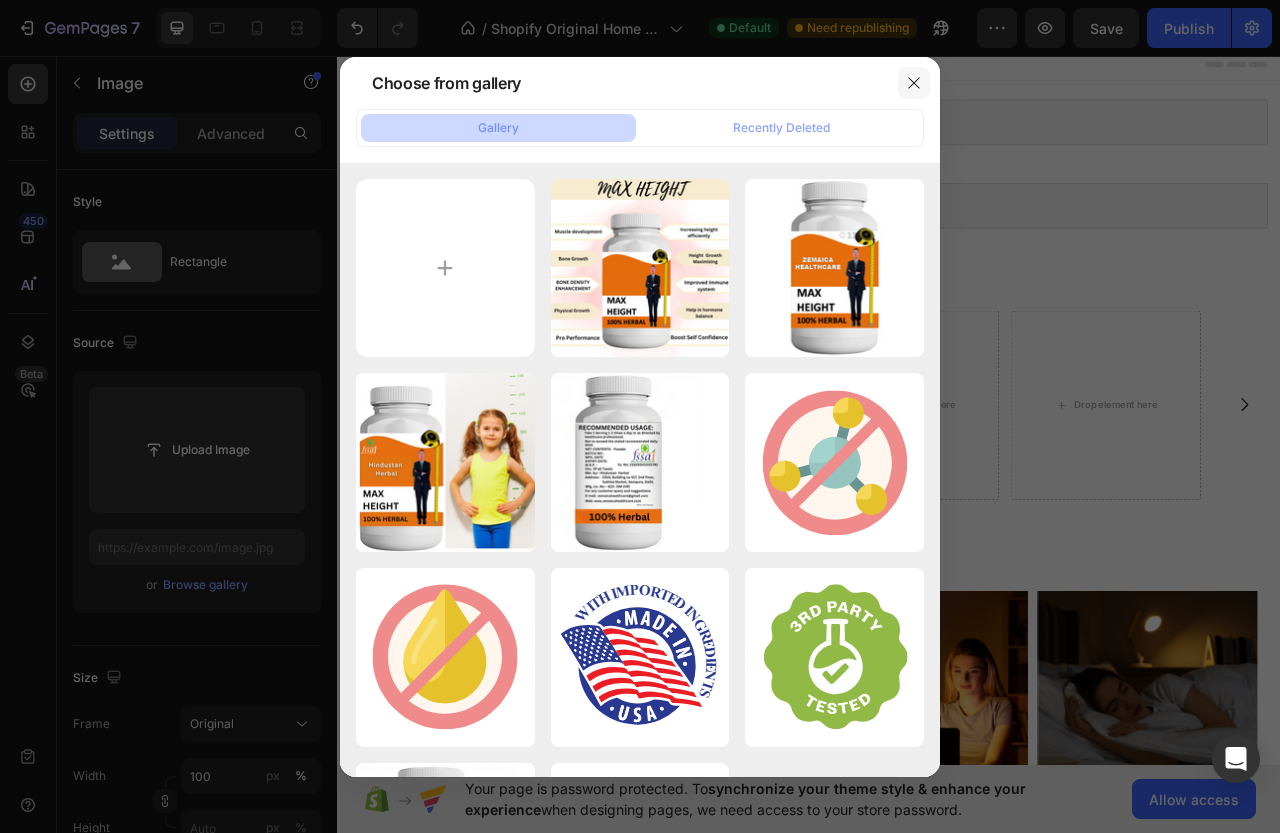 click 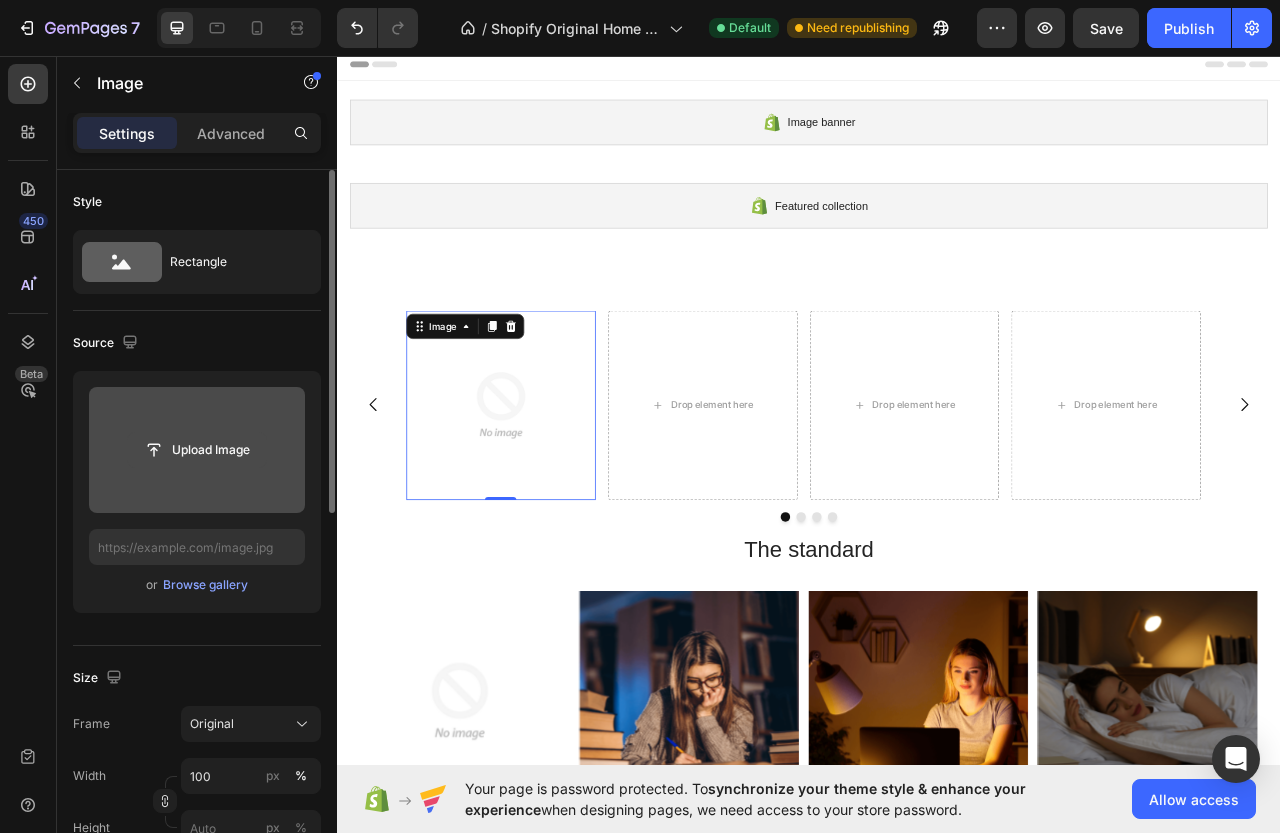 click 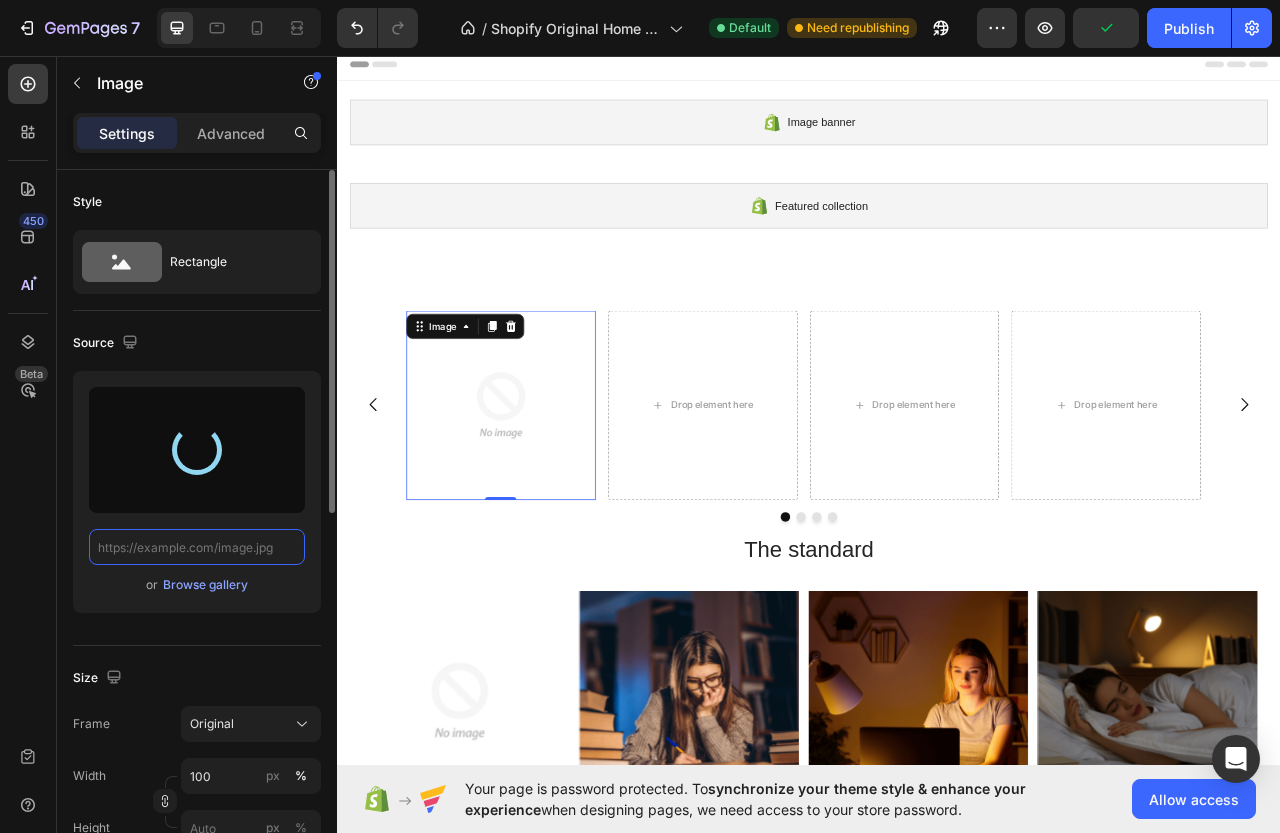 click at bounding box center (197, 547) 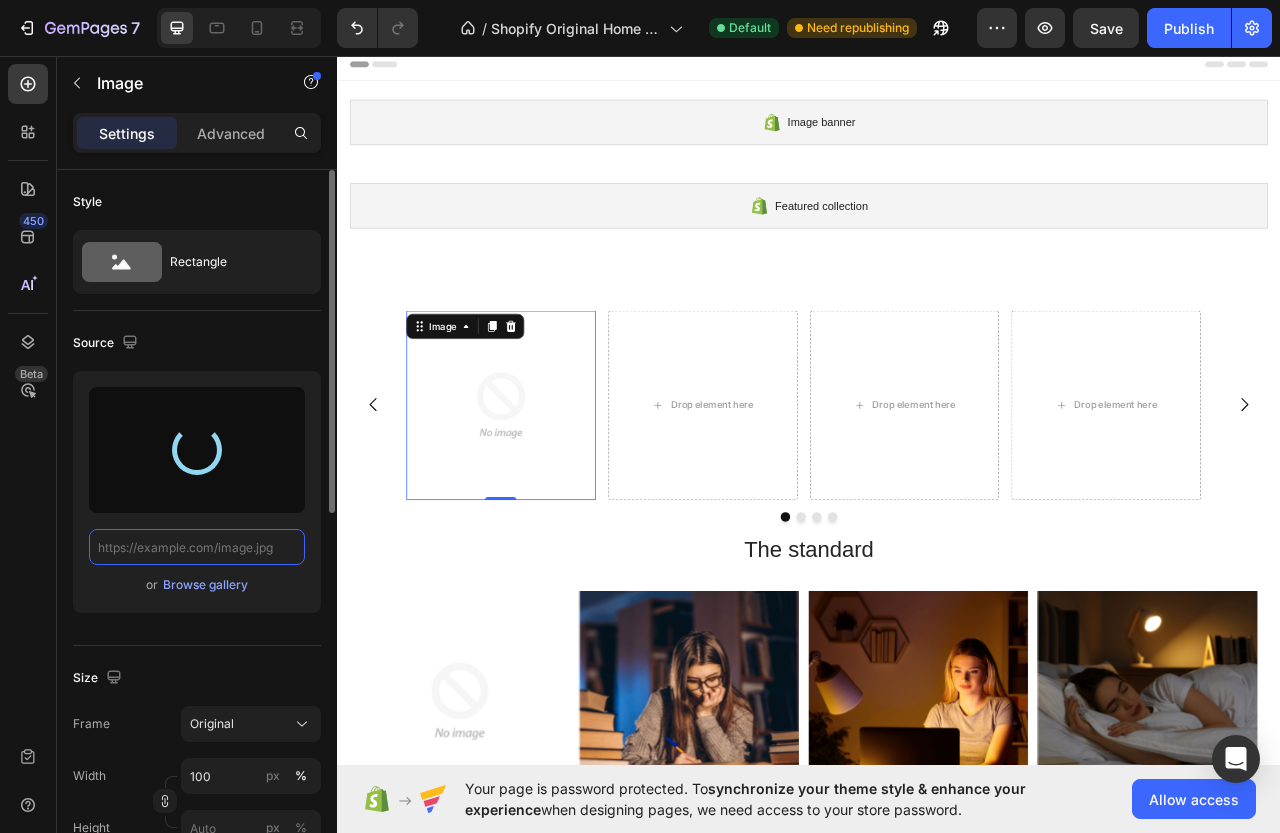 type on "https://cdn.shopify.com/s/files/1/0926/0961/0098/files/gempages_577140030489756387-835fef93-aa1f-4b2b-94e8-613327e3e68d.png" 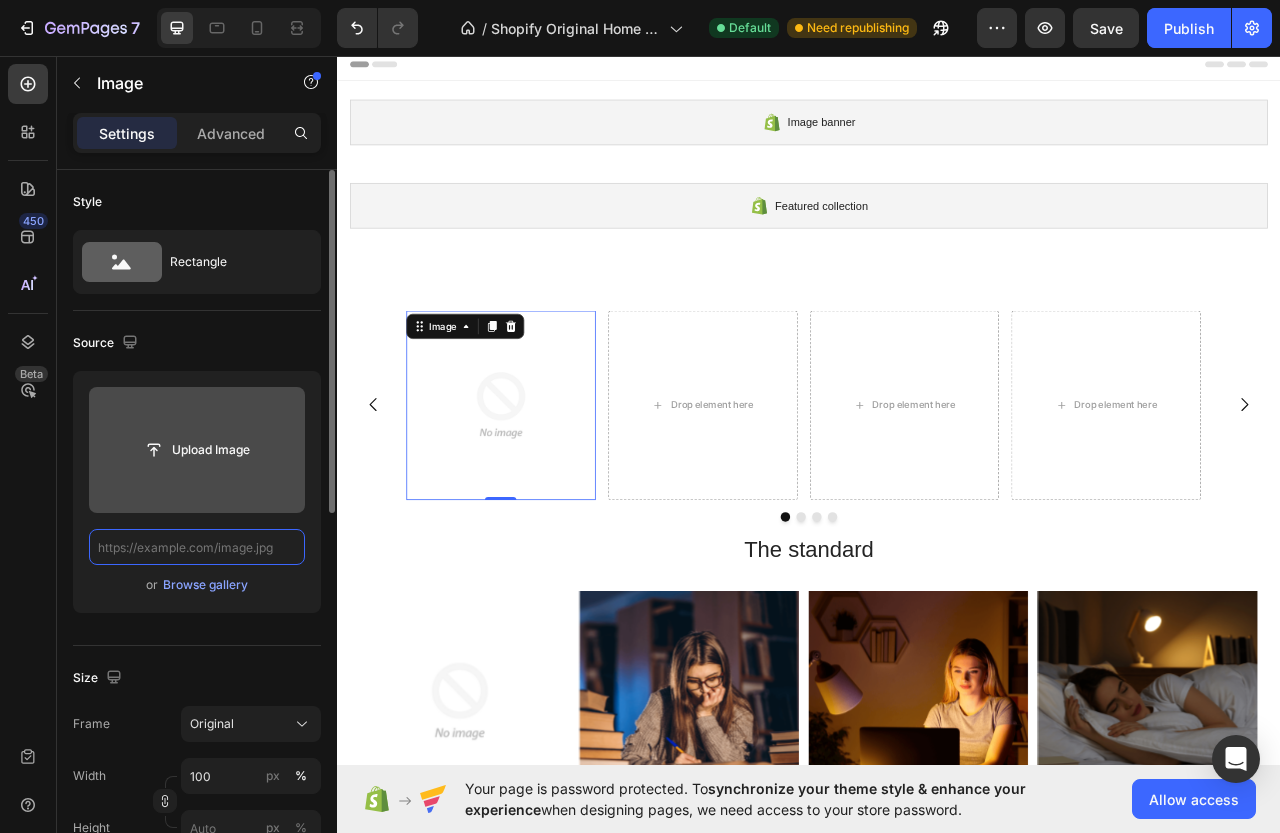 click at bounding box center [197, 547] 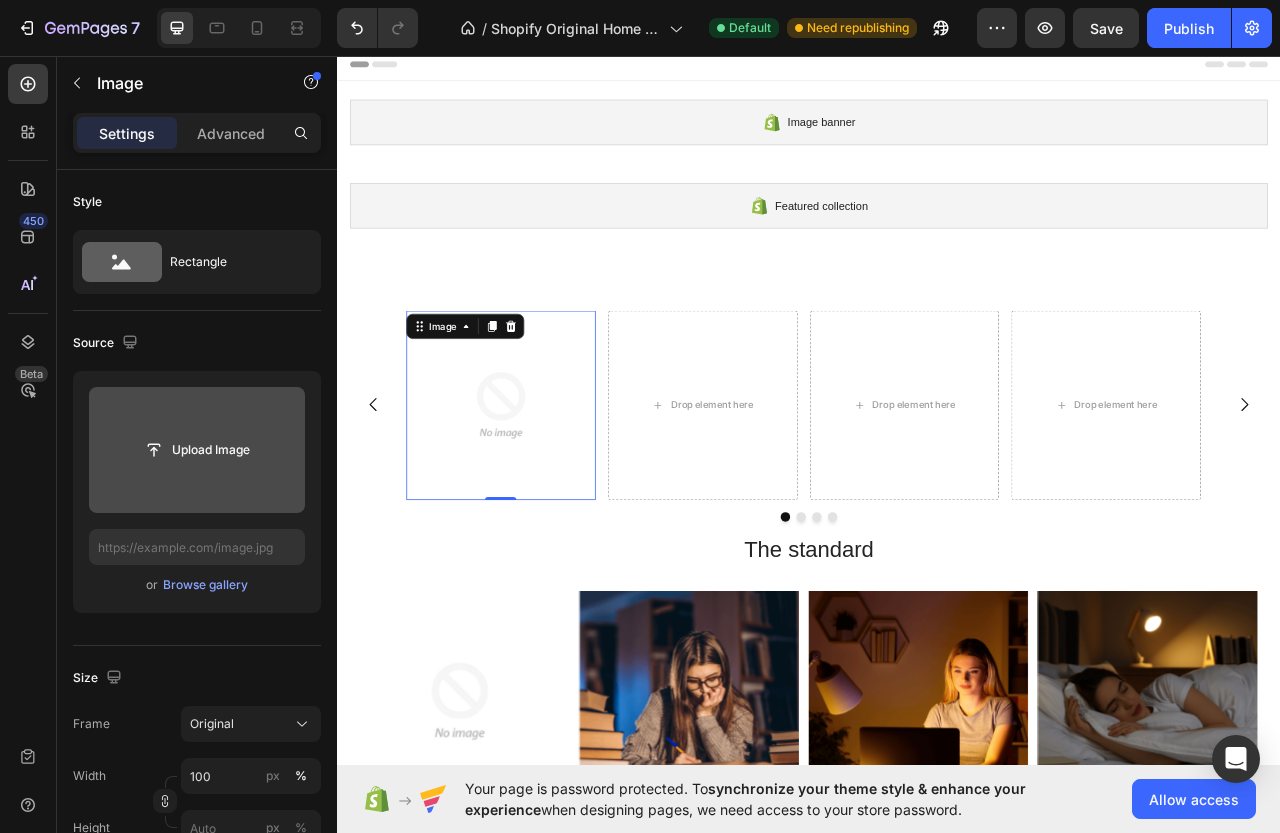 click 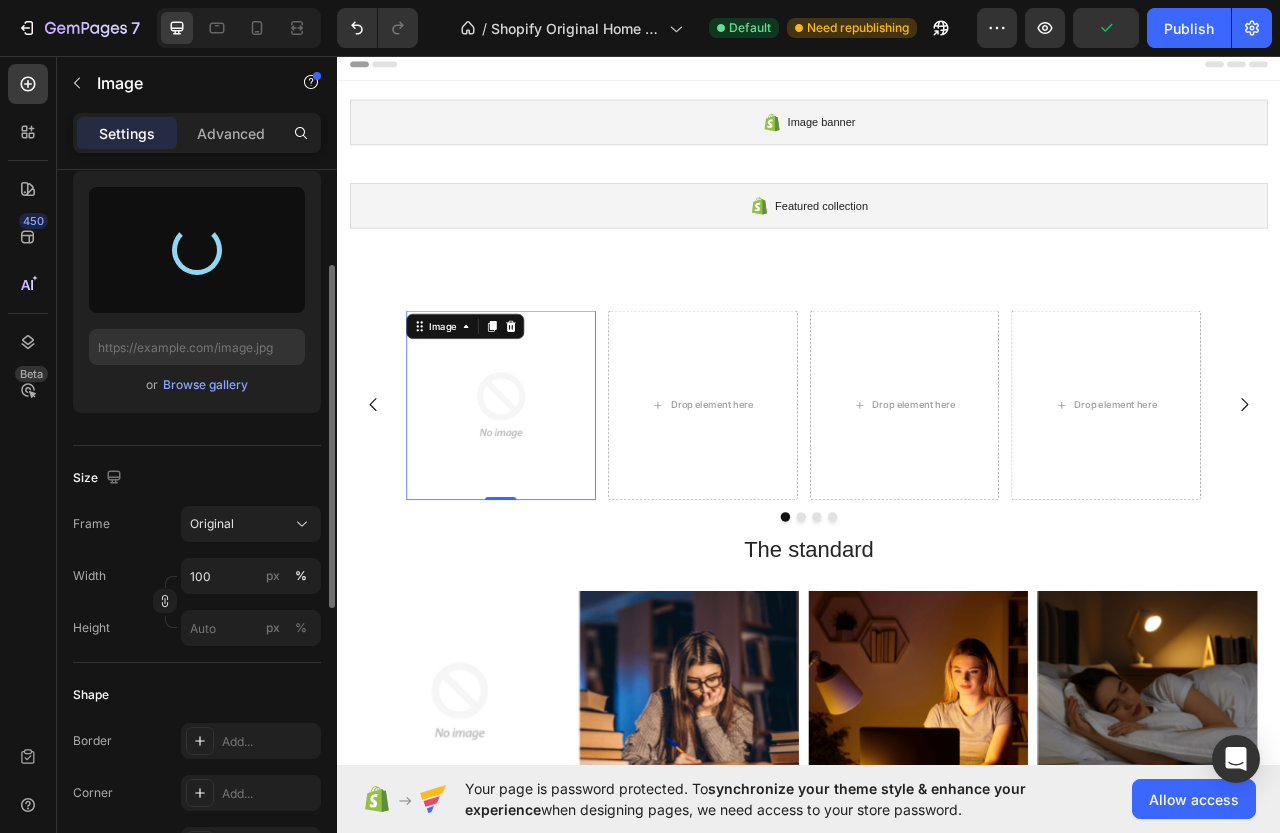 type on "https://cdn.shopify.com/s/files/1/0926/0961/0098/files/gempages_577140030489756387-653e842a-b716-4f9a-bd8b-405a06f58f87.png" 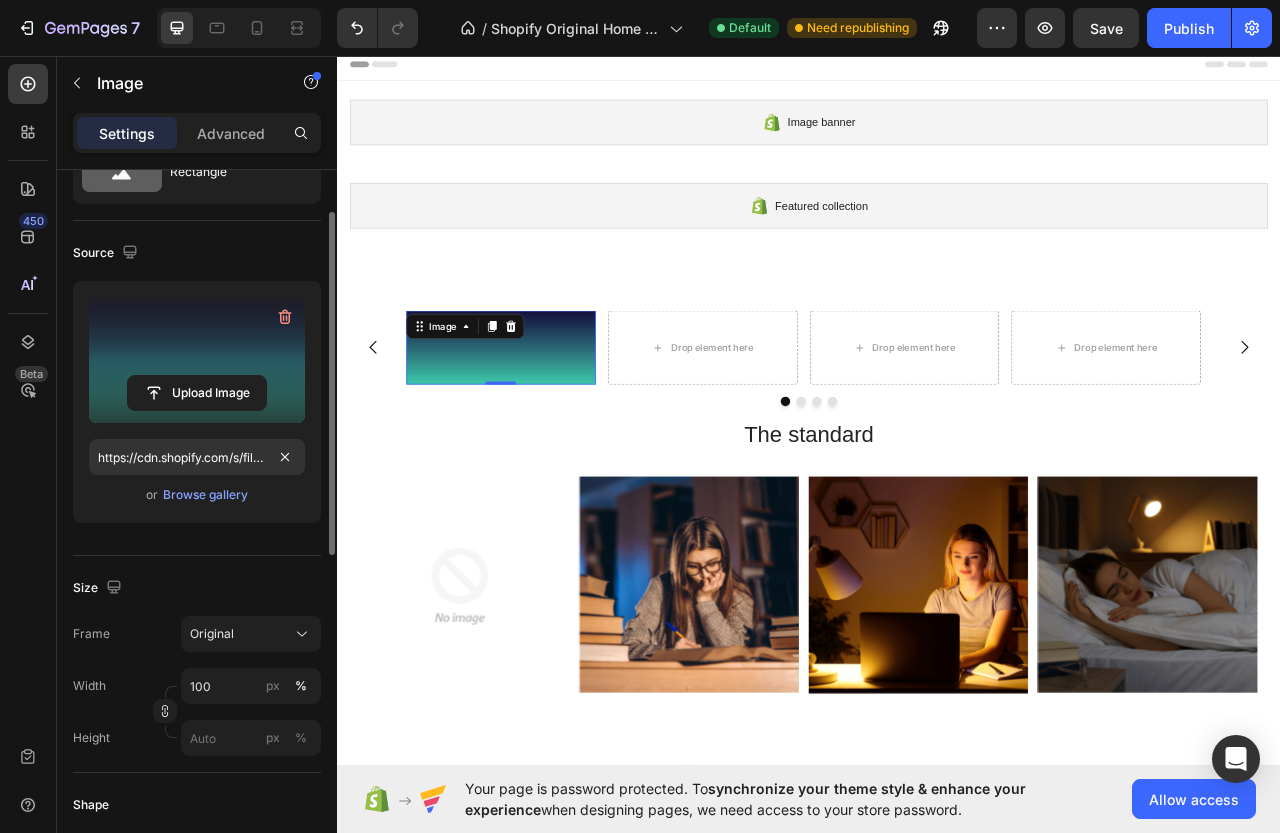 scroll, scrollTop: 0, scrollLeft: 0, axis: both 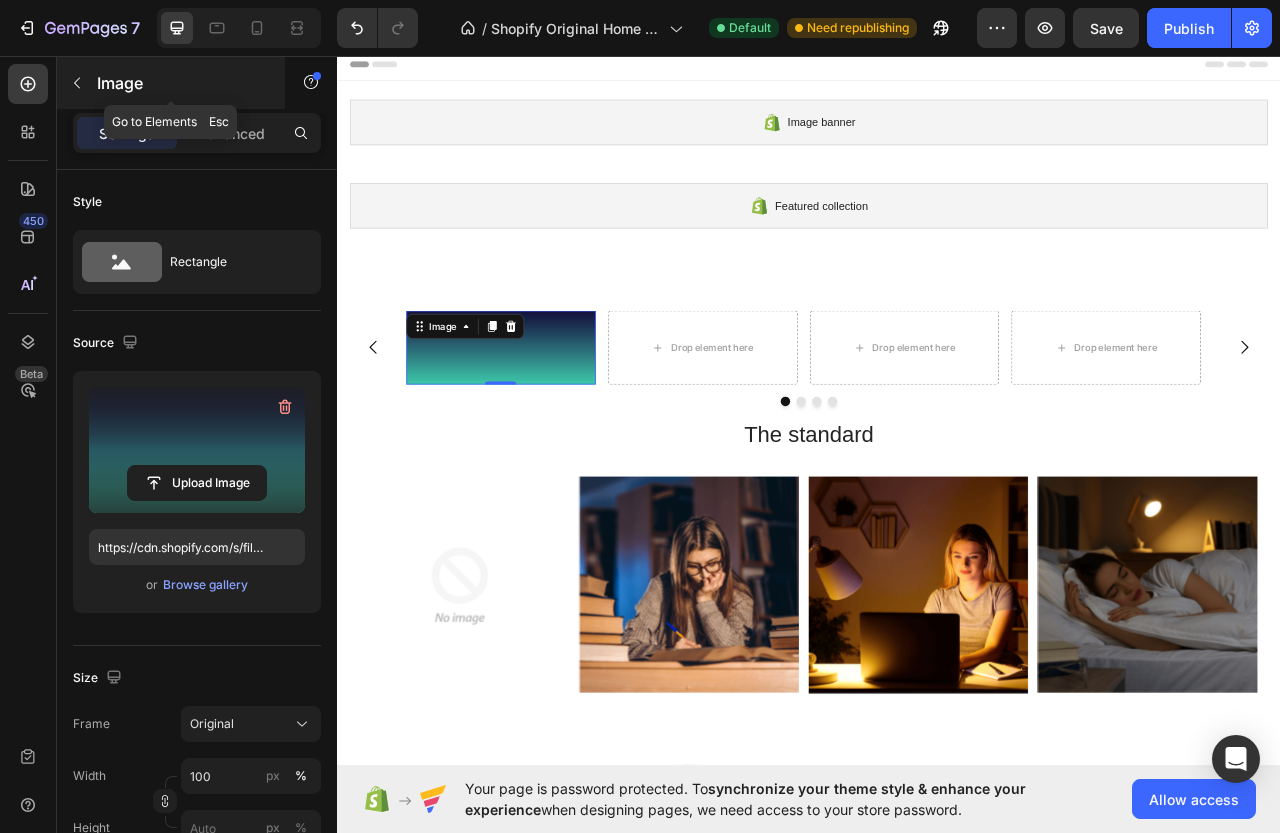click at bounding box center (77, 83) 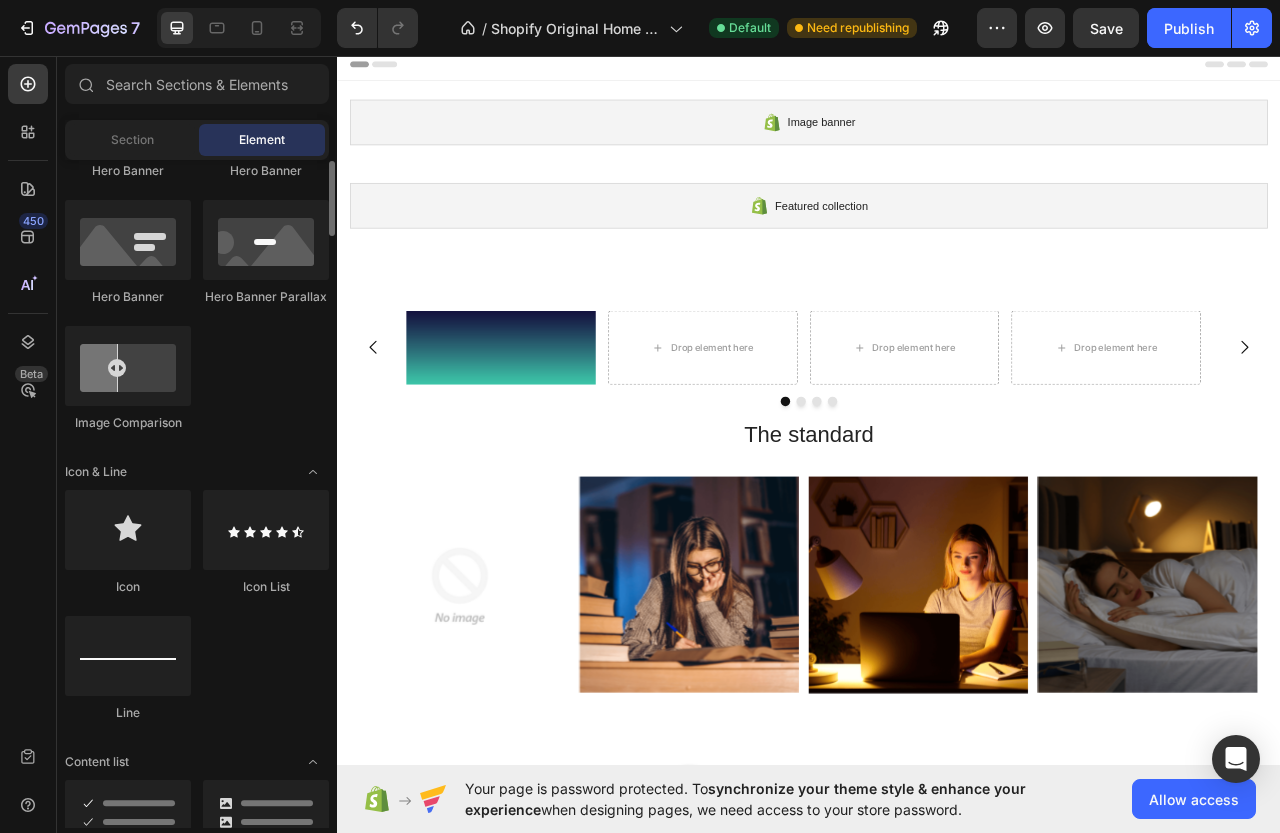 scroll, scrollTop: 800, scrollLeft: 0, axis: vertical 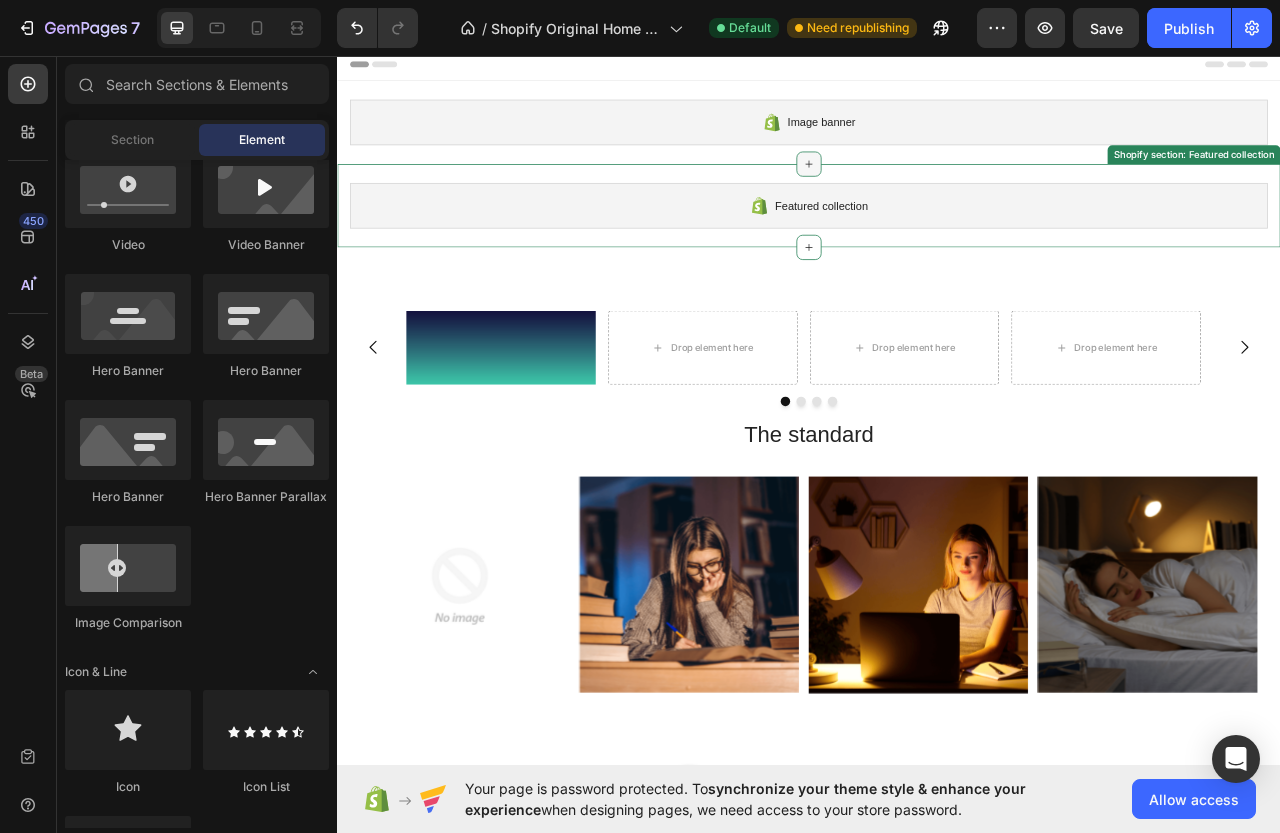 click at bounding box center (937, 195) 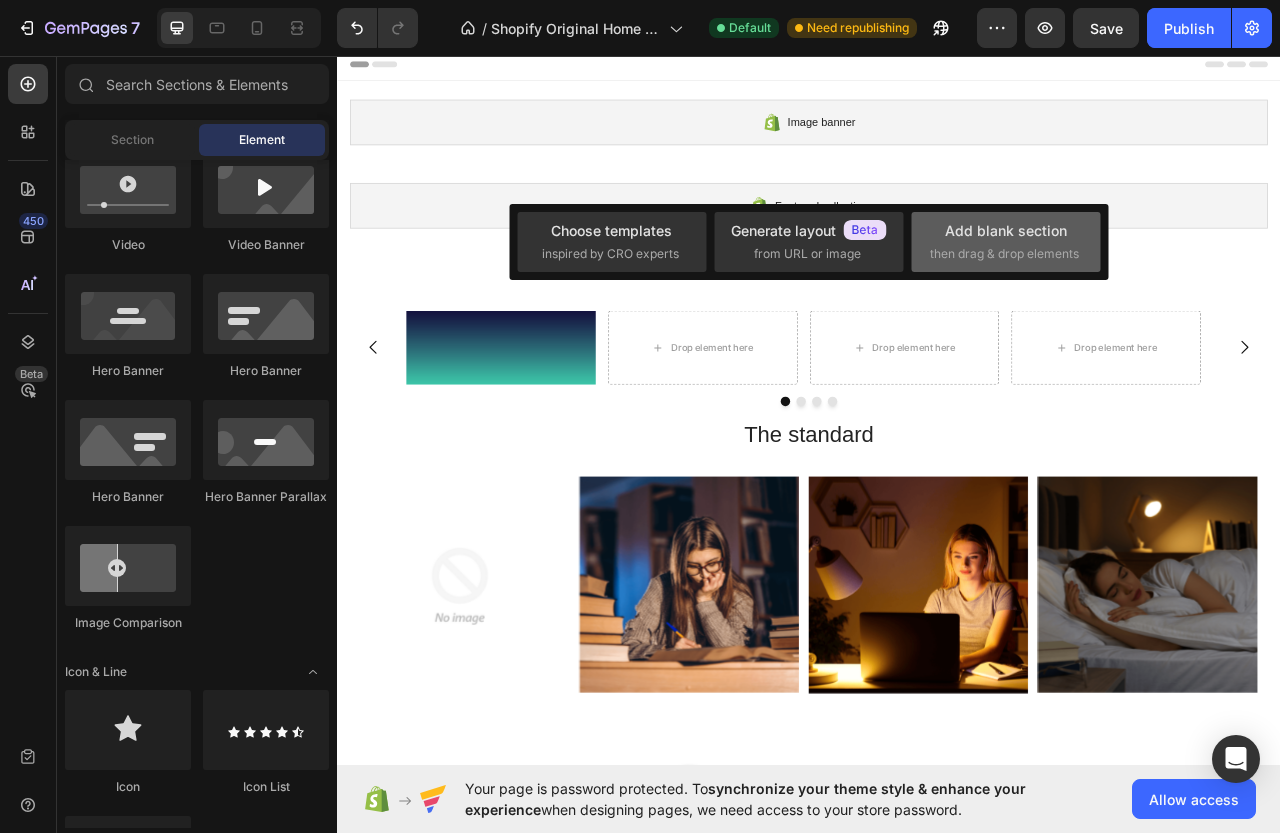 click on "Add blank section" at bounding box center (1006, 230) 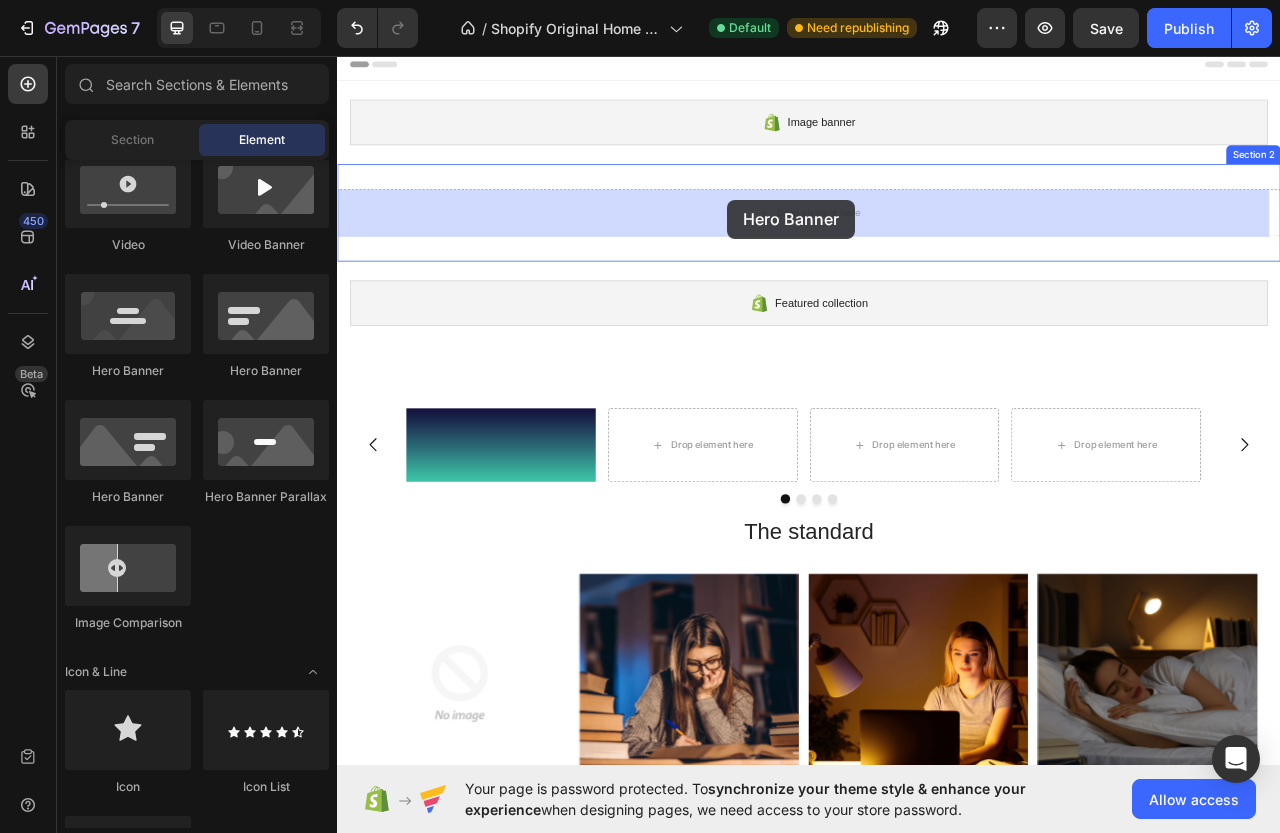 drag, startPoint x: 448, startPoint y: 515, endPoint x: 833, endPoint y: 240, distance: 473.1279 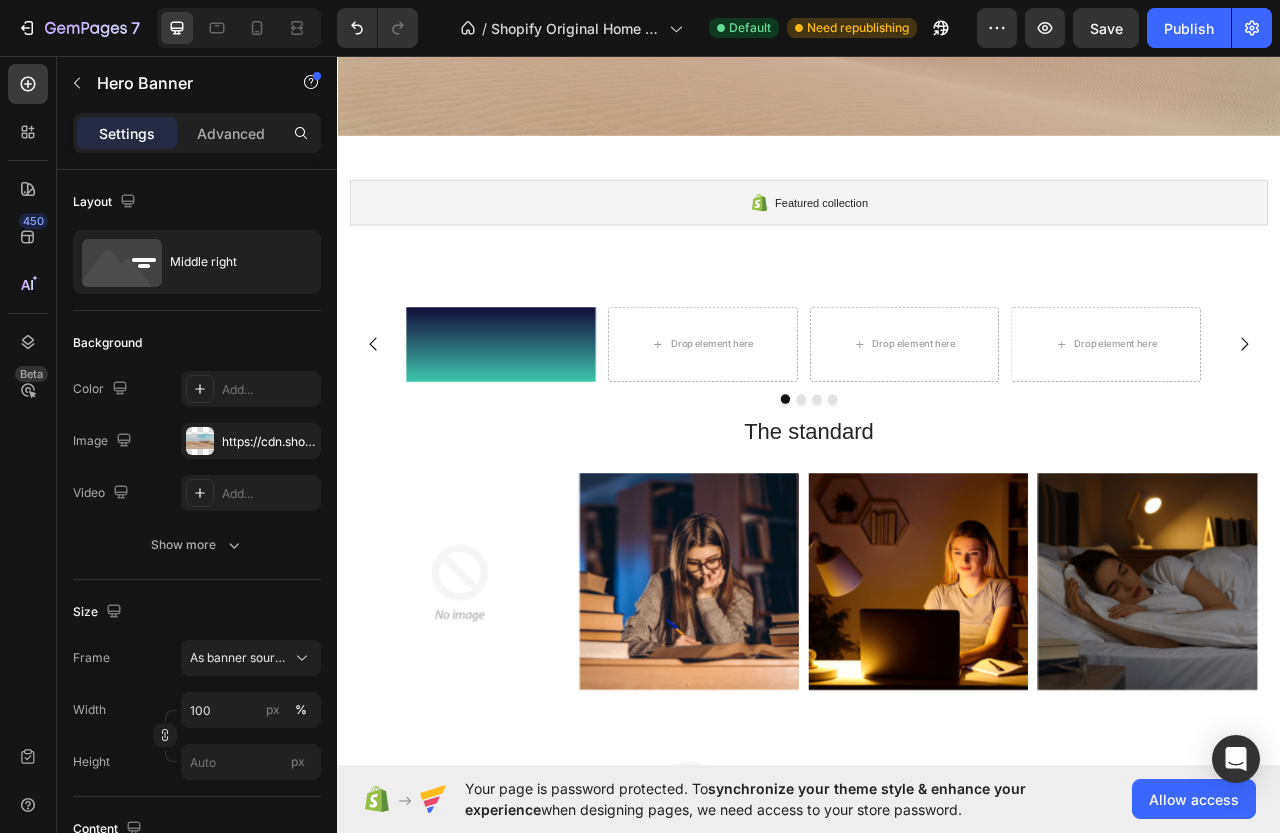 scroll, scrollTop: 700, scrollLeft: 0, axis: vertical 